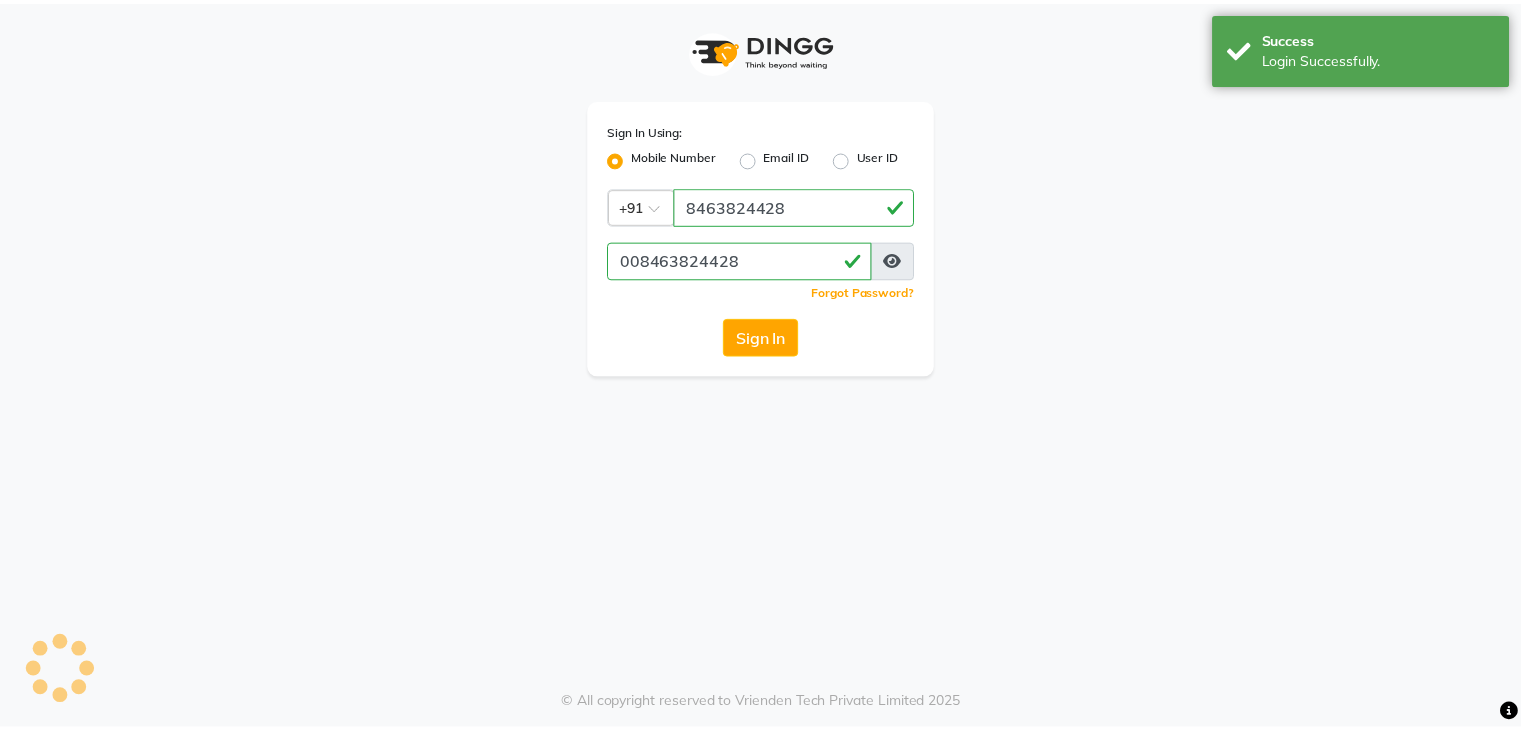 scroll, scrollTop: 0, scrollLeft: 0, axis: both 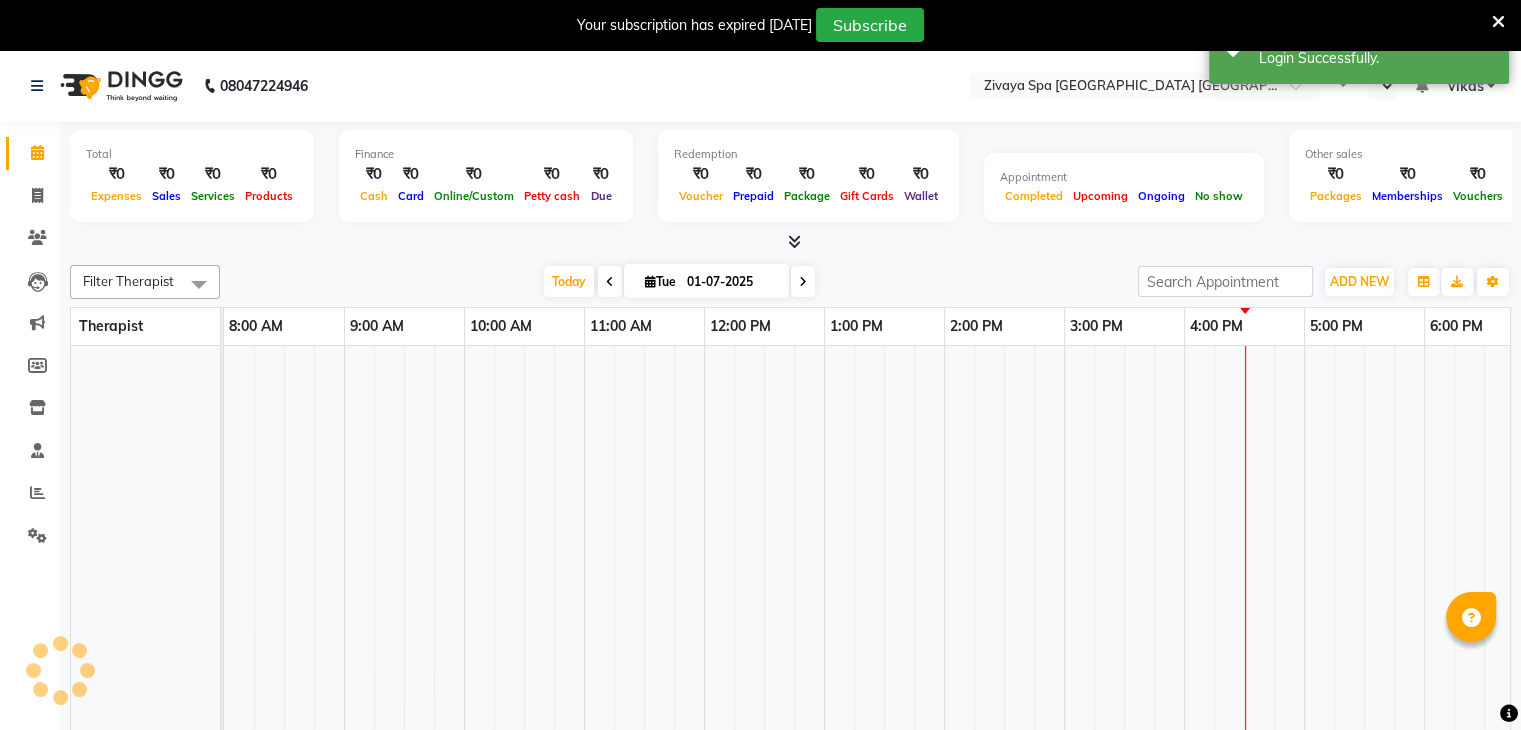 select on "en" 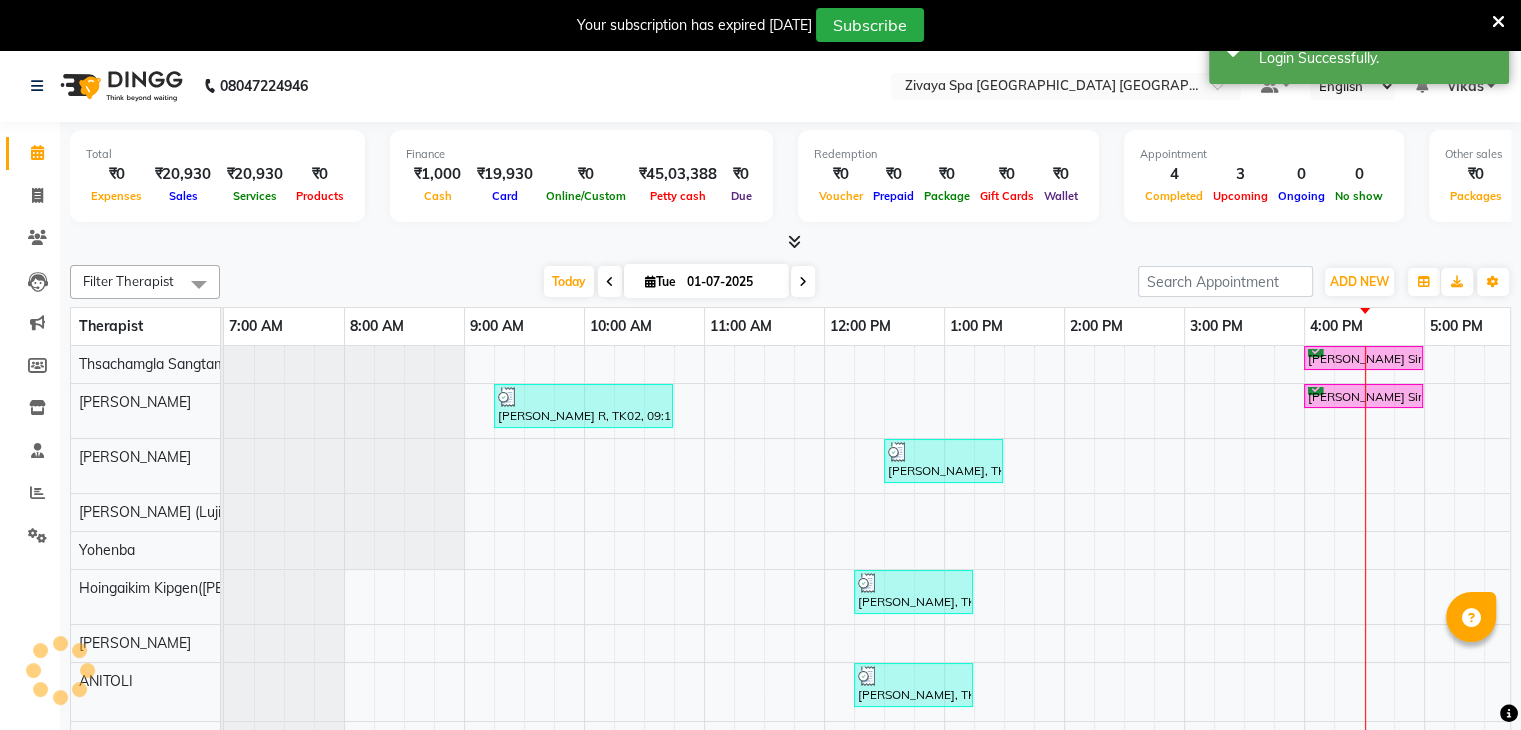scroll, scrollTop: 0, scrollLeft: 633, axis: horizontal 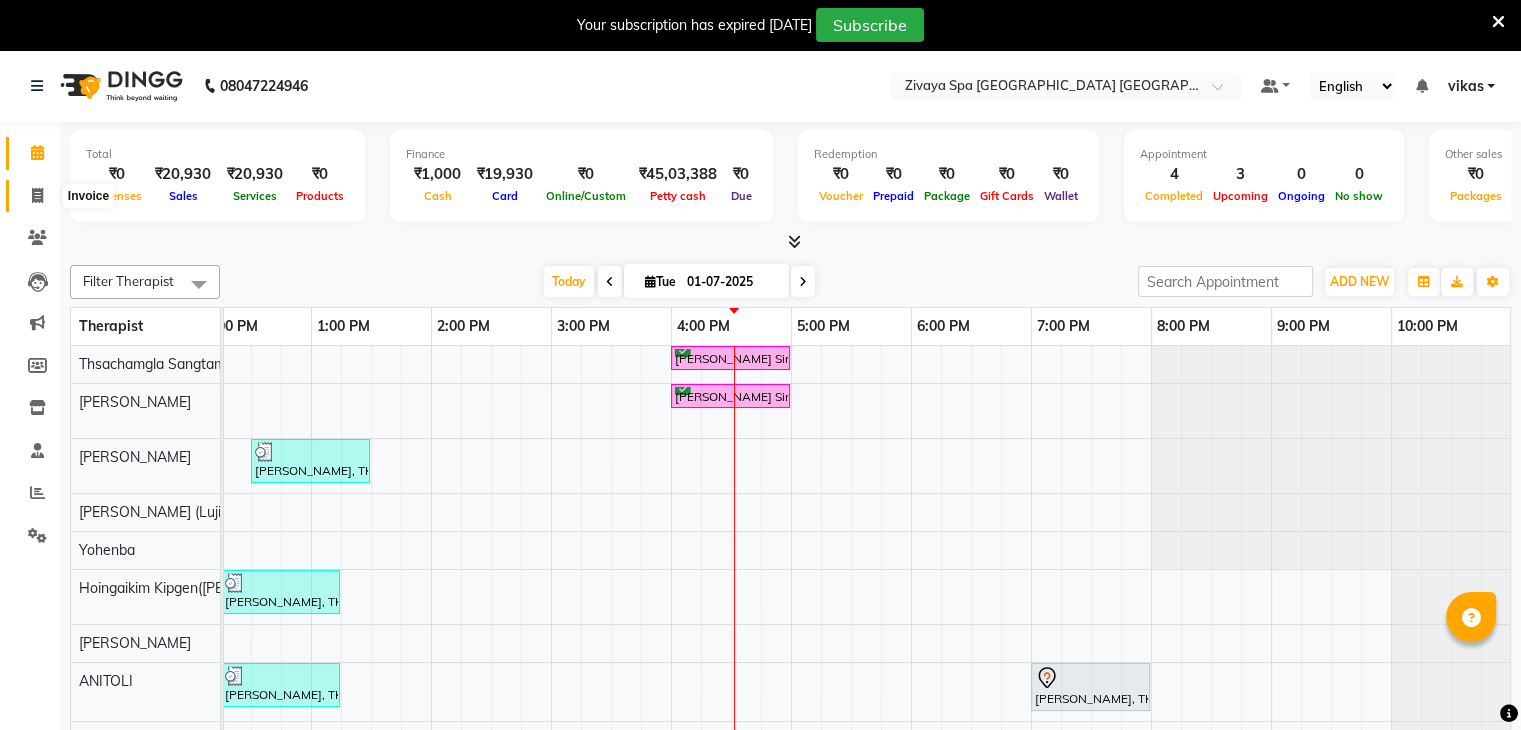 click 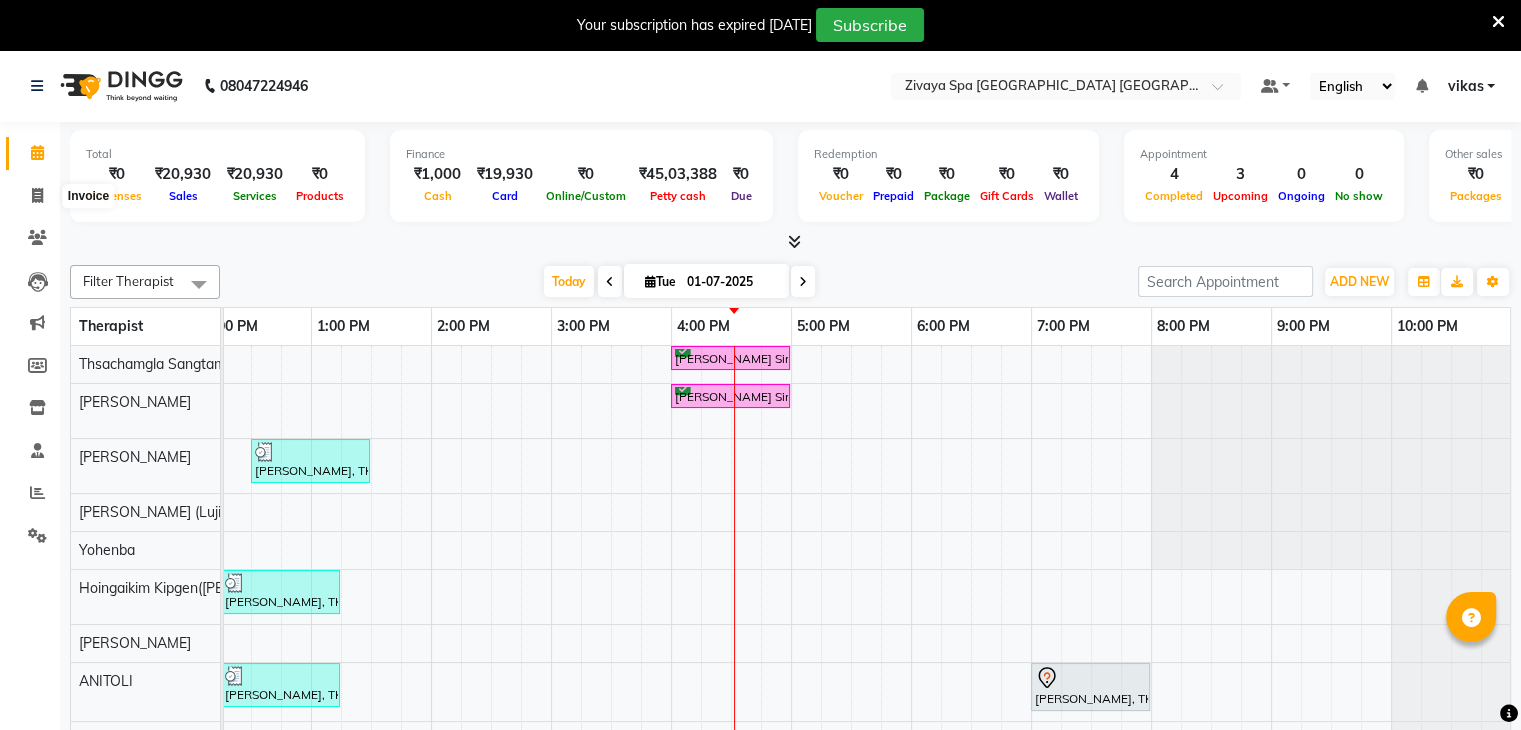 select on "service" 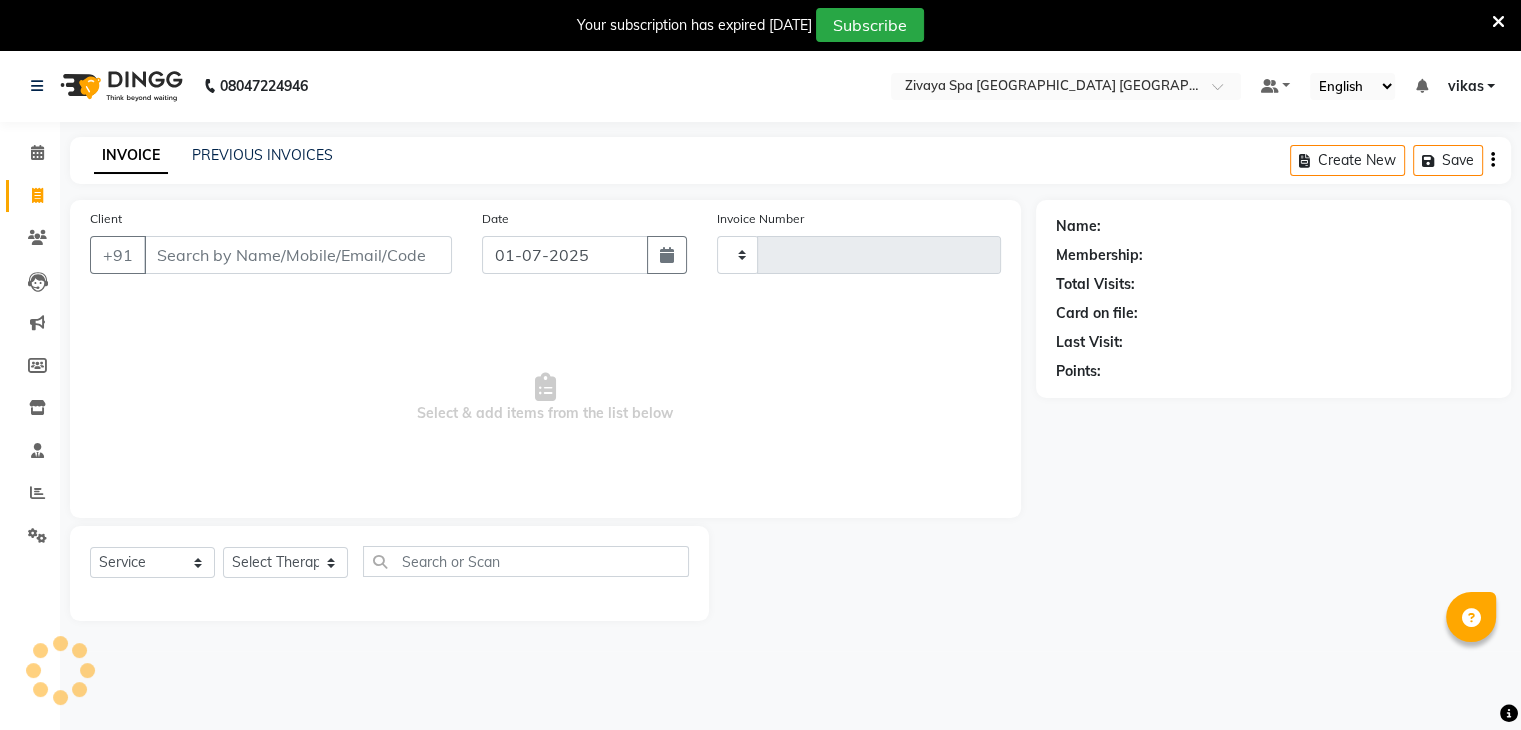 type on "0808" 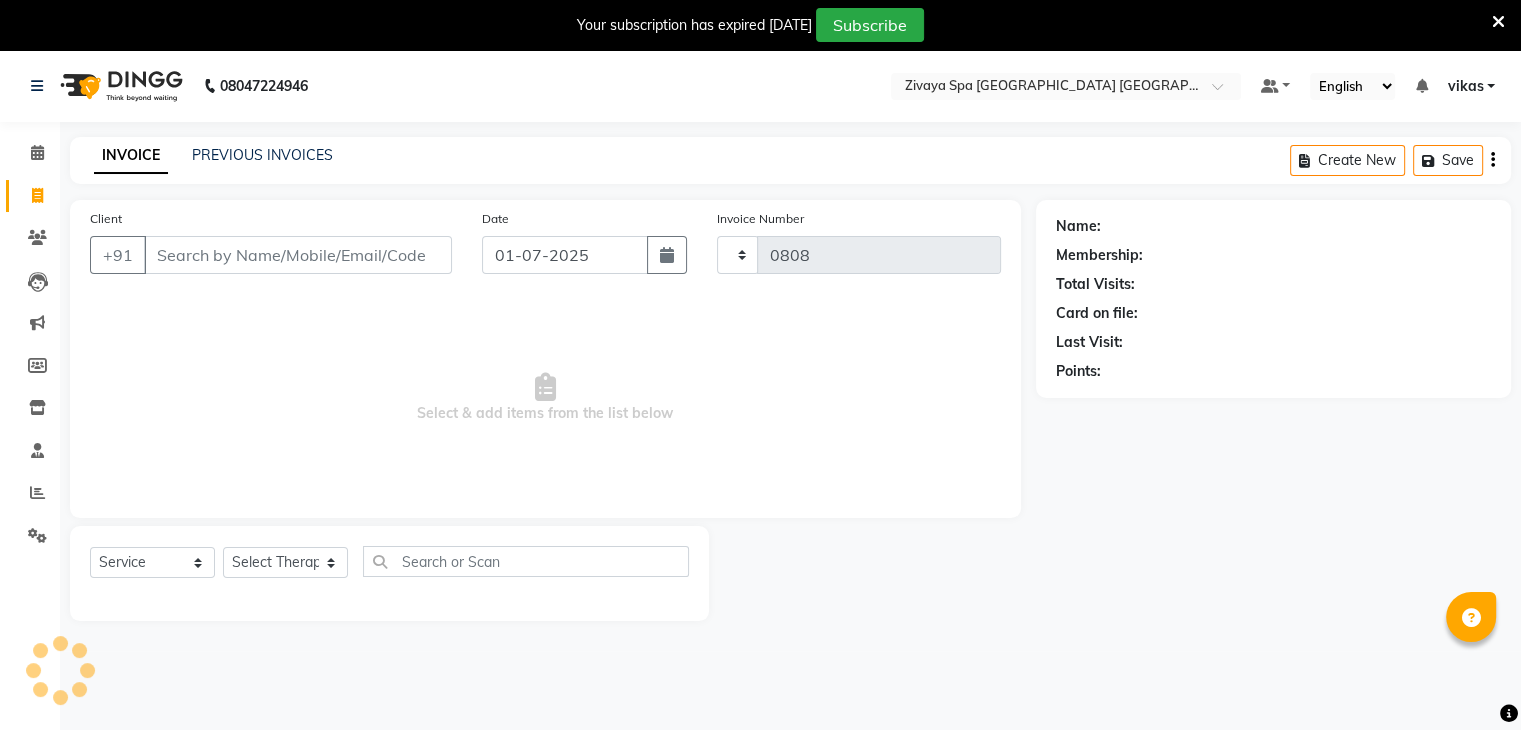 select on "6501" 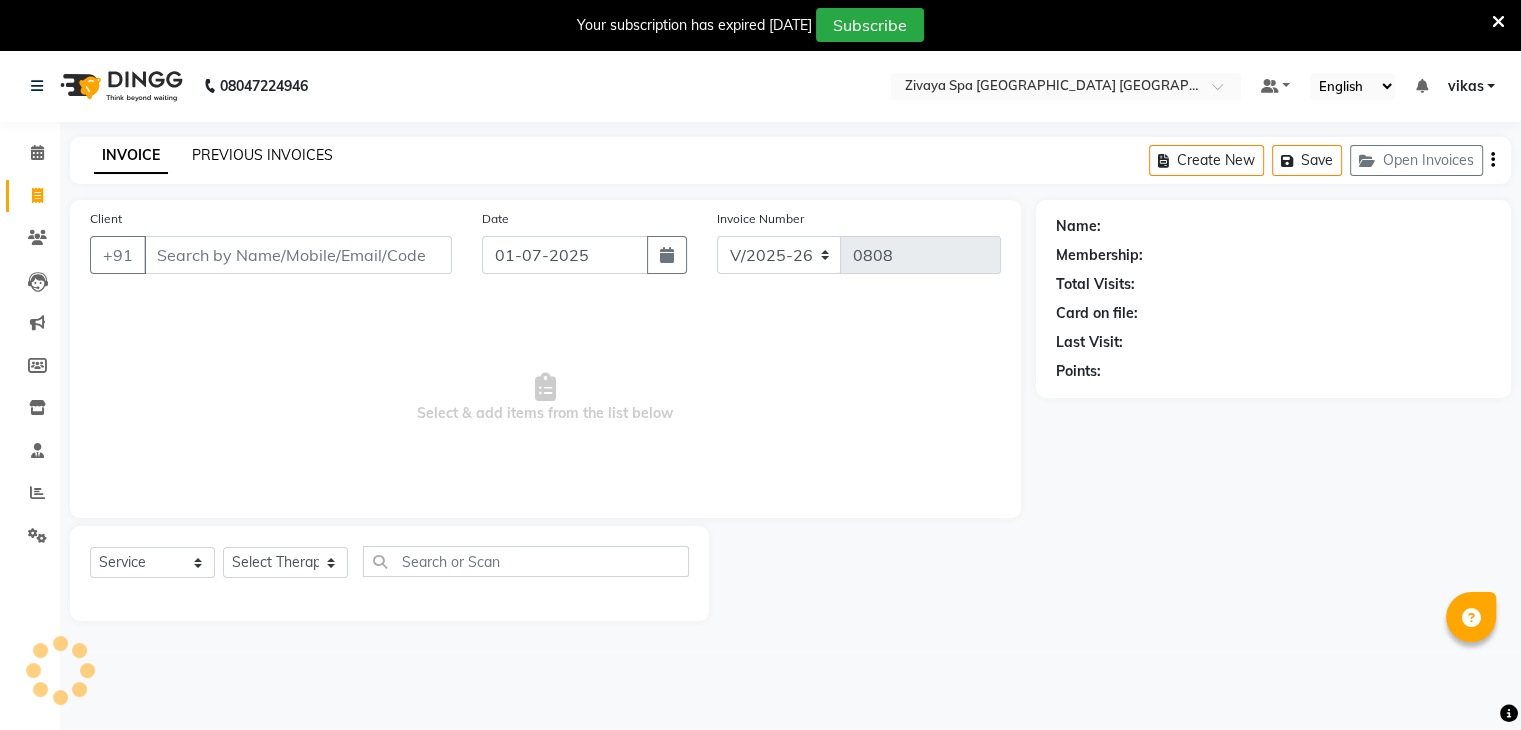 click on "PREVIOUS INVOICES" 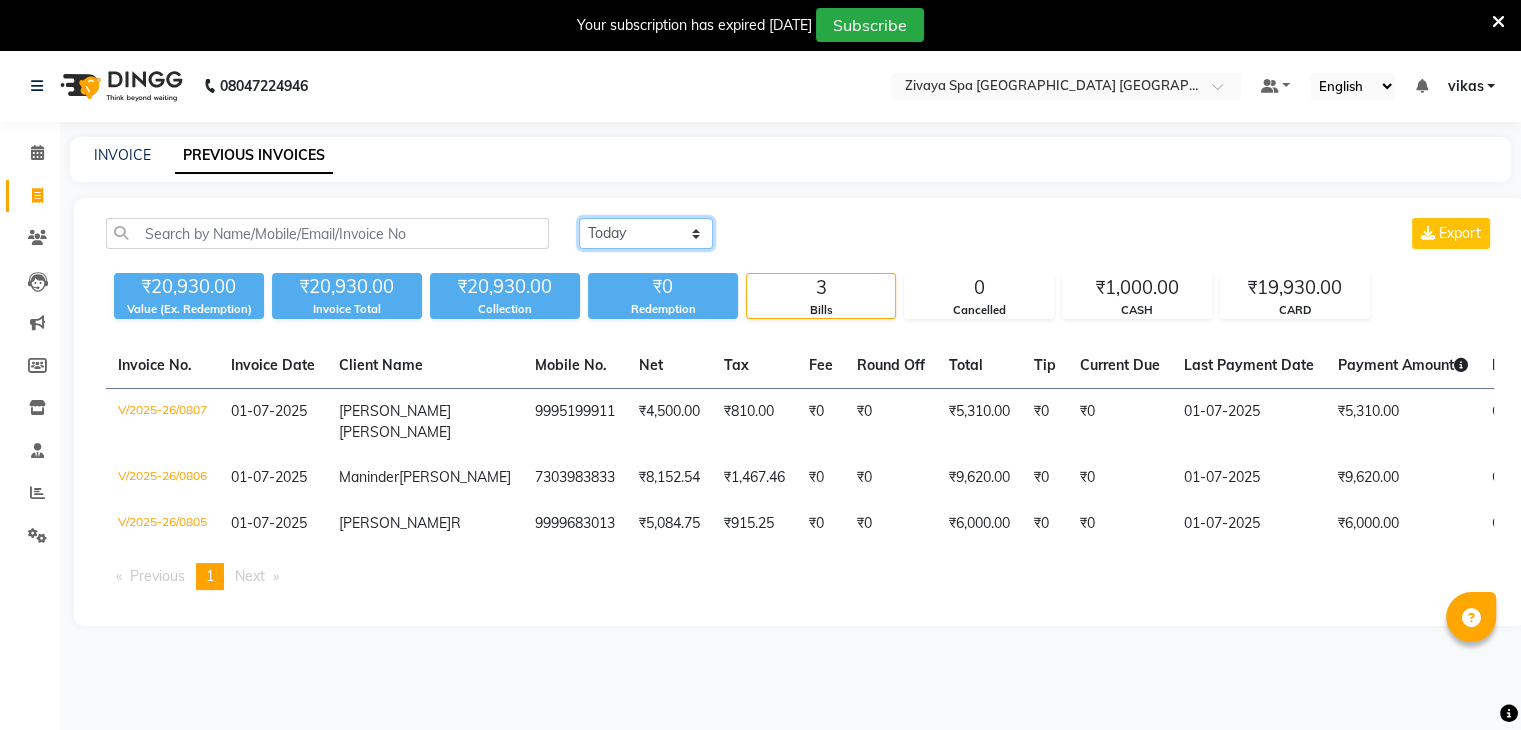 click on "Today Yesterday Custom Range" 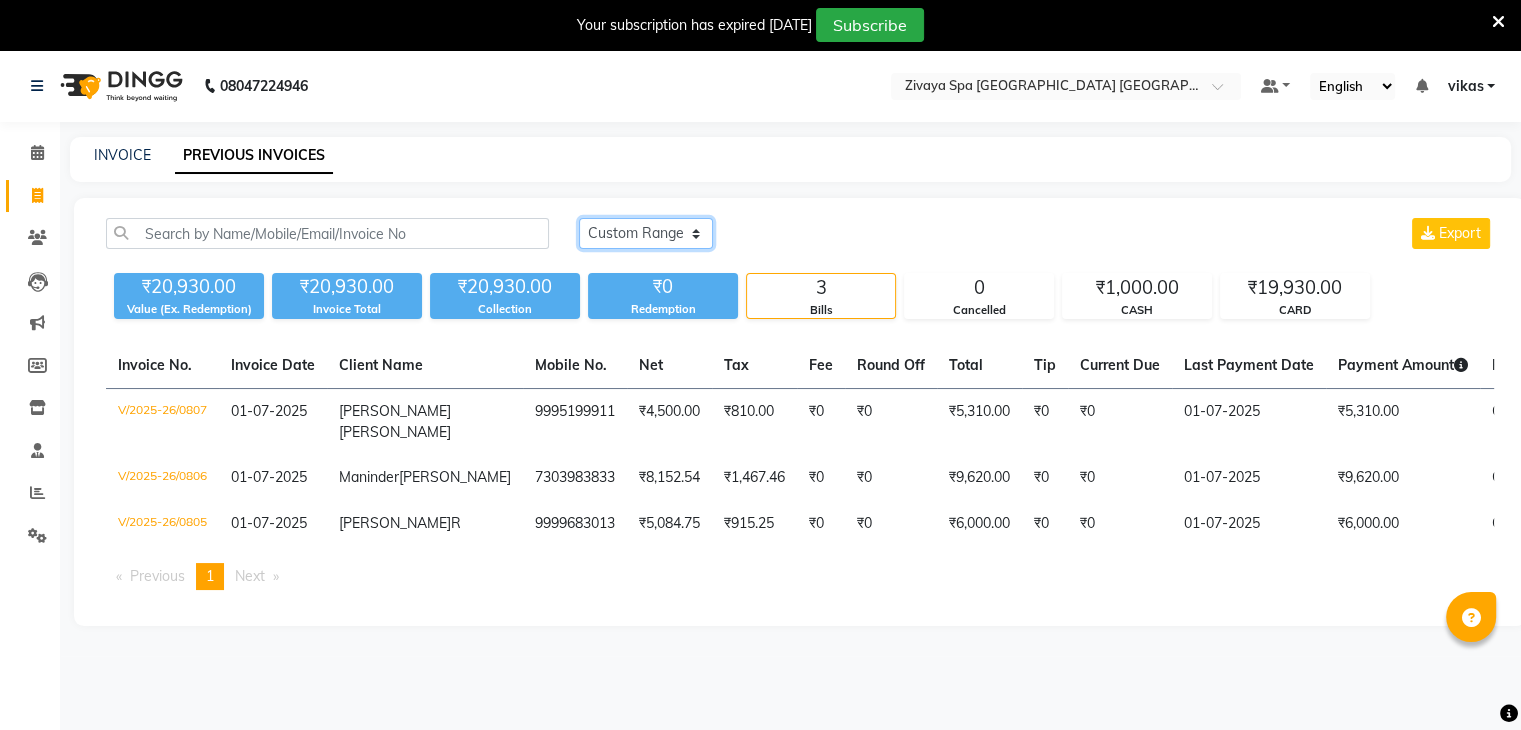 click on "Today Yesterday Custom Range" 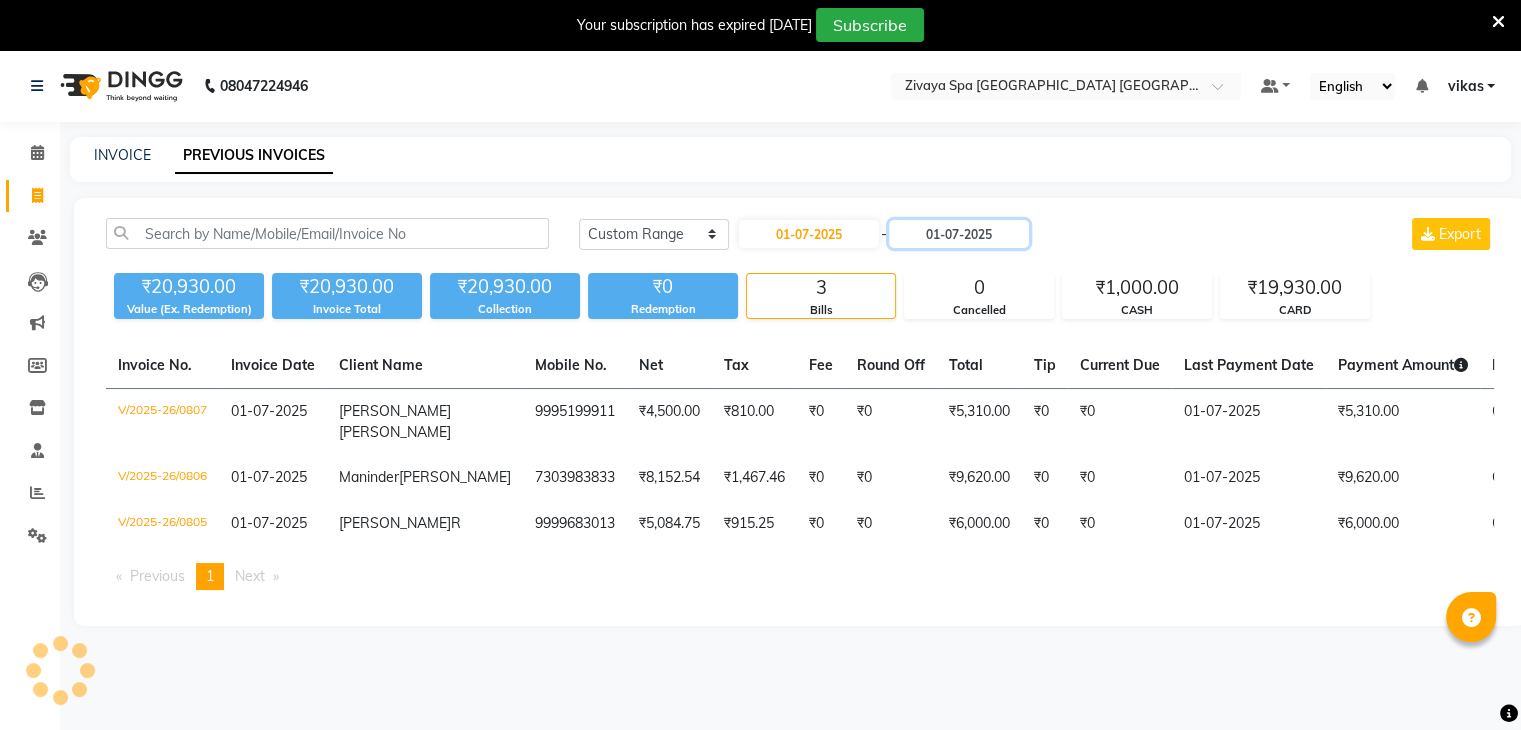 click on "01-07-2025" 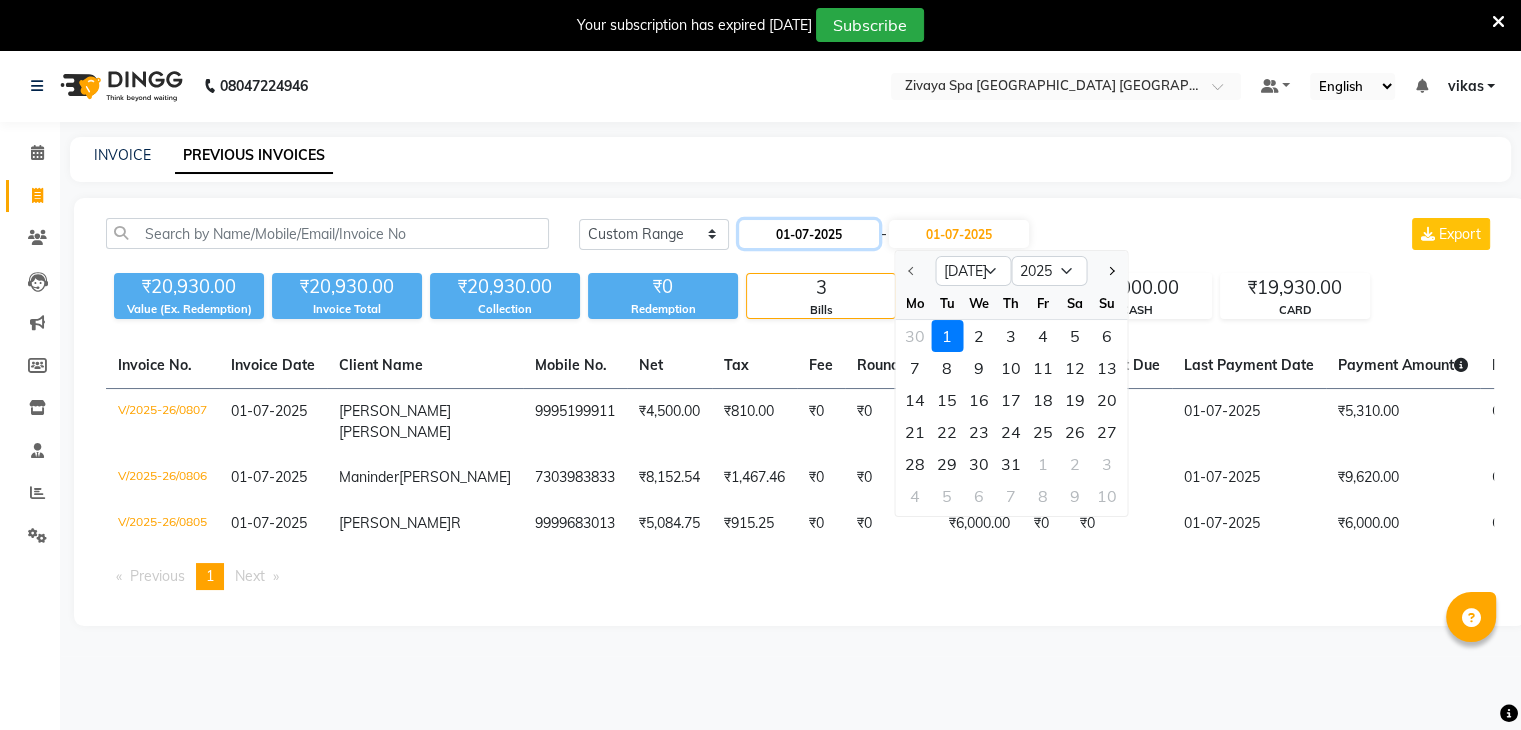click on "01-07-2025" 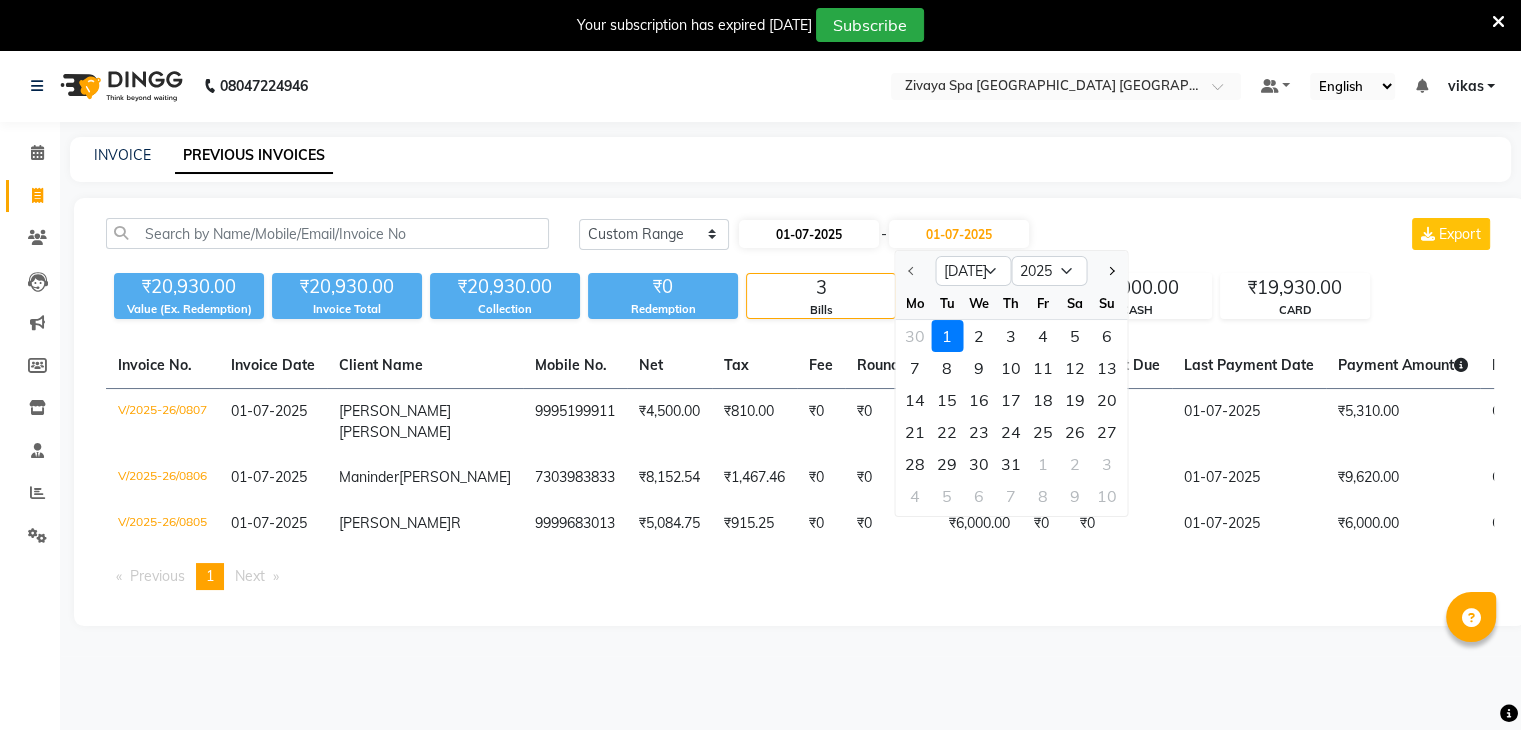 select on "7" 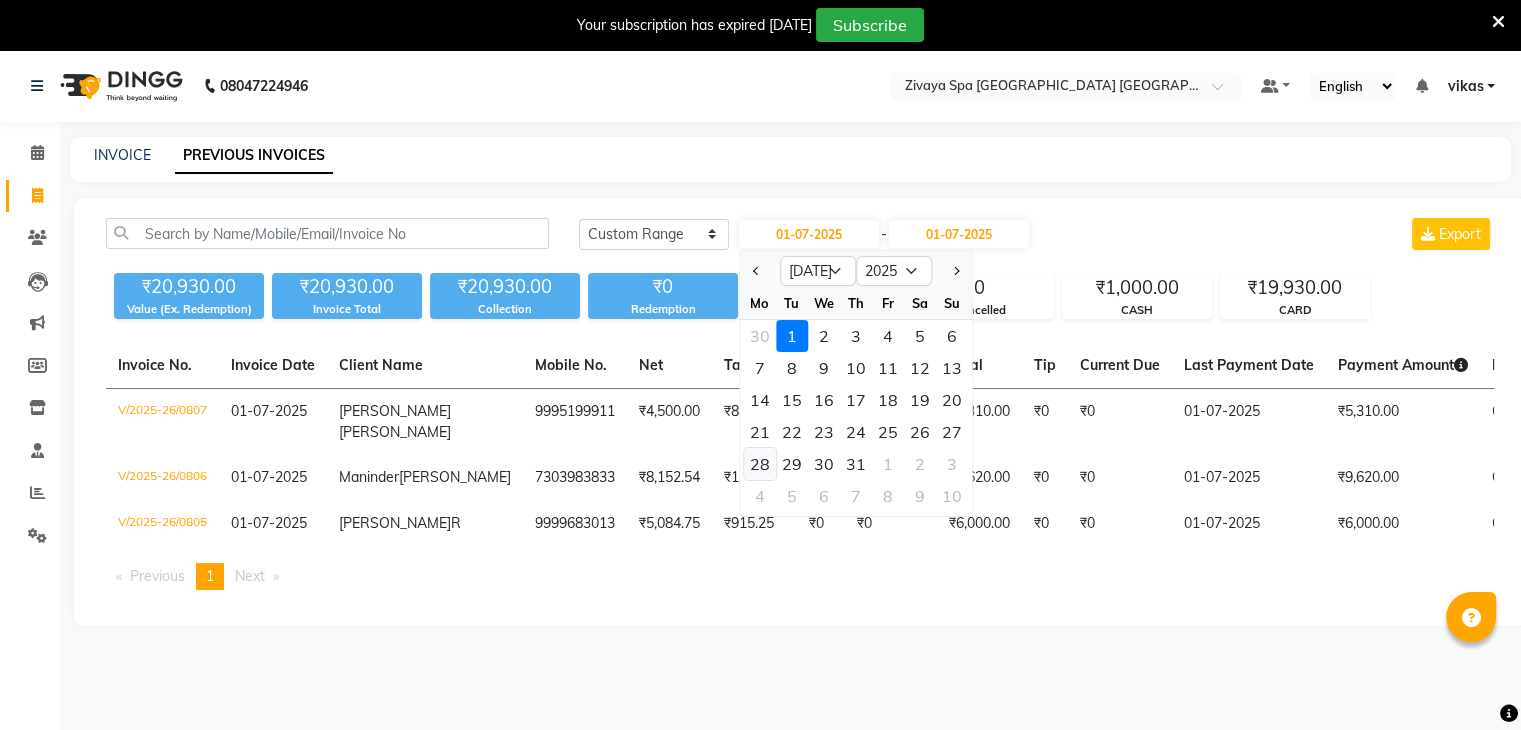 click on "28" 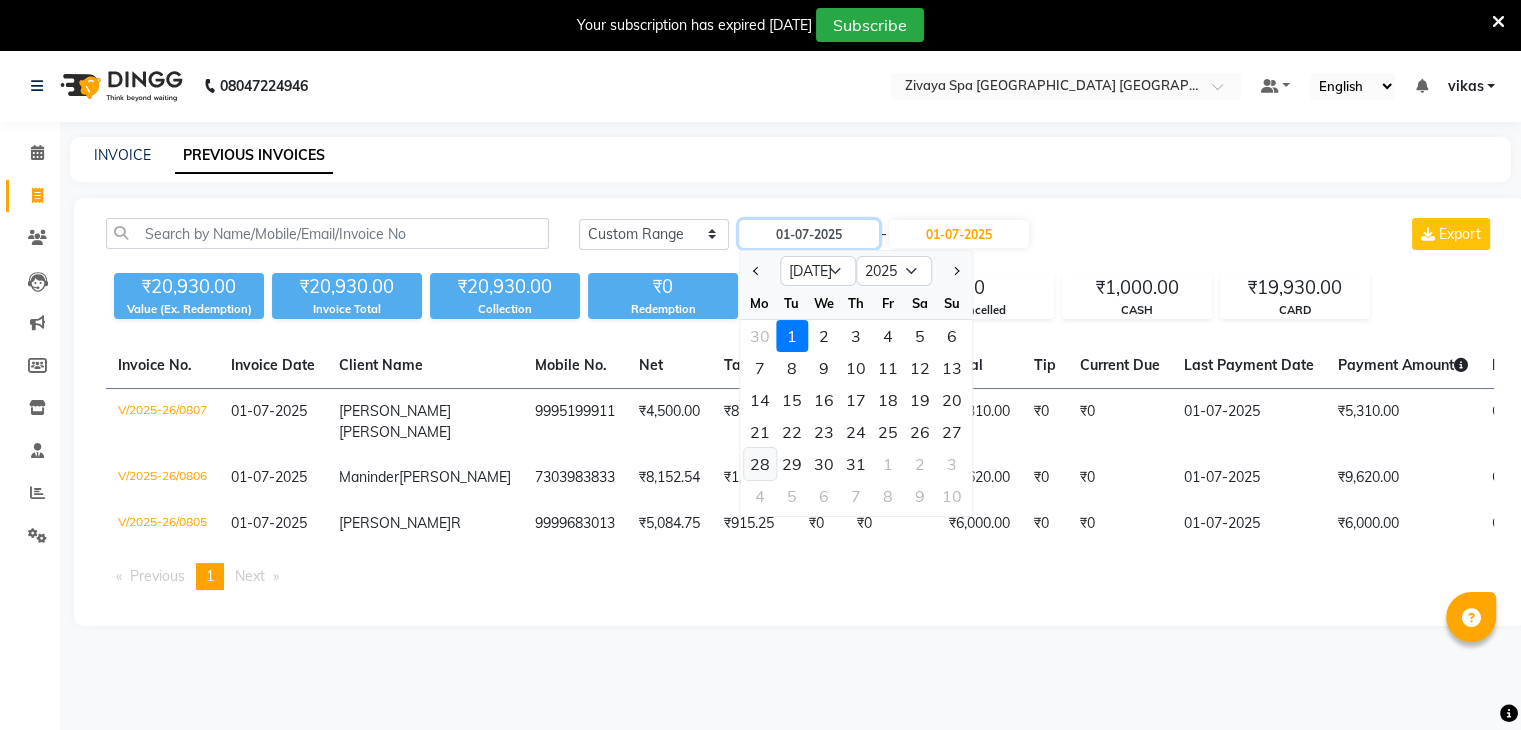type on "28-07-2025" 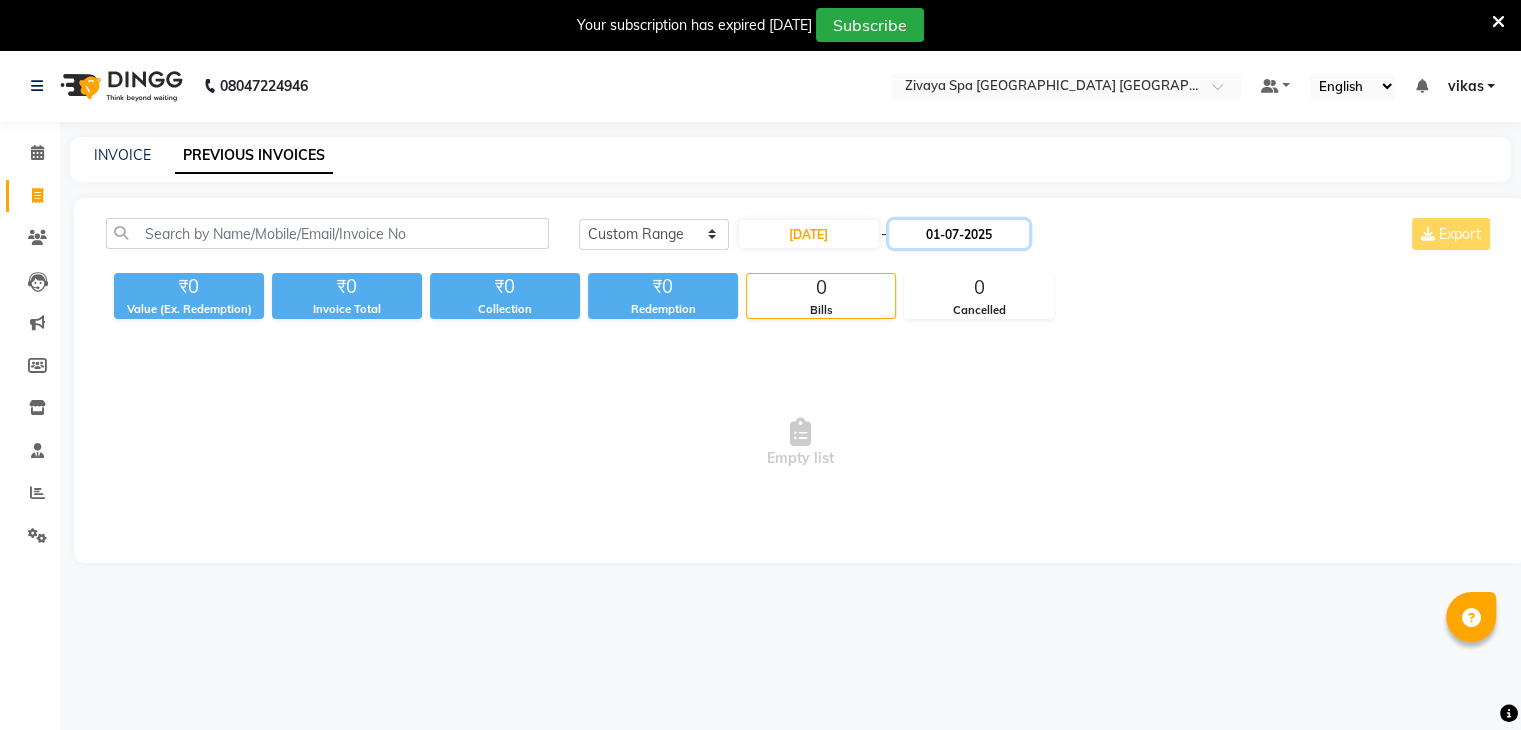 click on "01-07-2025" 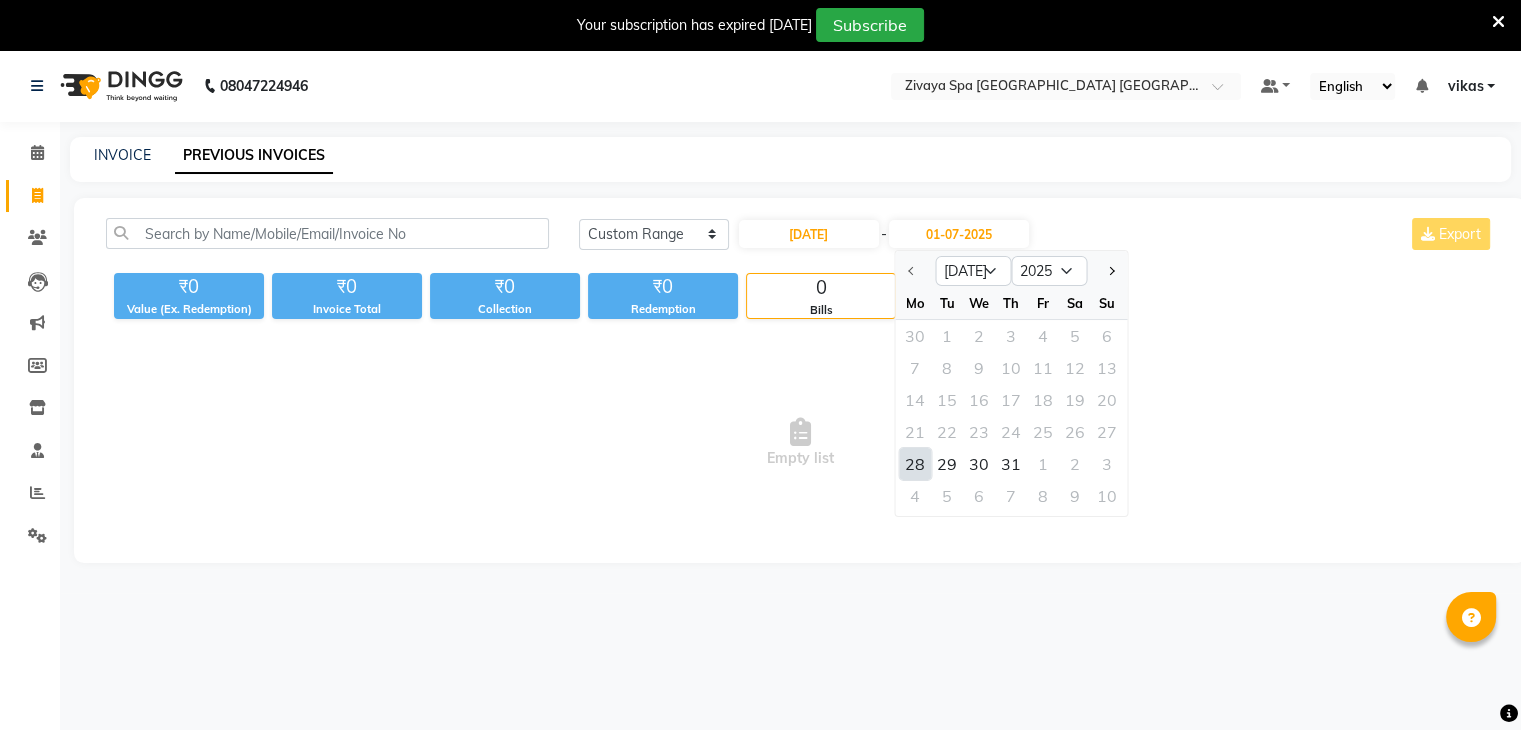 click on "28" 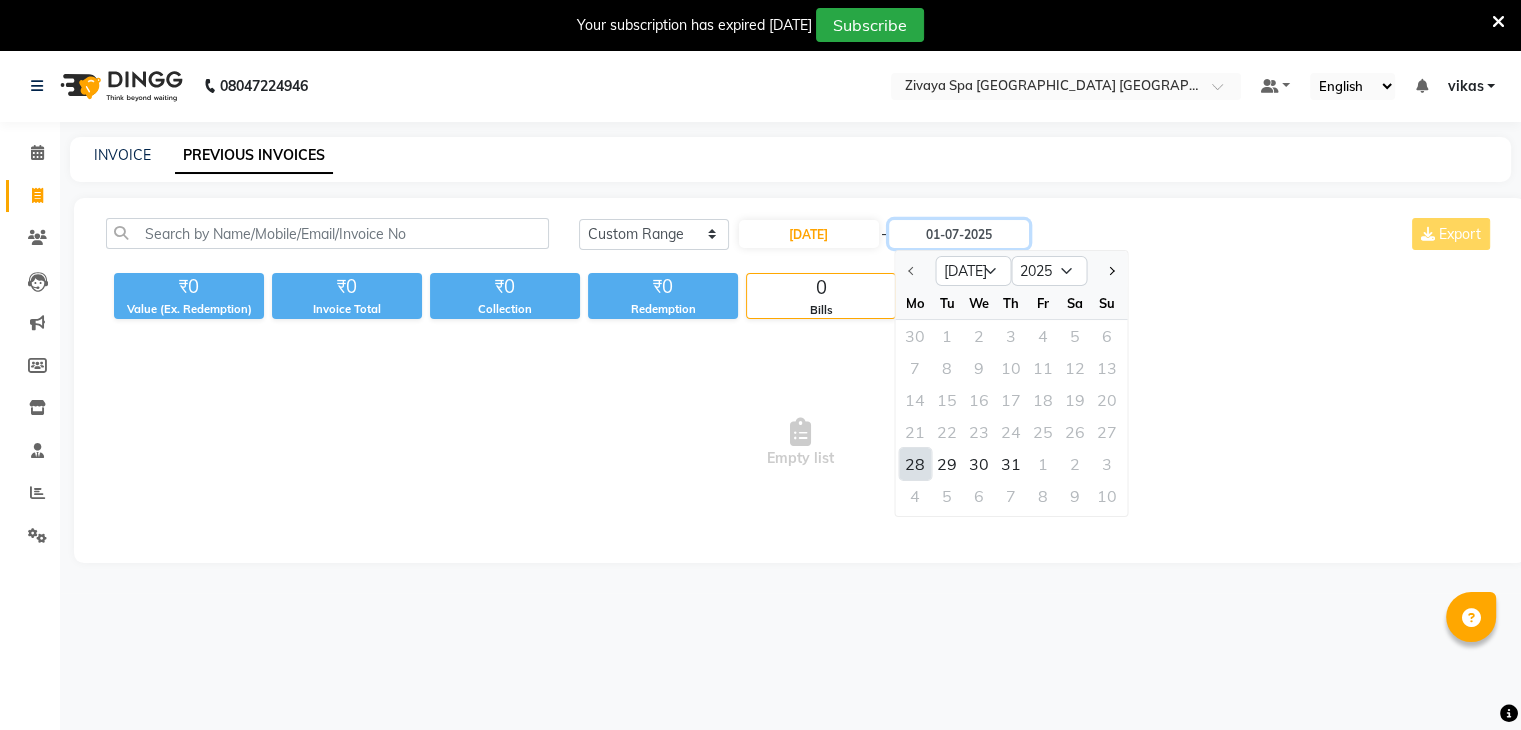 type on "28-07-2025" 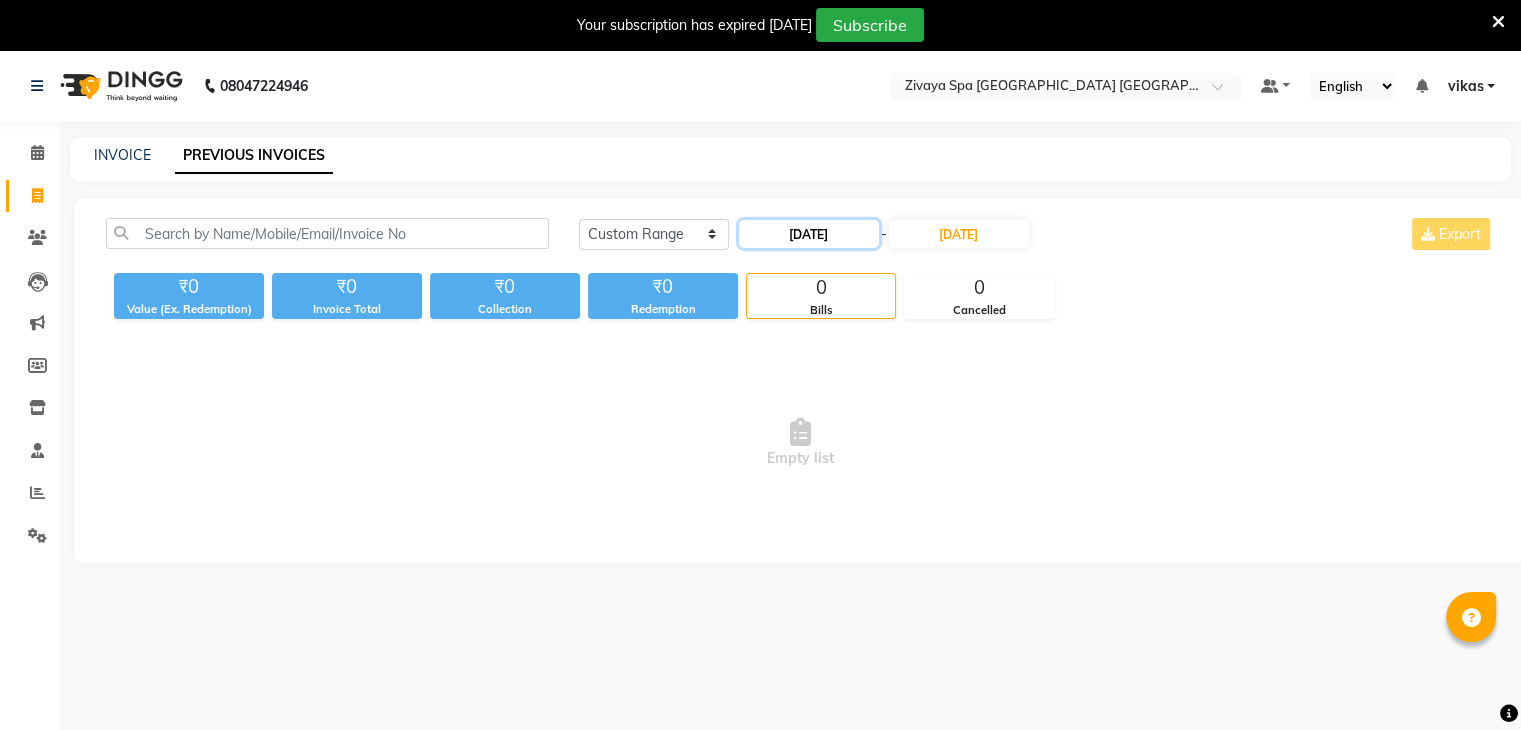 click on "28-07-2025" 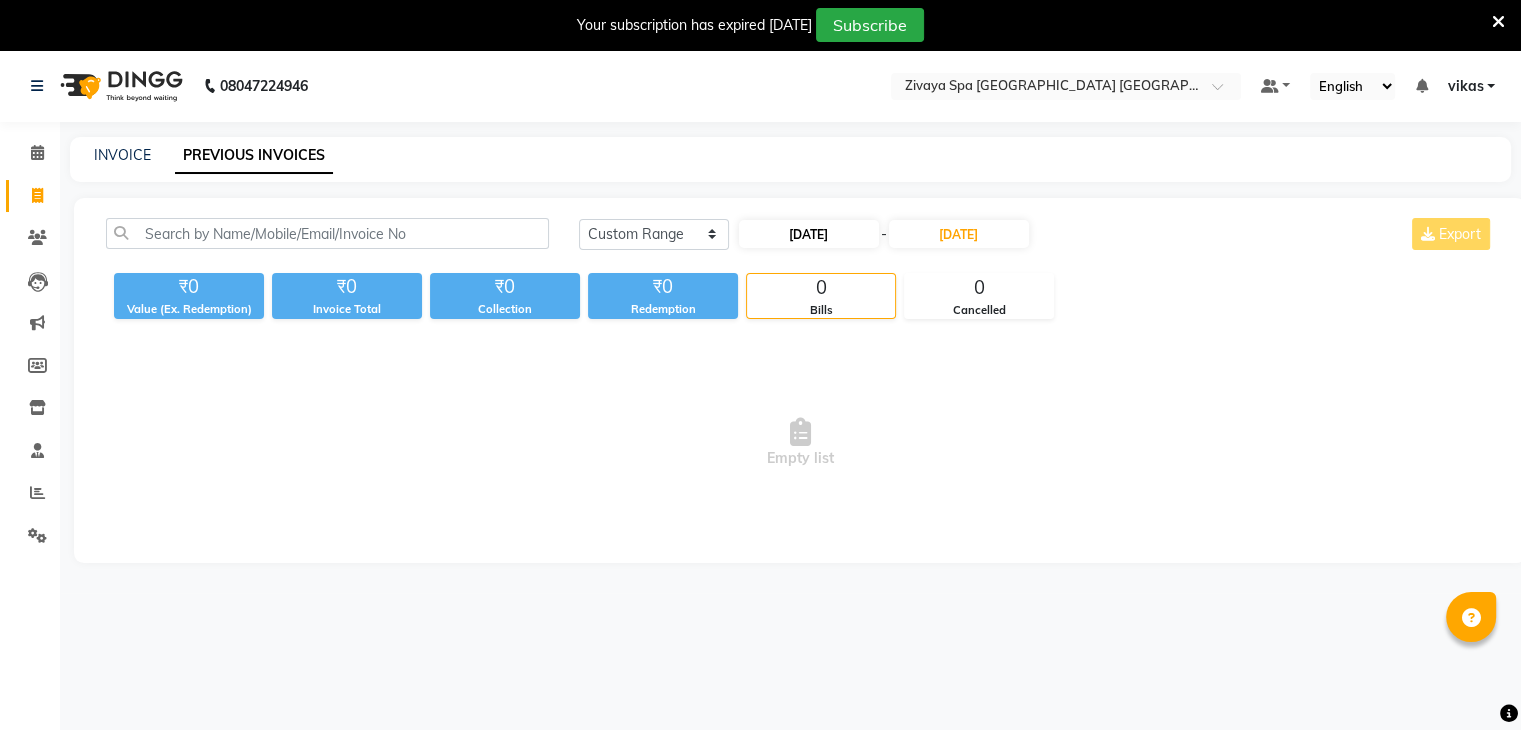 select on "7" 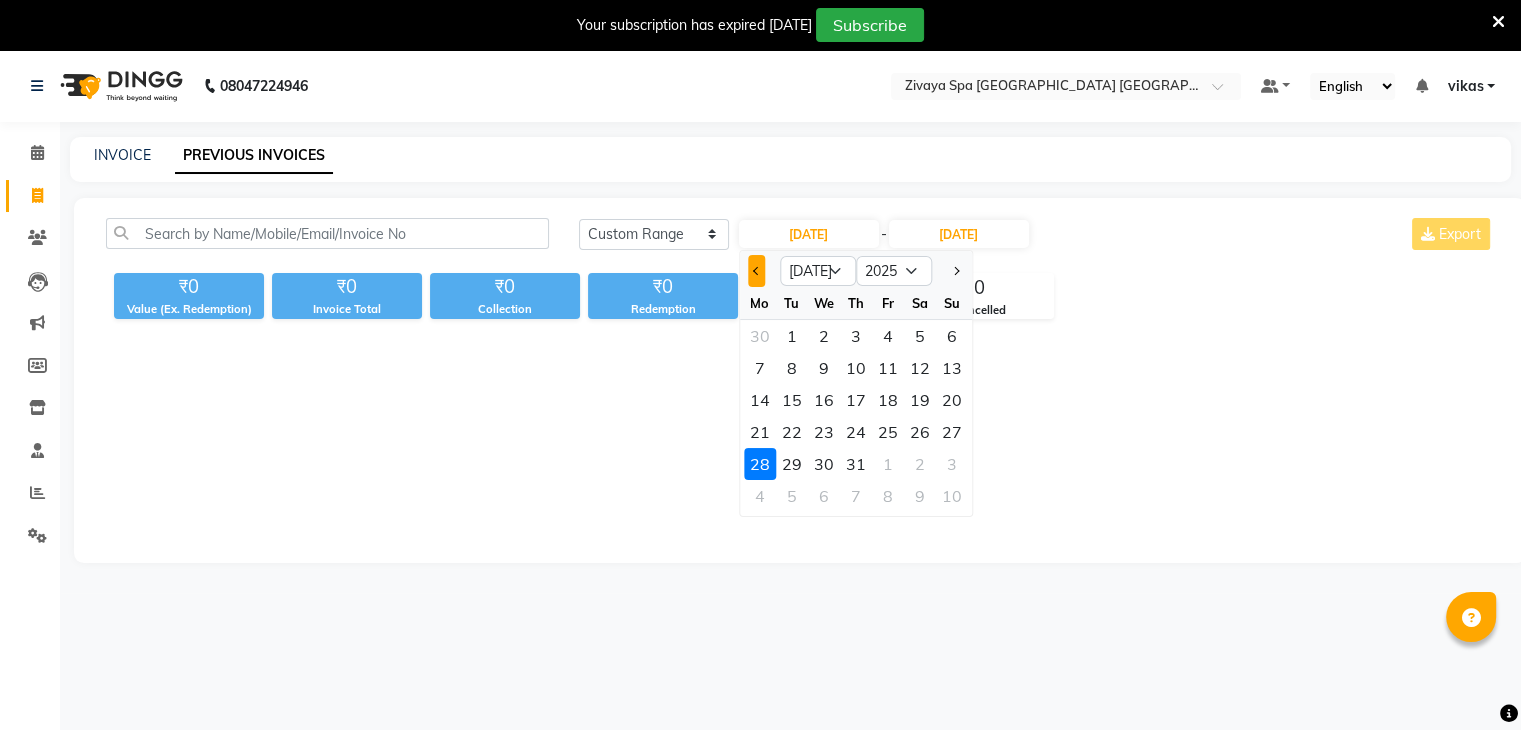 click 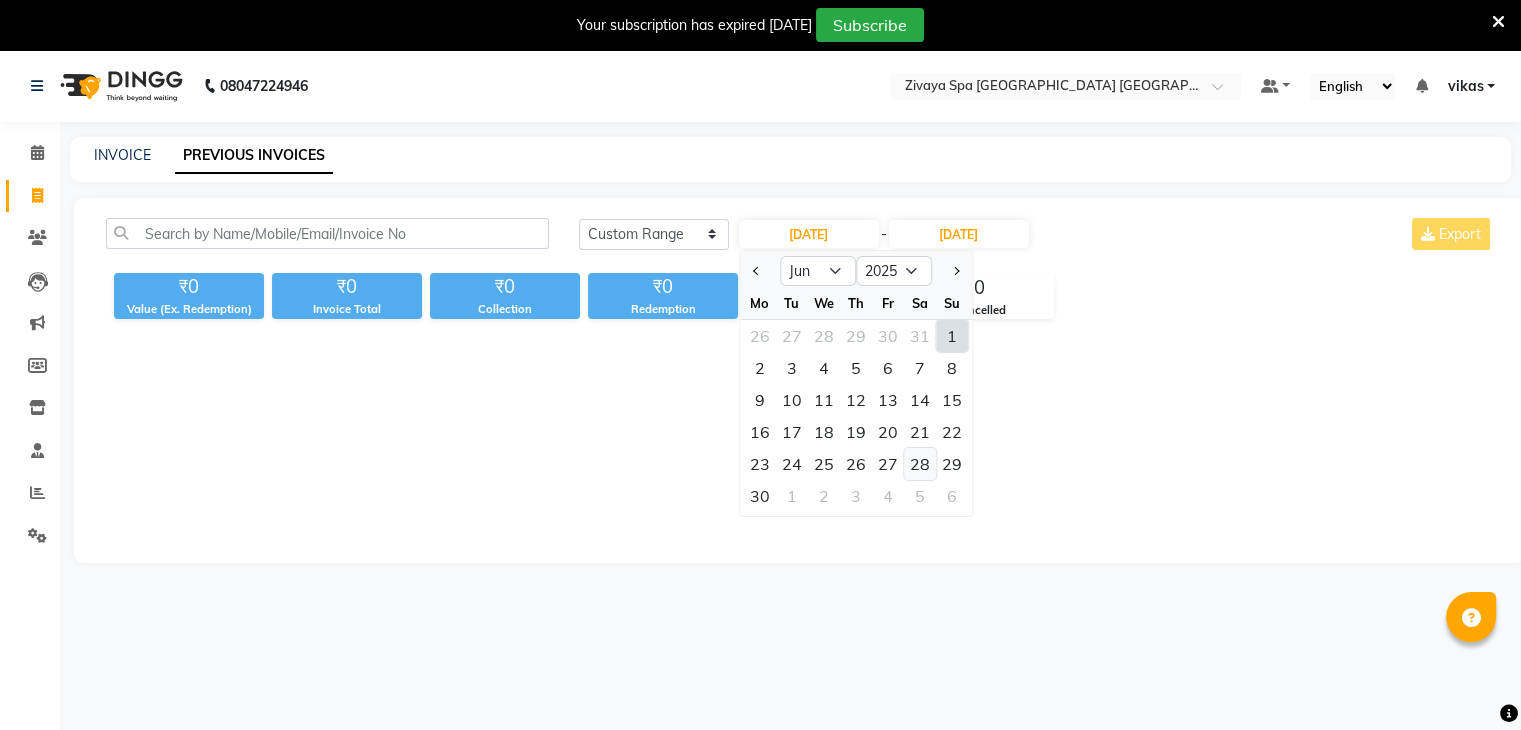 click on "28" 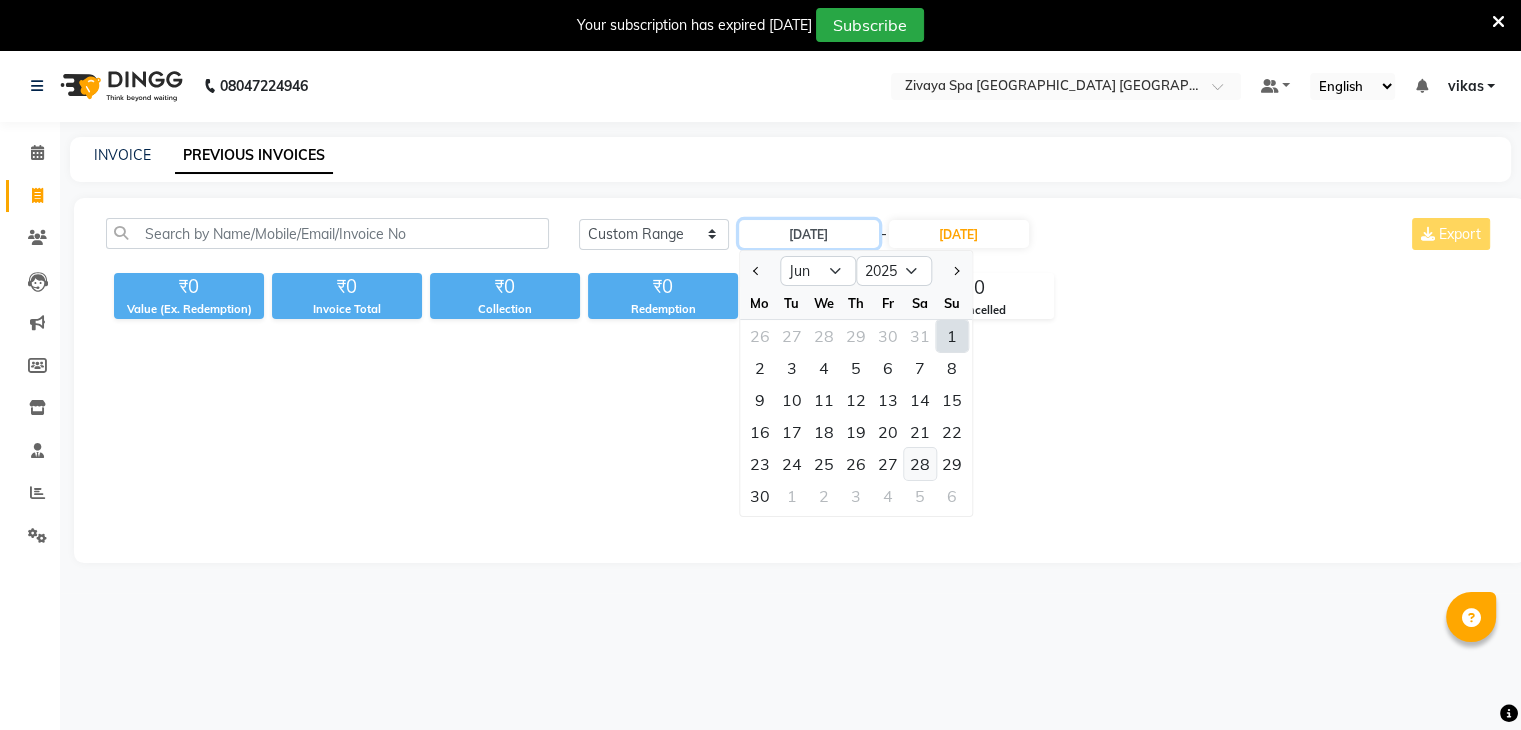 type on "[DATE]" 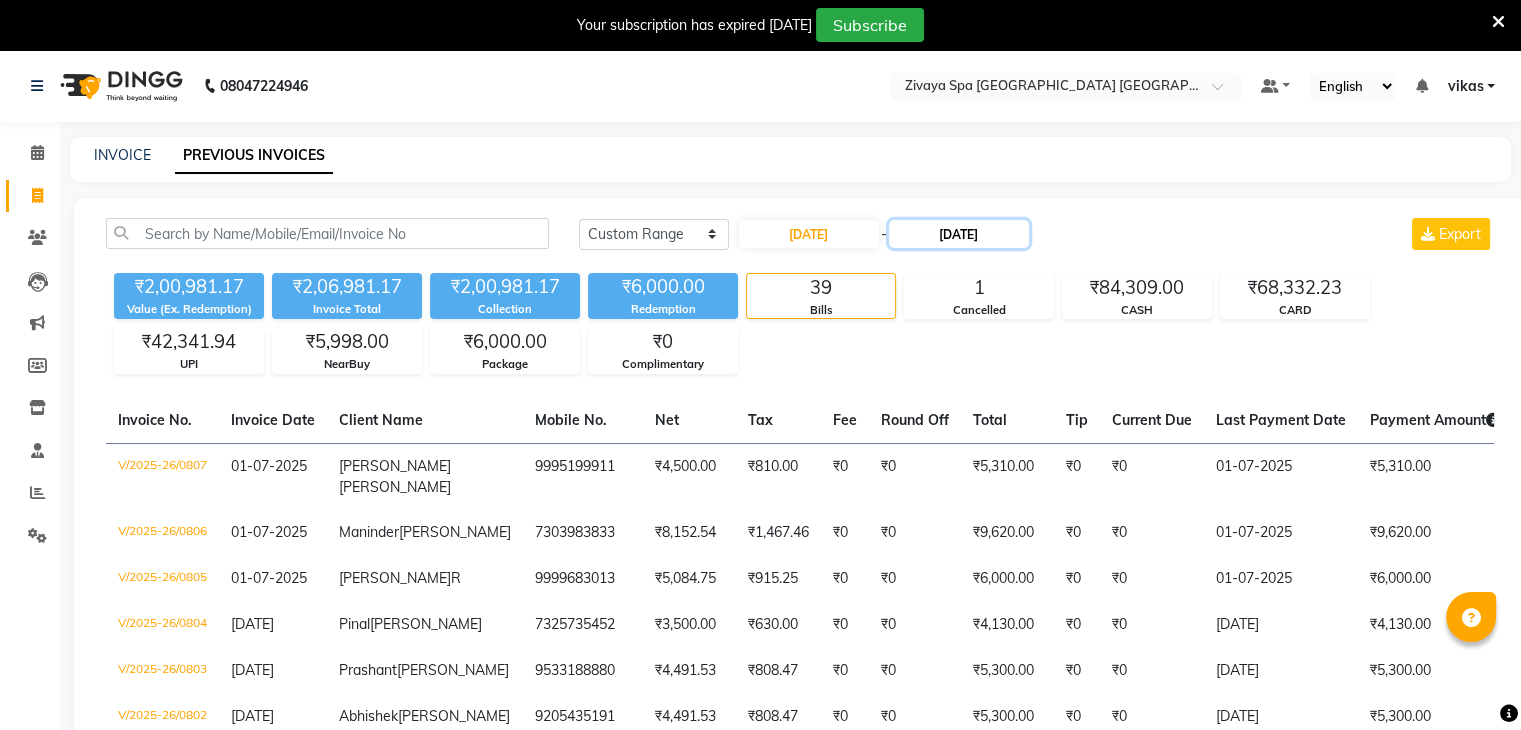 click on "28-07-2025" 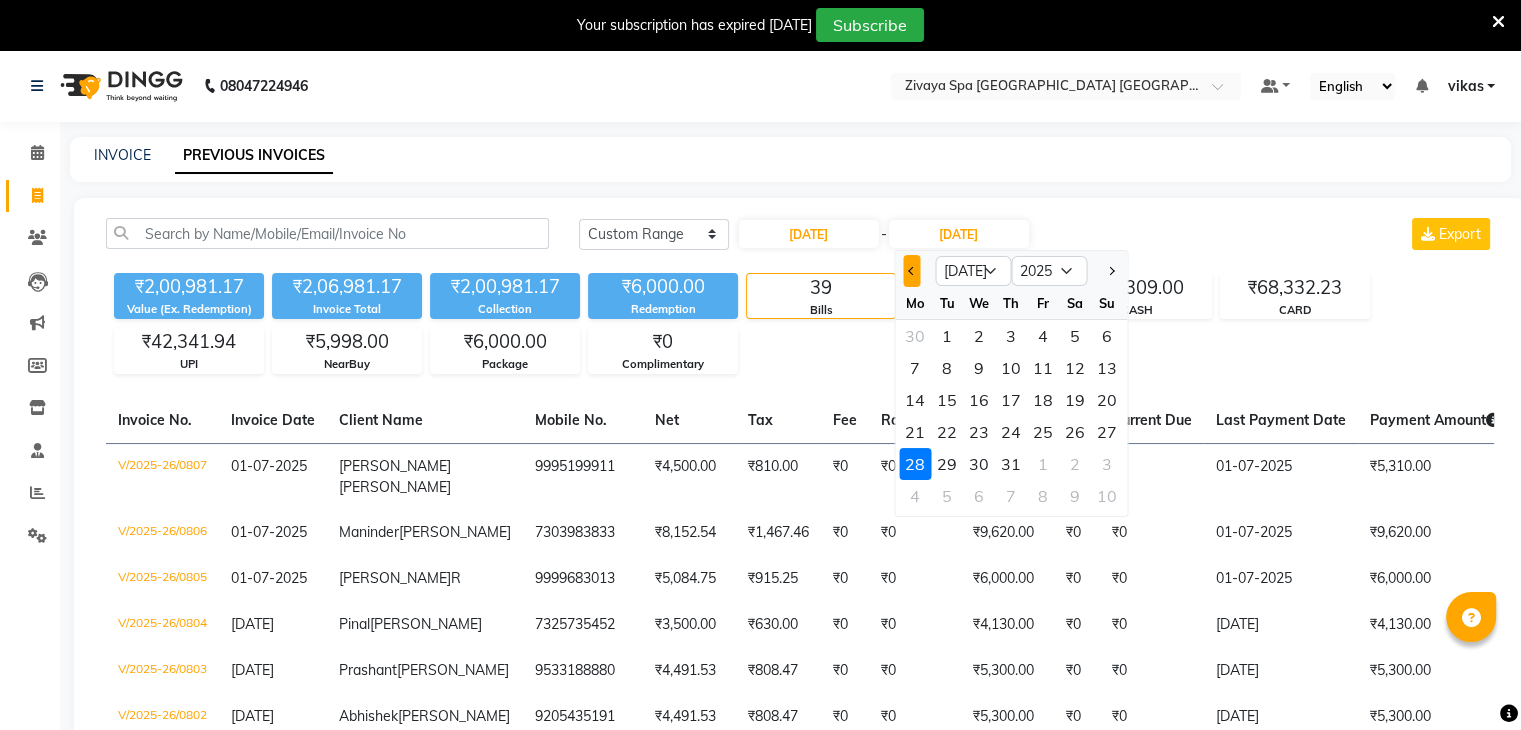 click 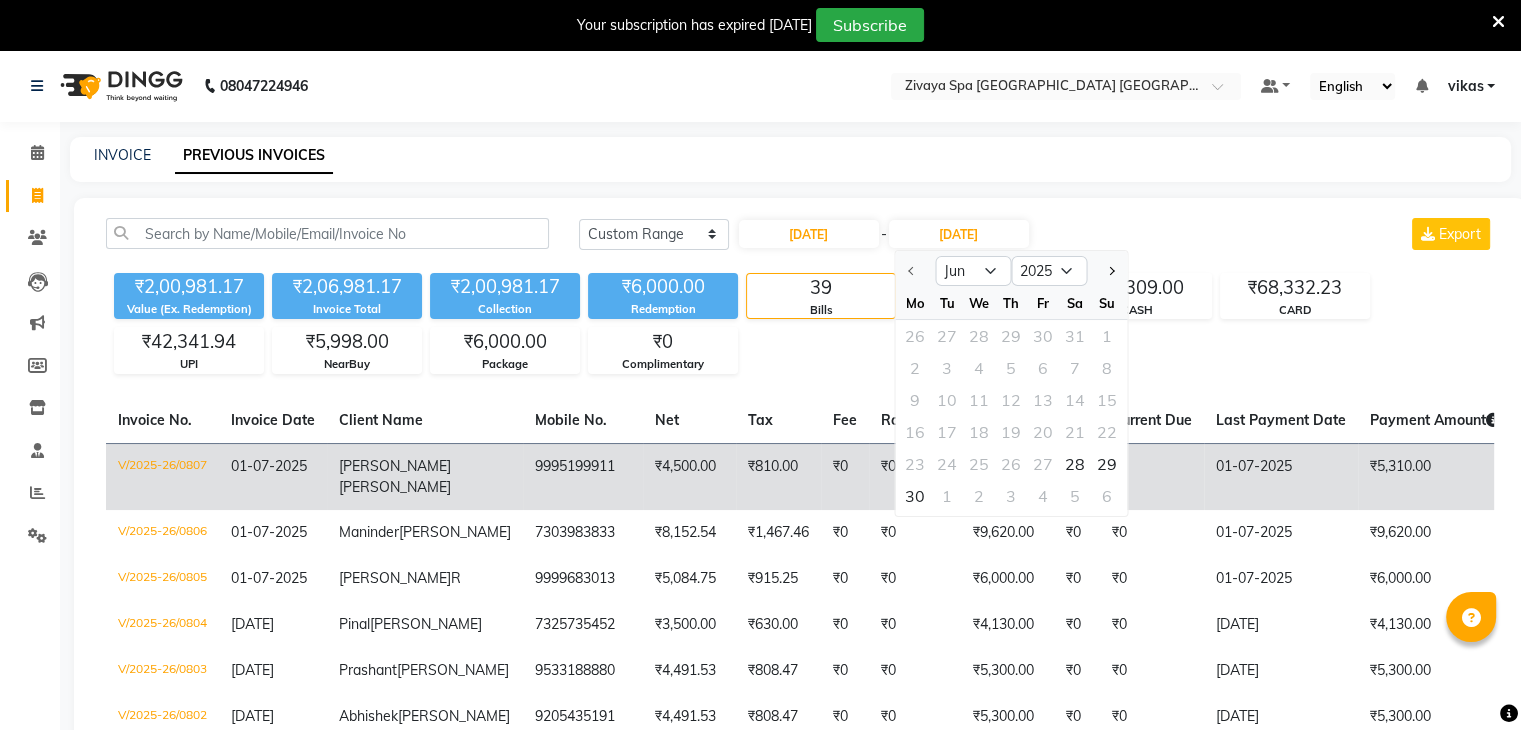 click on "28" 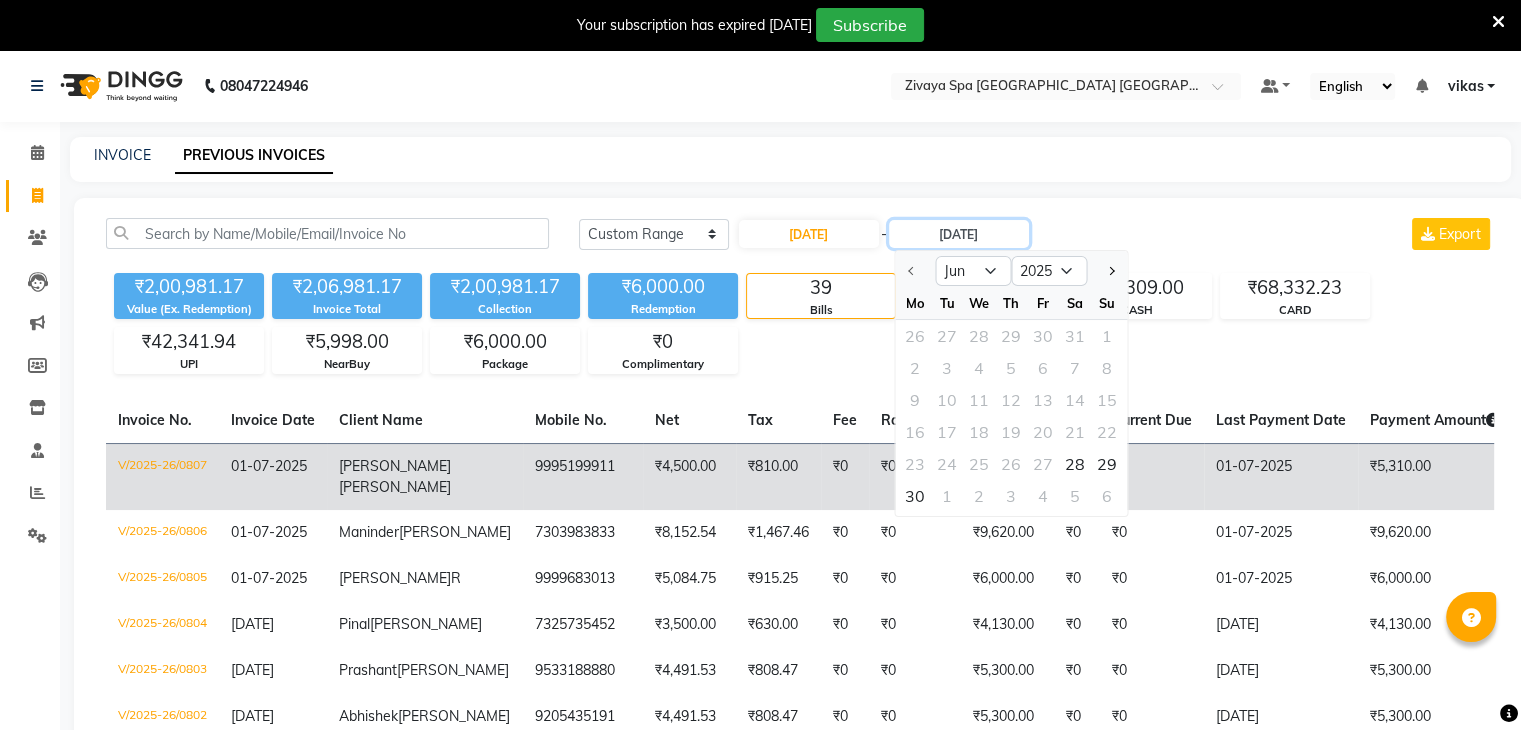 type on "[DATE]" 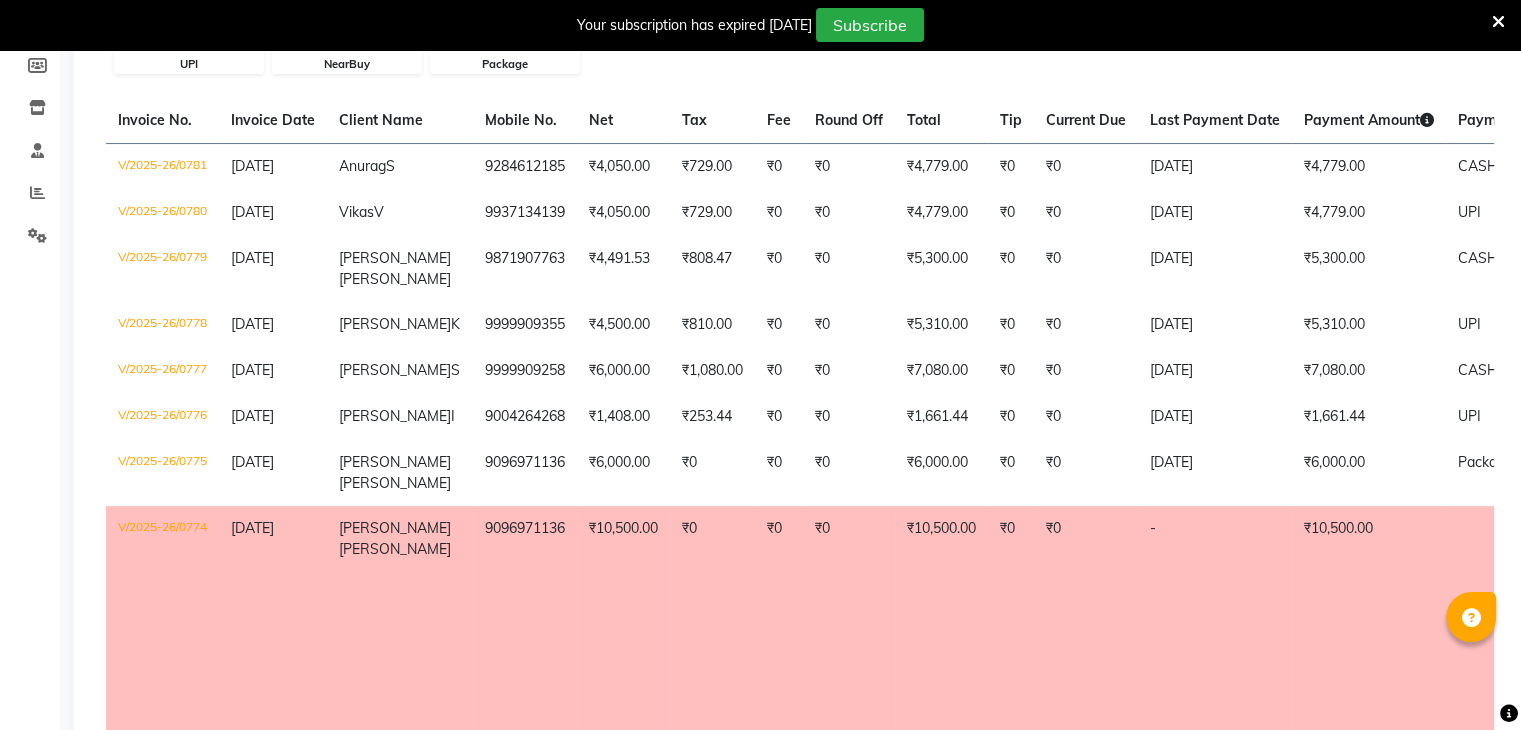 scroll, scrollTop: 500, scrollLeft: 0, axis: vertical 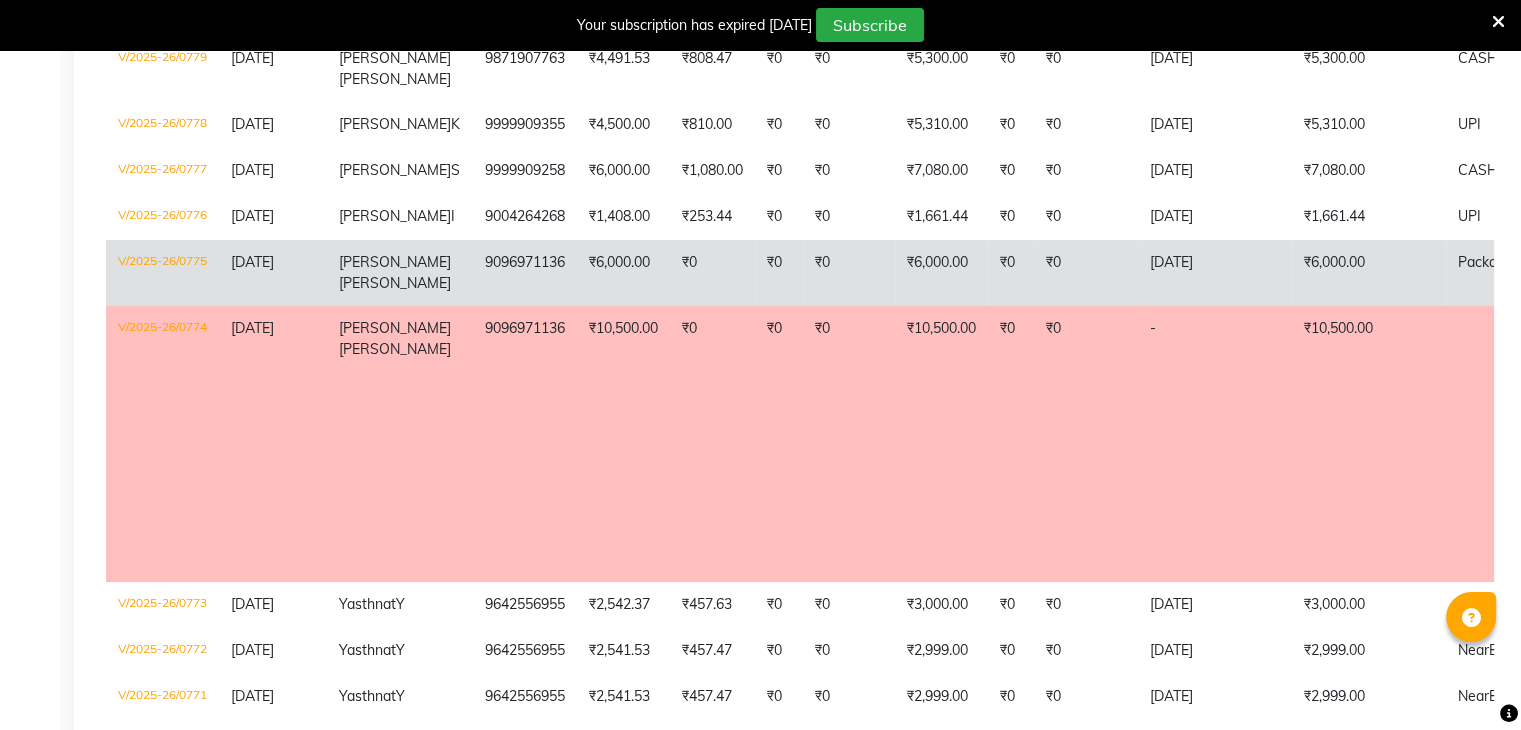 click on "[DATE]" 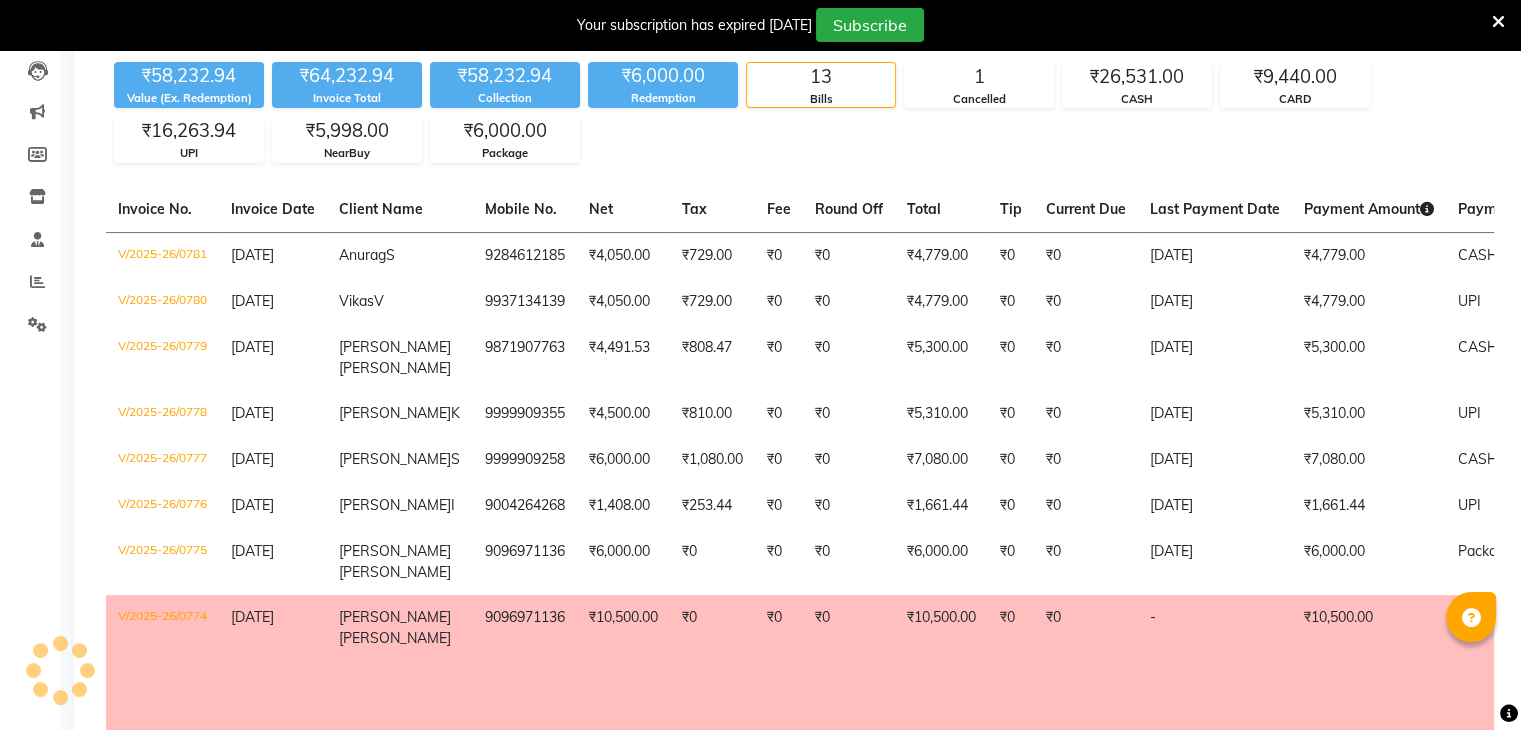 scroll, scrollTop: 200, scrollLeft: 0, axis: vertical 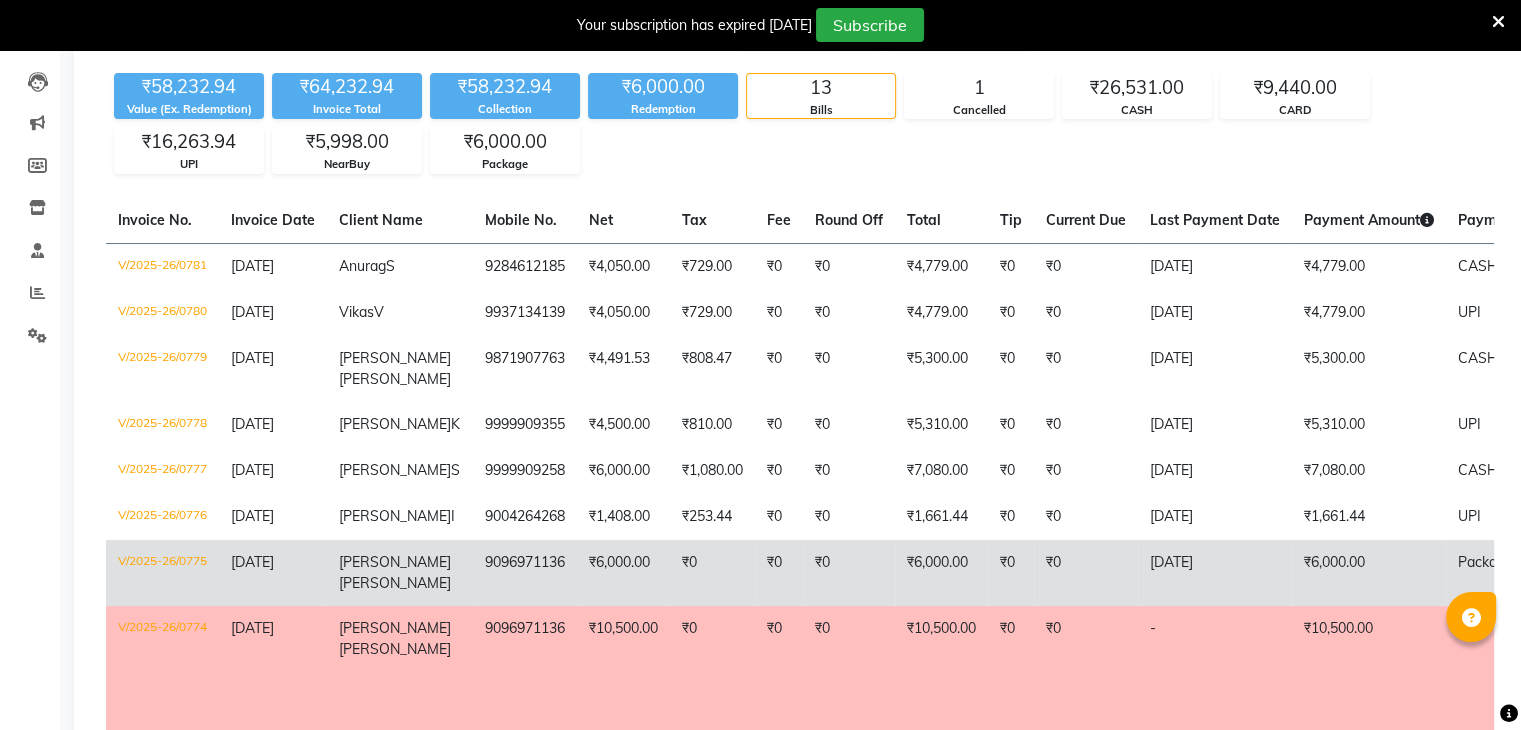 click on "₹6,000.00" 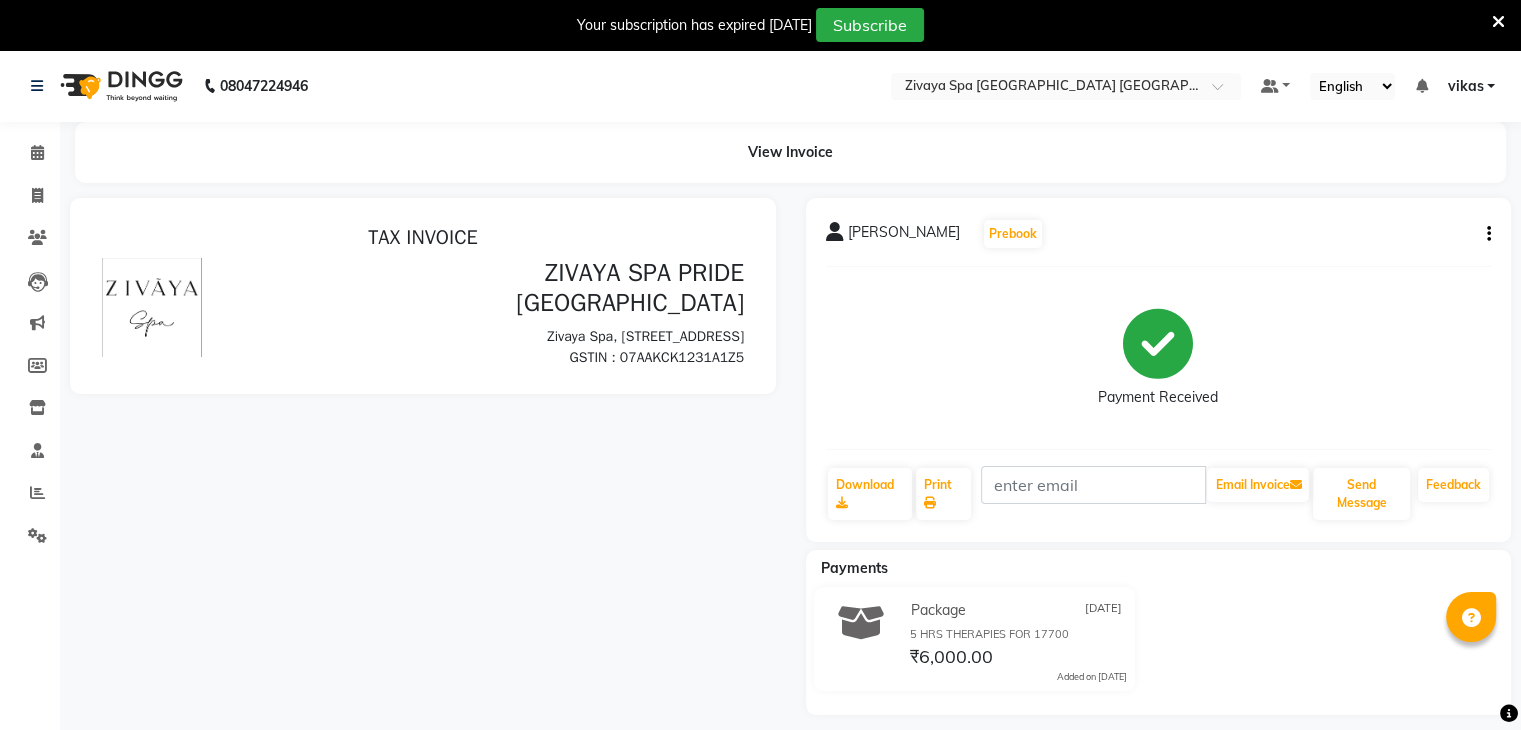 scroll, scrollTop: 0, scrollLeft: 0, axis: both 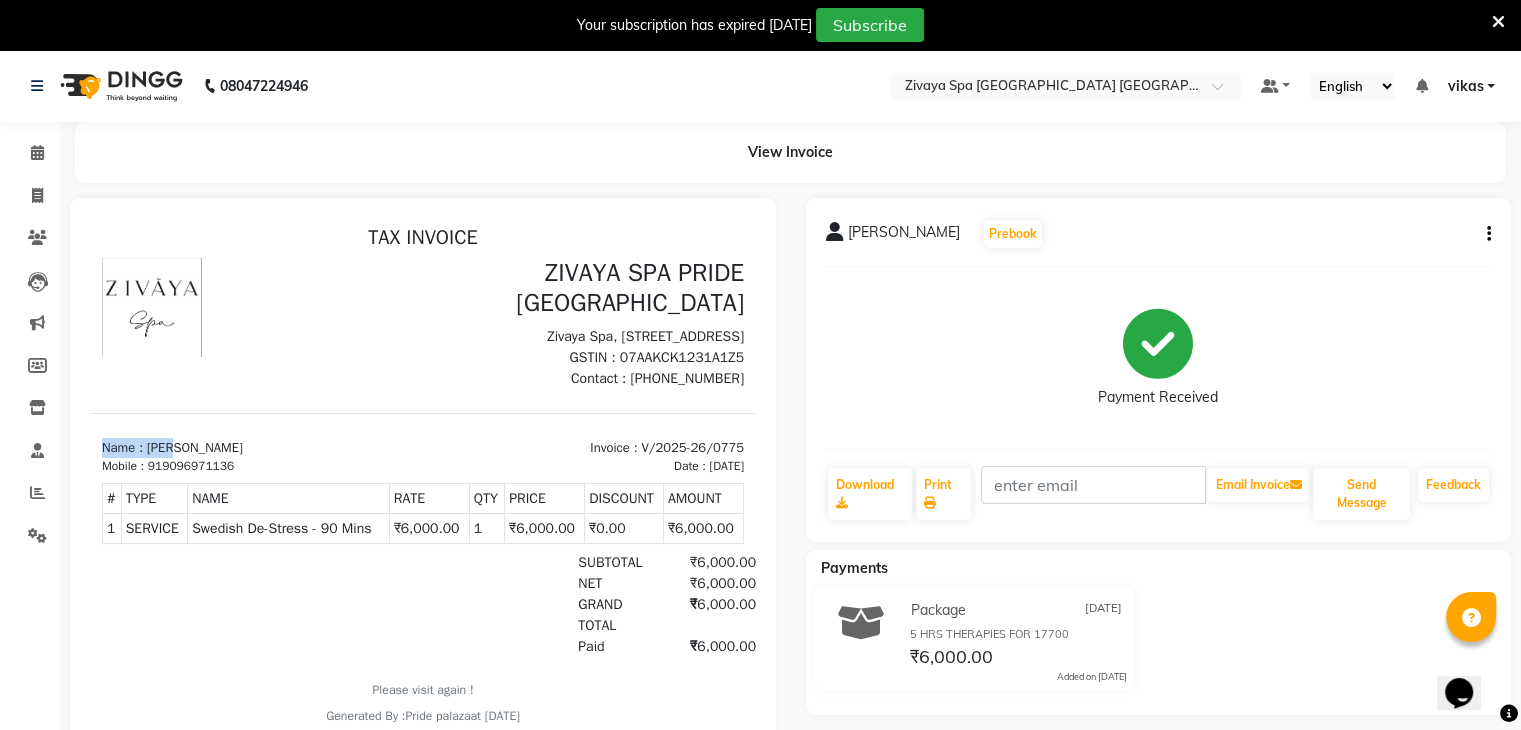 drag, startPoint x: 99, startPoint y: 489, endPoint x: 184, endPoint y: 459, distance: 90.13878 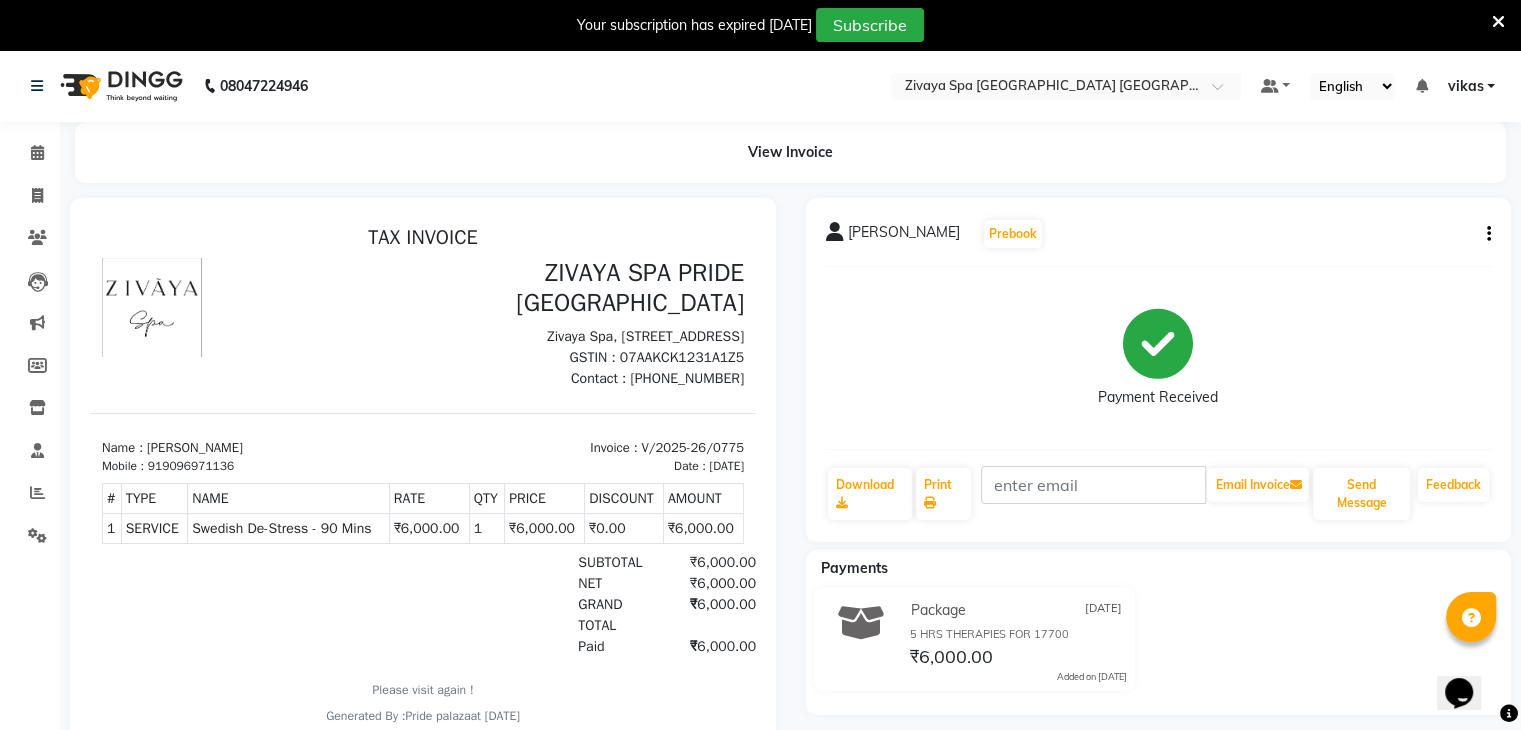 click on "#
TYPE
NAME
RATE
QTY
PRICE
DISCOUNT
AMOUNT
1" at bounding box center (423, 513) 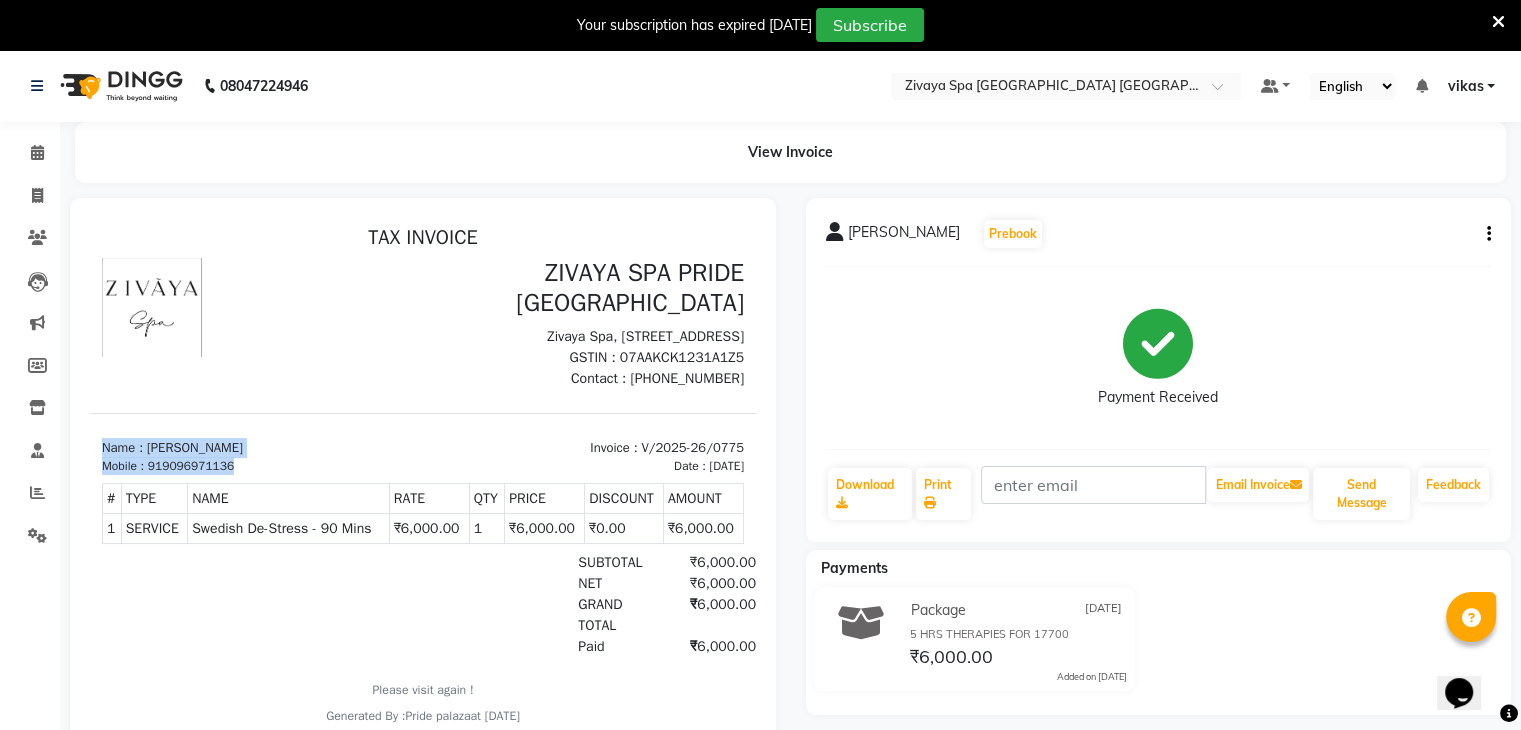 drag, startPoint x: 100, startPoint y: 484, endPoint x: 363, endPoint y: 513, distance: 264.59402 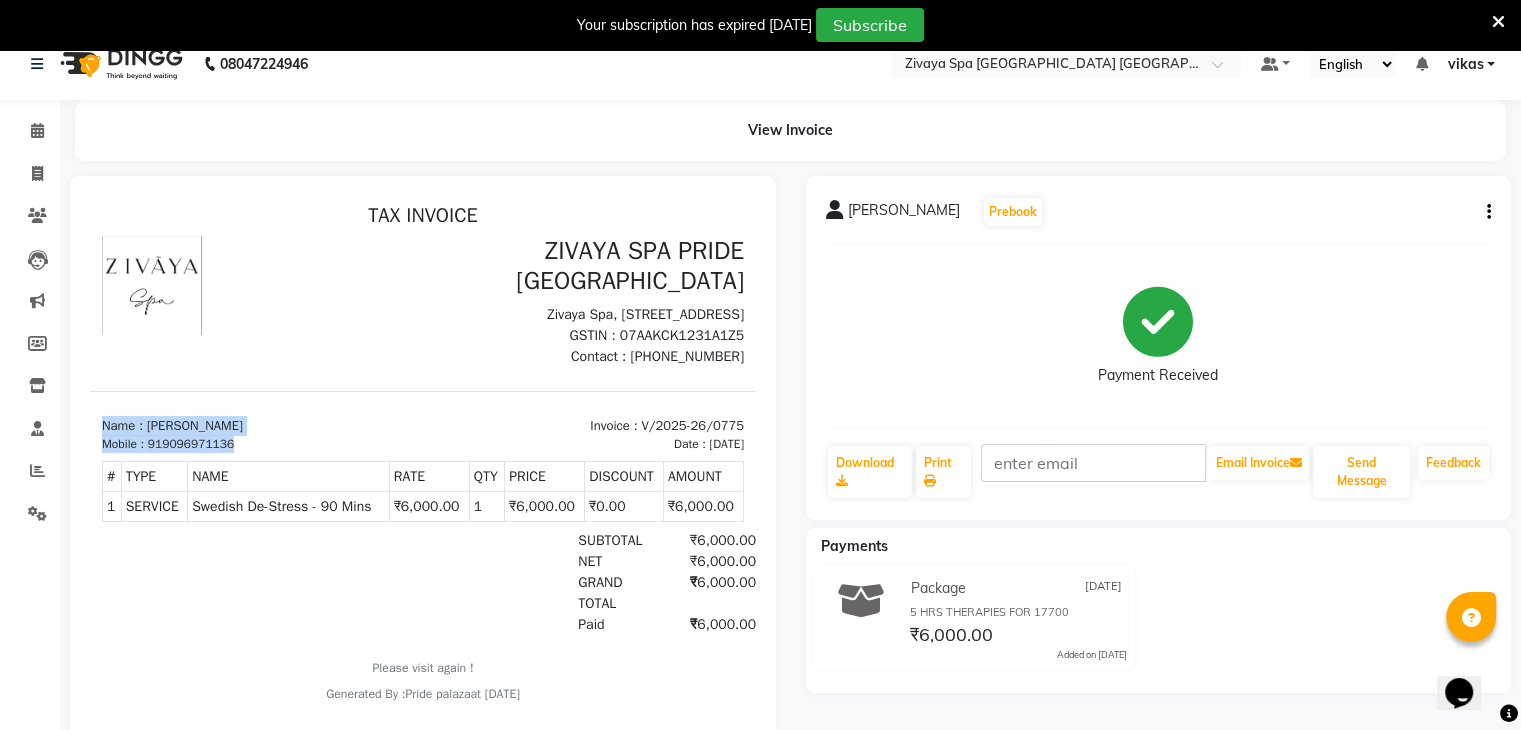 scroll, scrollTop: 0, scrollLeft: 0, axis: both 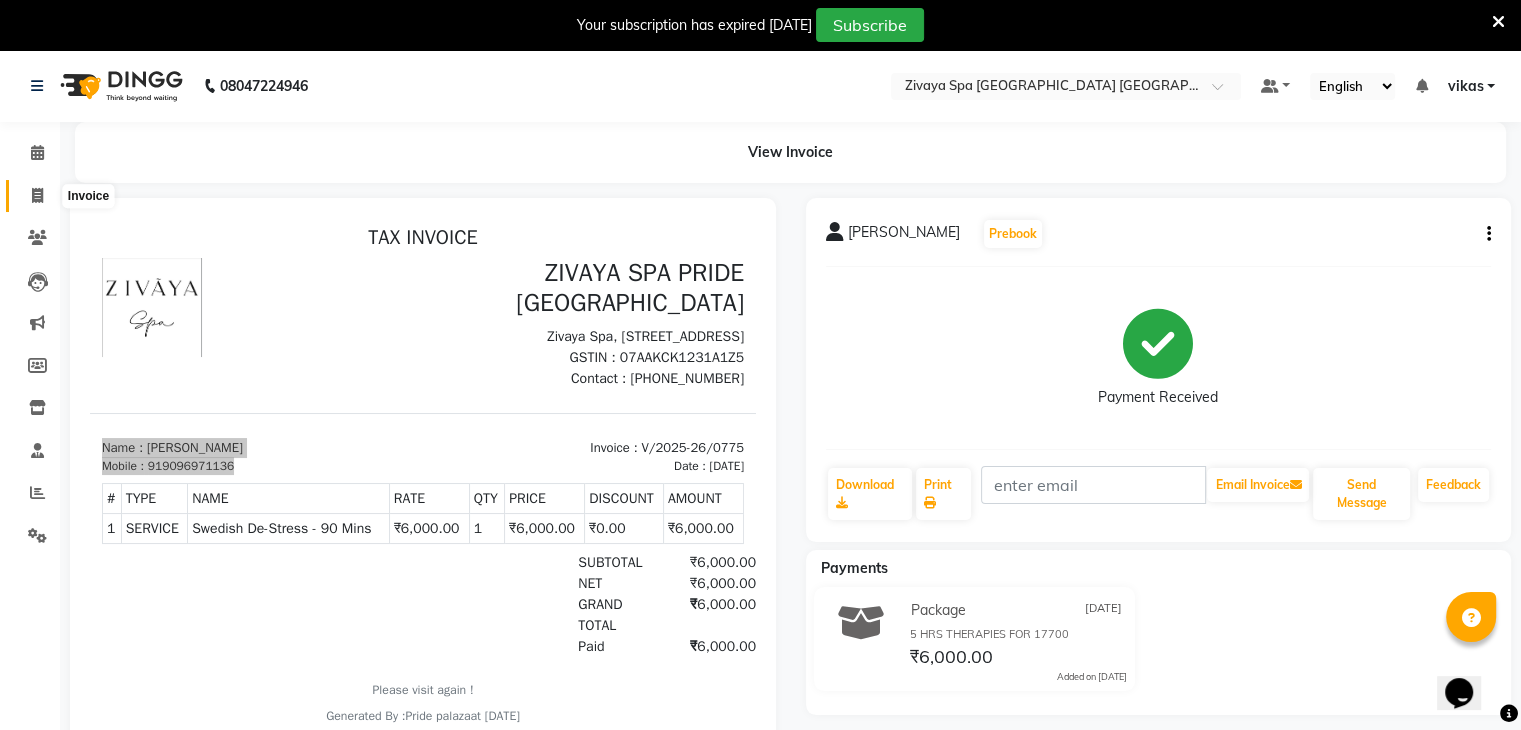 click 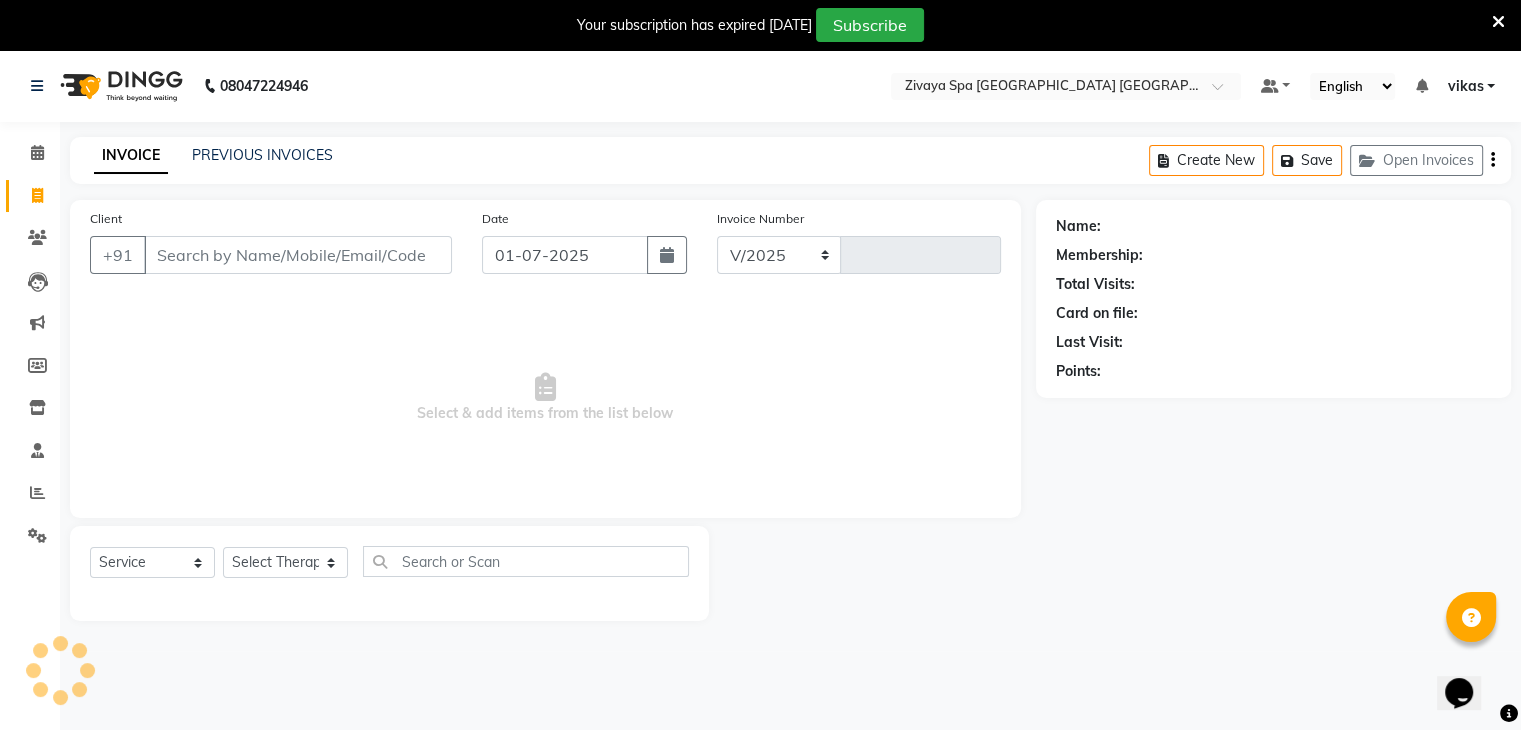 select on "6501" 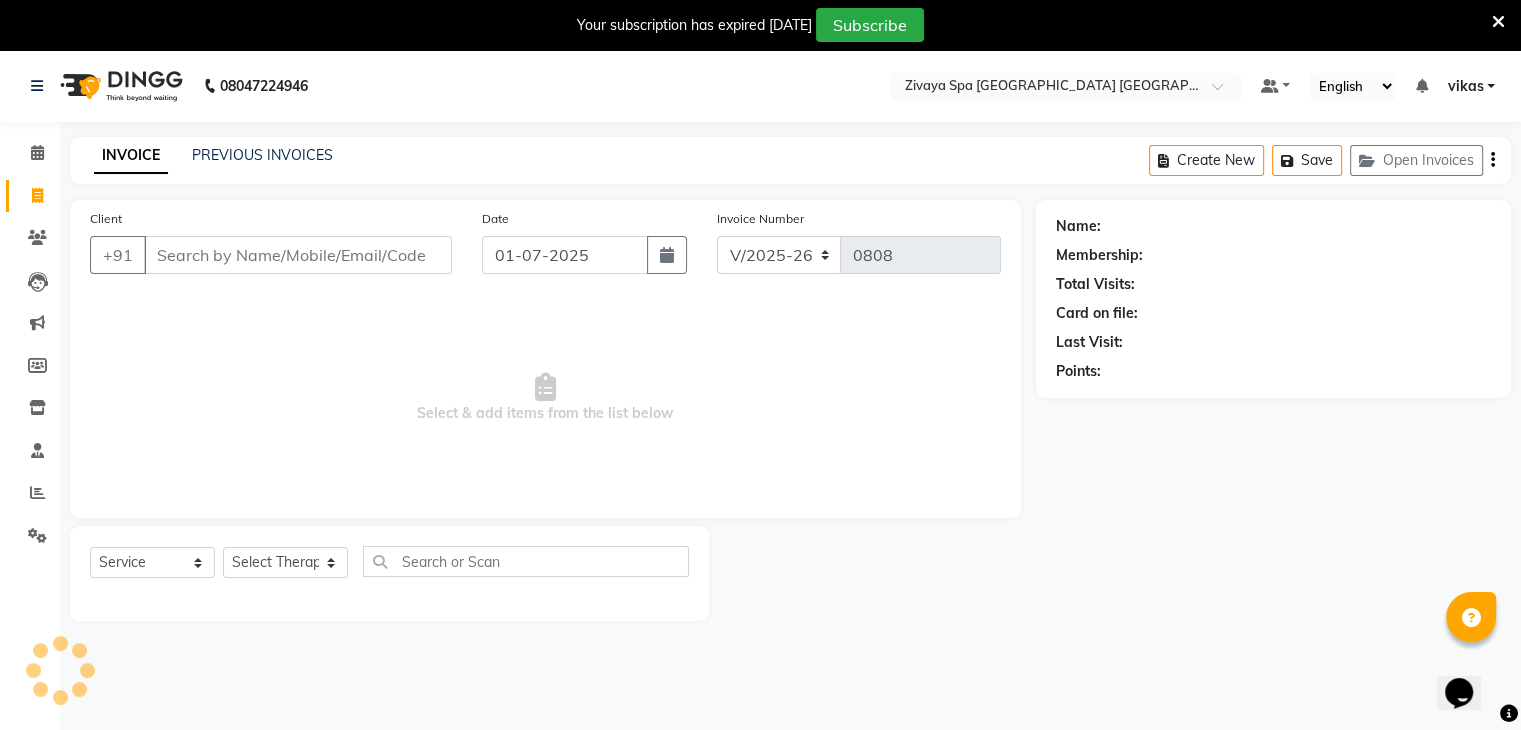 scroll, scrollTop: 50, scrollLeft: 0, axis: vertical 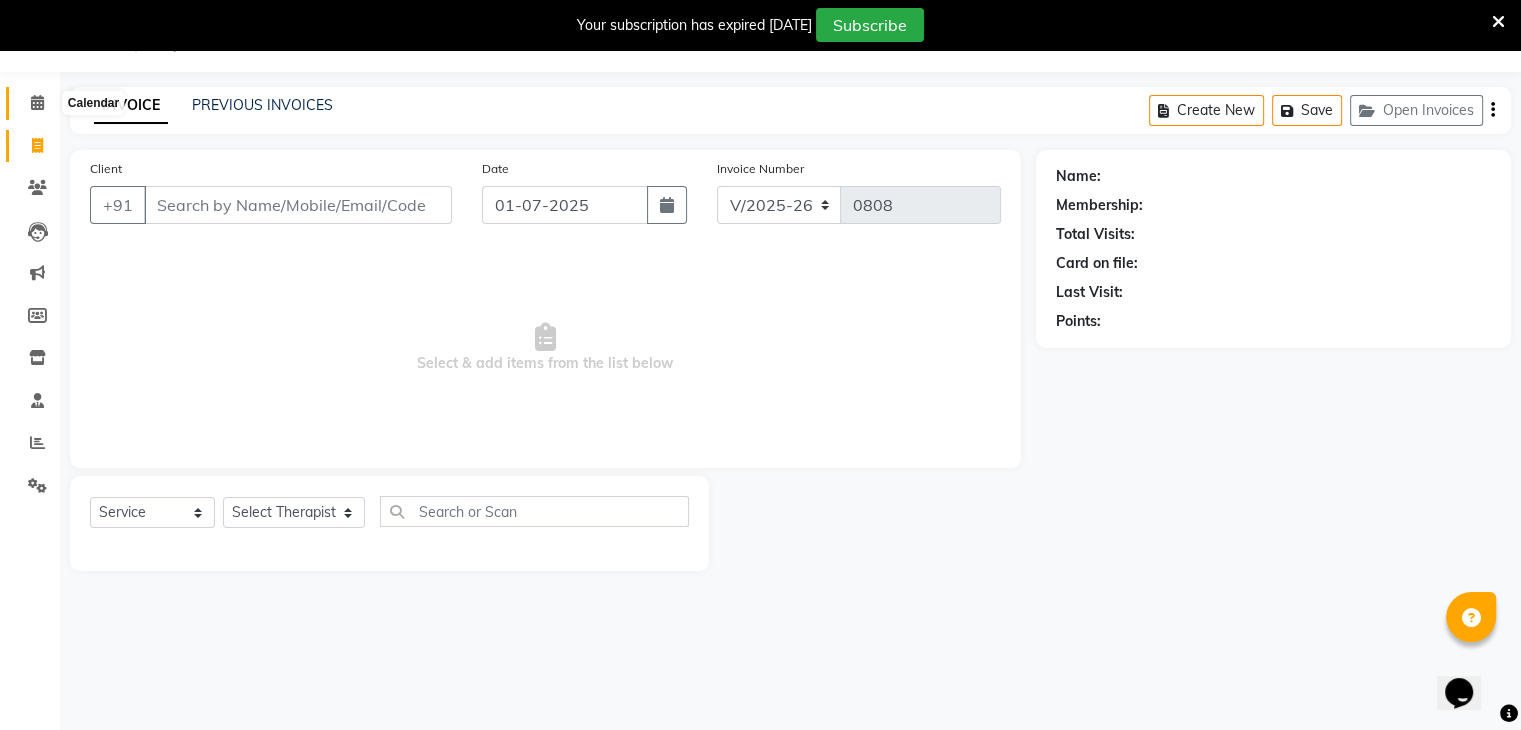 click 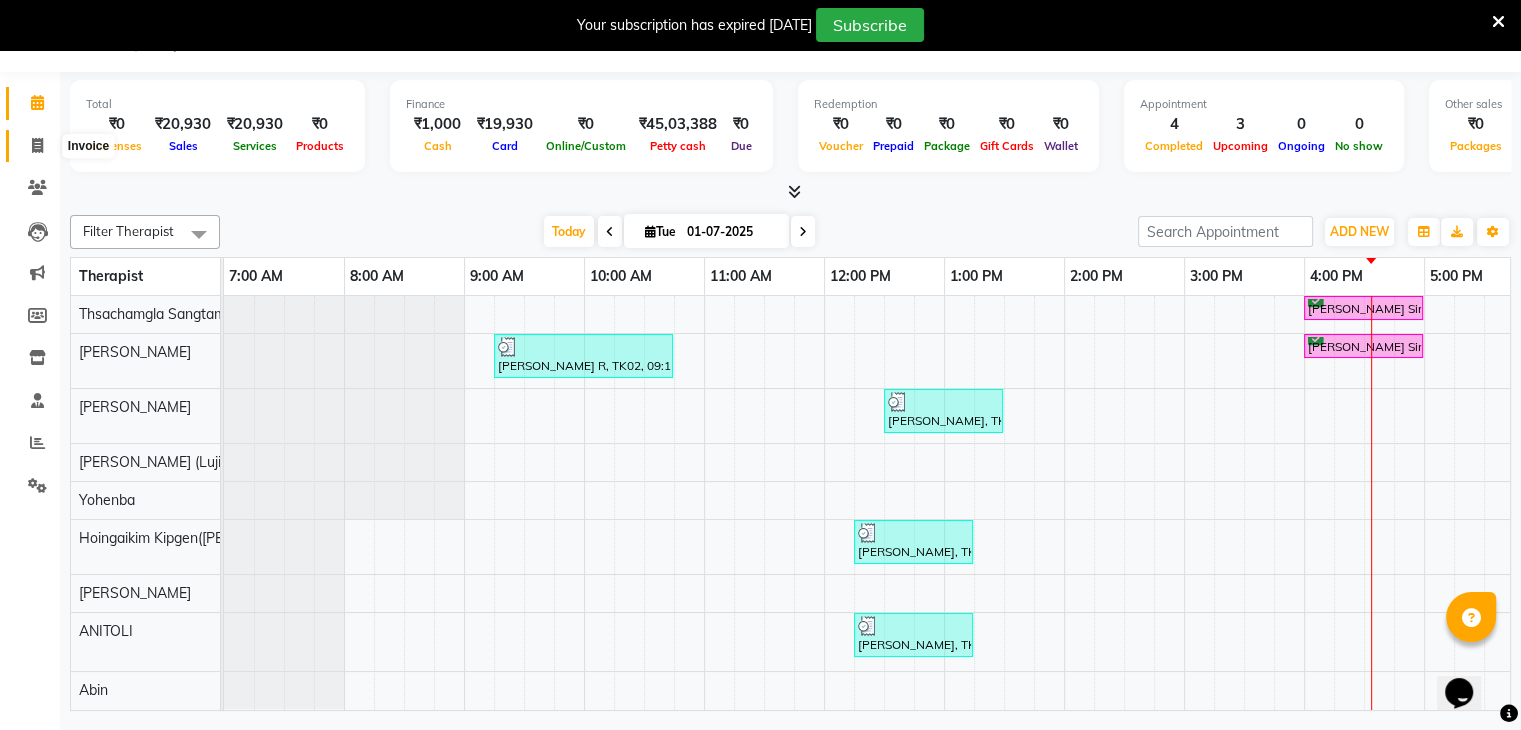 click 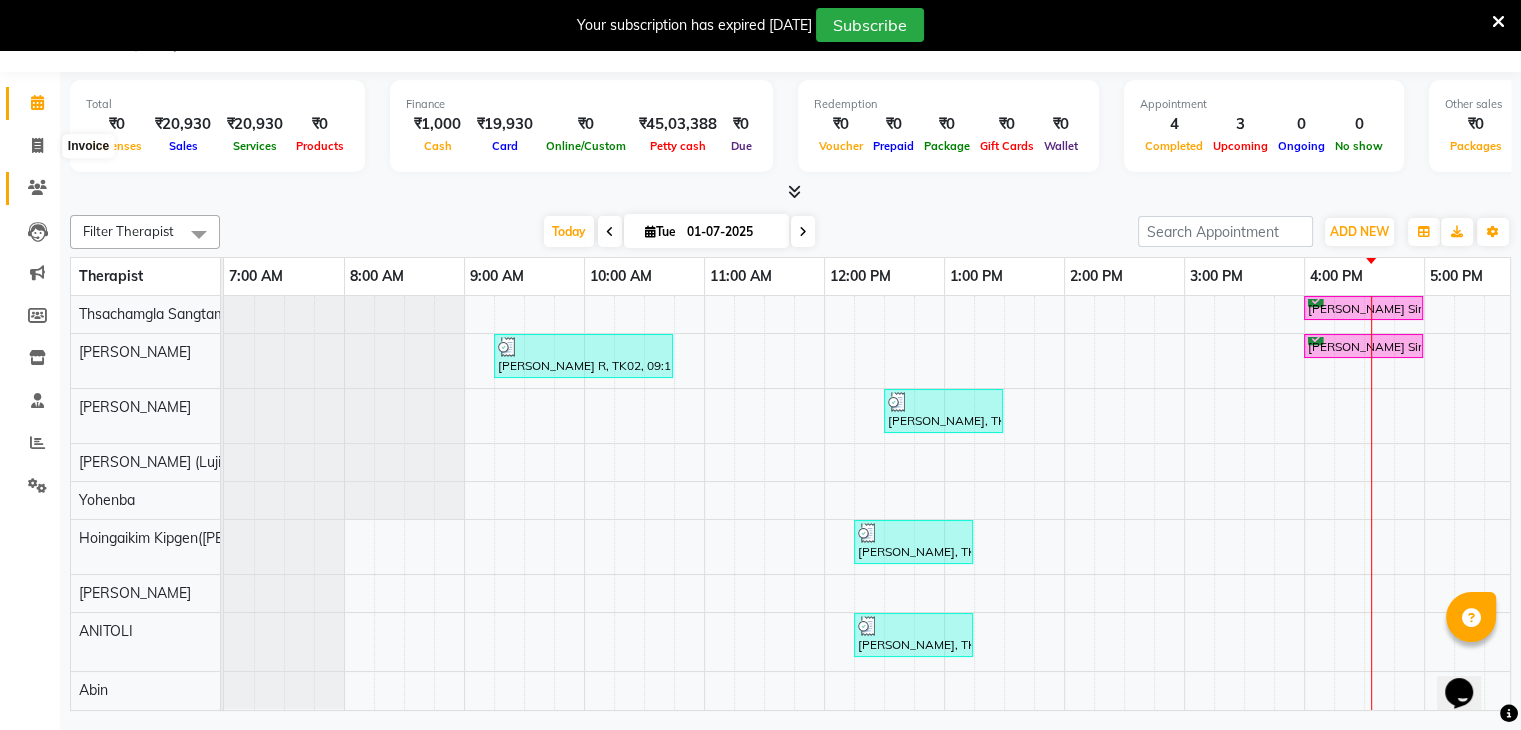 select on "6501" 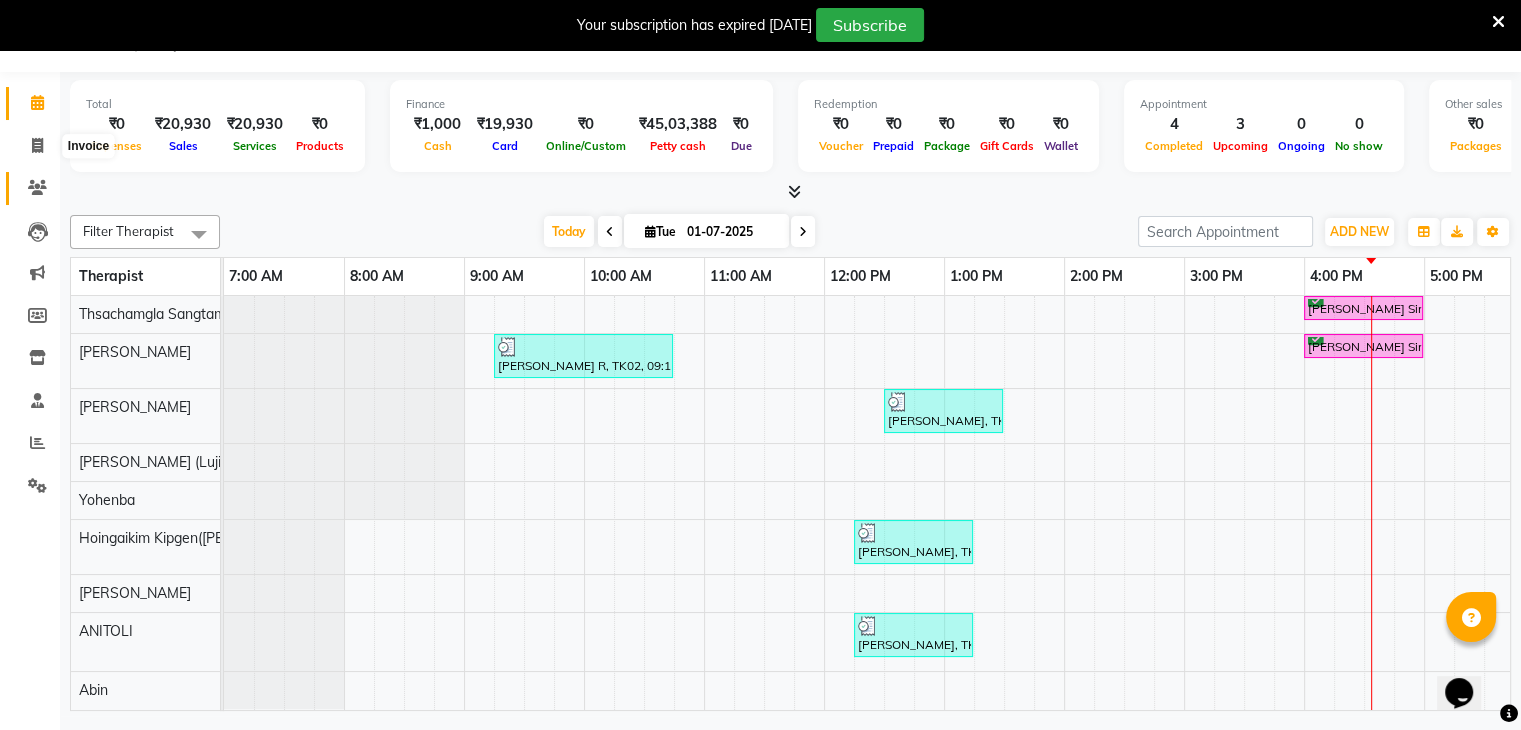 select on "service" 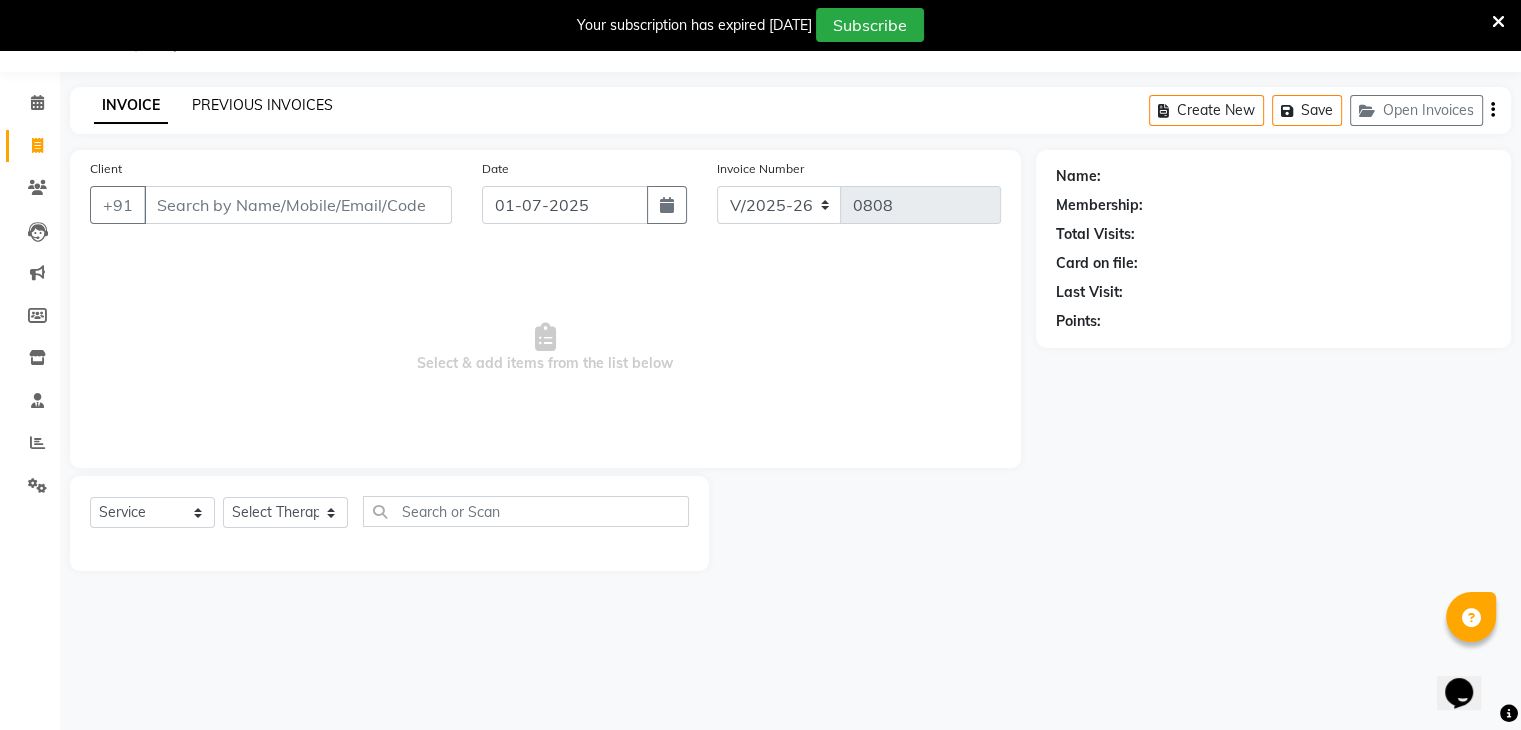 click on "PREVIOUS INVOICES" 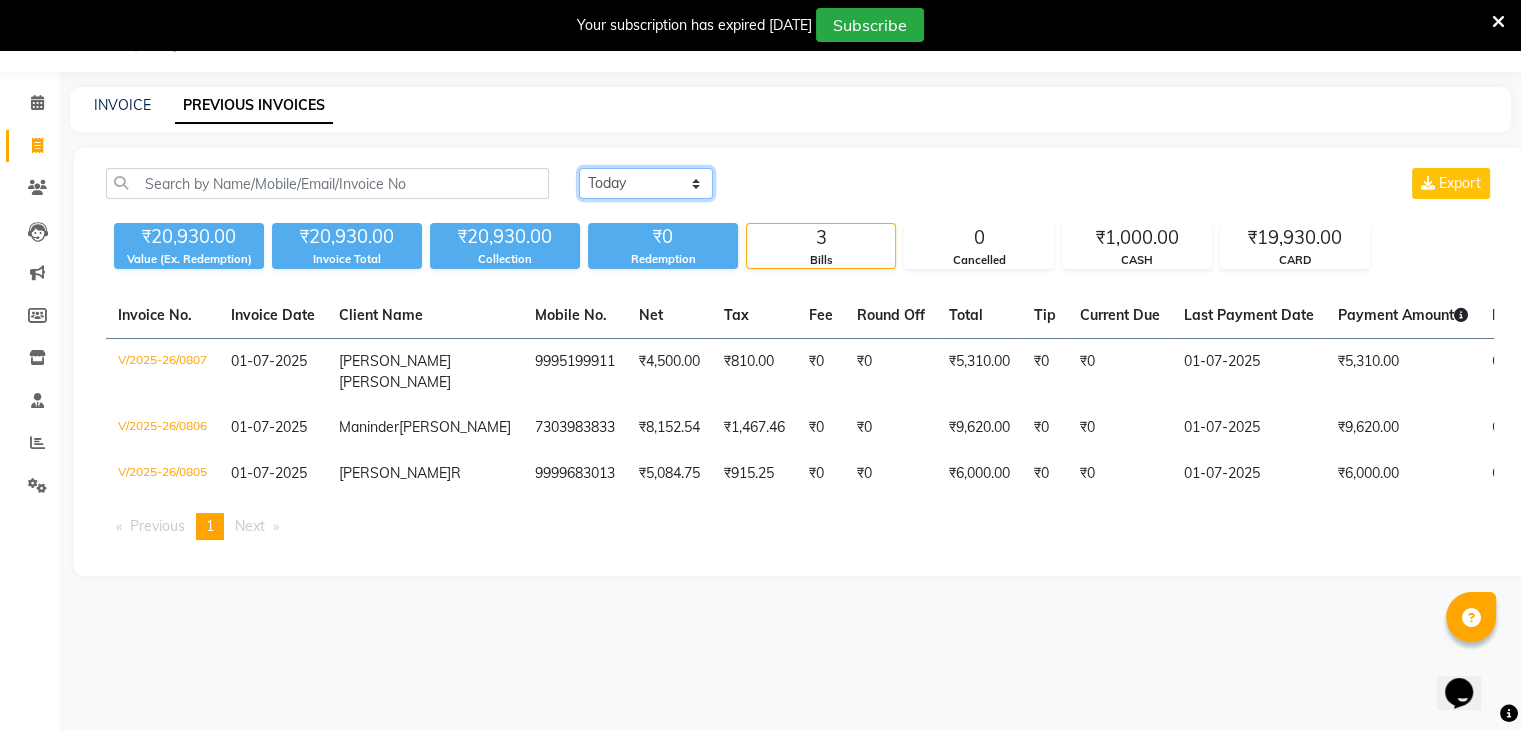click on "[DATE] [DATE] Custom Range" 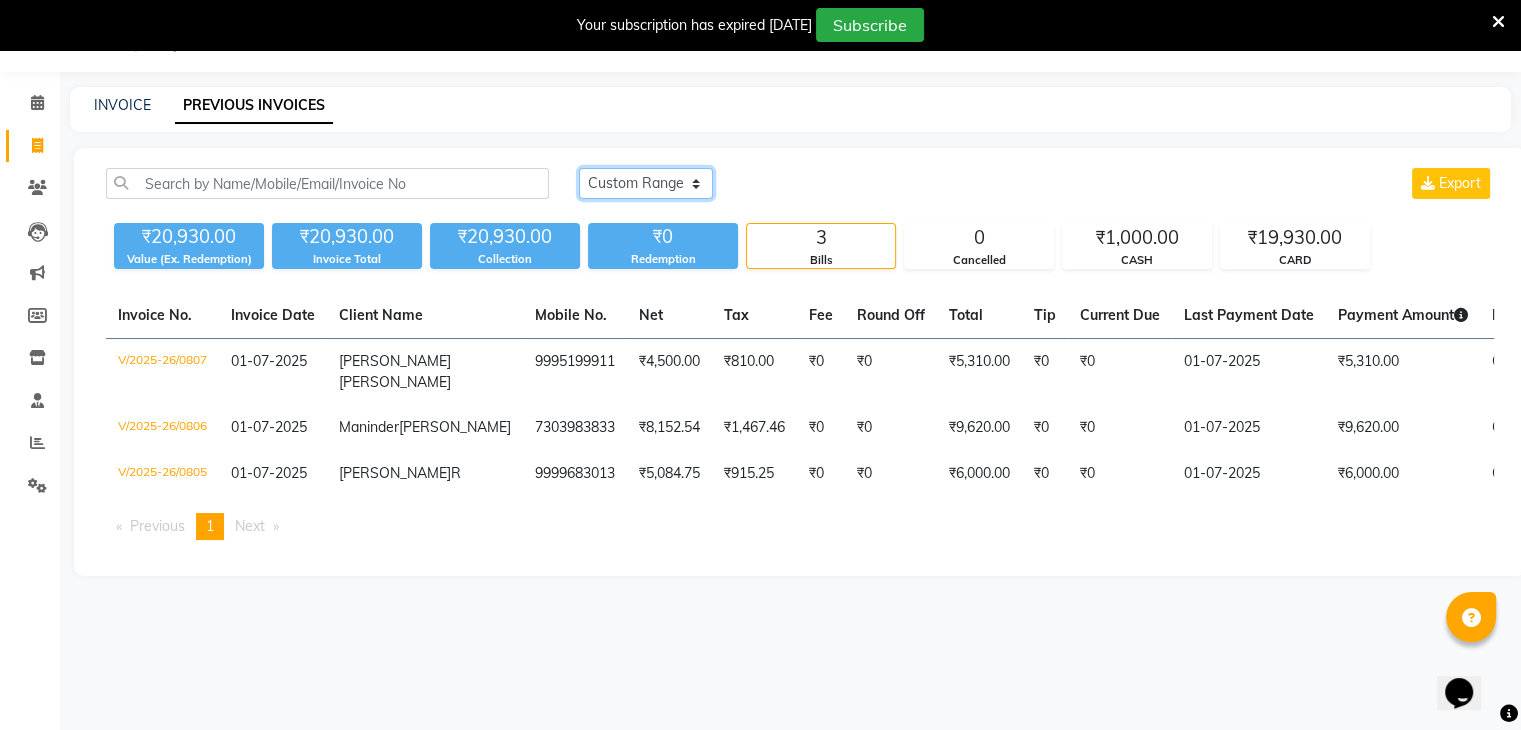 click on "[DATE] [DATE] Custom Range" 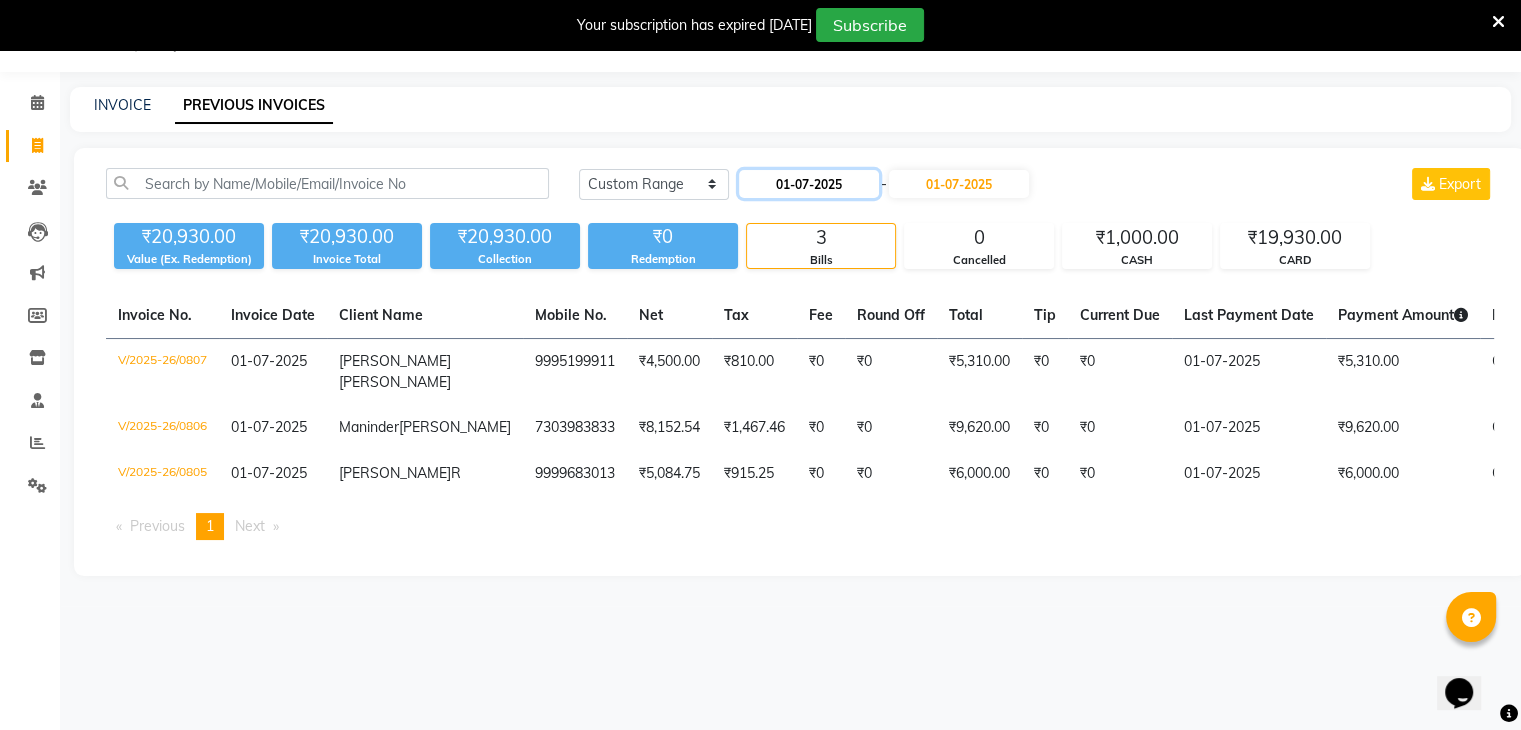 click on "01-07-2025" 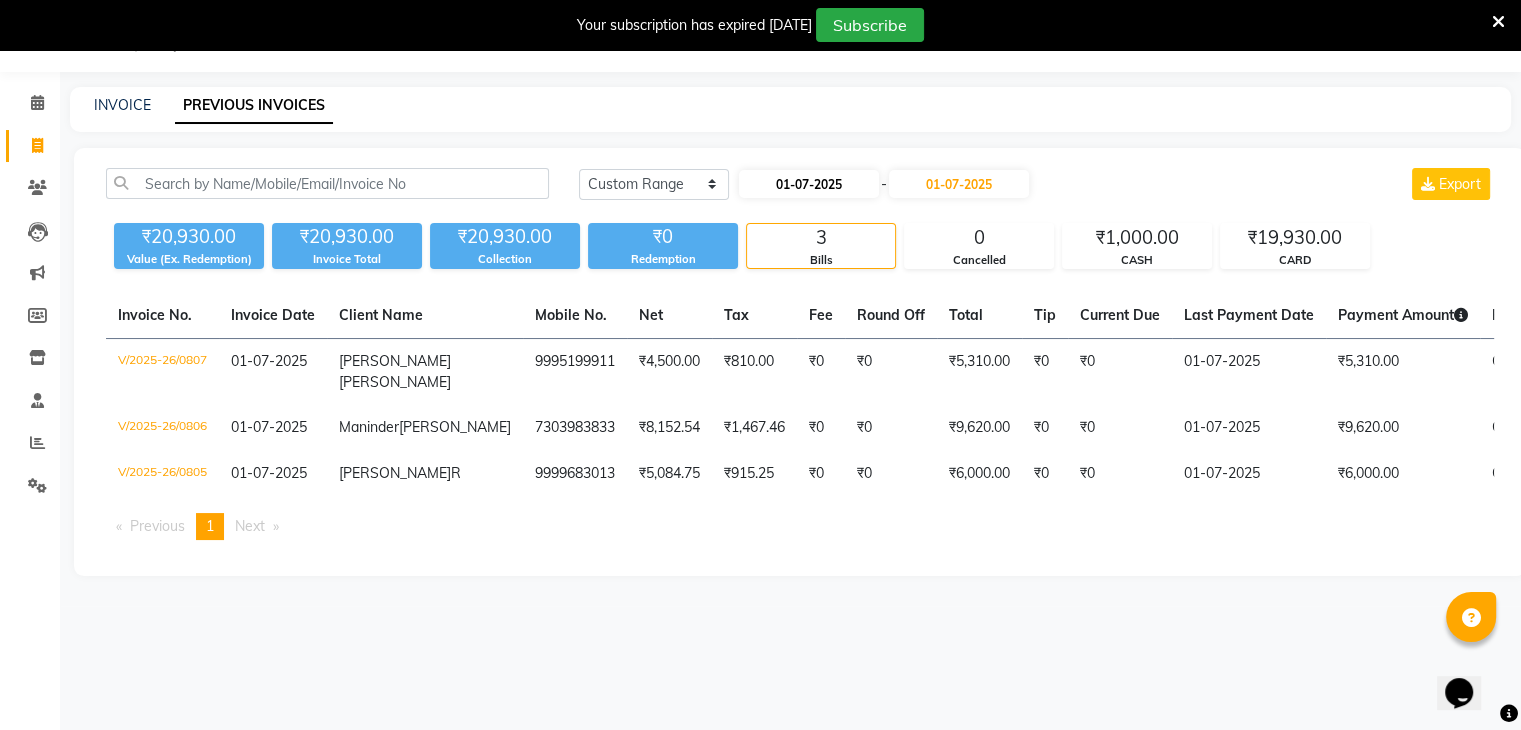 select on "7" 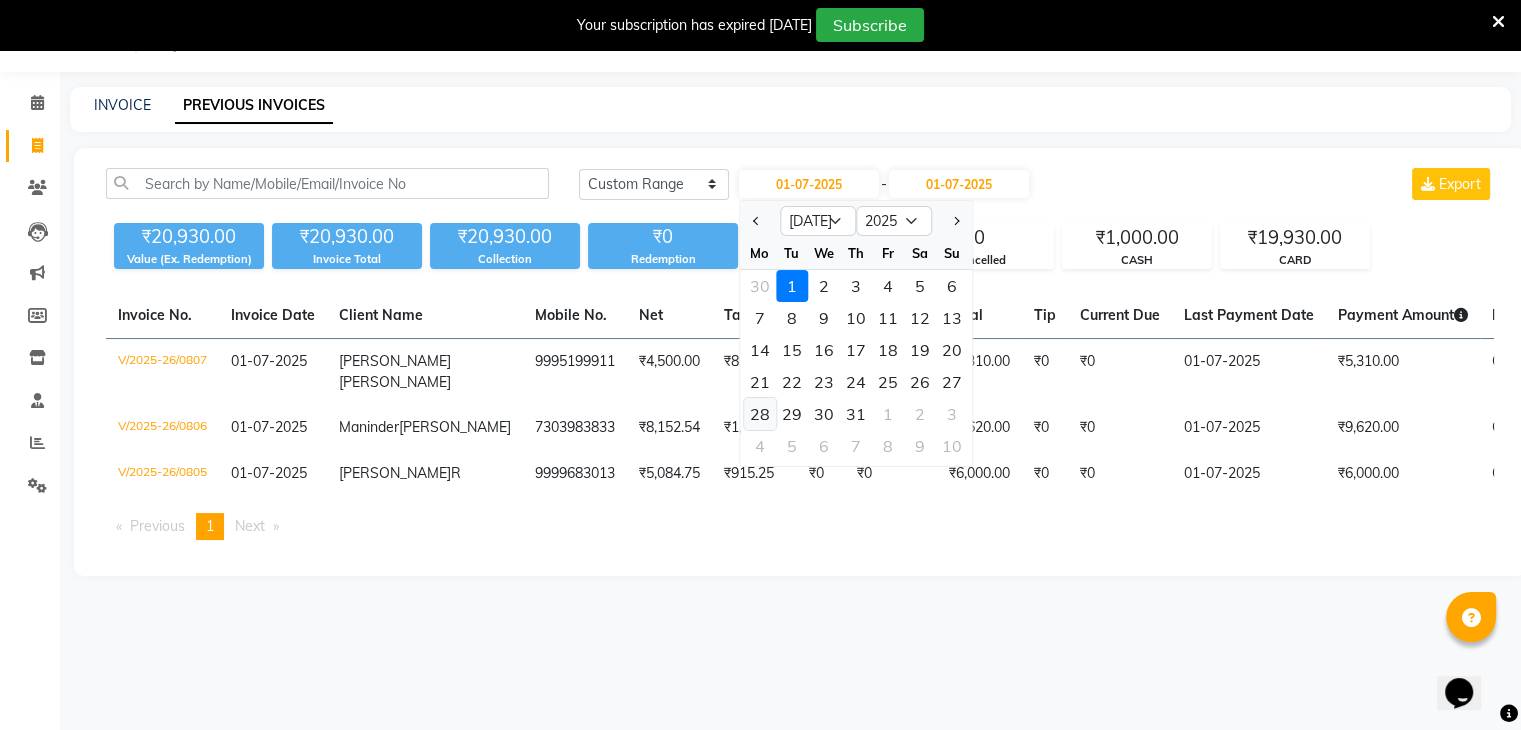 click on "28" 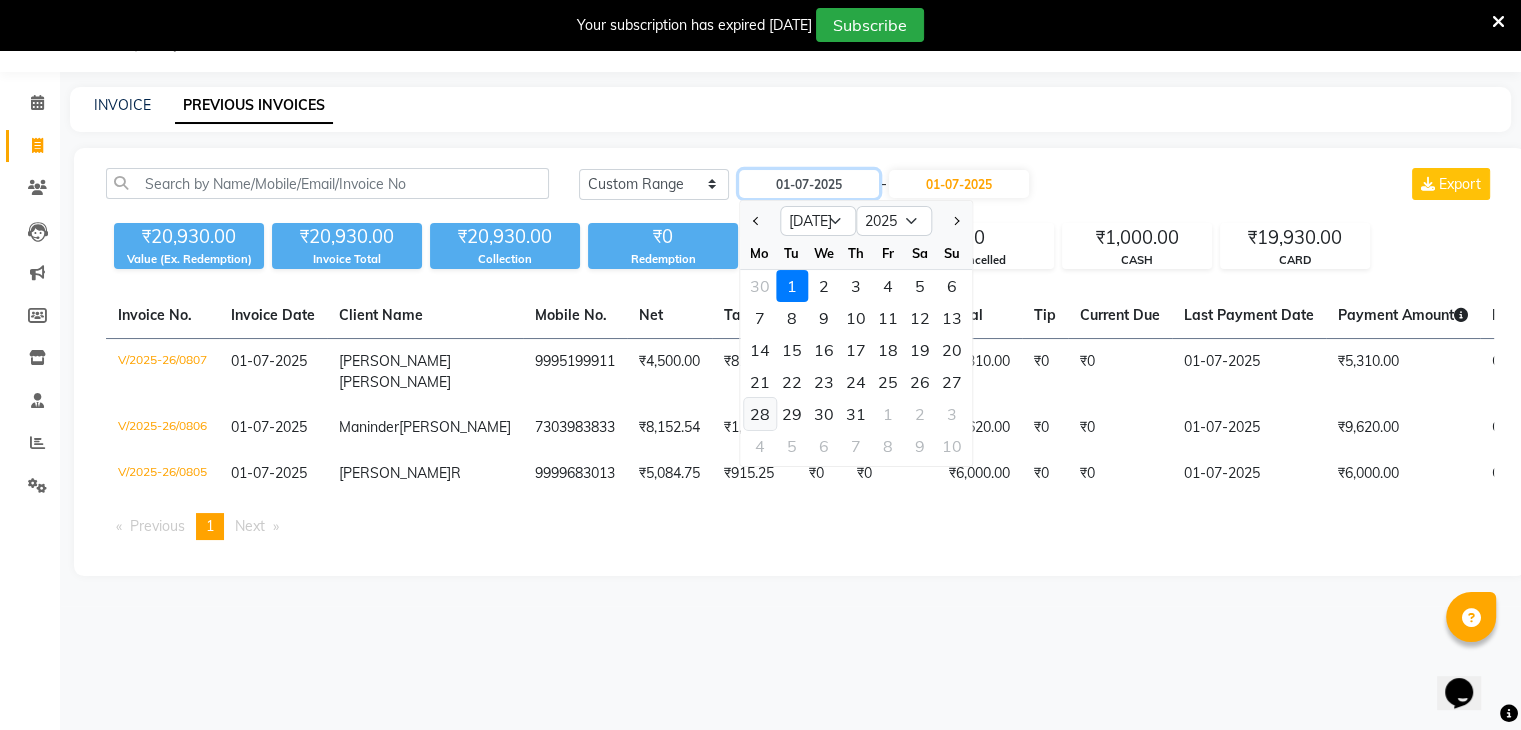 type on "[DATE]" 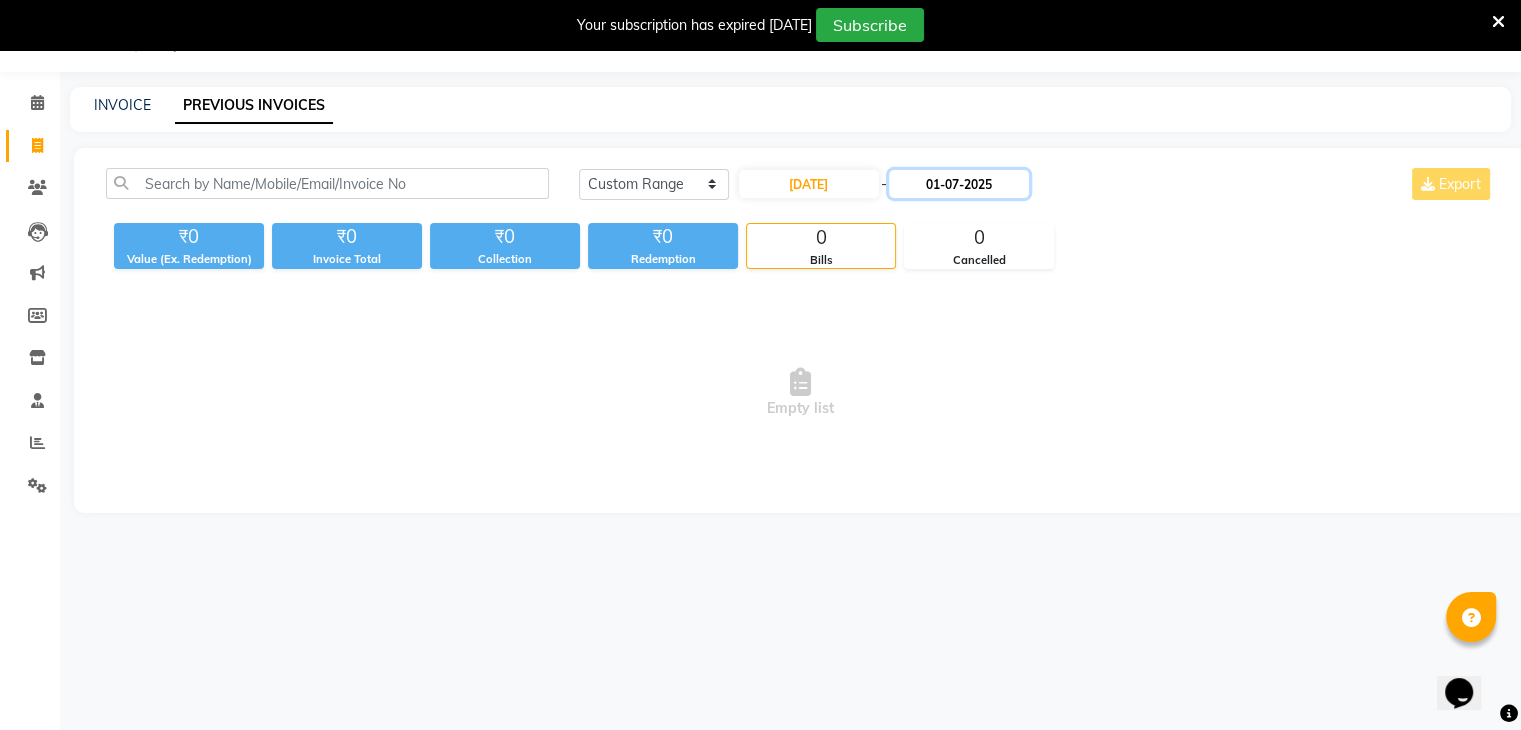 click on "01-07-2025" 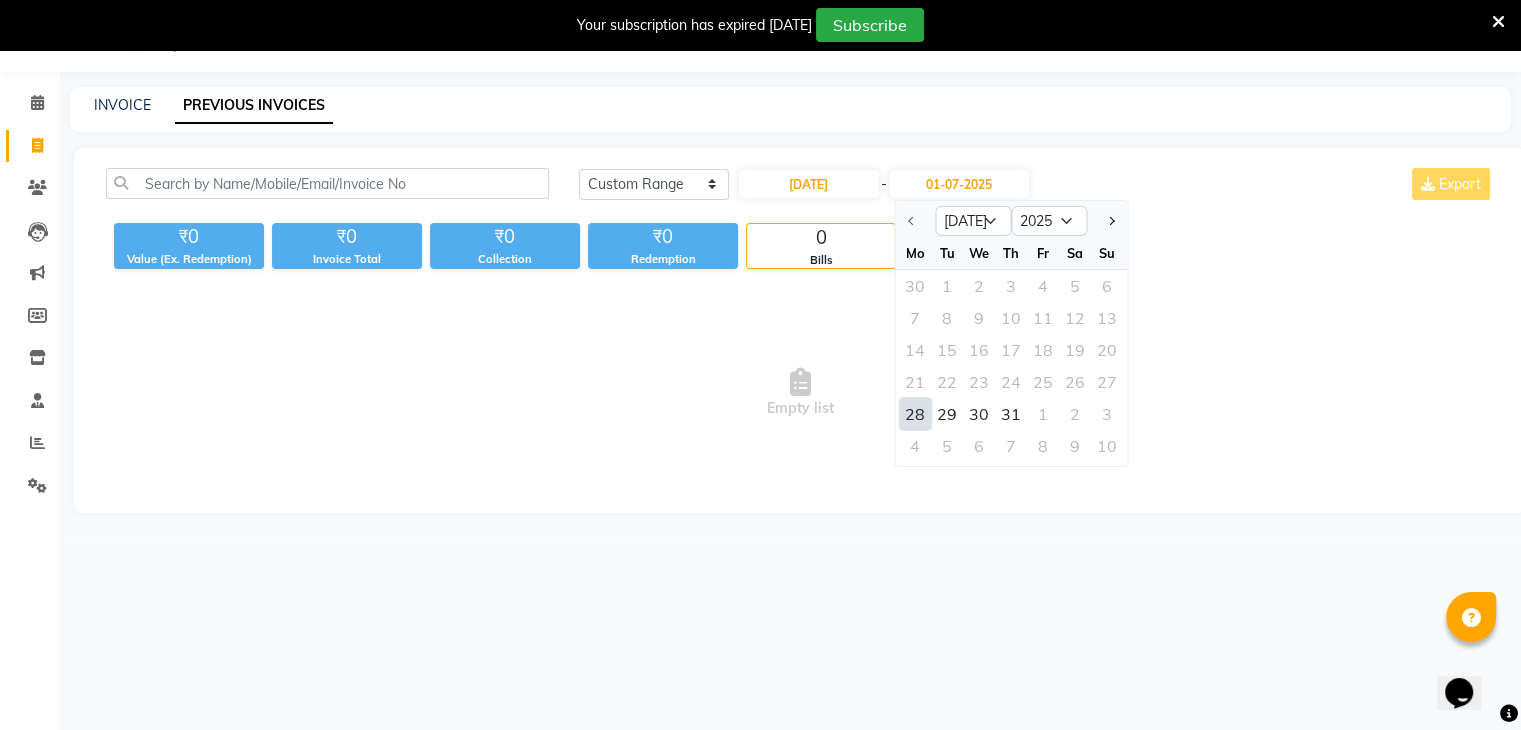 click on "28" 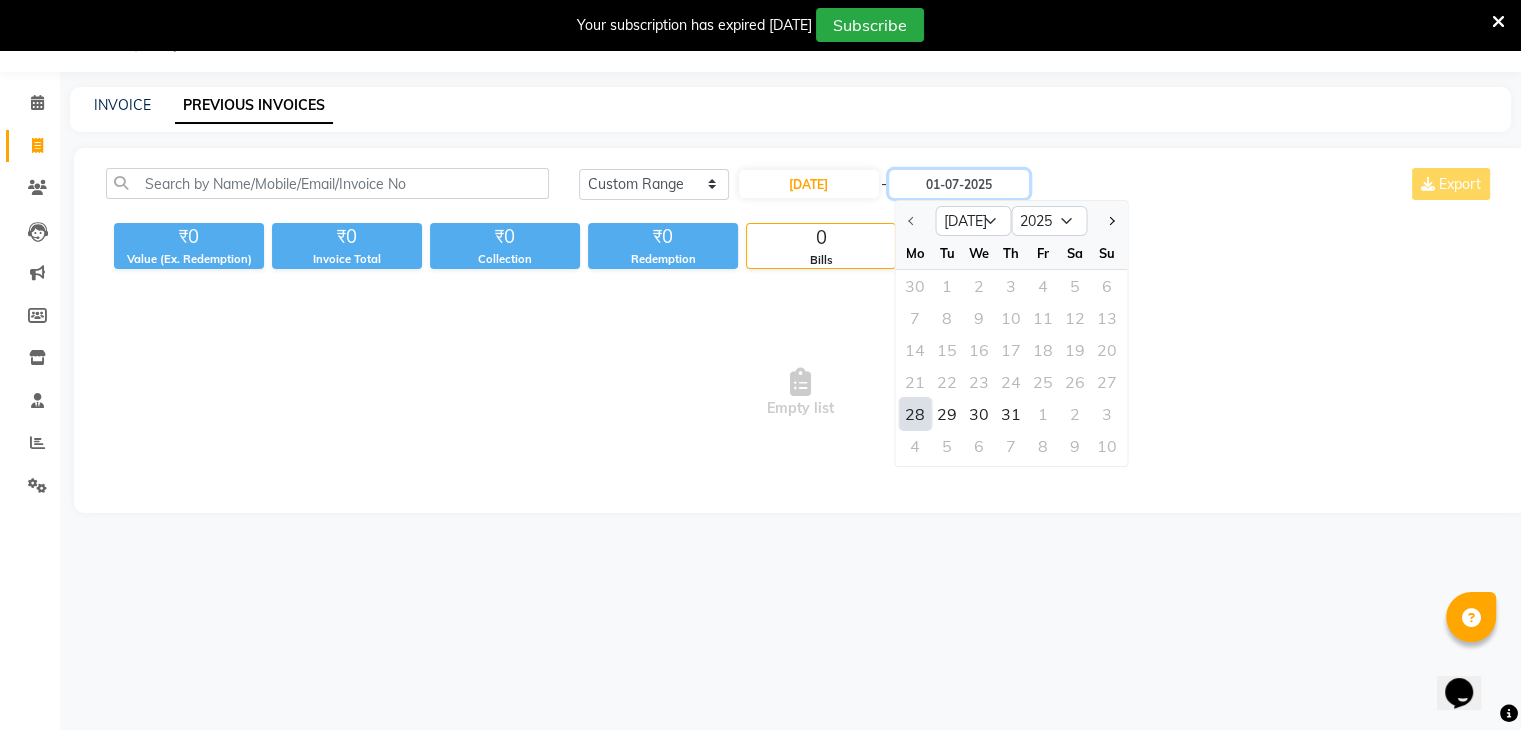 type on "[DATE]" 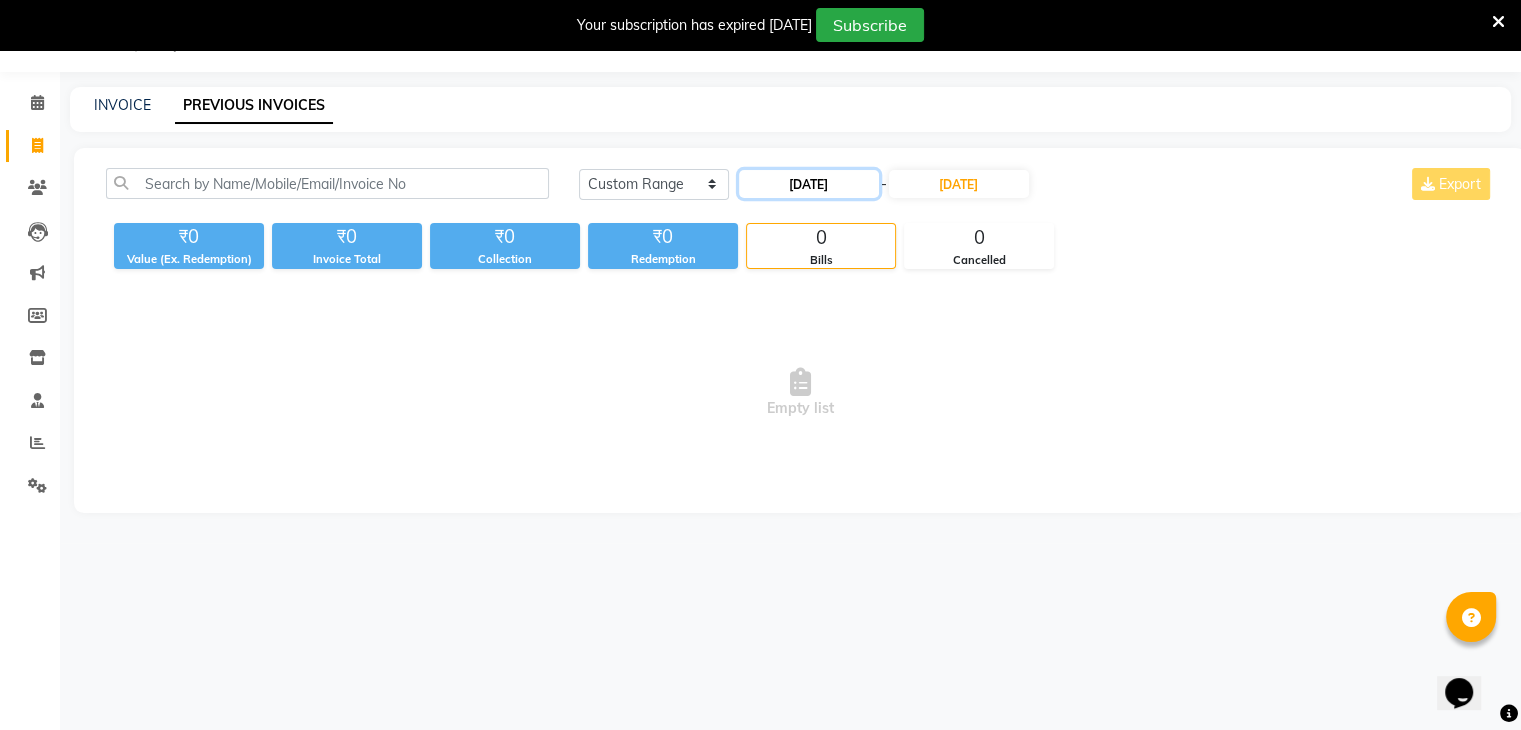 click on "[DATE]" 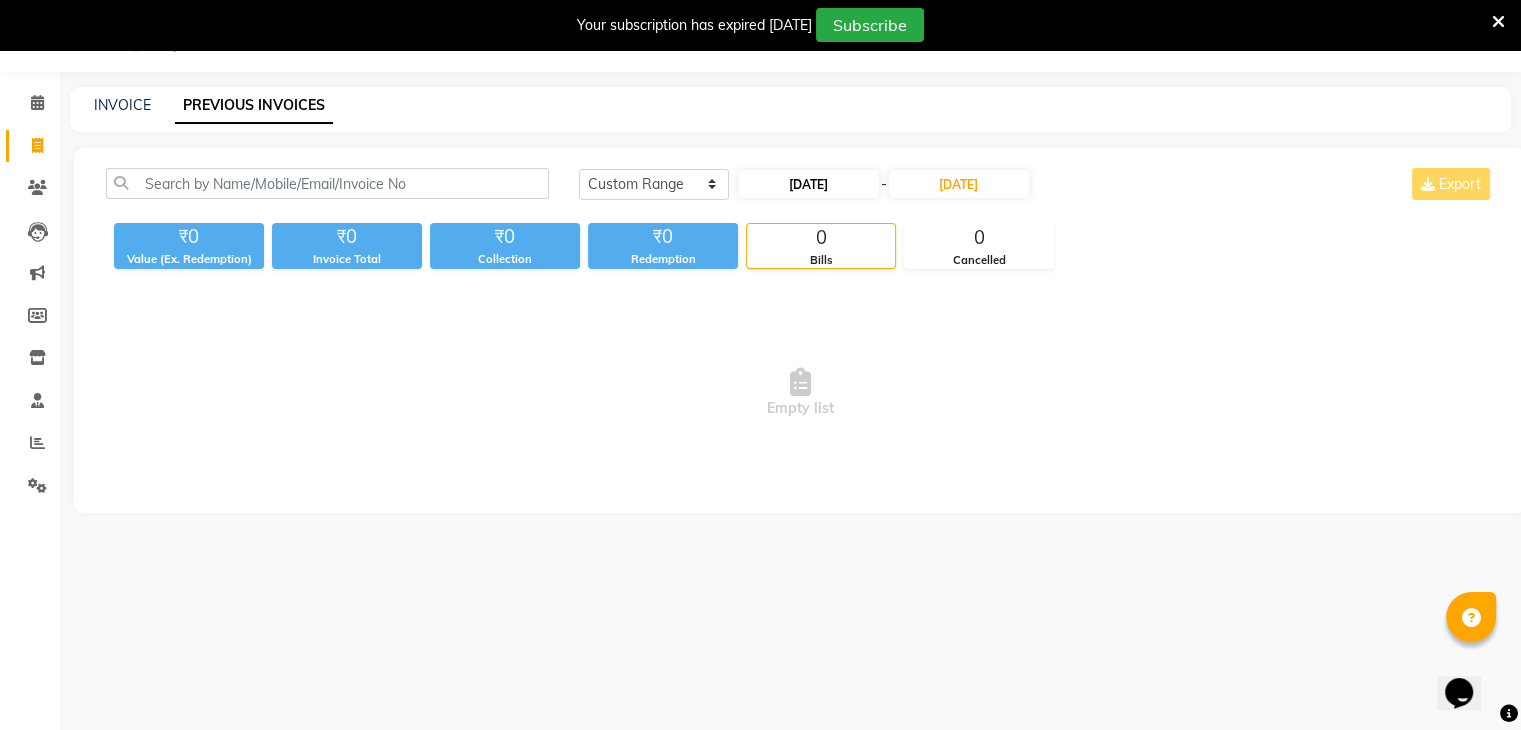select on "7" 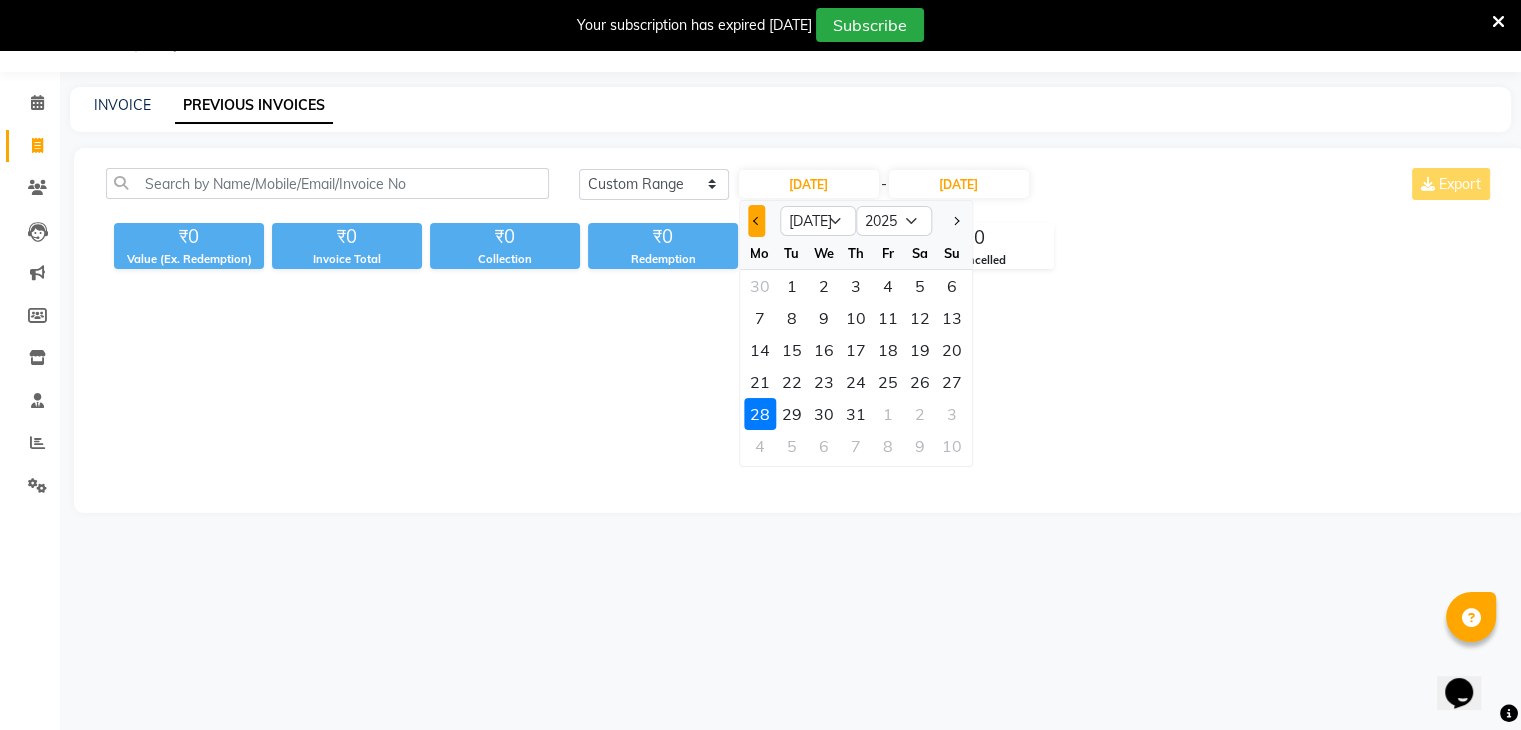 click 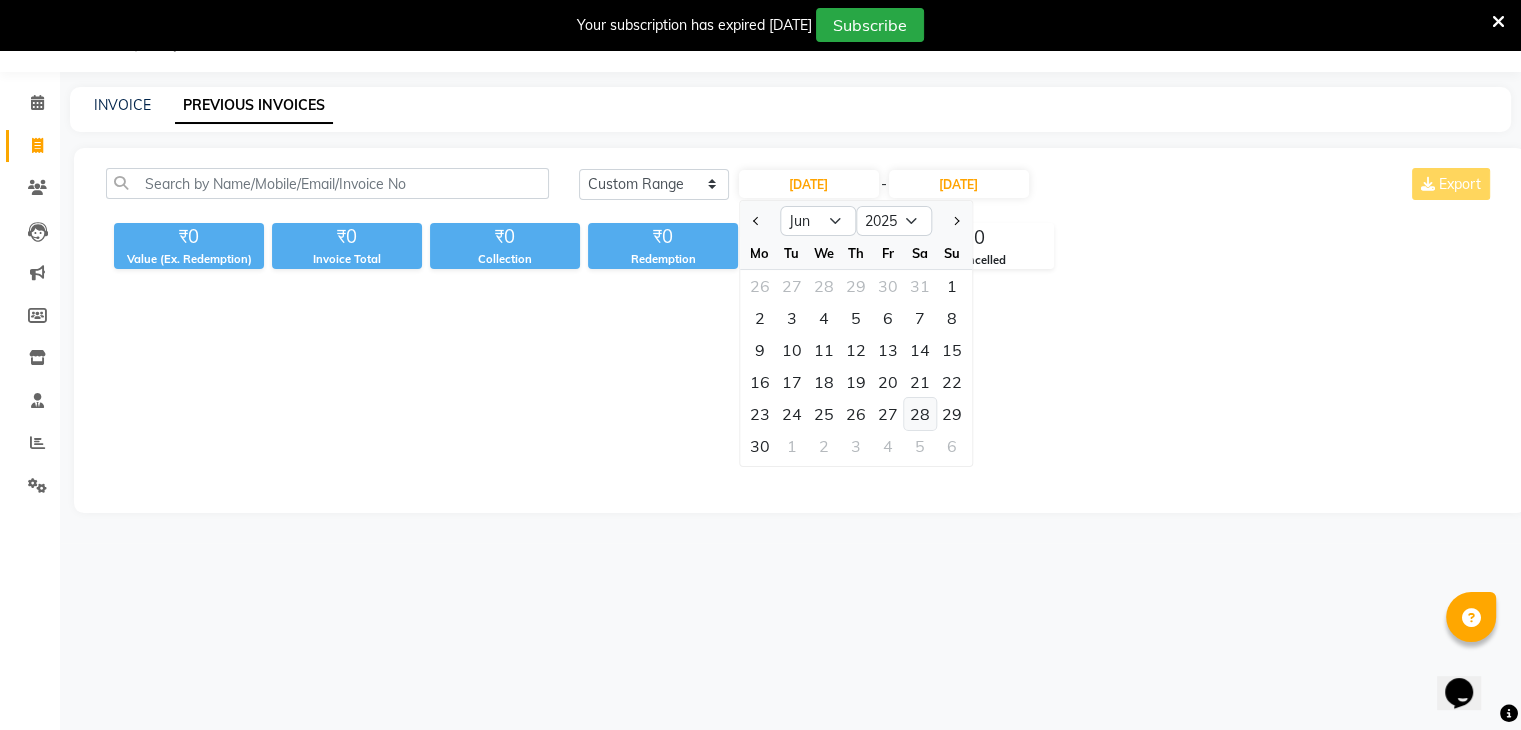 click on "28" 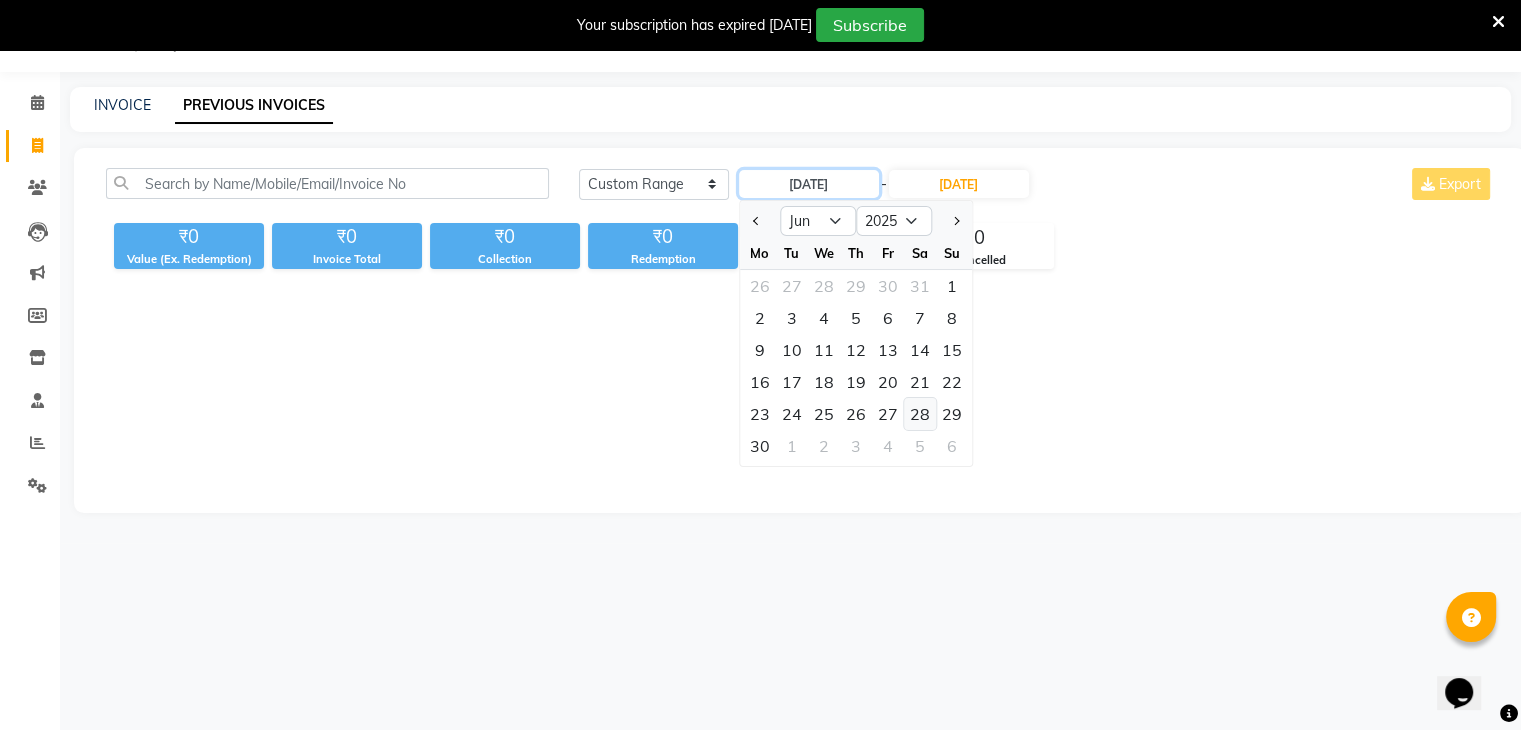 type on "[DATE]" 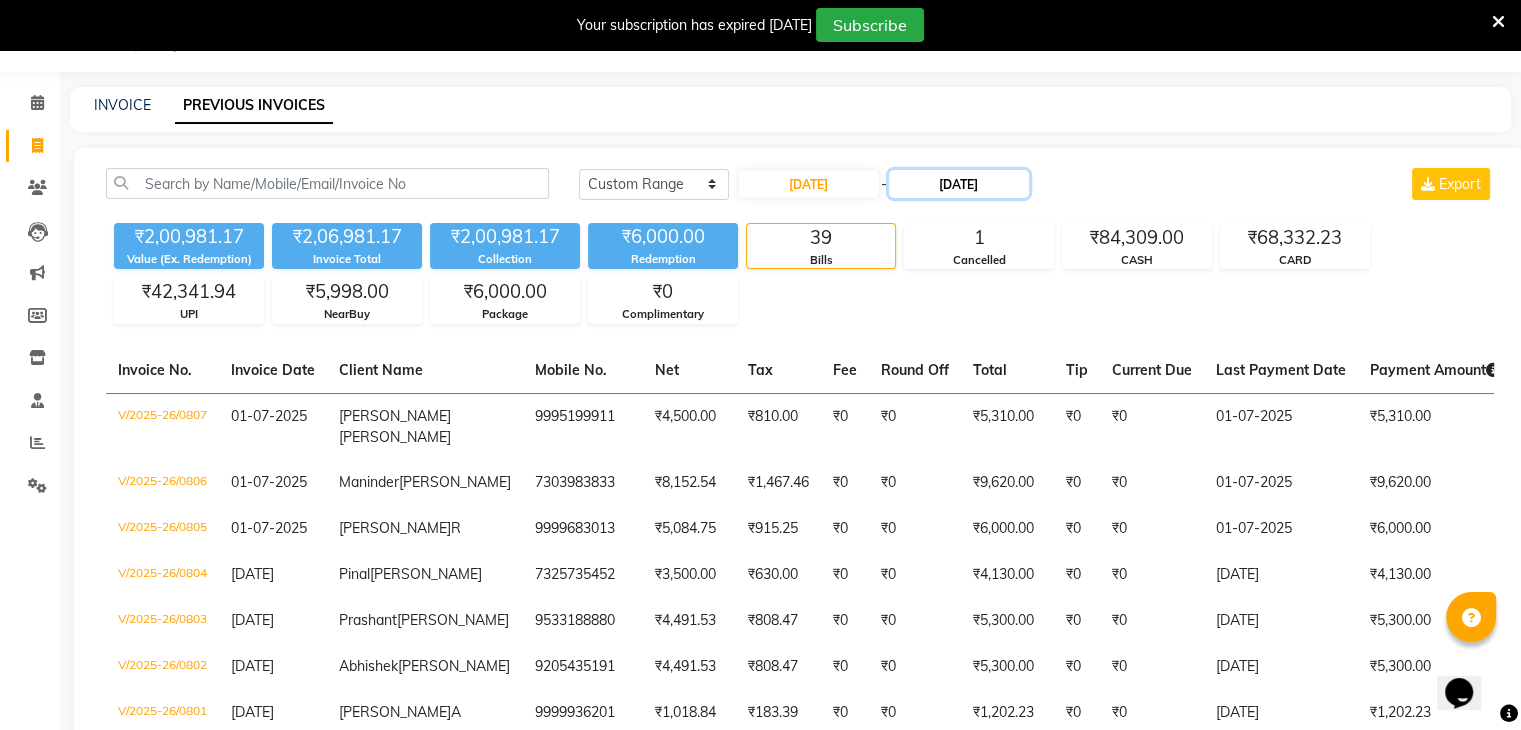 click on "[DATE]" 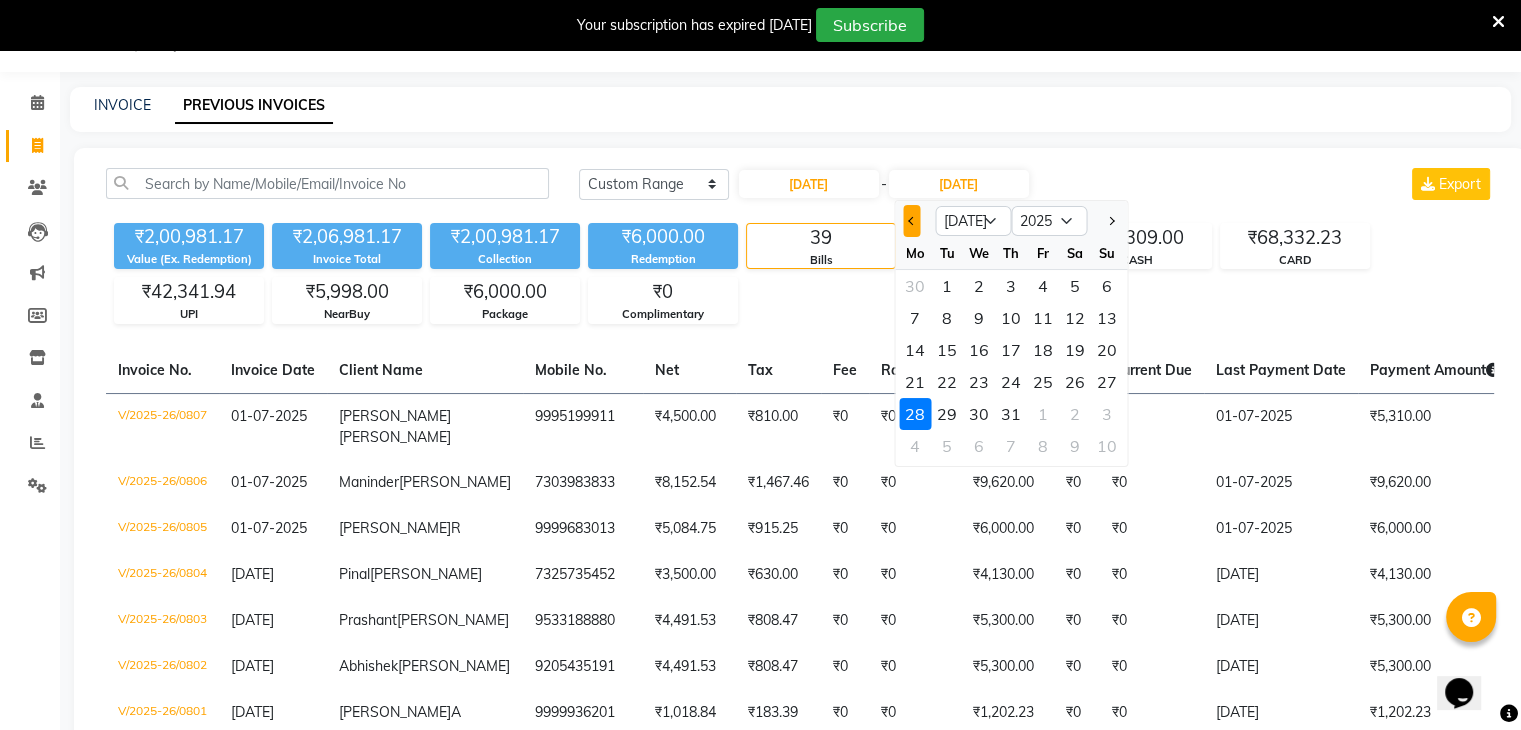 click 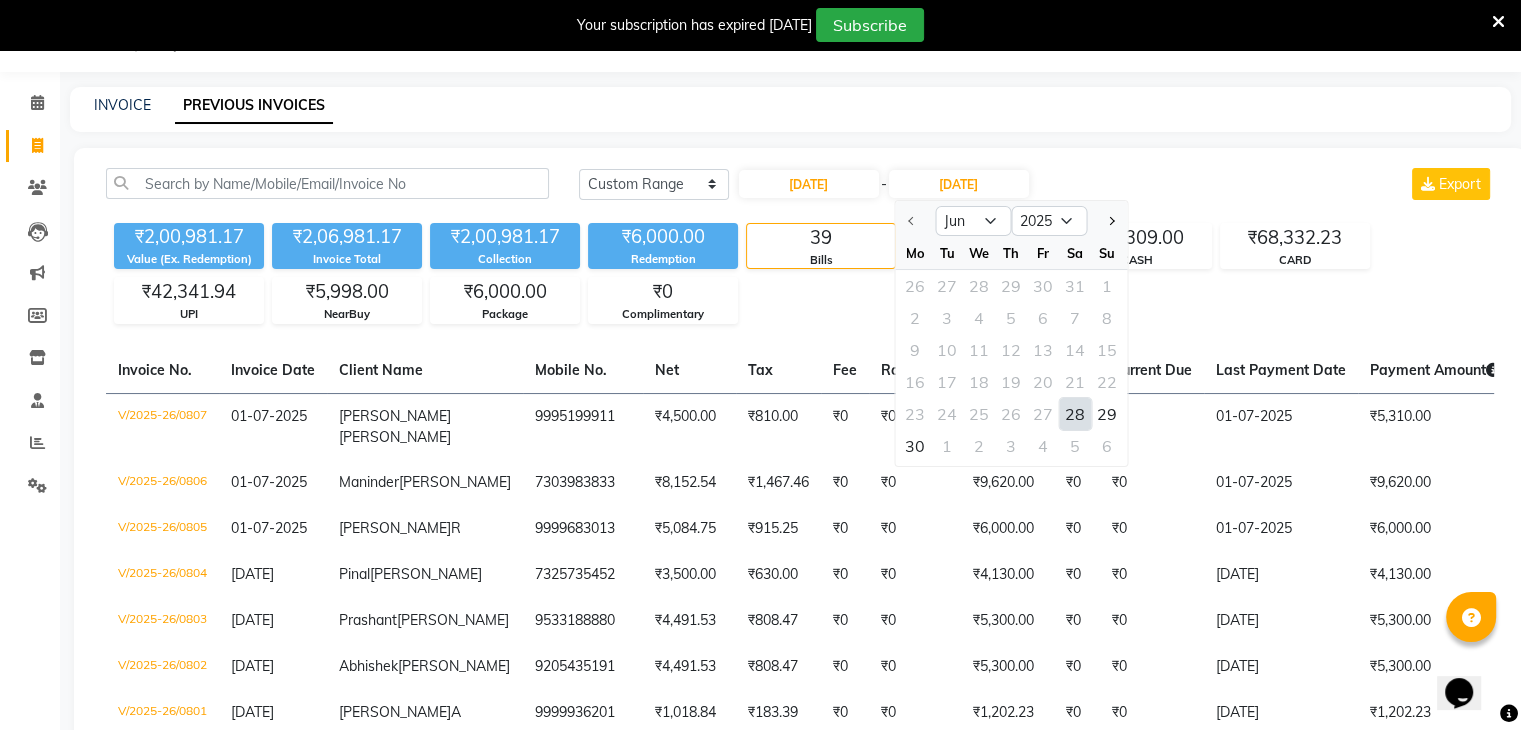 click on "28" 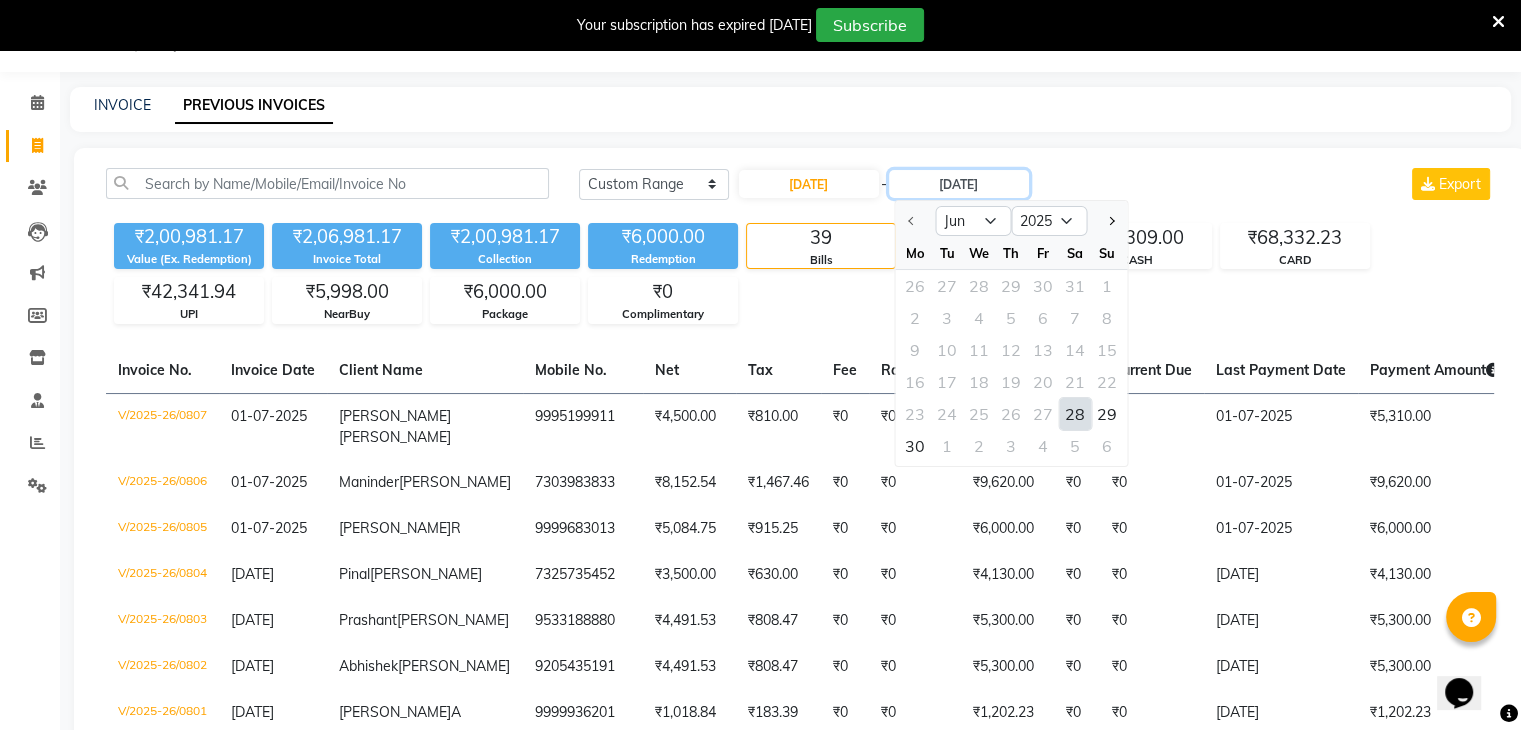 type on "[DATE]" 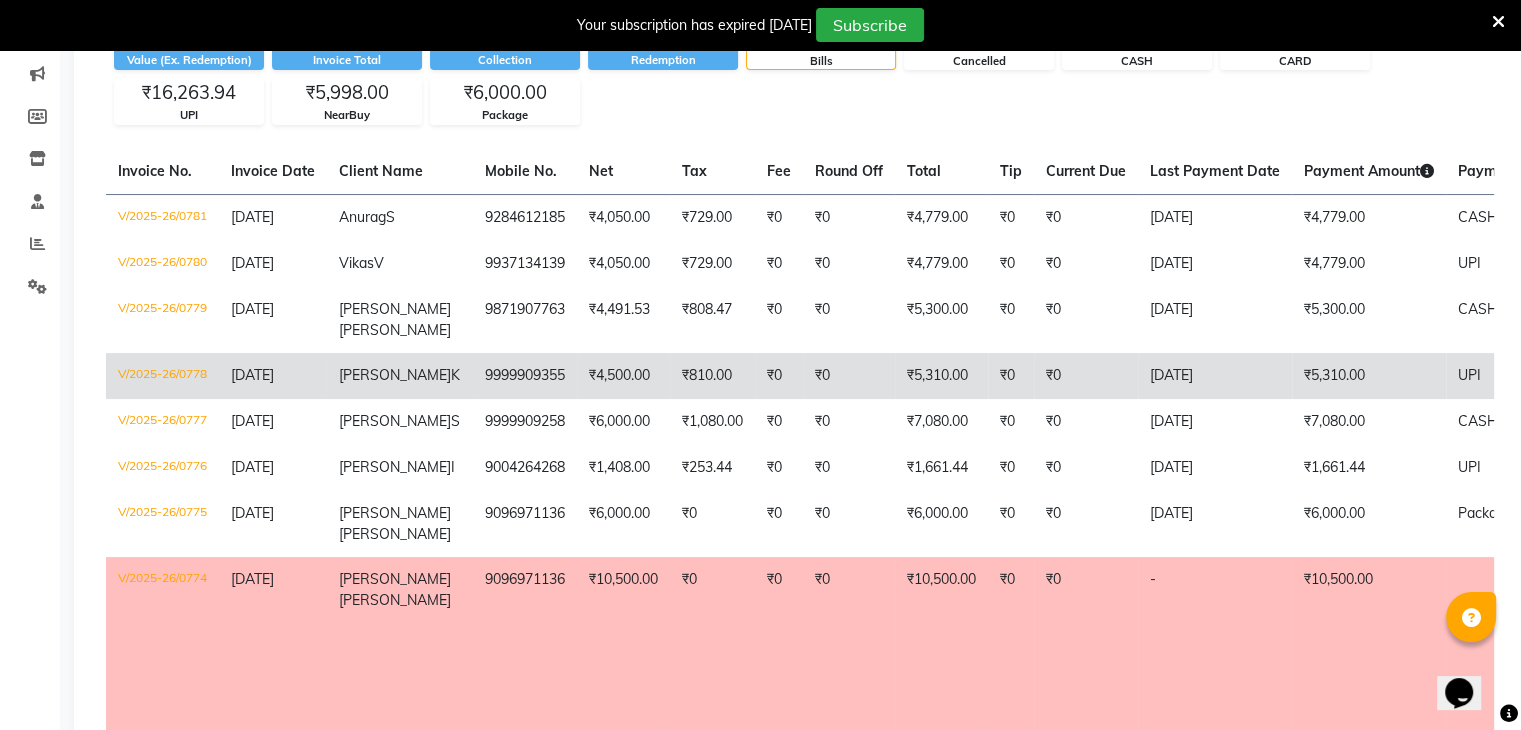 scroll, scrollTop: 250, scrollLeft: 0, axis: vertical 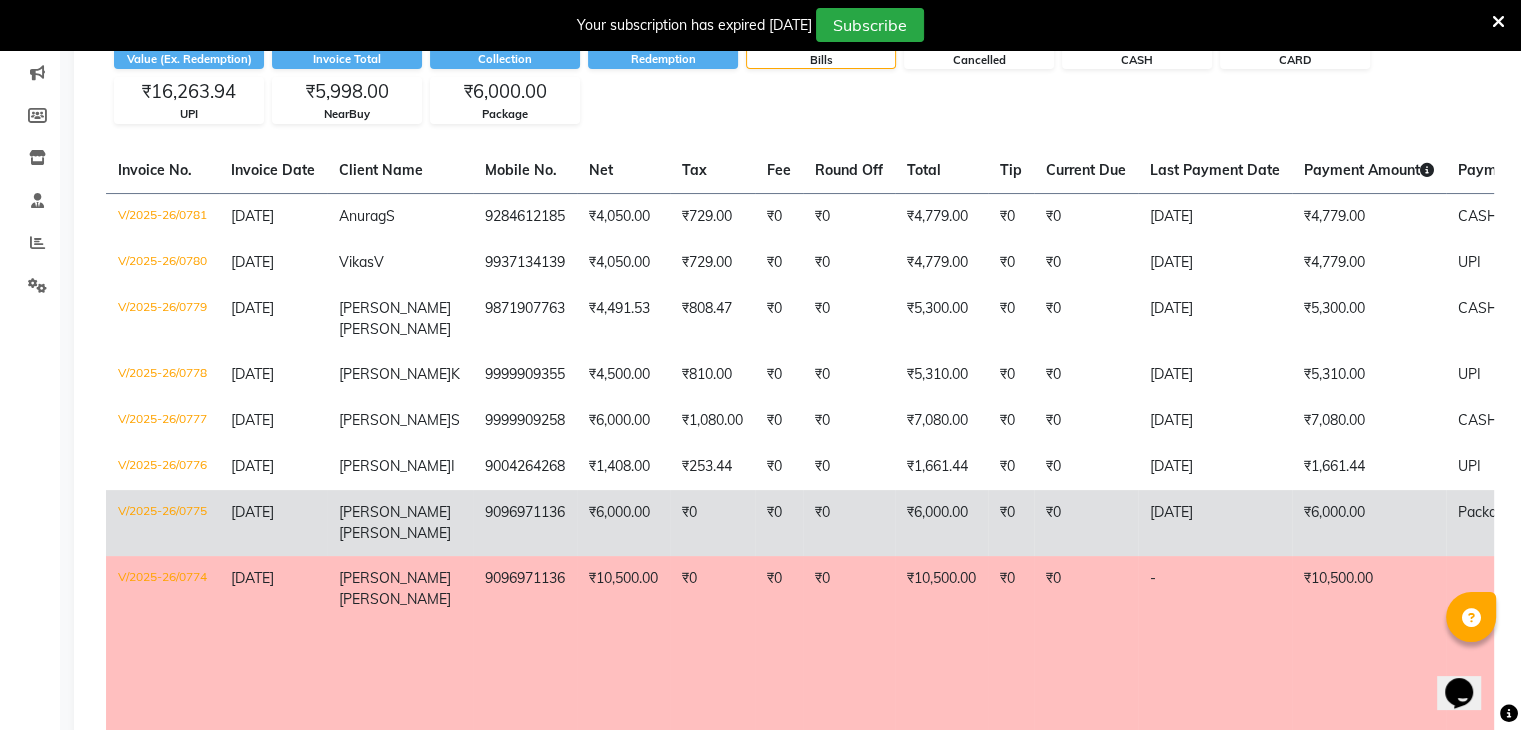 click on "[DATE]" 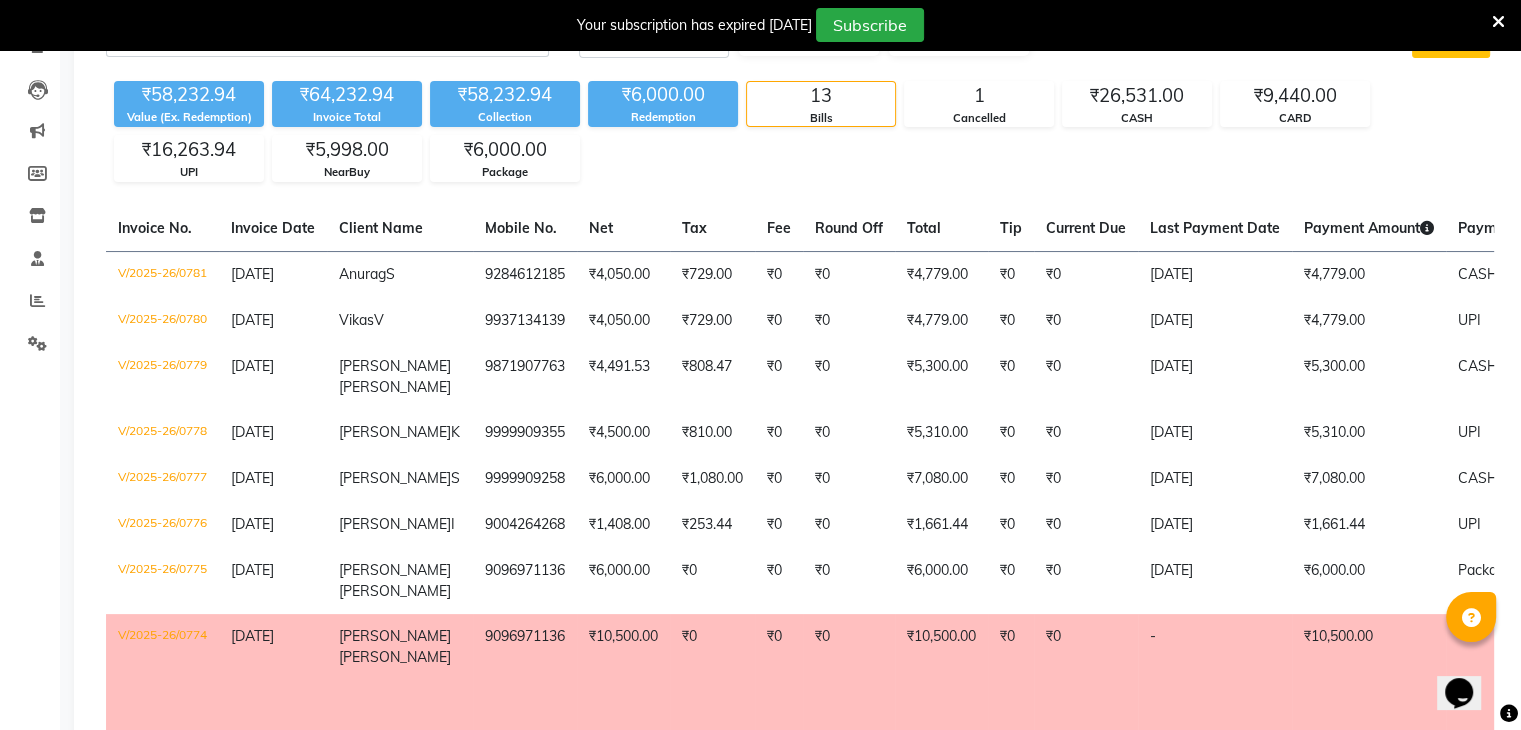 scroll, scrollTop: 150, scrollLeft: 0, axis: vertical 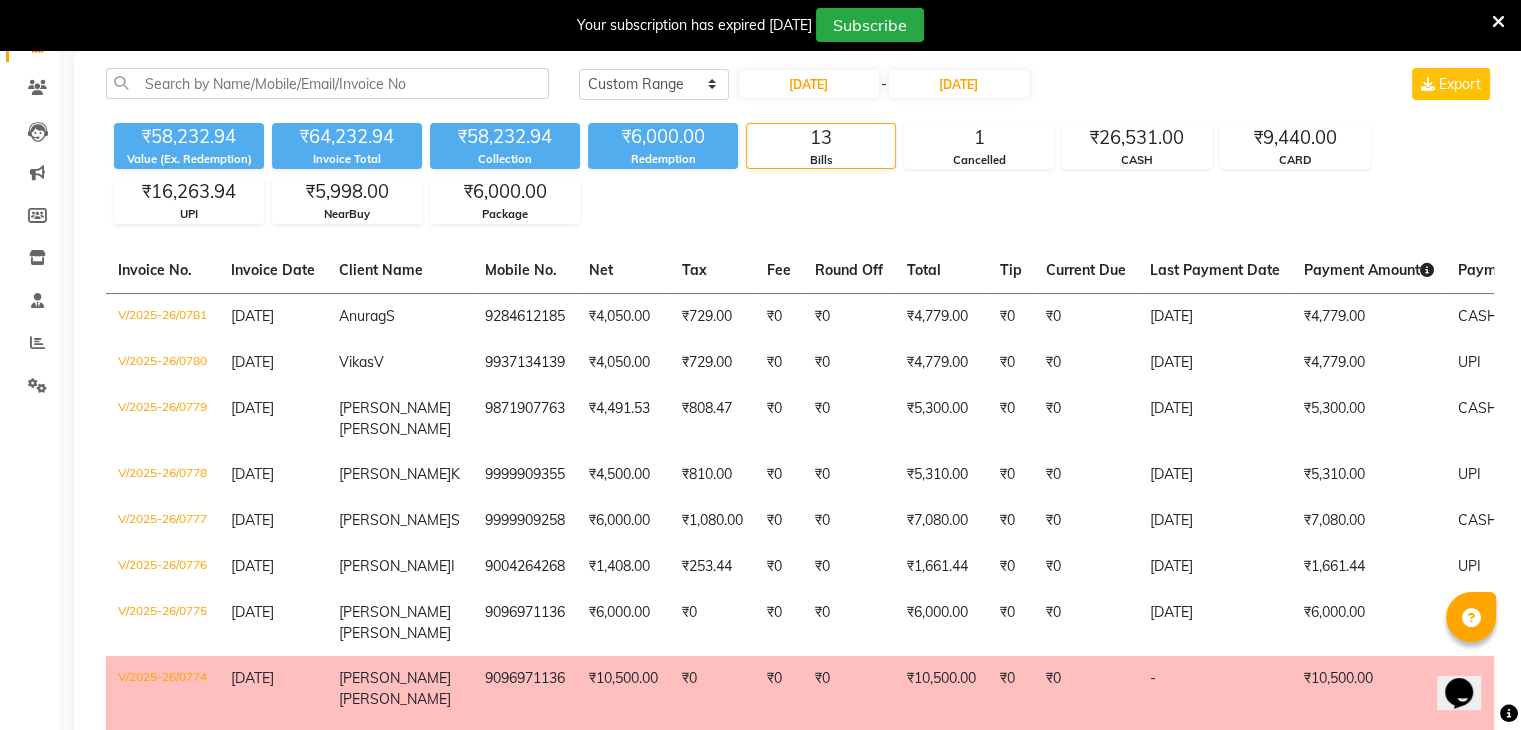 click on "[PERSON_NAME]" 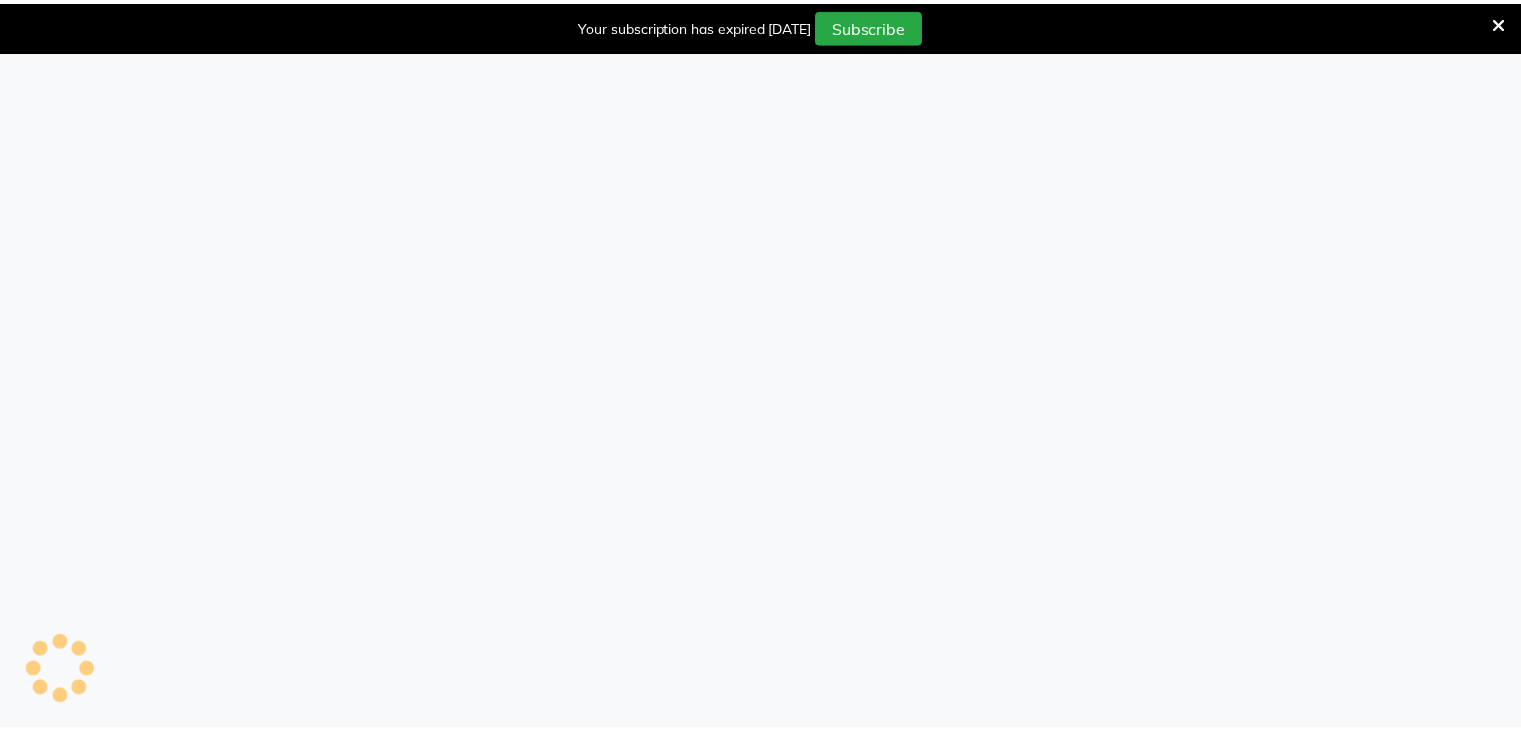 scroll, scrollTop: 0, scrollLeft: 0, axis: both 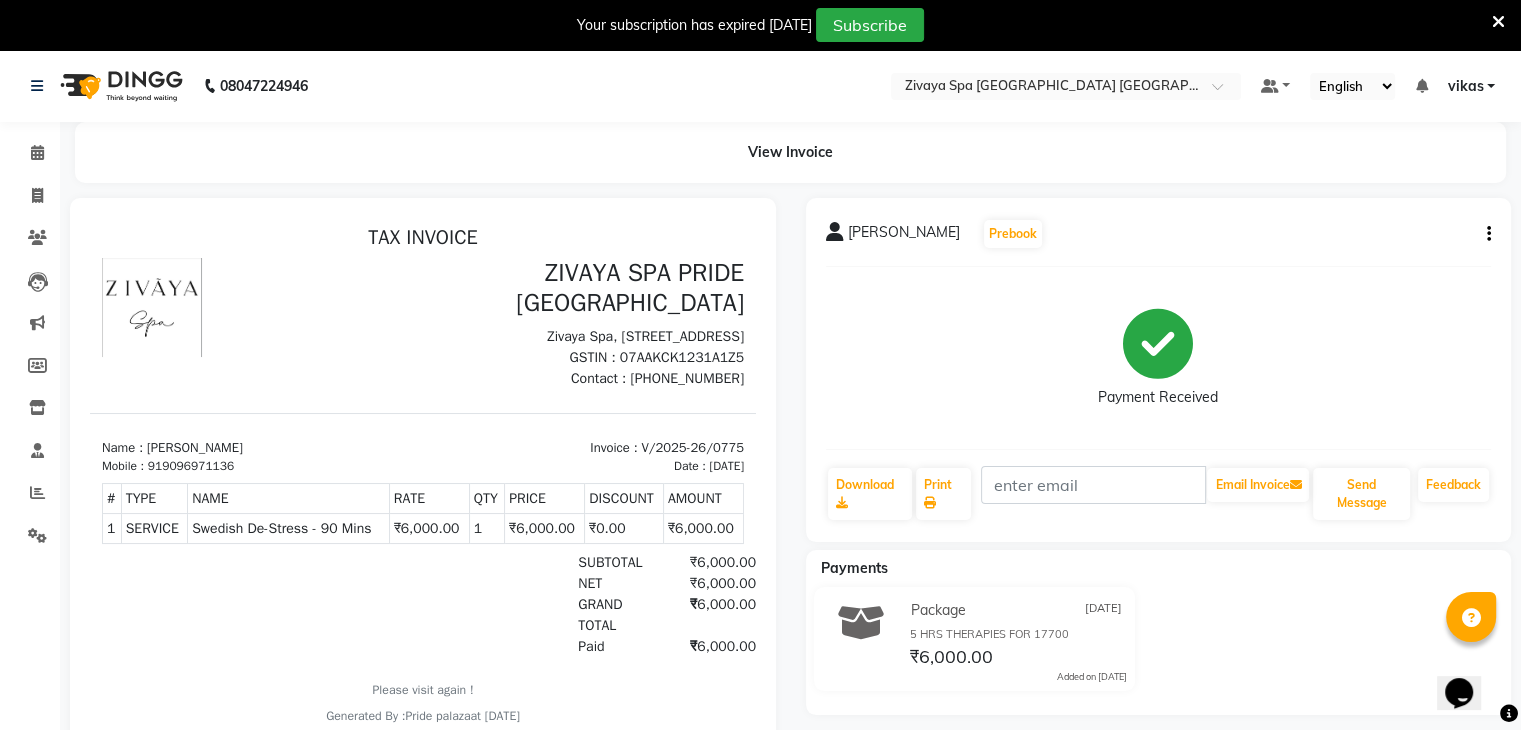 click 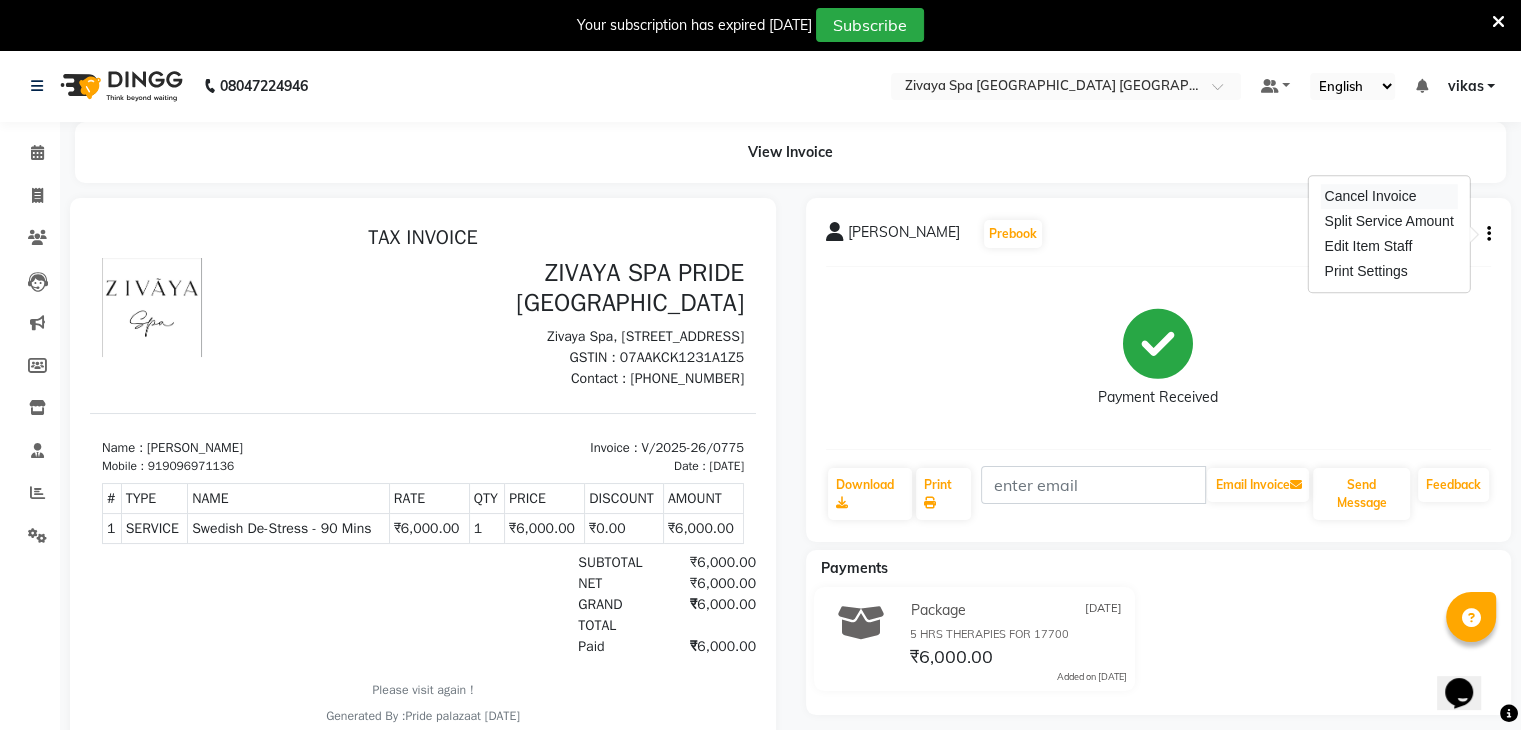 click on "Cancel Invoice" at bounding box center (1388, 196) 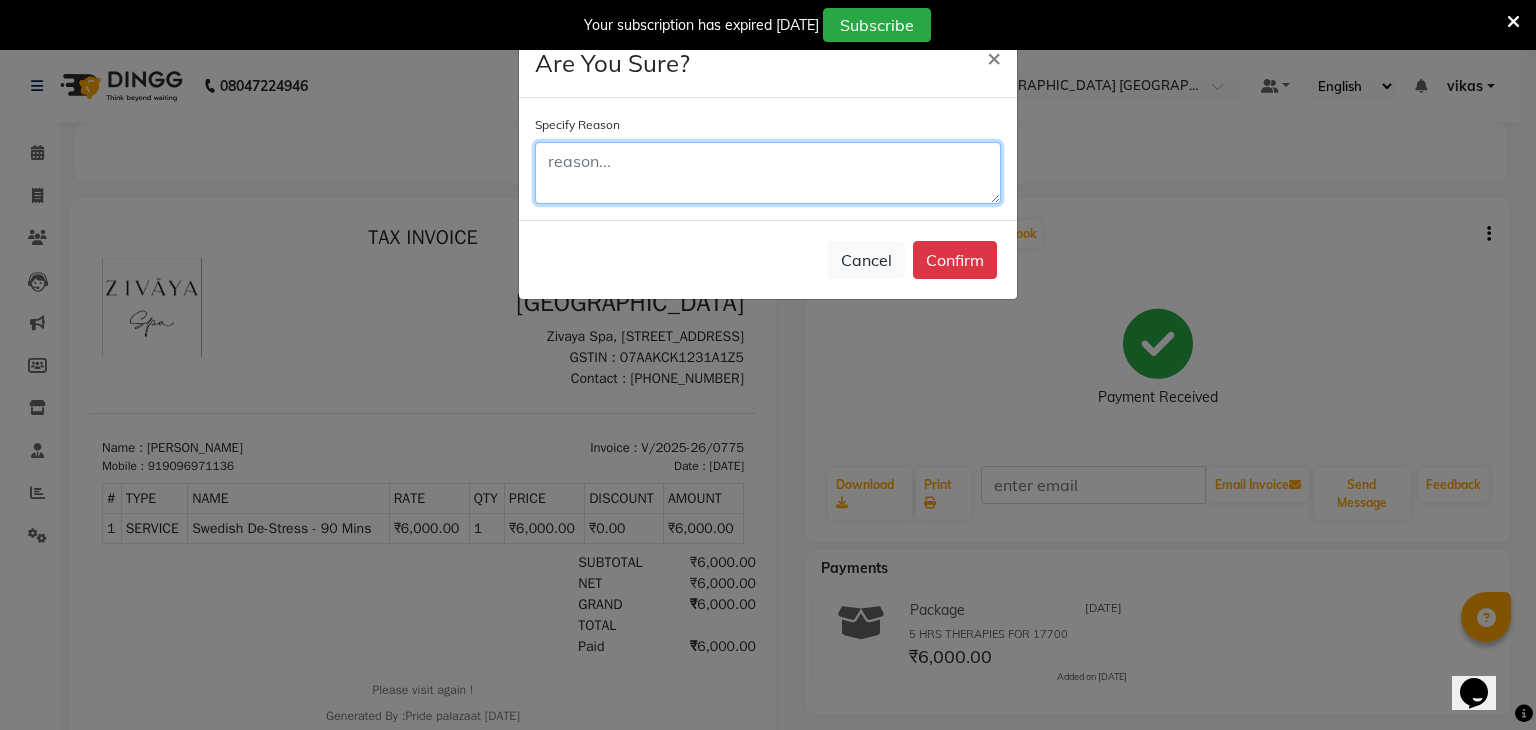 click 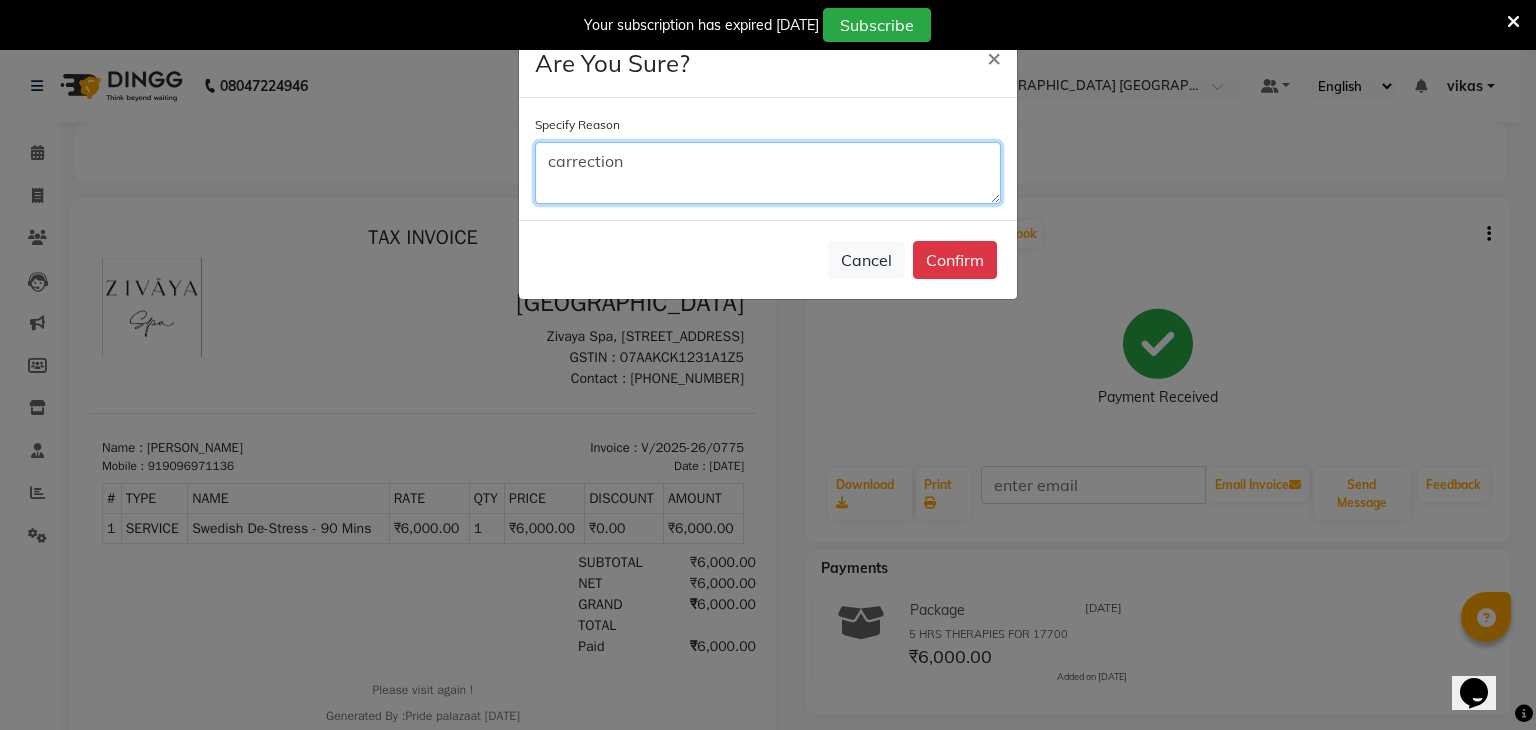 click on "carrection" 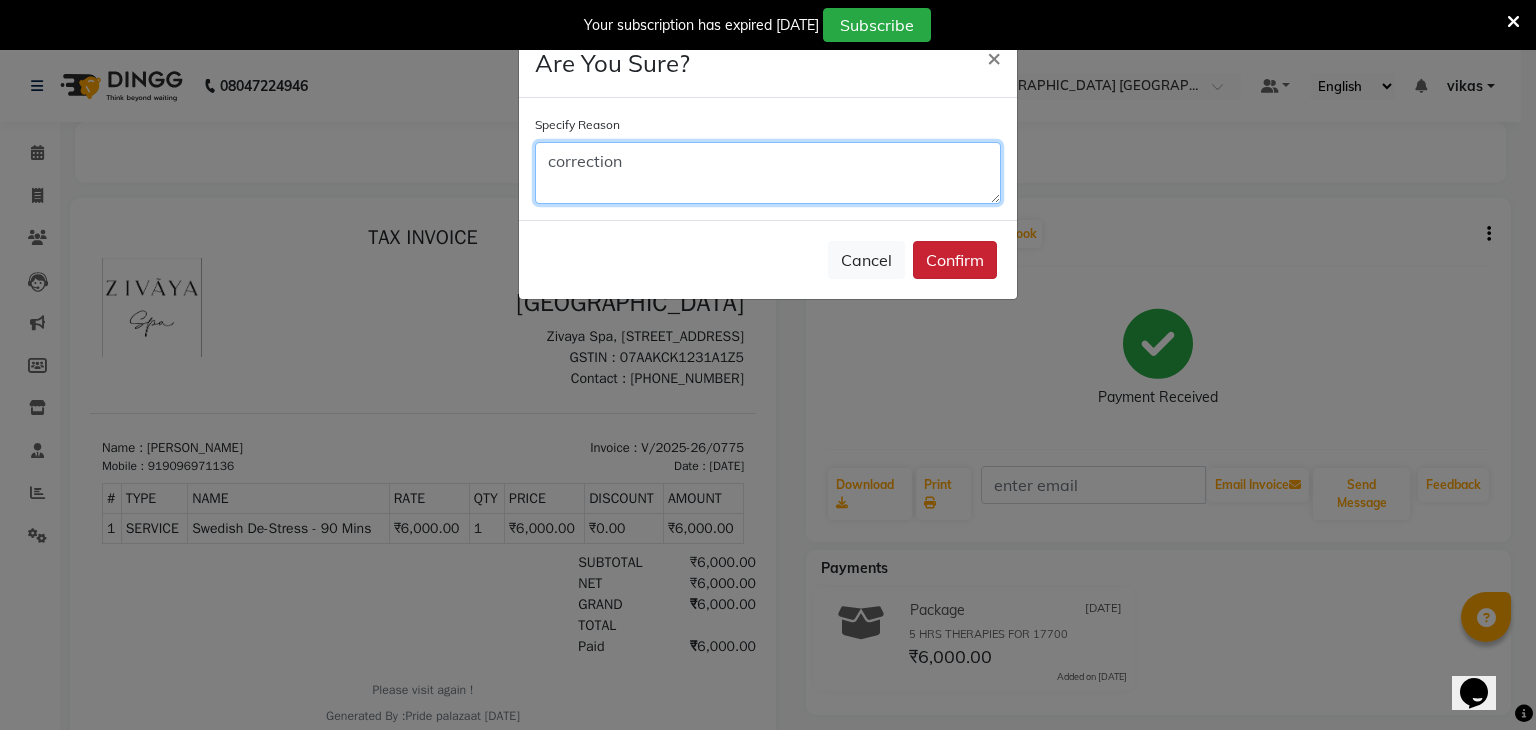 type on "correction" 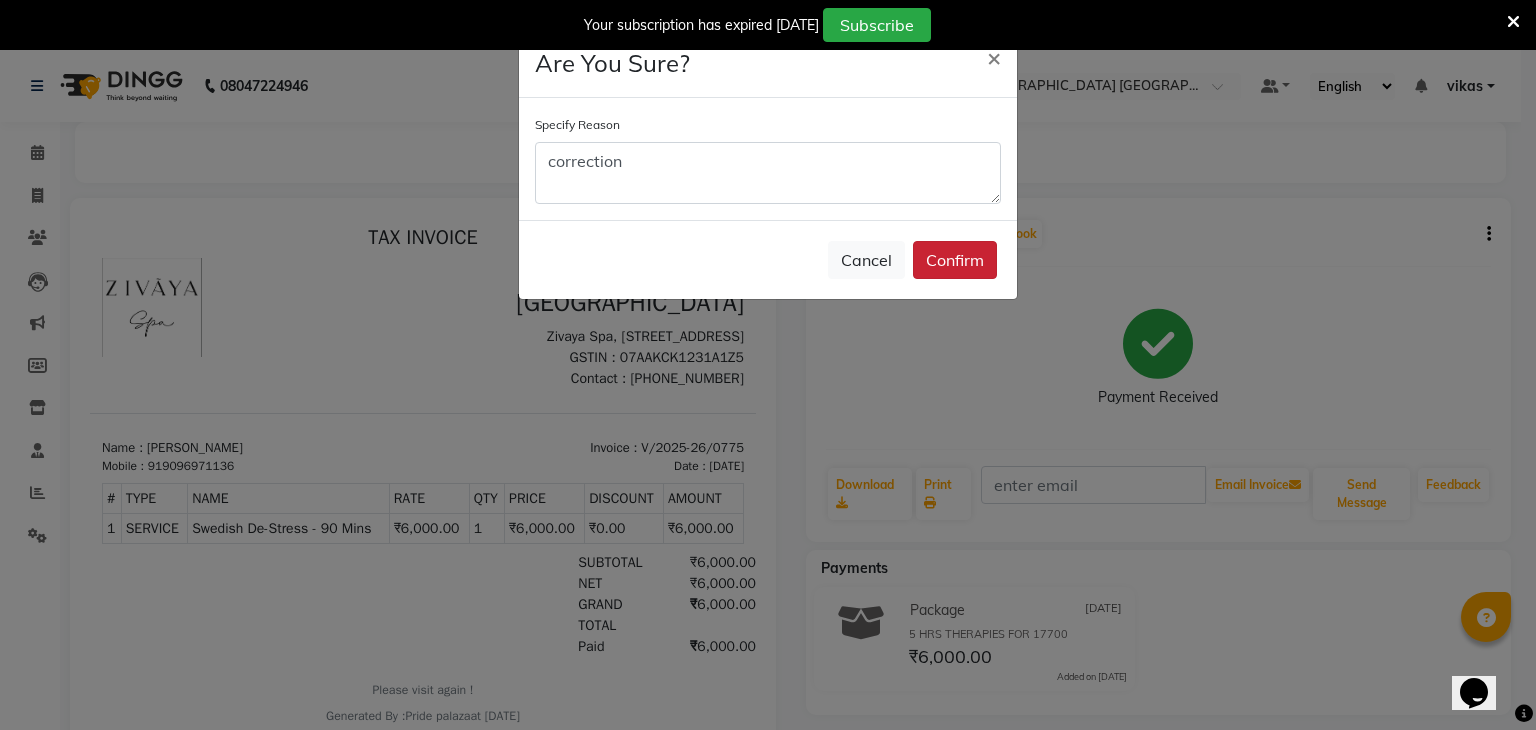 click on "Confirm" 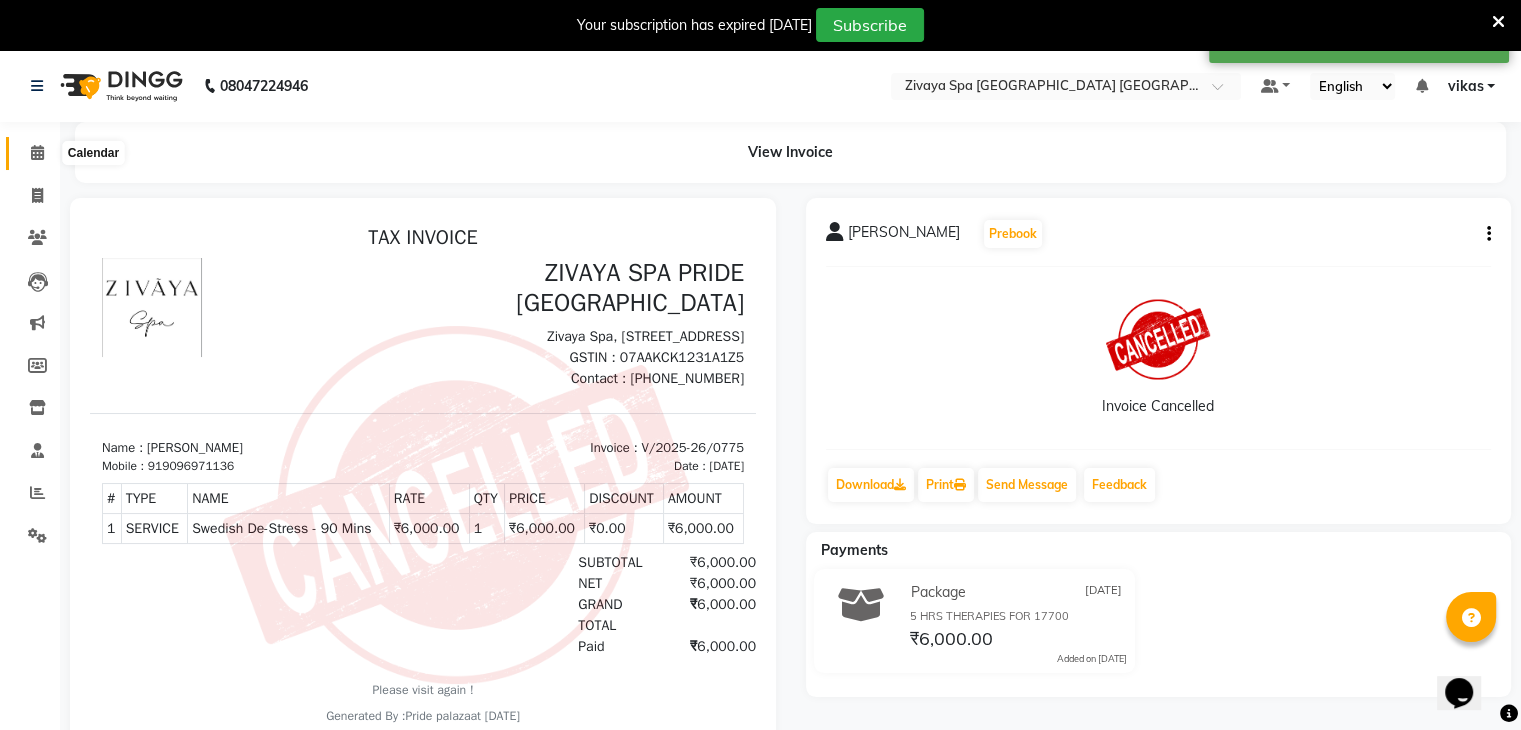 click 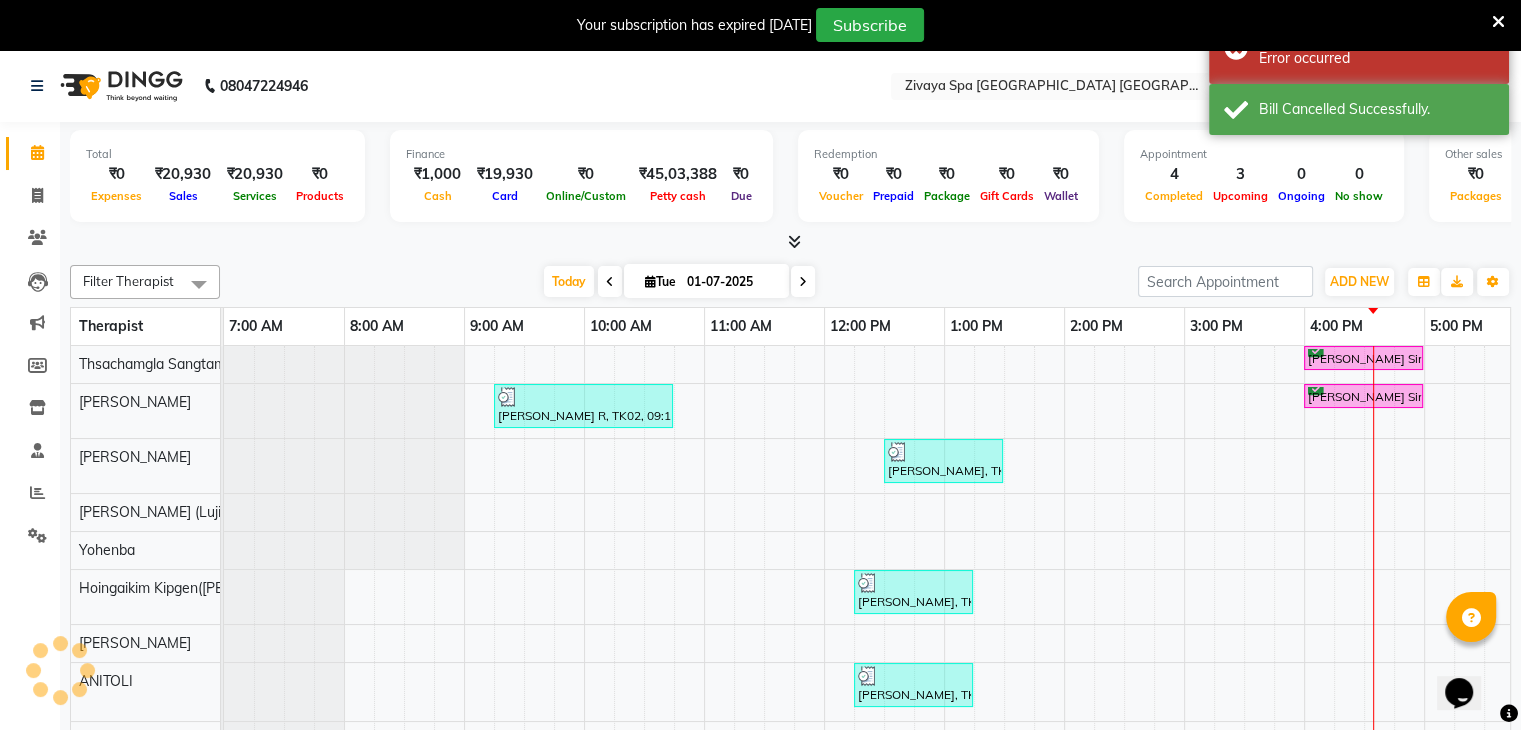 scroll, scrollTop: 0, scrollLeft: 633, axis: horizontal 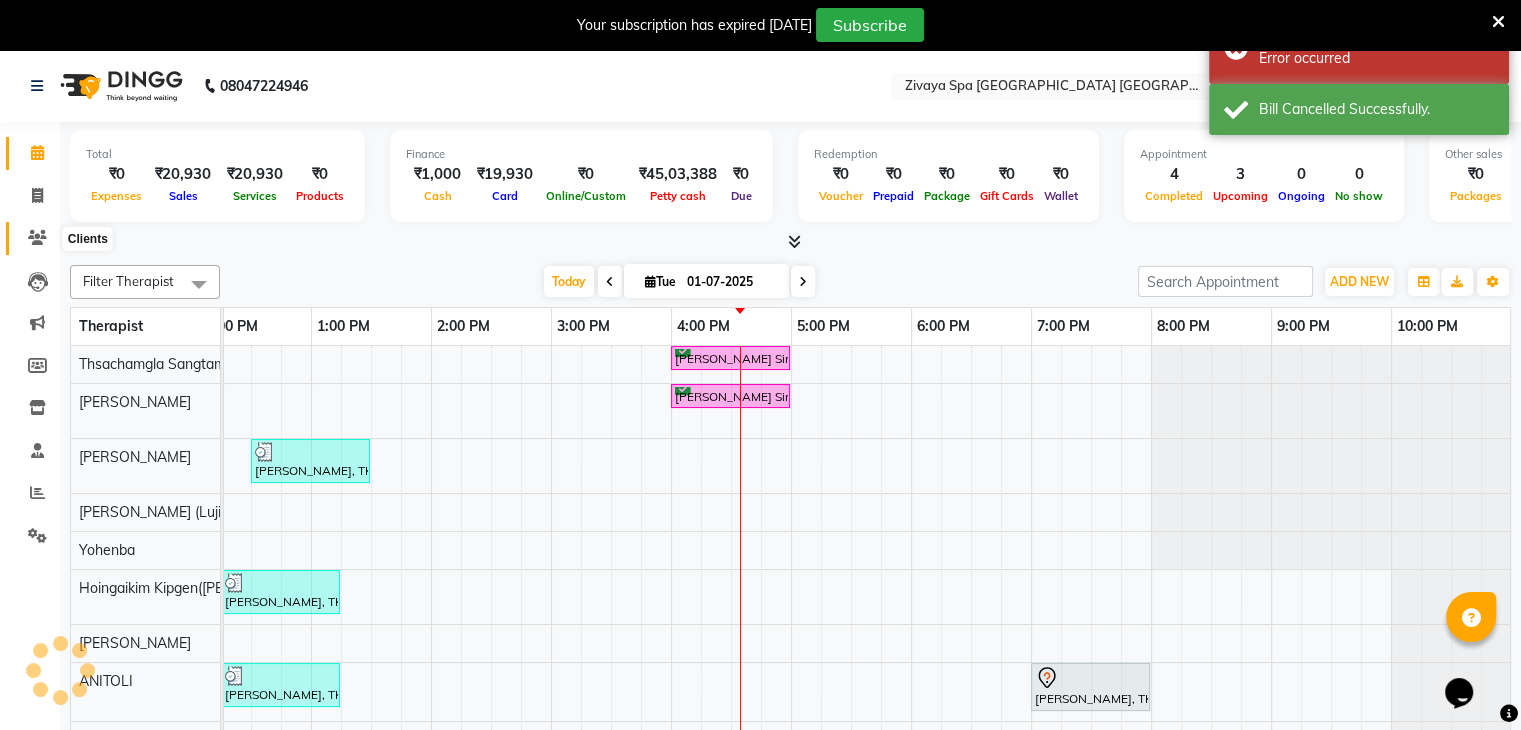 click 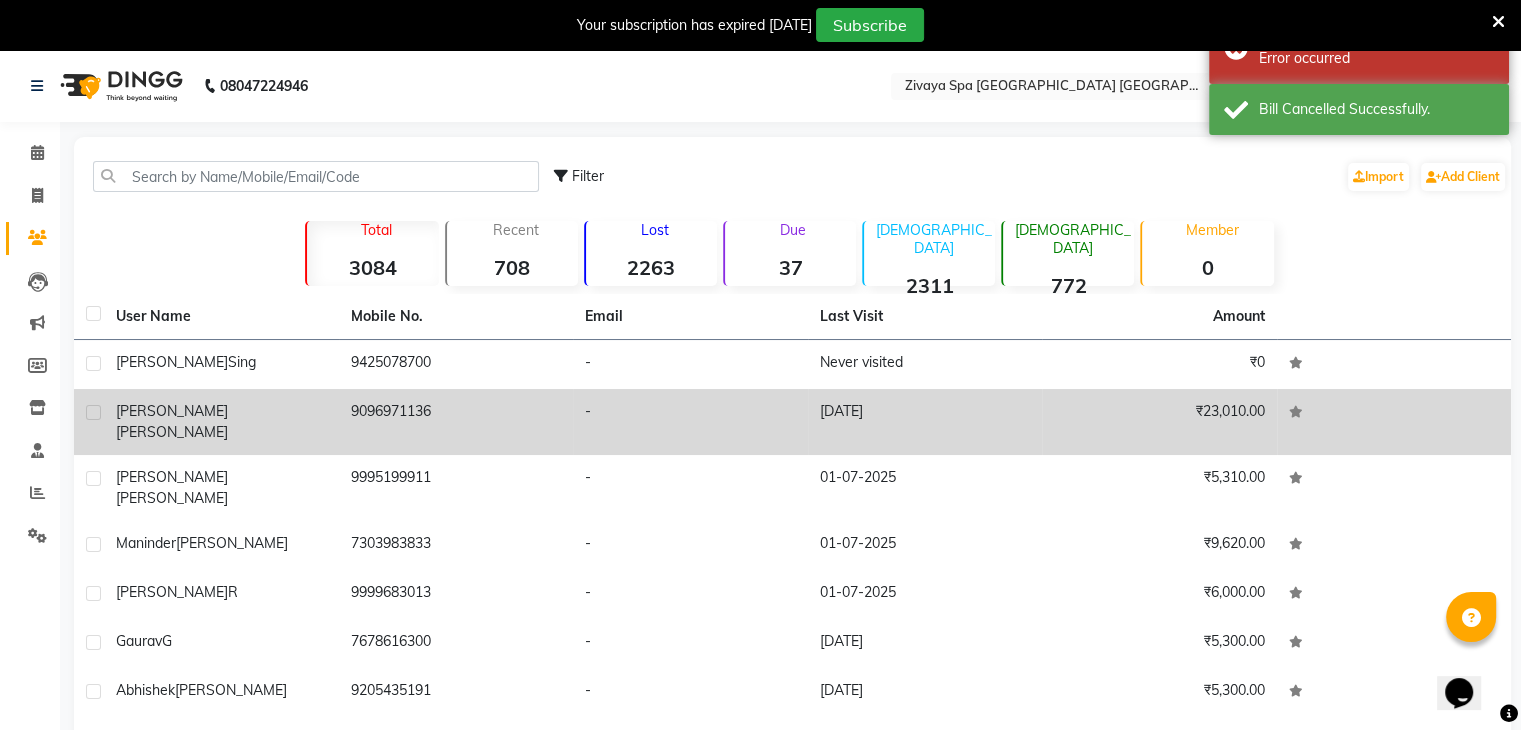 click on "9096971136" 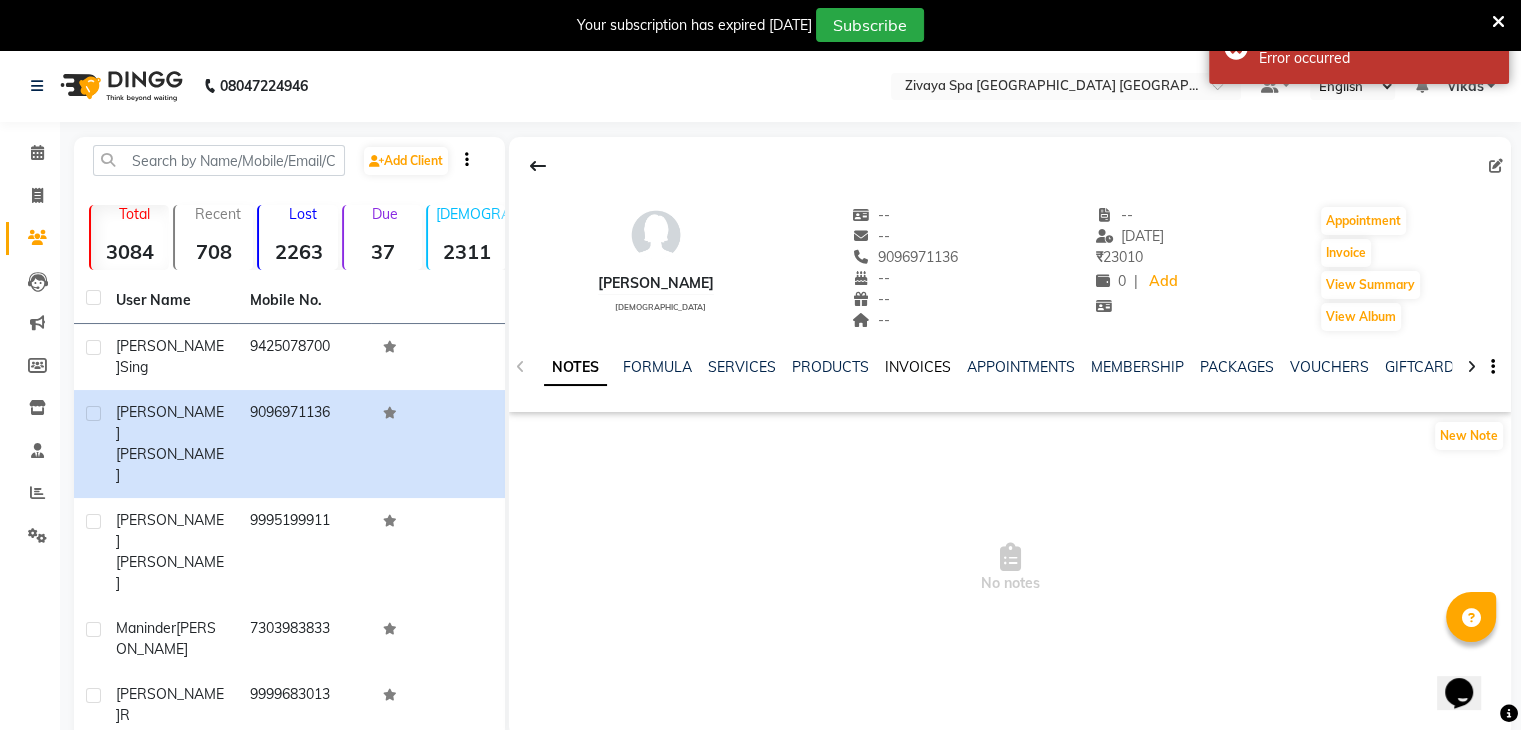 click on "INVOICES" 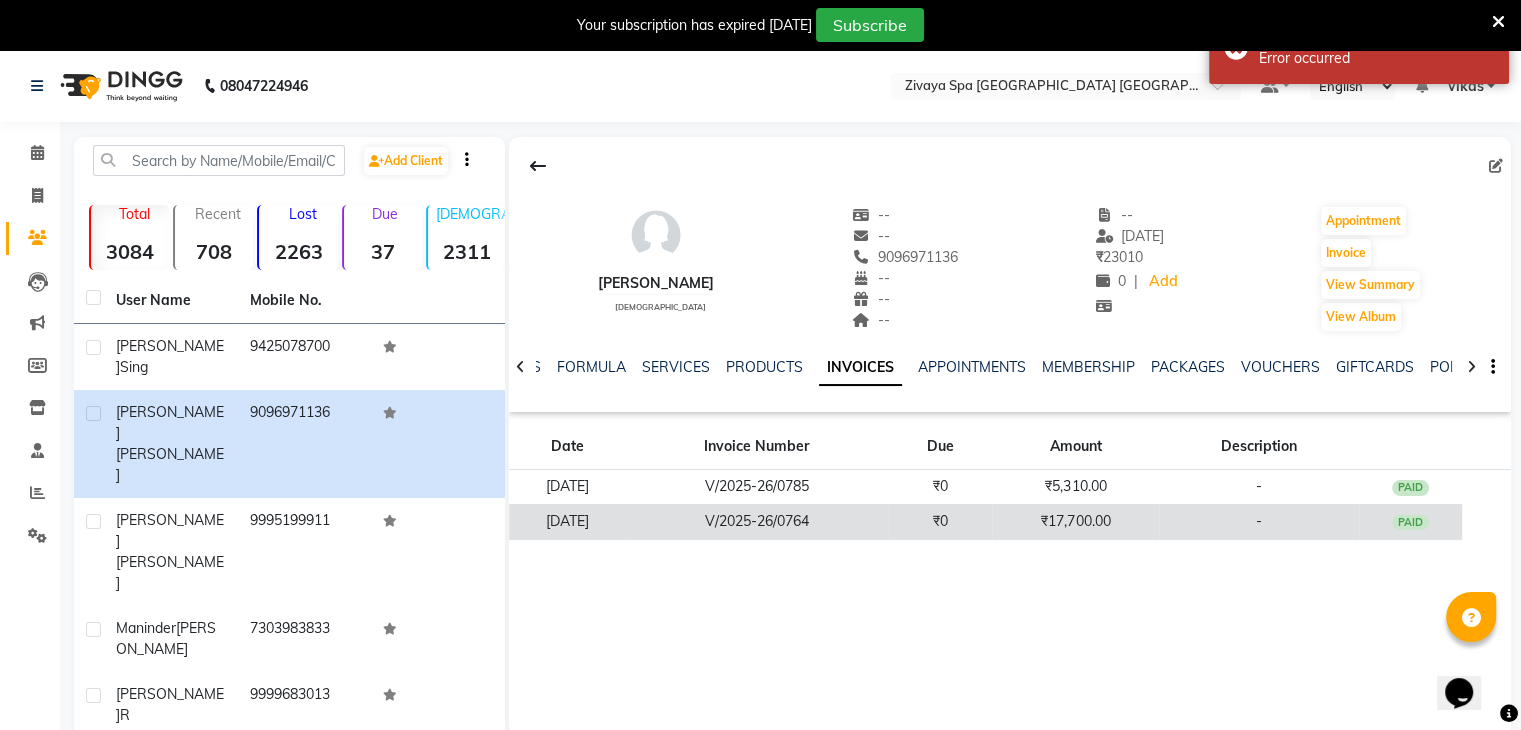 click on "-" 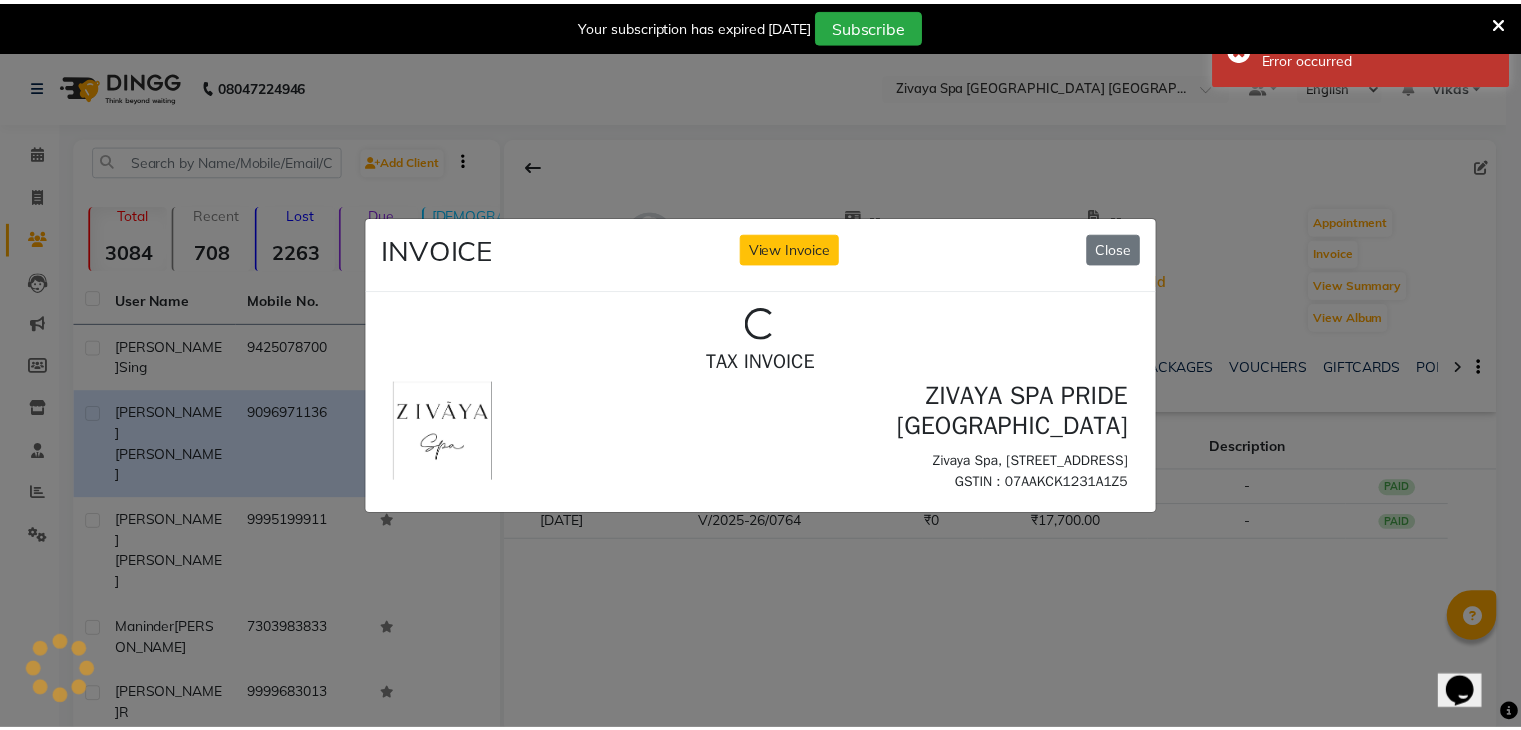 scroll, scrollTop: 0, scrollLeft: 0, axis: both 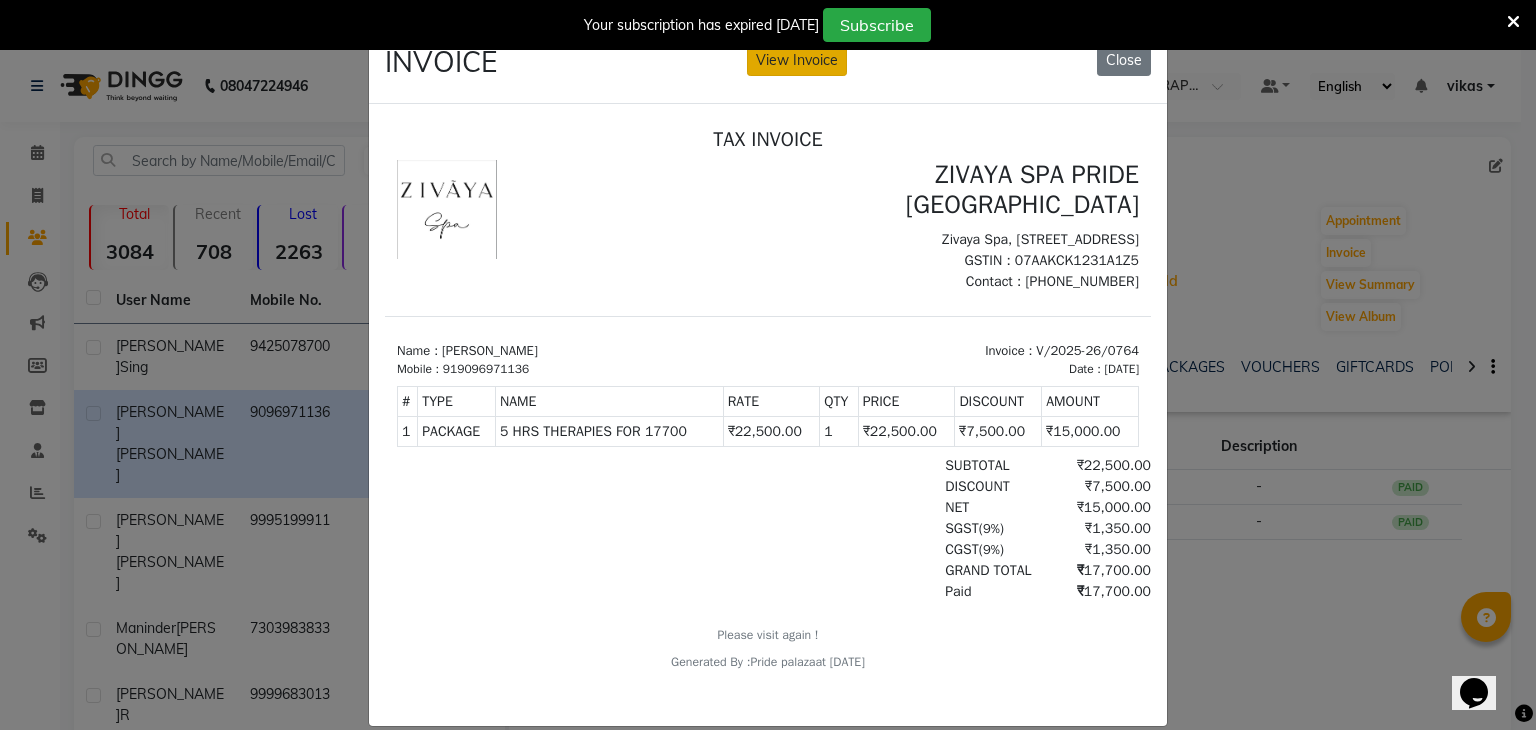 click on "View Invoice" 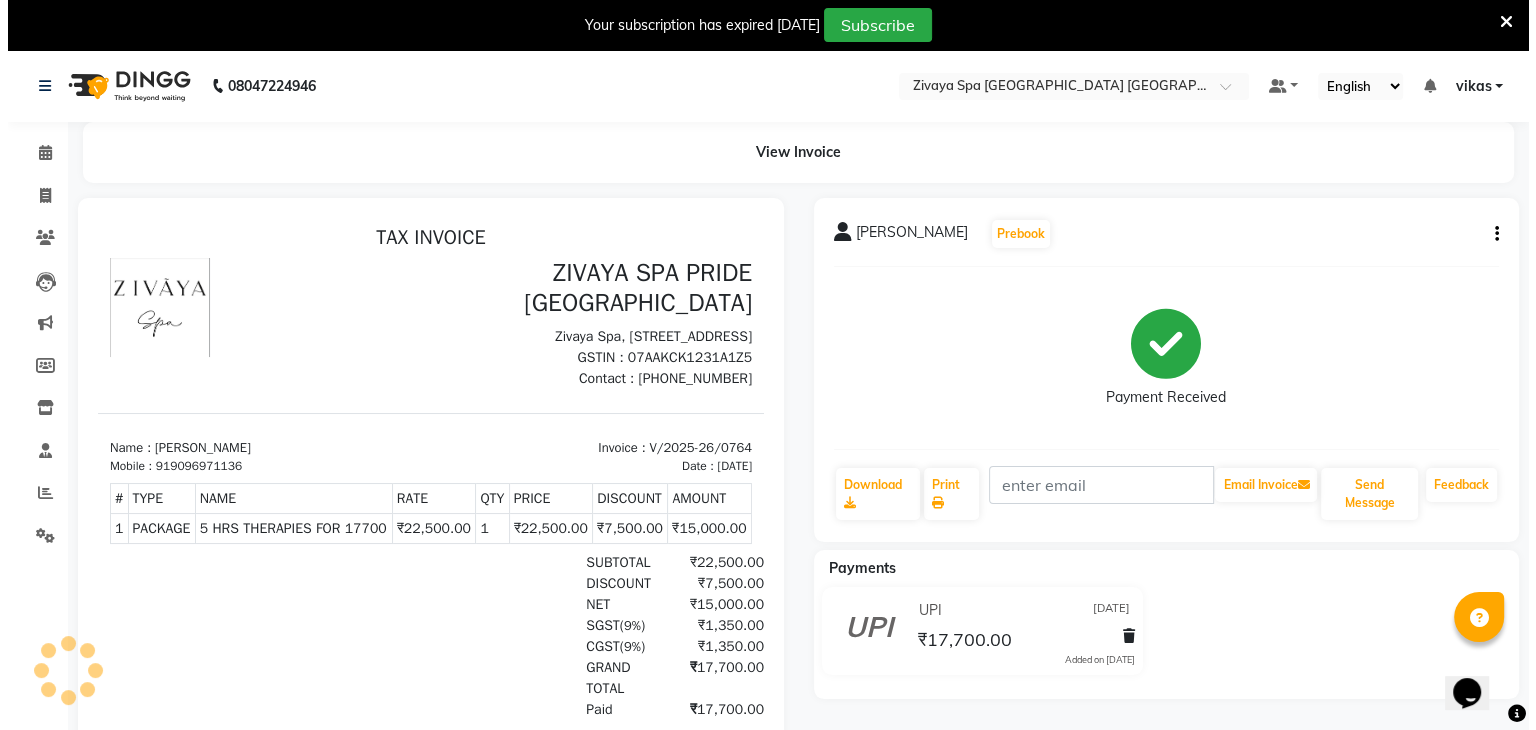 scroll, scrollTop: 0, scrollLeft: 0, axis: both 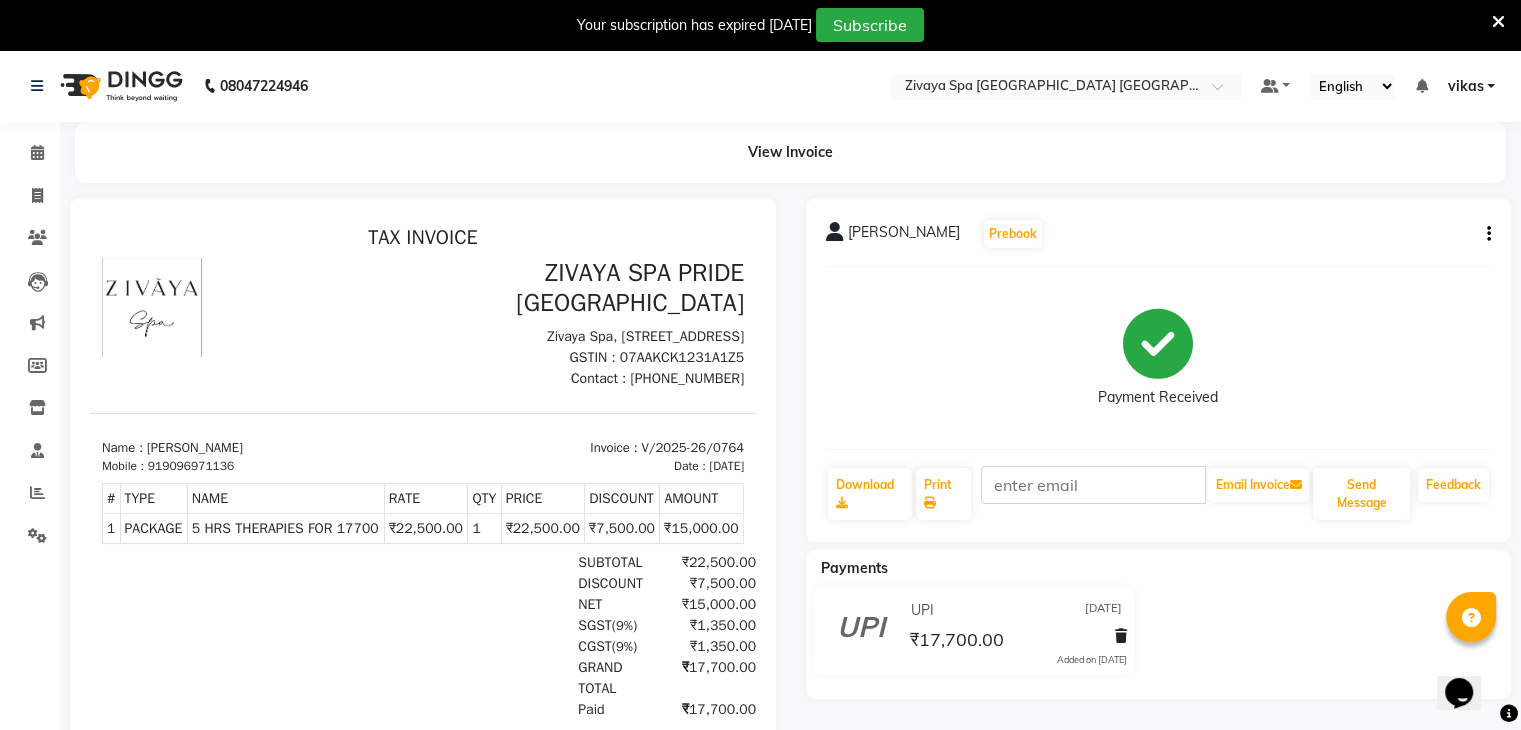 click 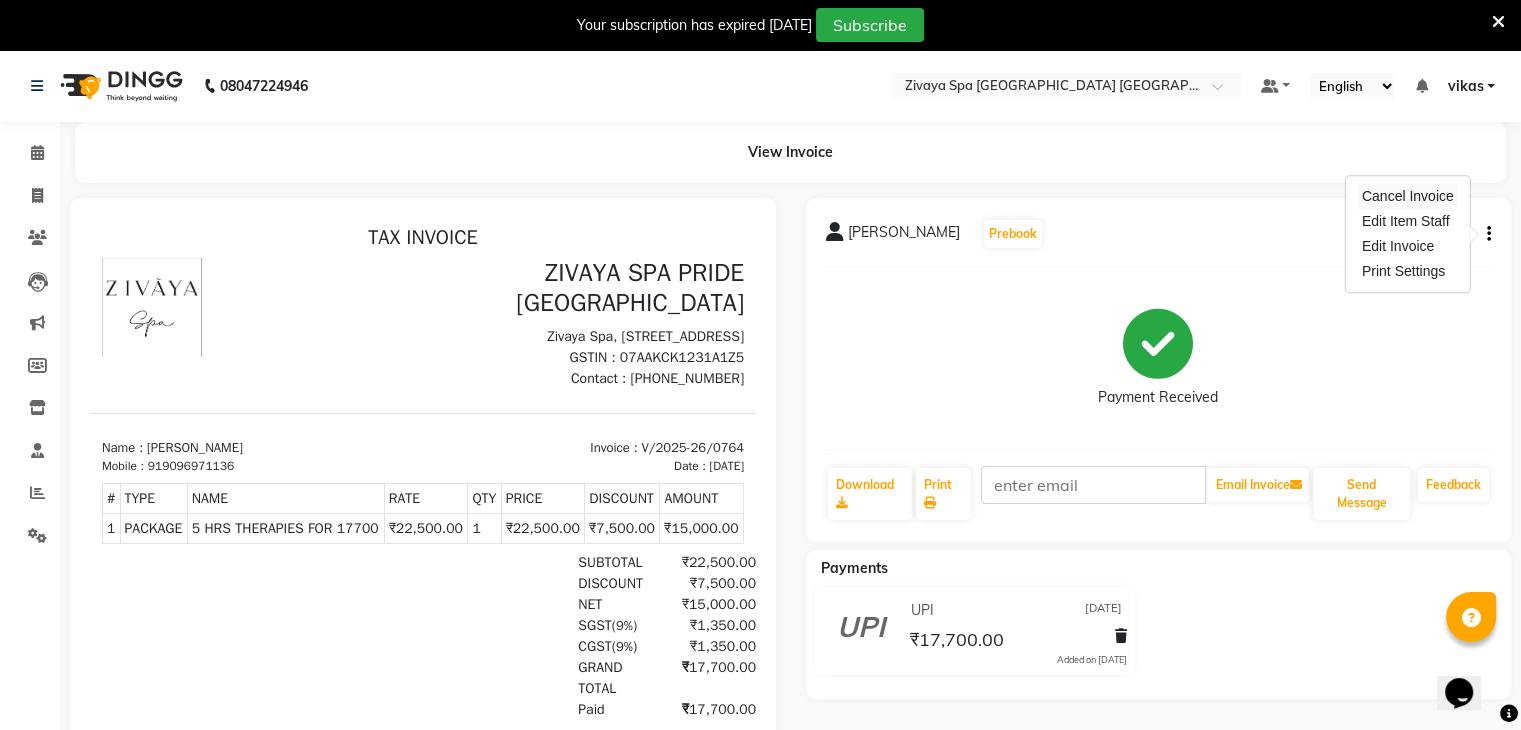 click on "Cancel Invoice" at bounding box center (1408, 196) 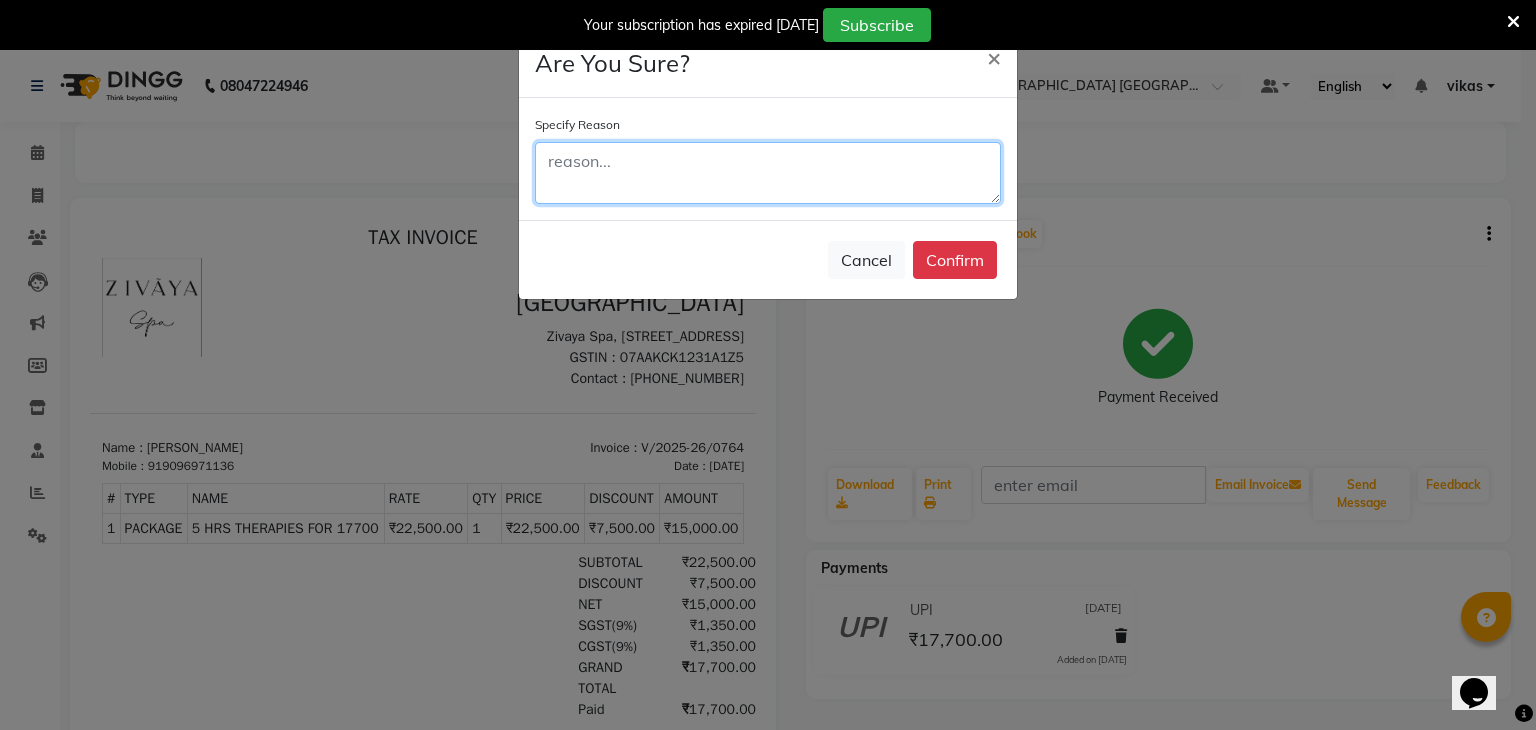 click 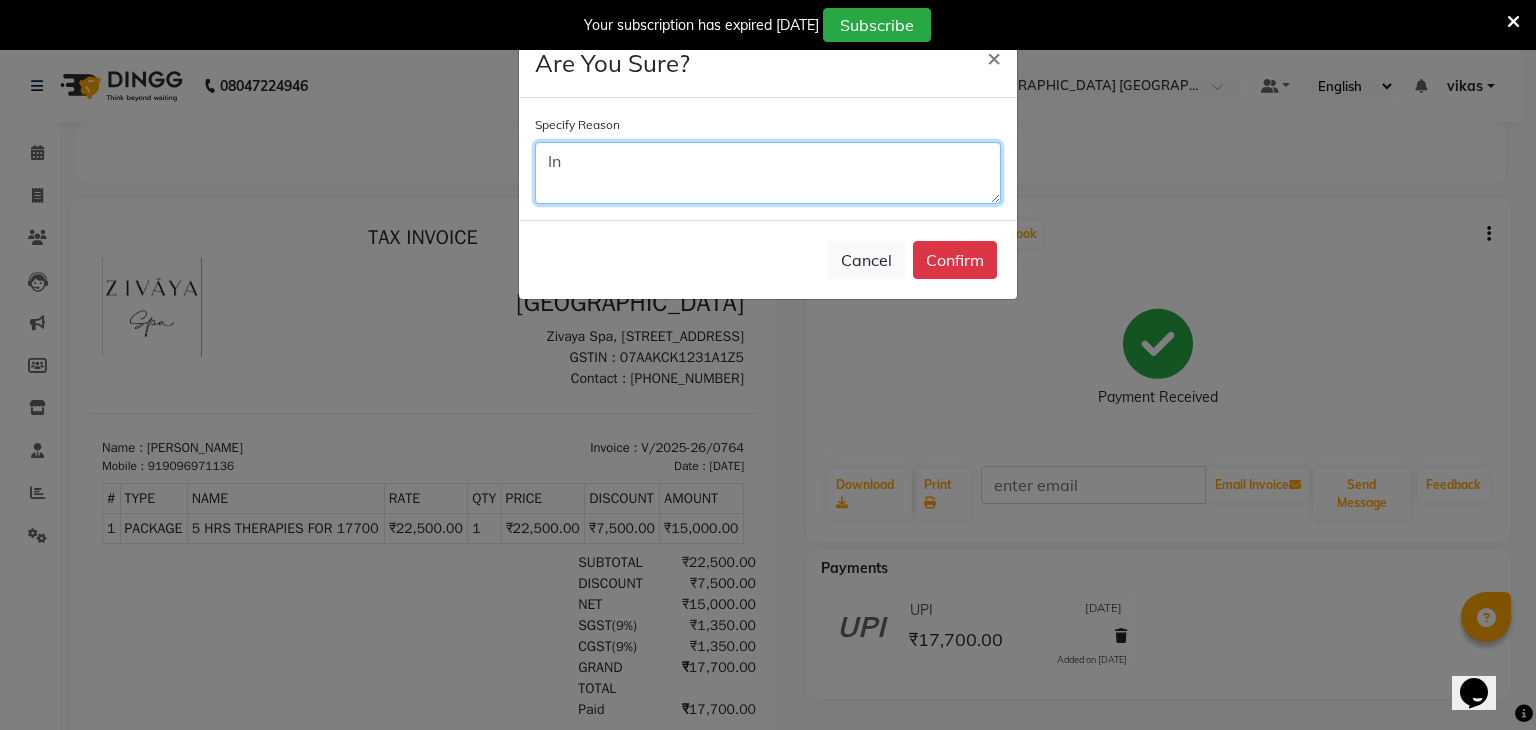 type on "I" 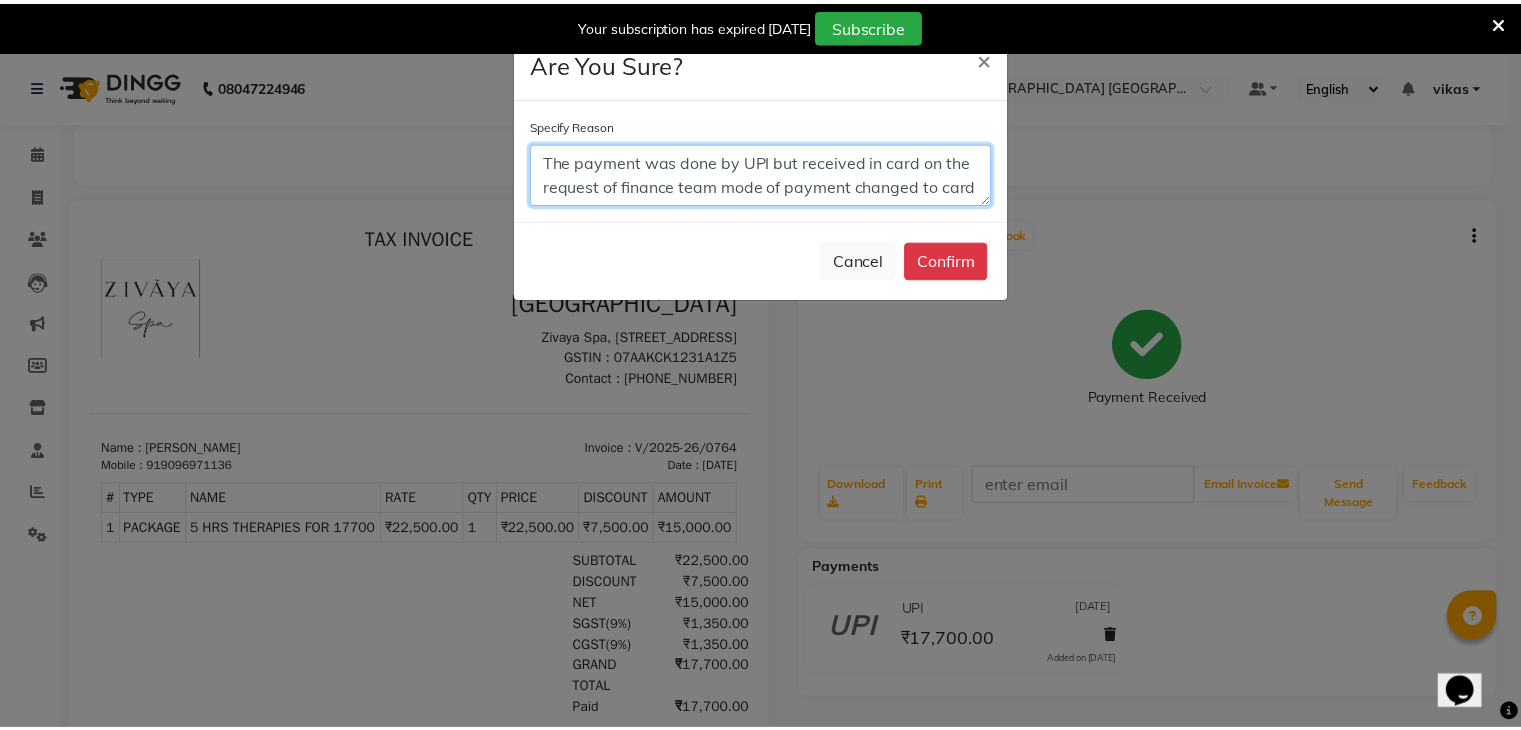 scroll, scrollTop: 40, scrollLeft: 0, axis: vertical 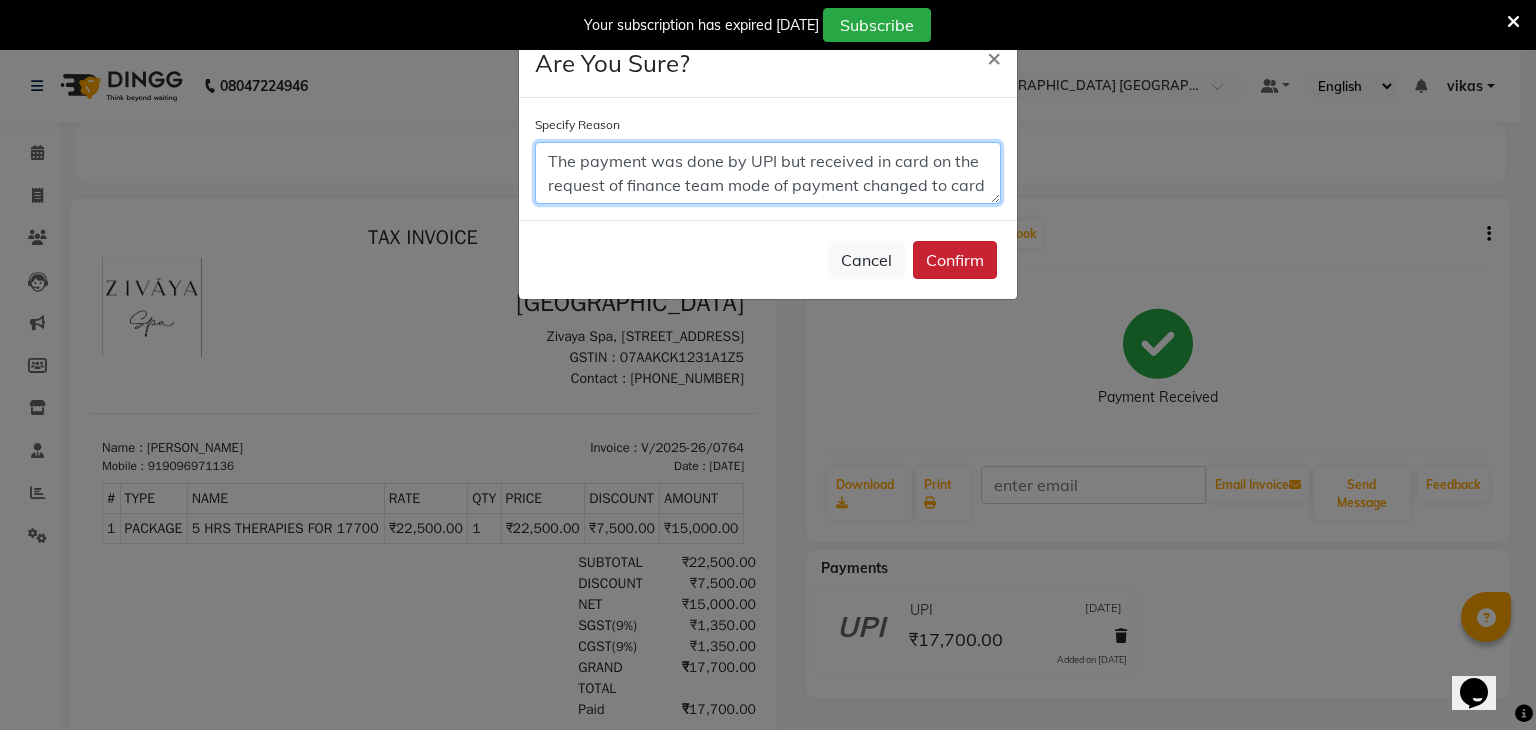 type on "The payment was done by UPI but received in card on the request of finance team mode of payment changed to card" 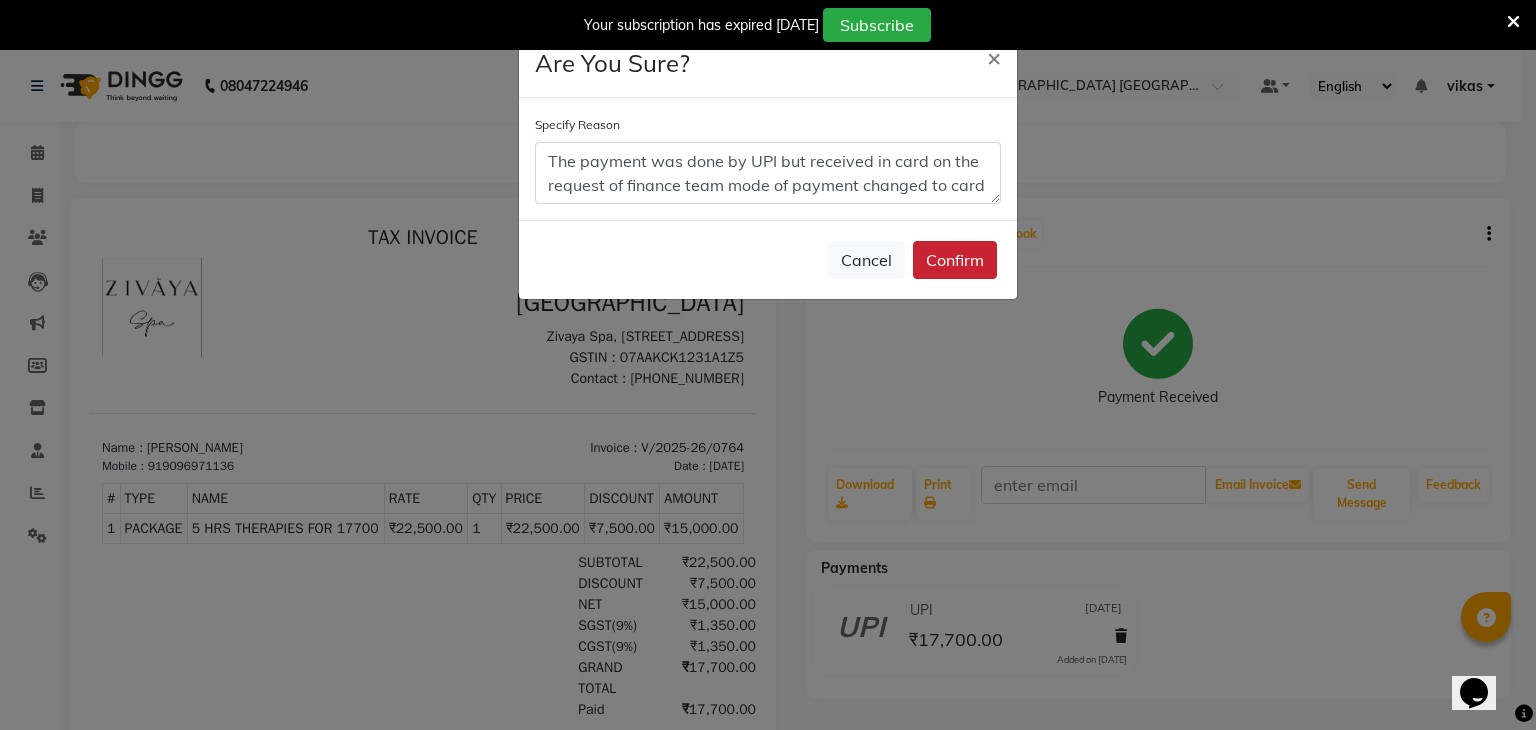 click on "Confirm" 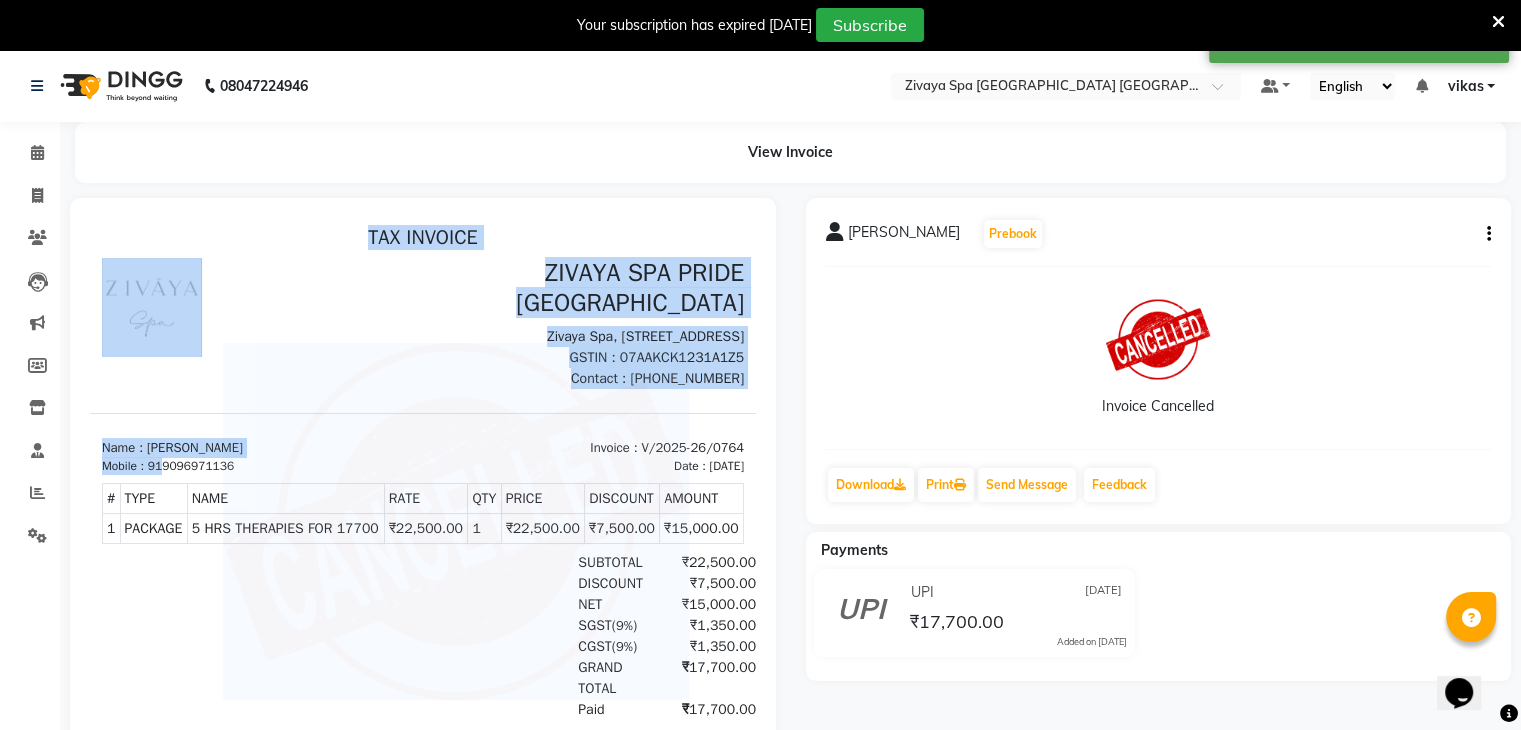 drag, startPoint x: 164, startPoint y: 503, endPoint x: 348, endPoint y: 509, distance: 184.0978 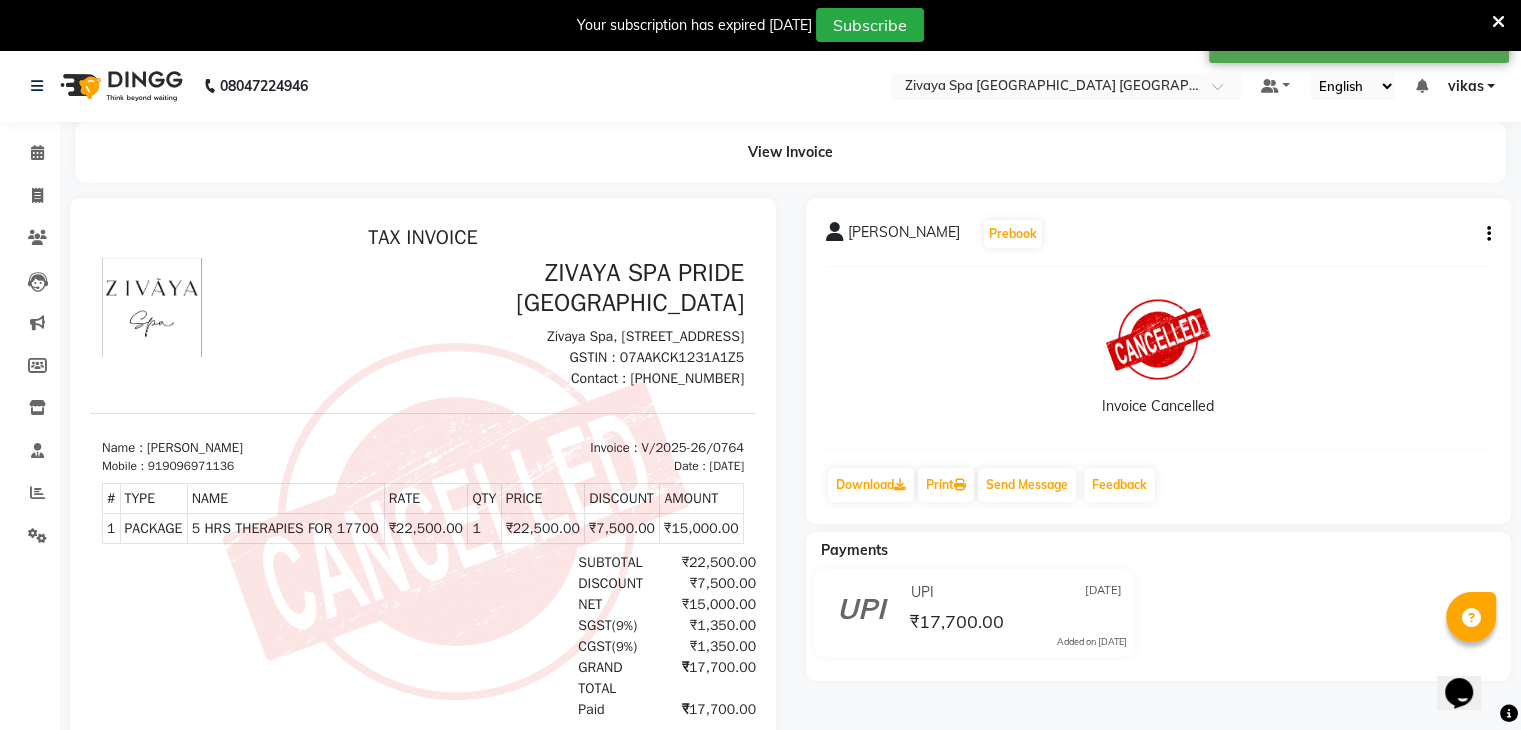 click on "919096971136" at bounding box center [191, 466] 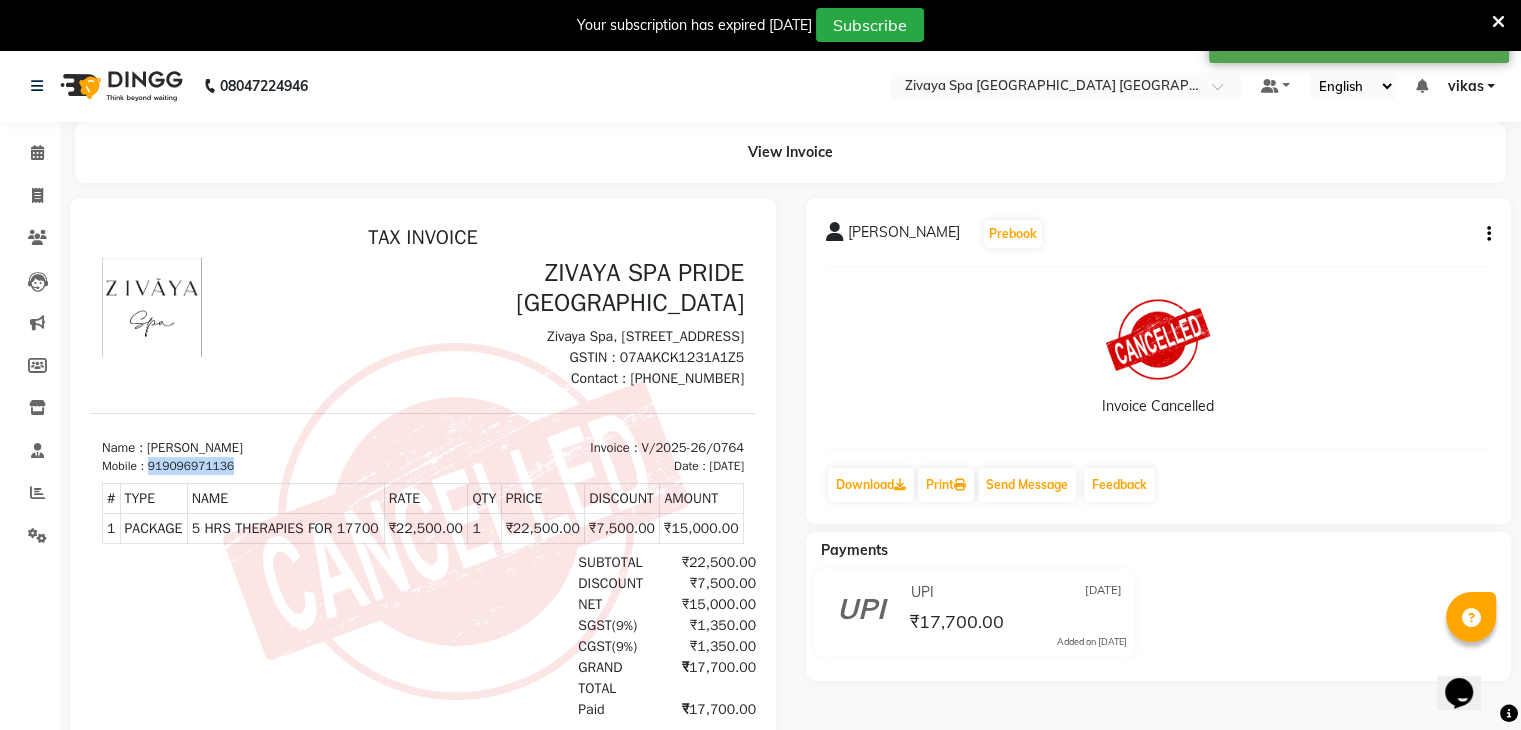 click on "919096971136" at bounding box center [191, 466] 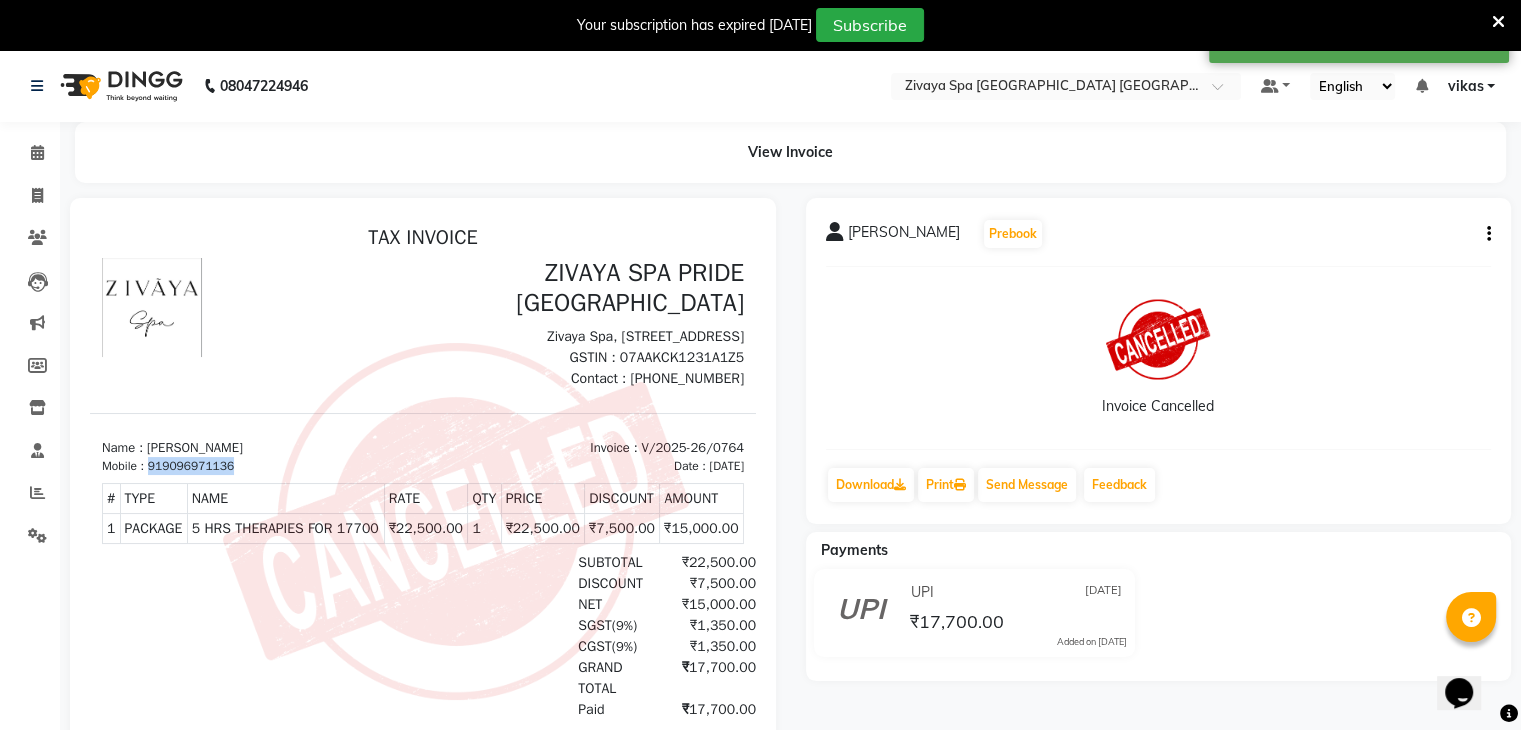 copy on "919096971136" 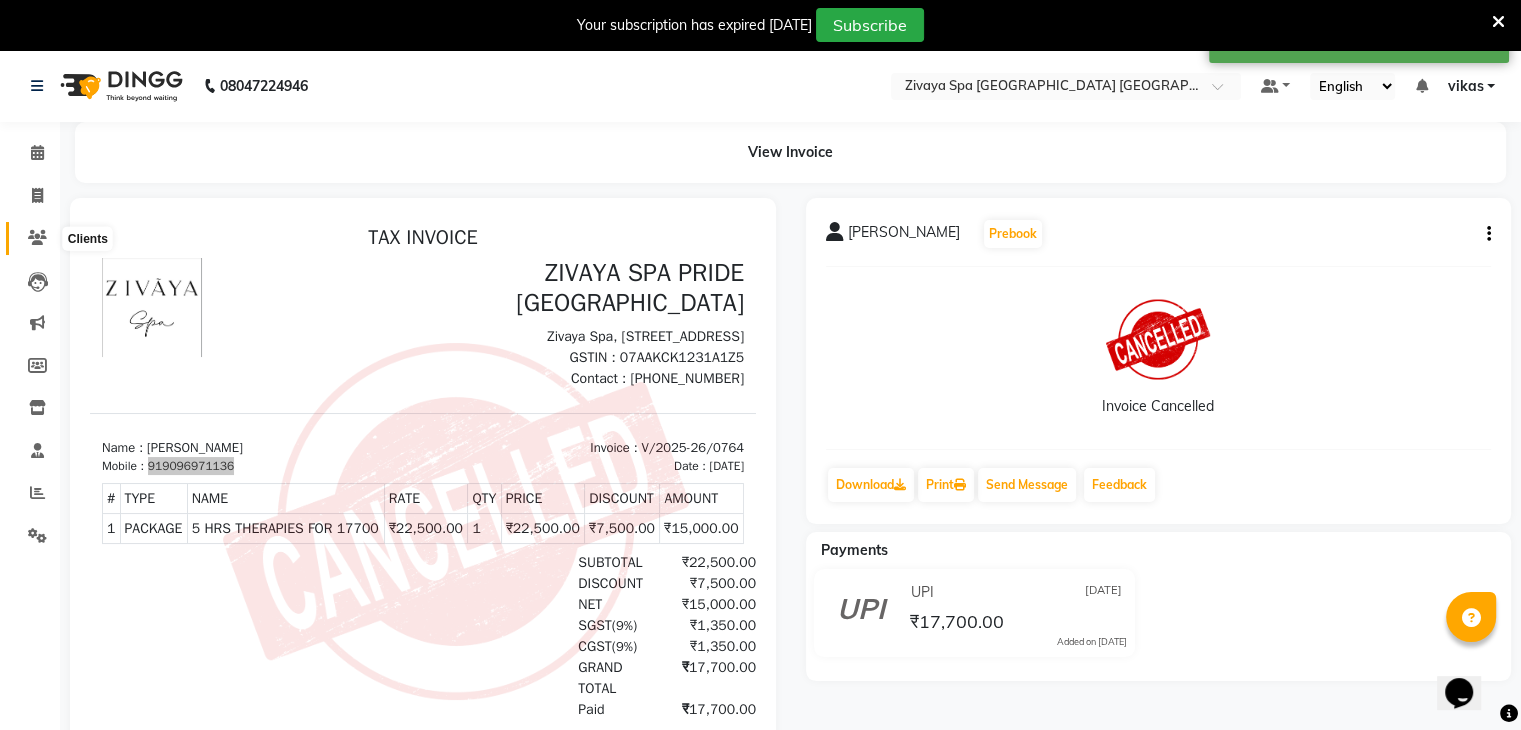 click 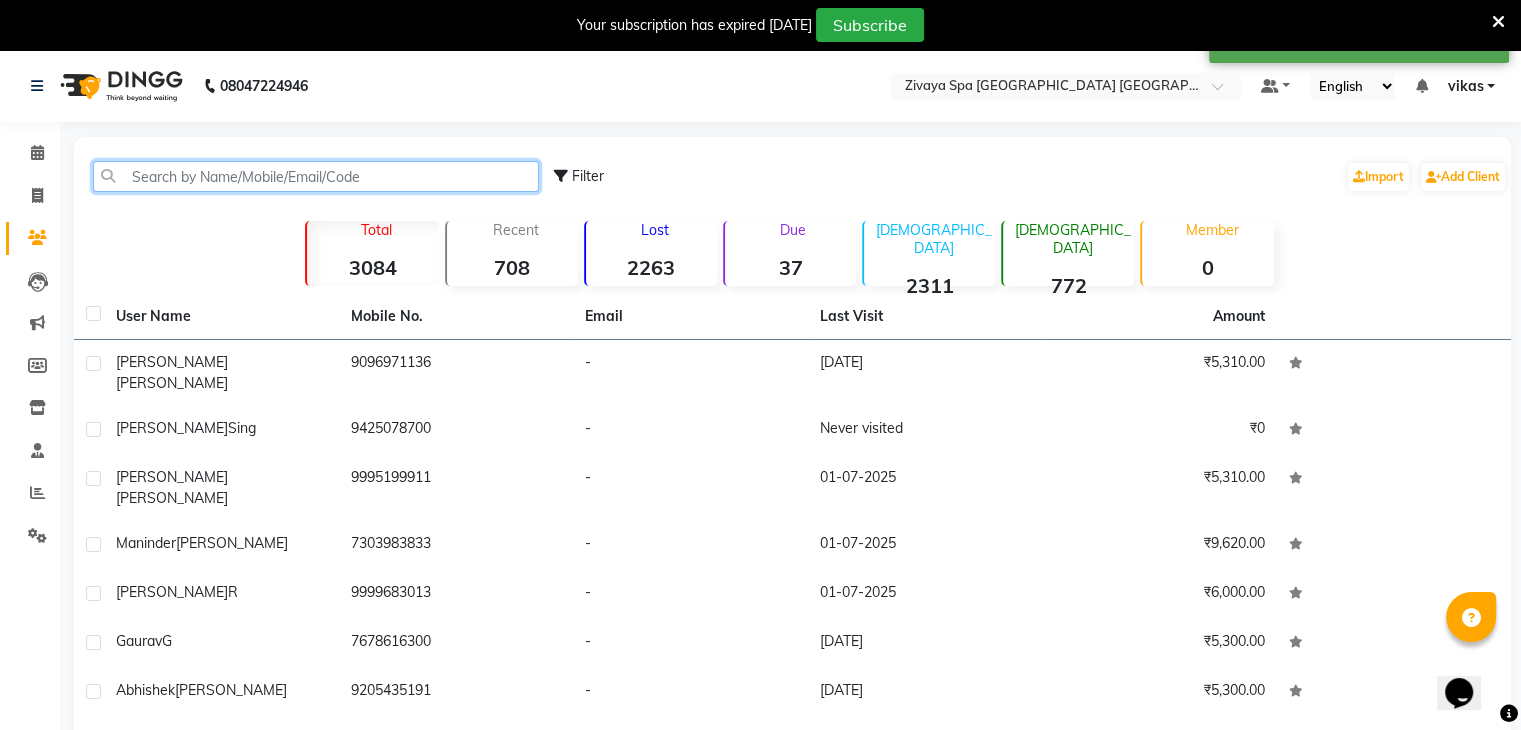 click 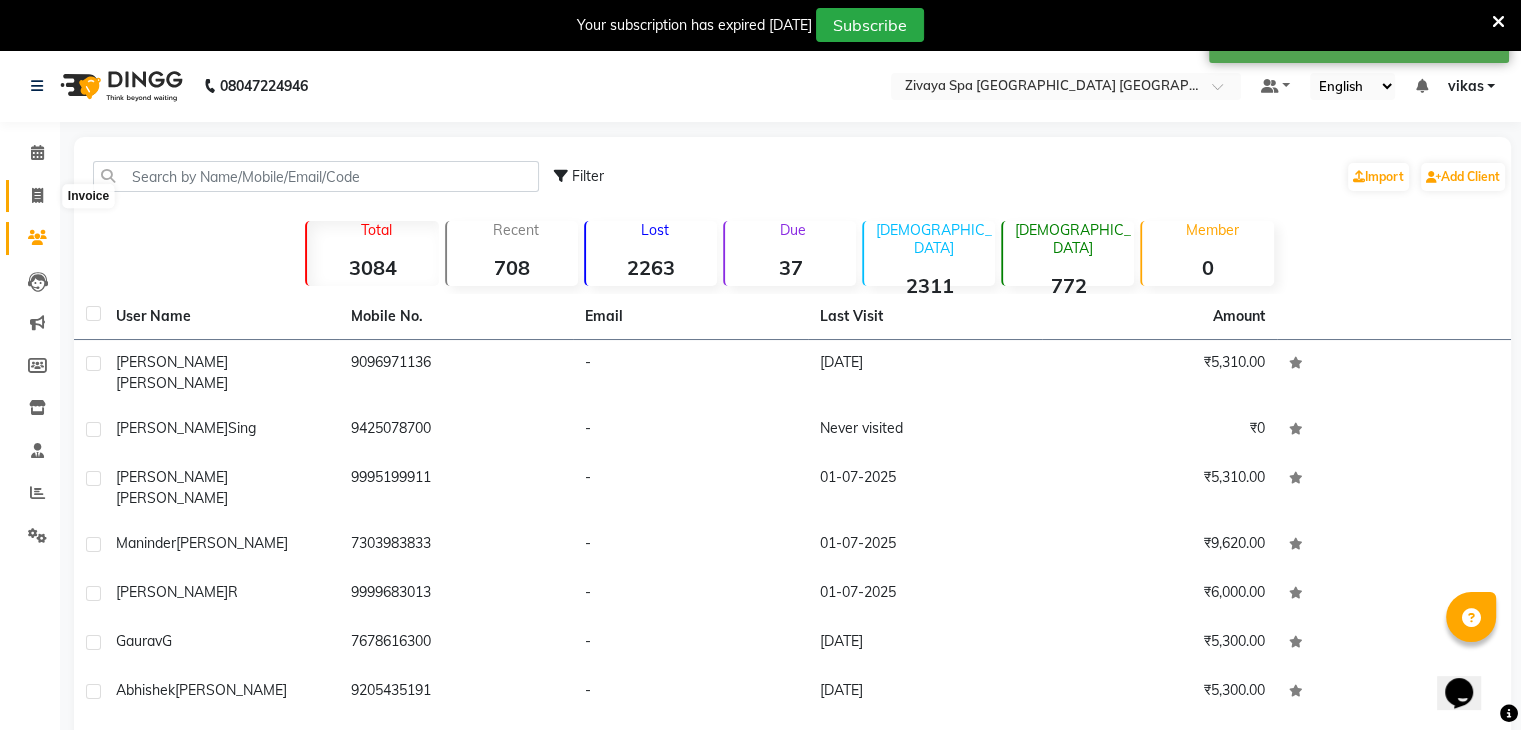 click 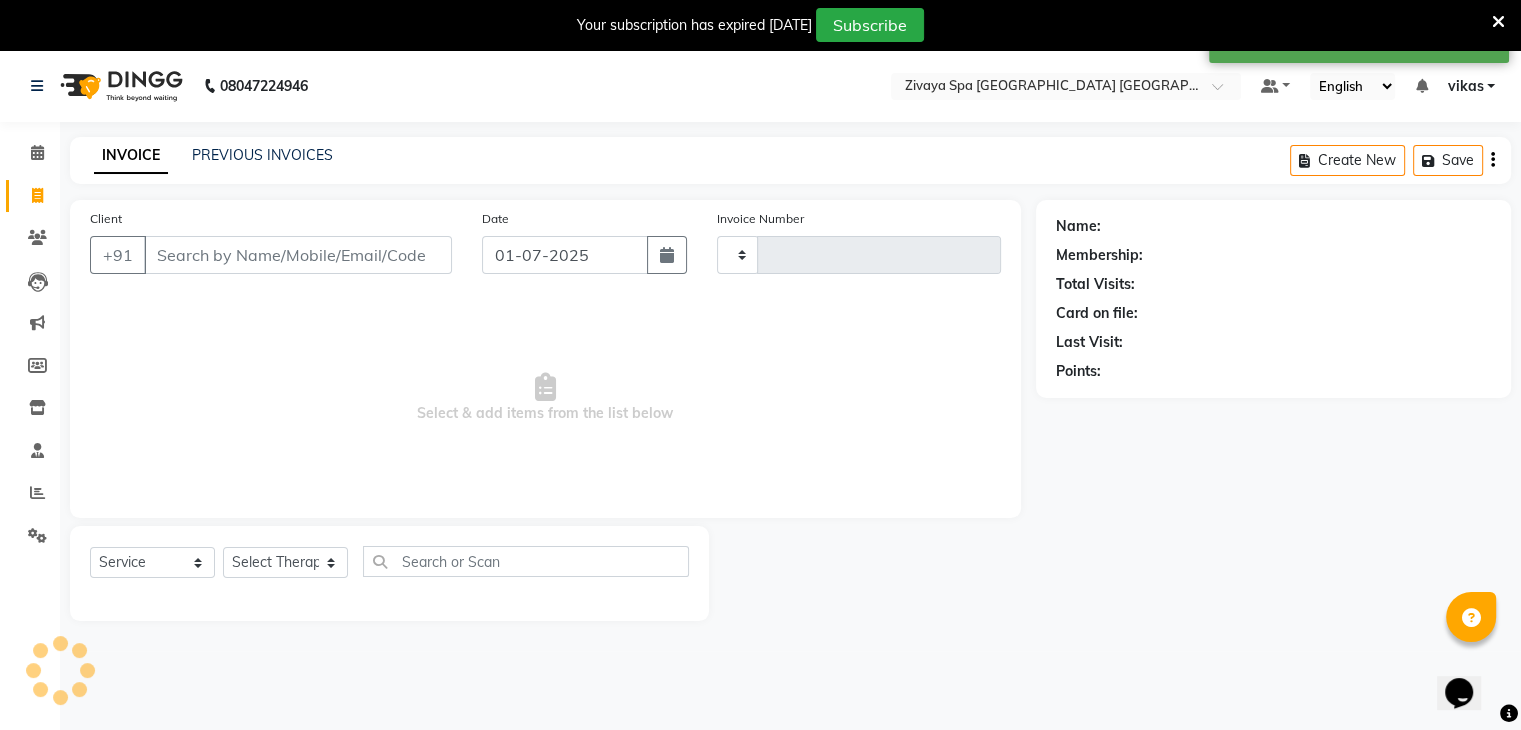 scroll, scrollTop: 50, scrollLeft: 0, axis: vertical 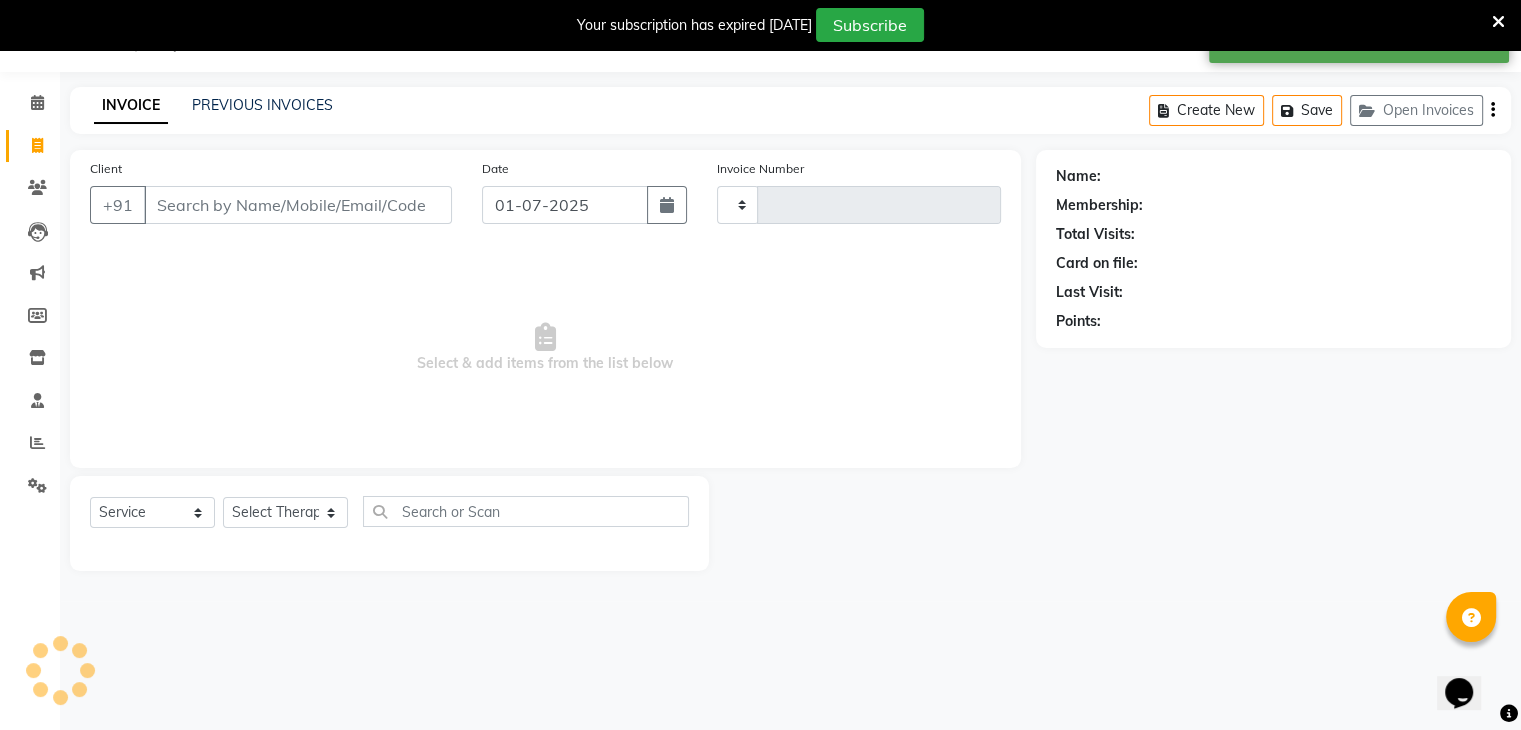 type on "0808" 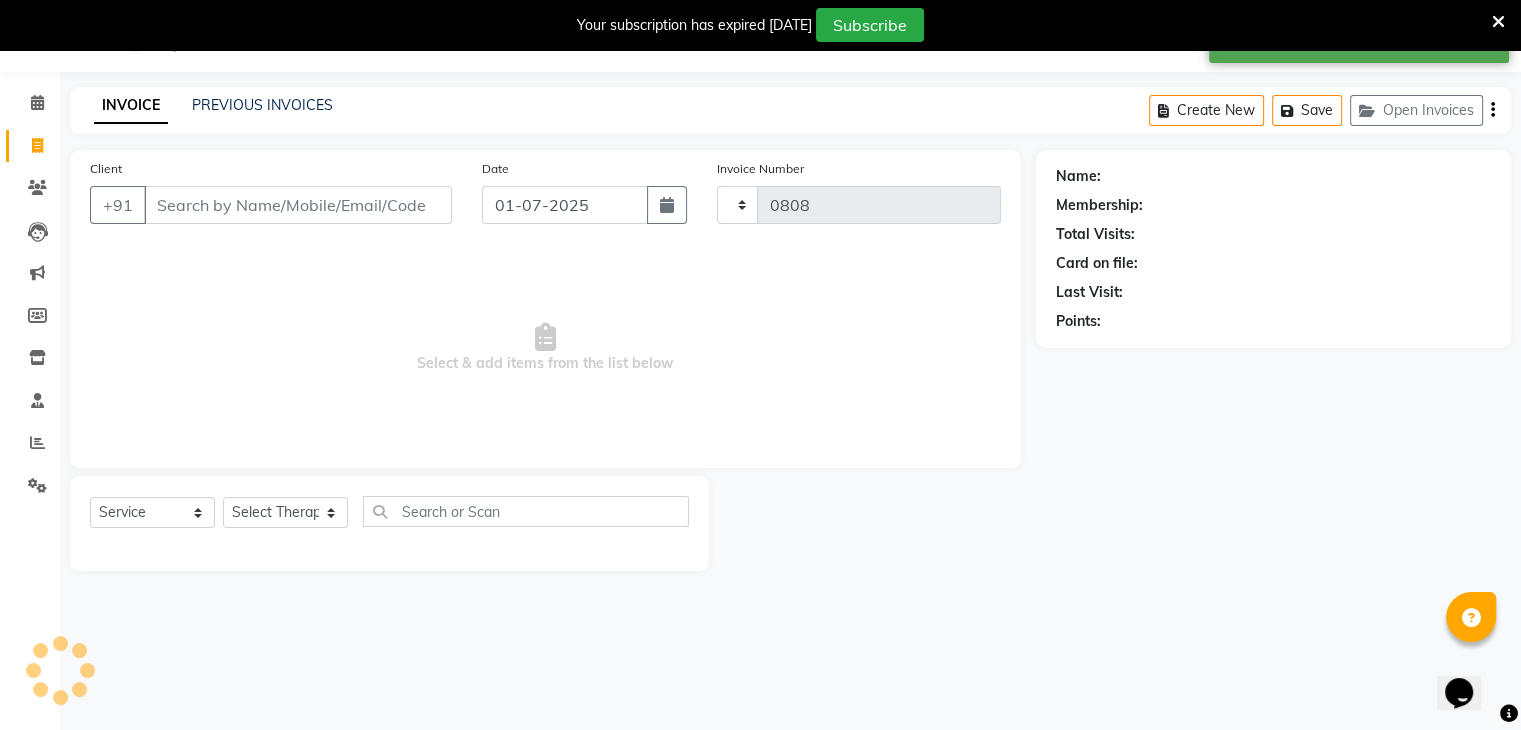 select on "6501" 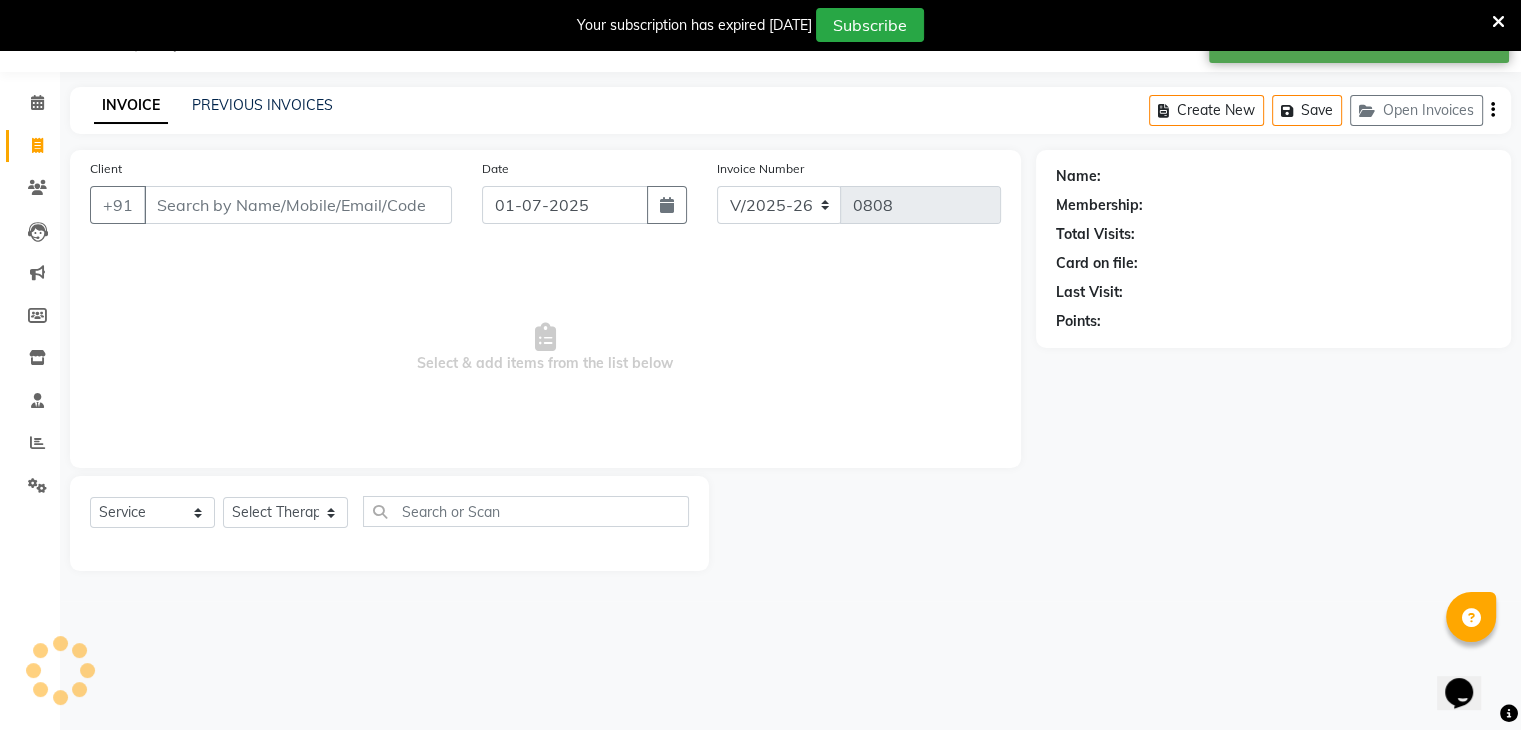 click on "Client" at bounding box center (298, 205) 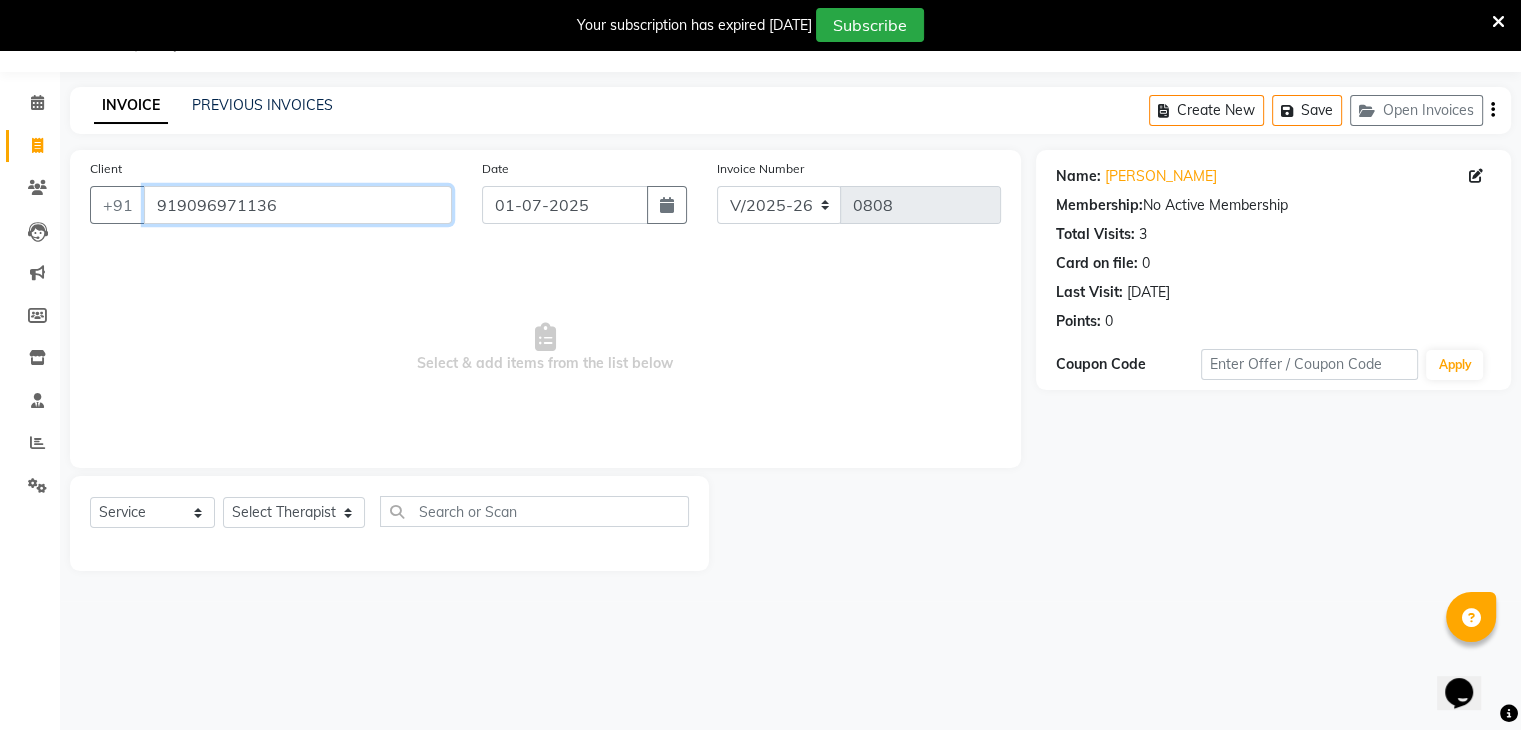 click on "919096971136" at bounding box center [298, 205] 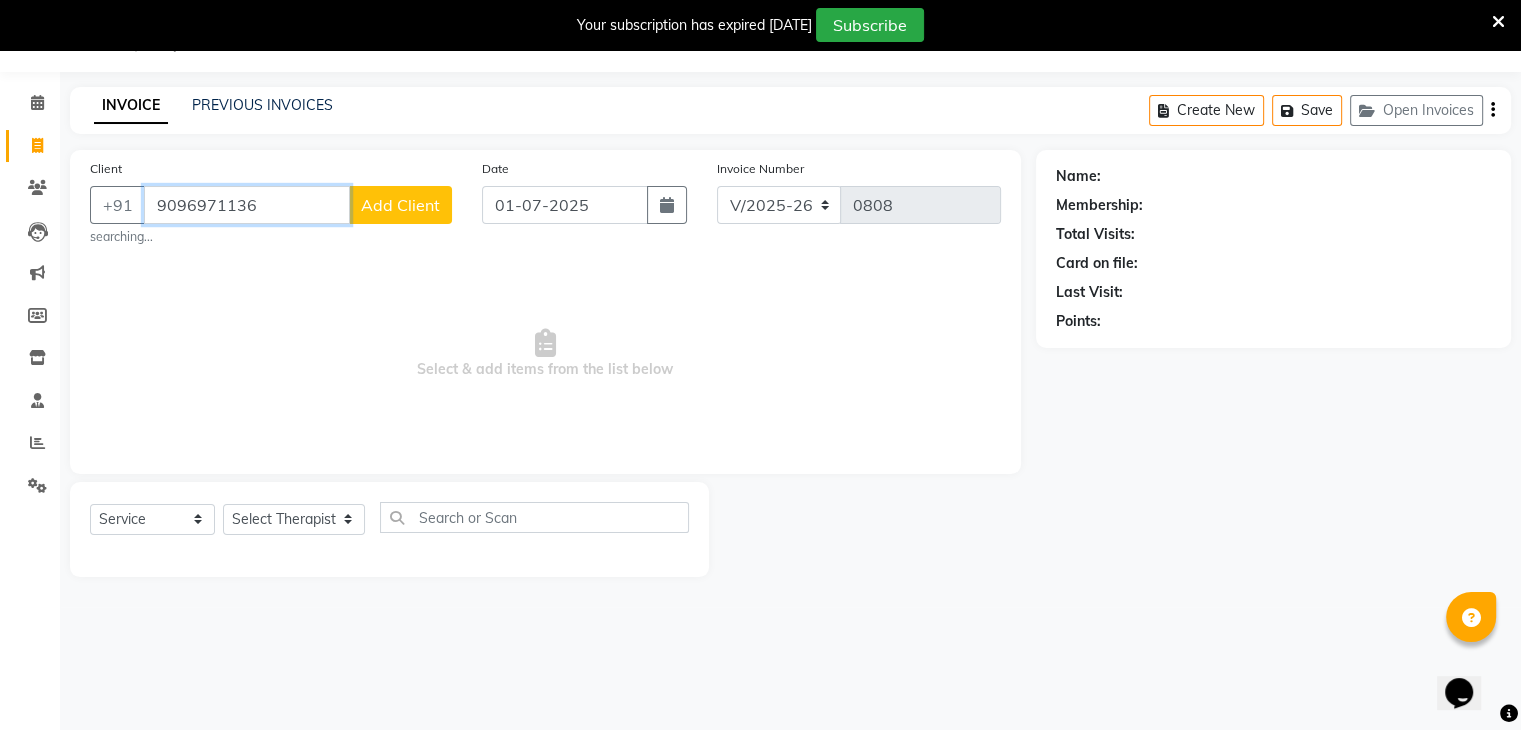 type on "9096971136" 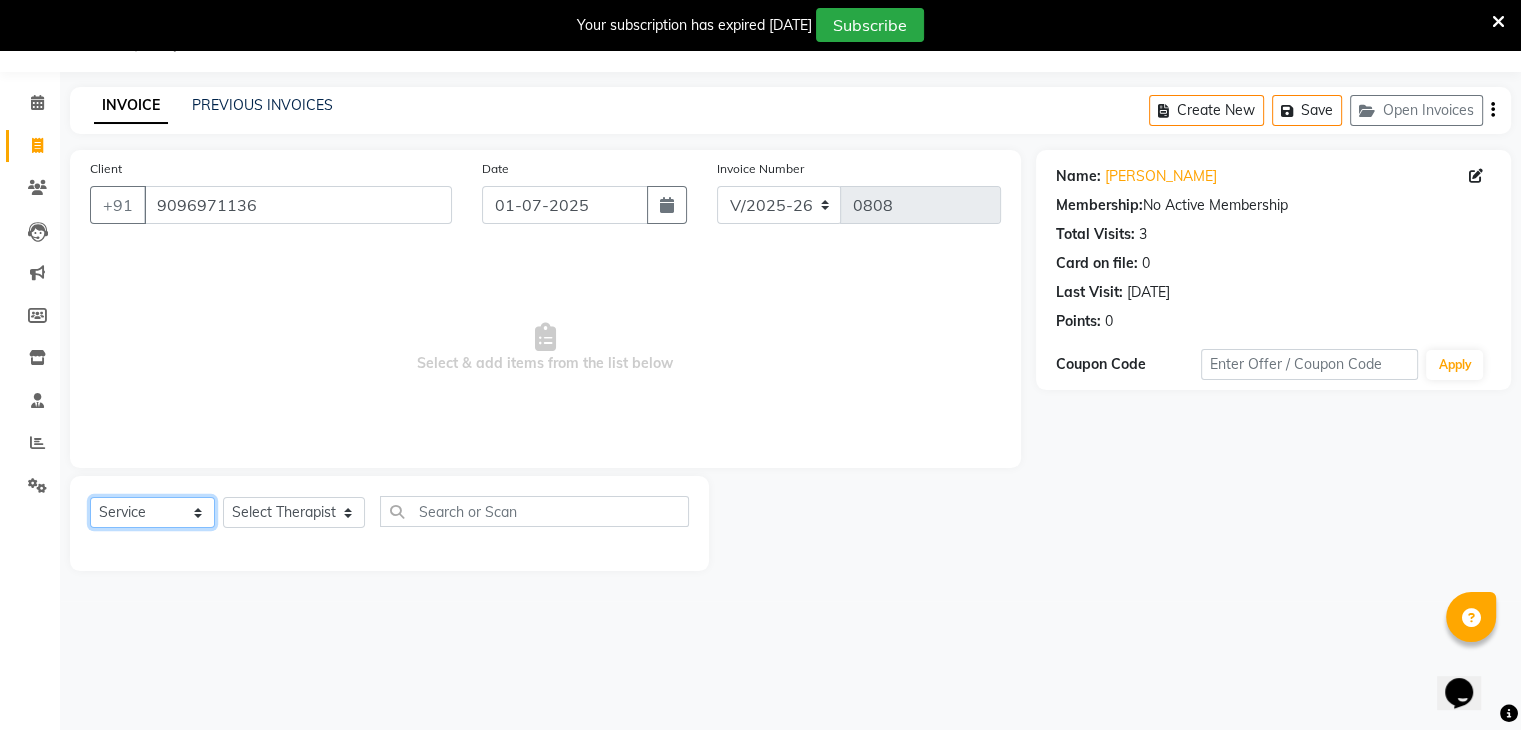 click on "Select  Service  Product  Membership  Package Voucher Prepaid Gift Card" 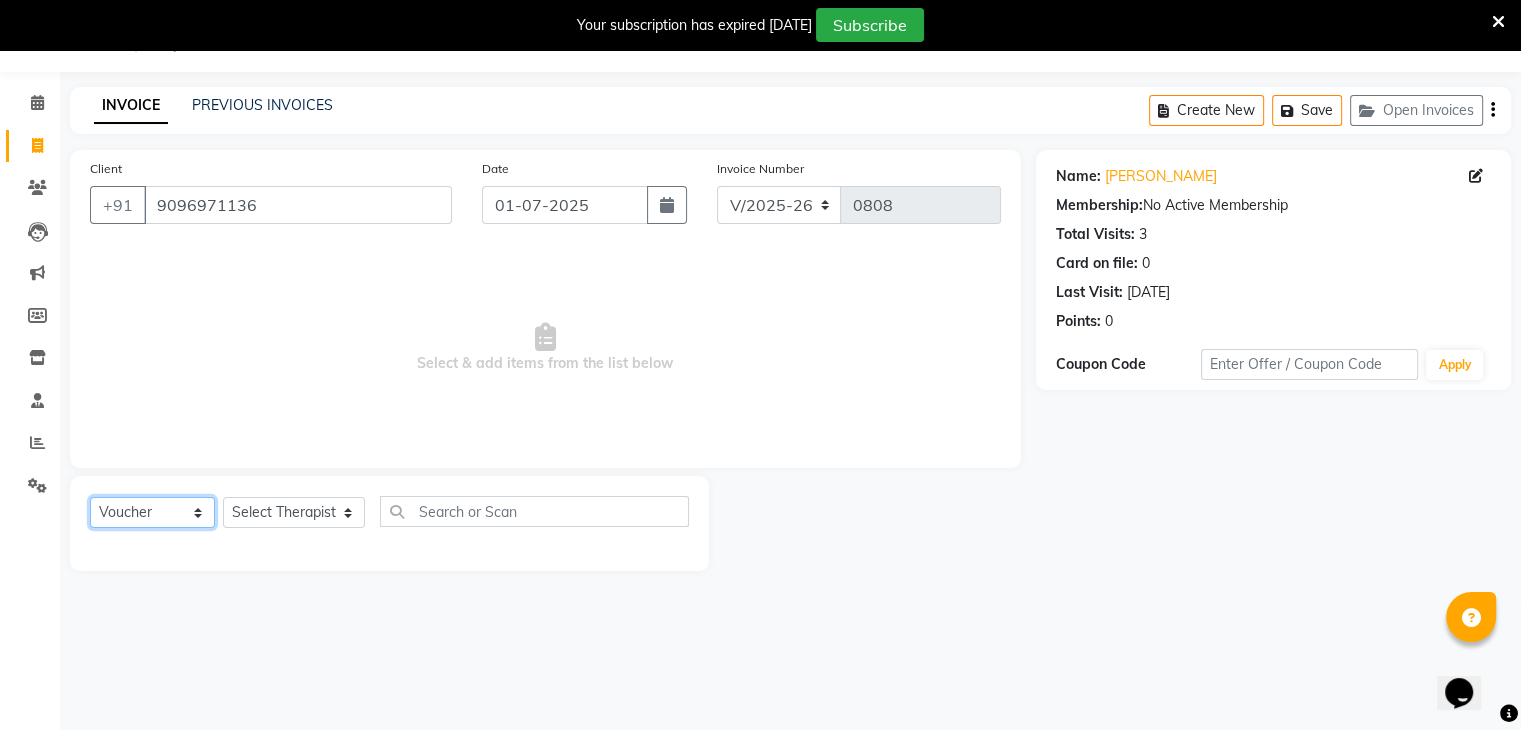 click on "Select  Service  Product  Membership  Package Voucher Prepaid Gift Card" 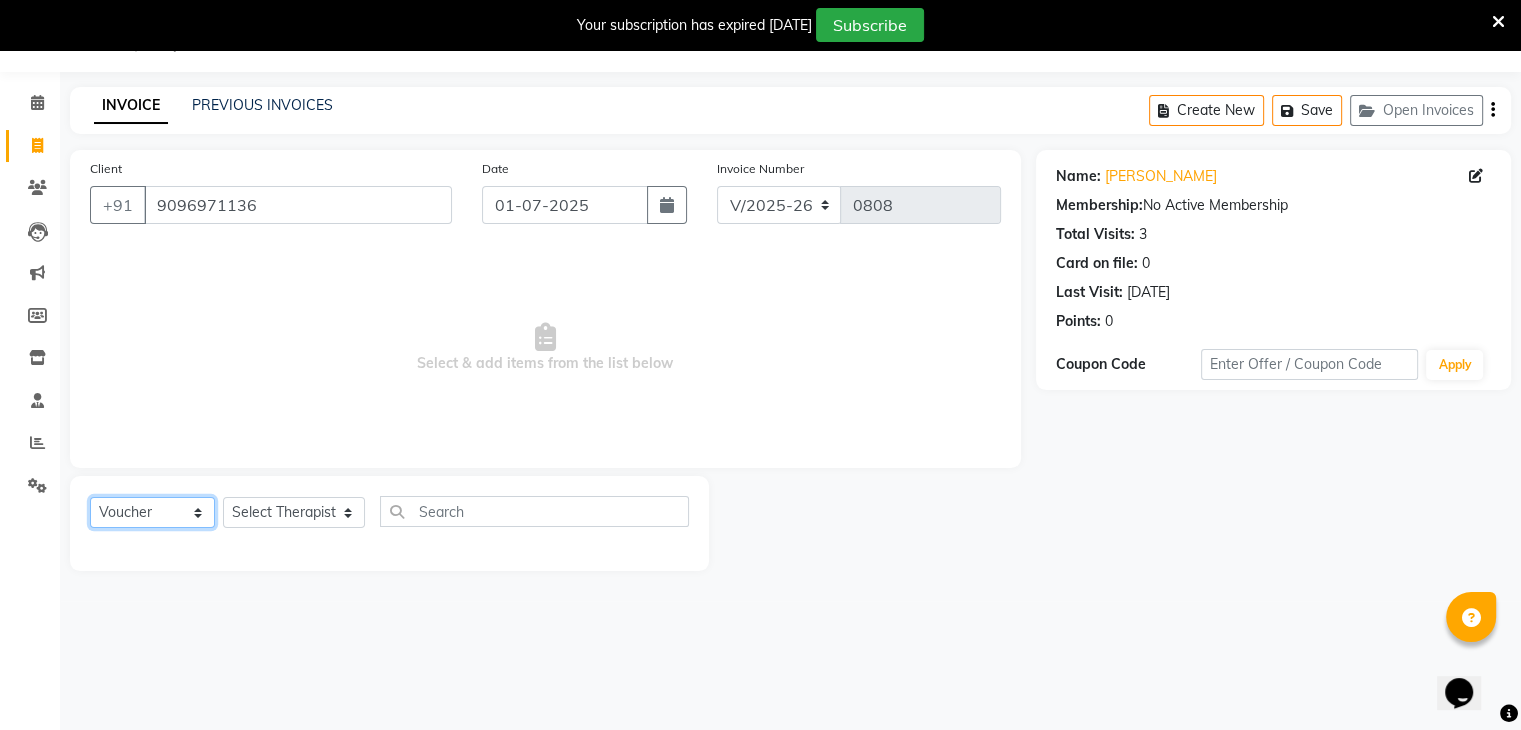 drag, startPoint x: 153, startPoint y: 525, endPoint x: 164, endPoint y: 499, distance: 28.231188 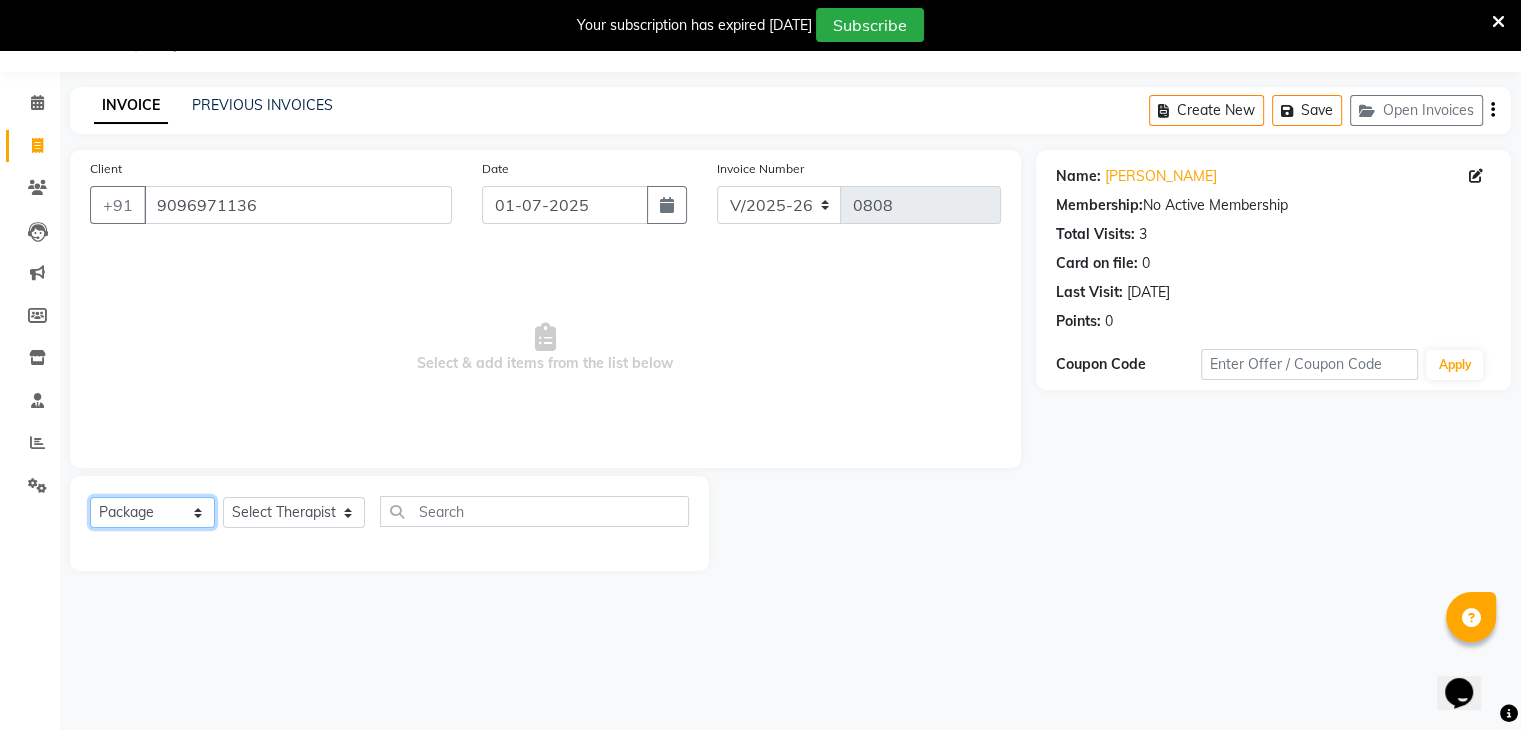 click on "Select  Service  Product  Membership  Package Voucher Prepaid Gift Card" 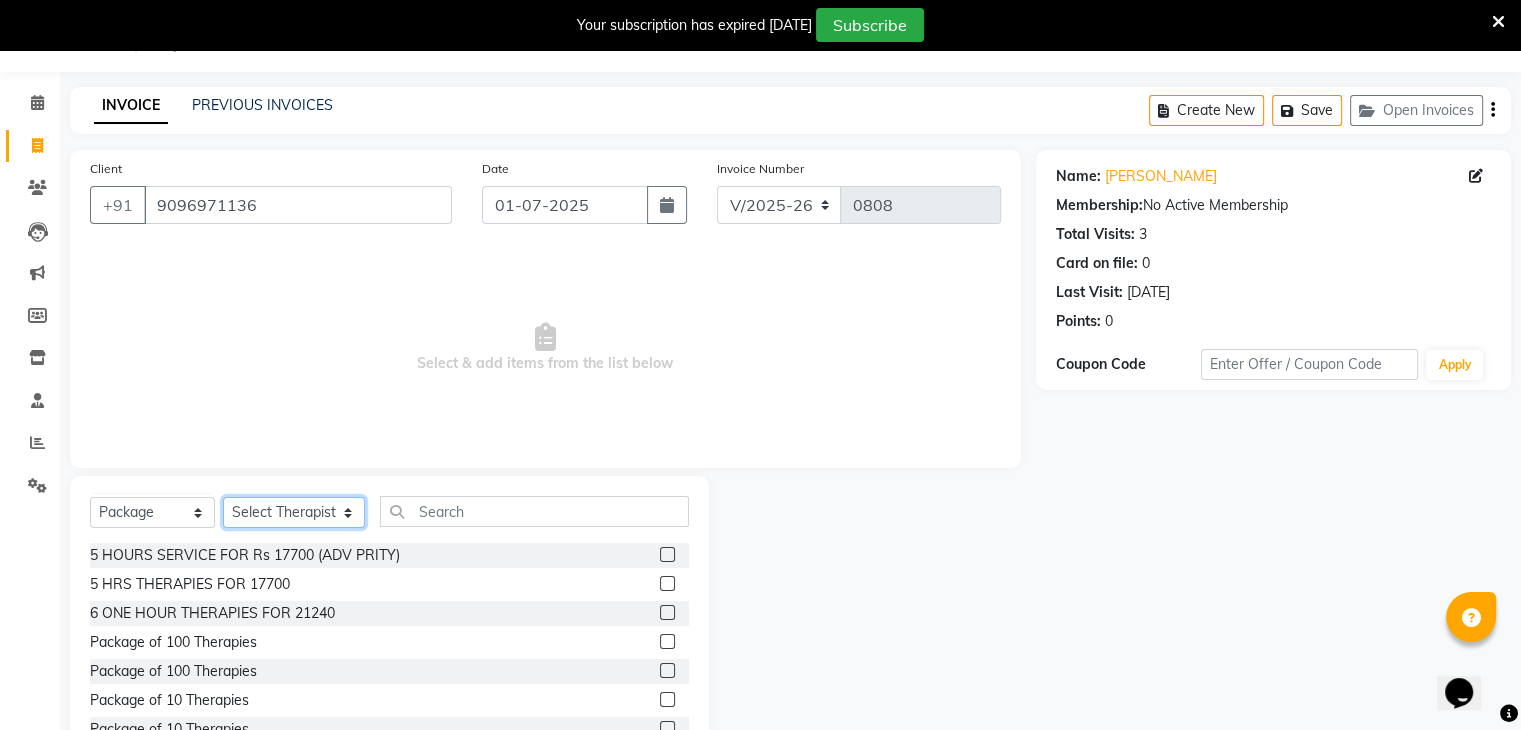 click on "Select Therapist Abin ANITOLI Hoingaikim Kipgen(Rosie) Lucy Hoineichoi Lujikliu Kamei (Lujik) Monika MS. YAM Nengpi Khongsai PRIDE PLAZA DELHI Somirin Angkang (Nancy) SONTILA Thsachamgla Sangtam (Achum) Yohenba" 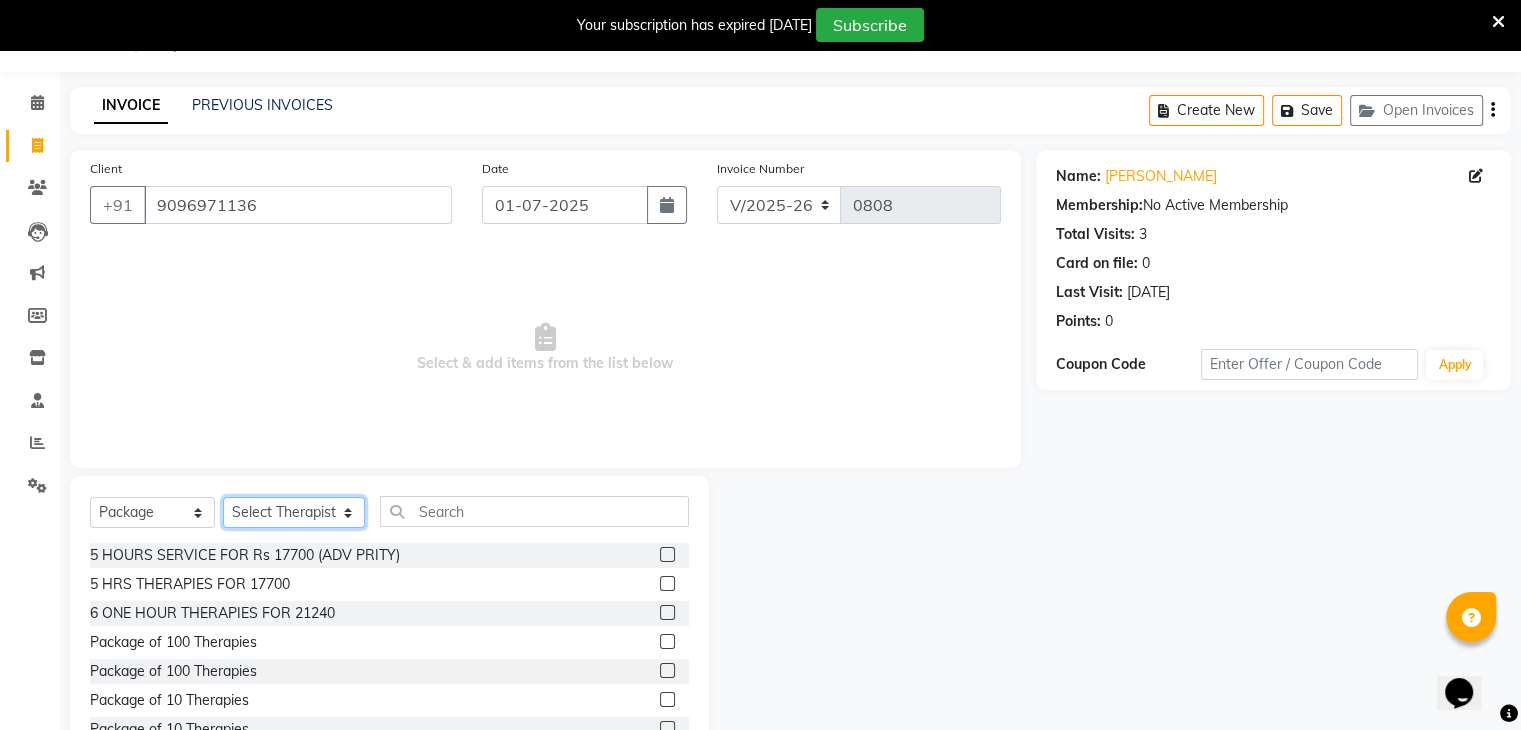 select on "49488" 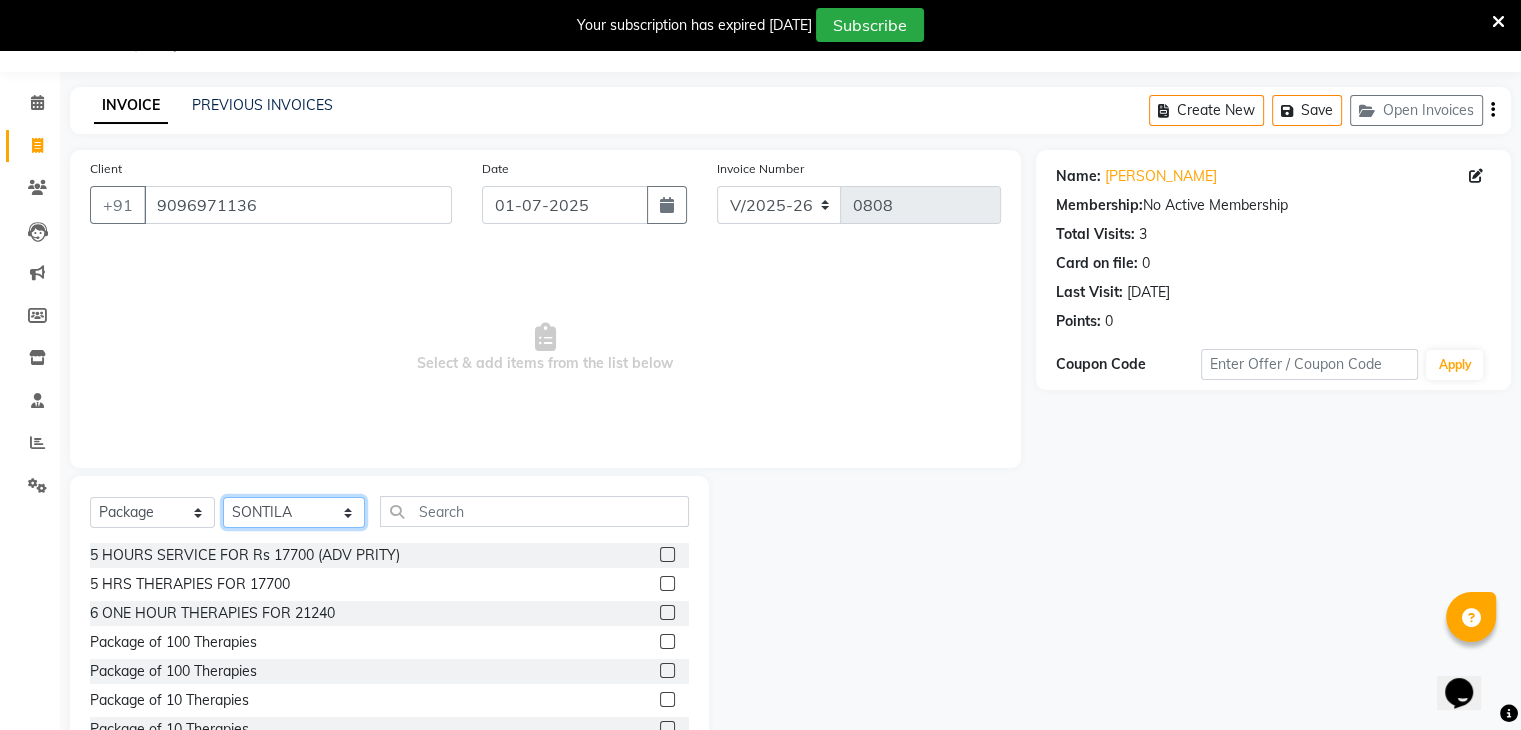 click on "Select Therapist Abin ANITOLI Hoingaikim Kipgen(Rosie) Lucy Hoineichoi Lujikliu Kamei (Lujik) Monika MS. YAM Nengpi Khongsai PRIDE PLAZA DELHI Somirin Angkang (Nancy) SONTILA Thsachamgla Sangtam (Achum) Yohenba" 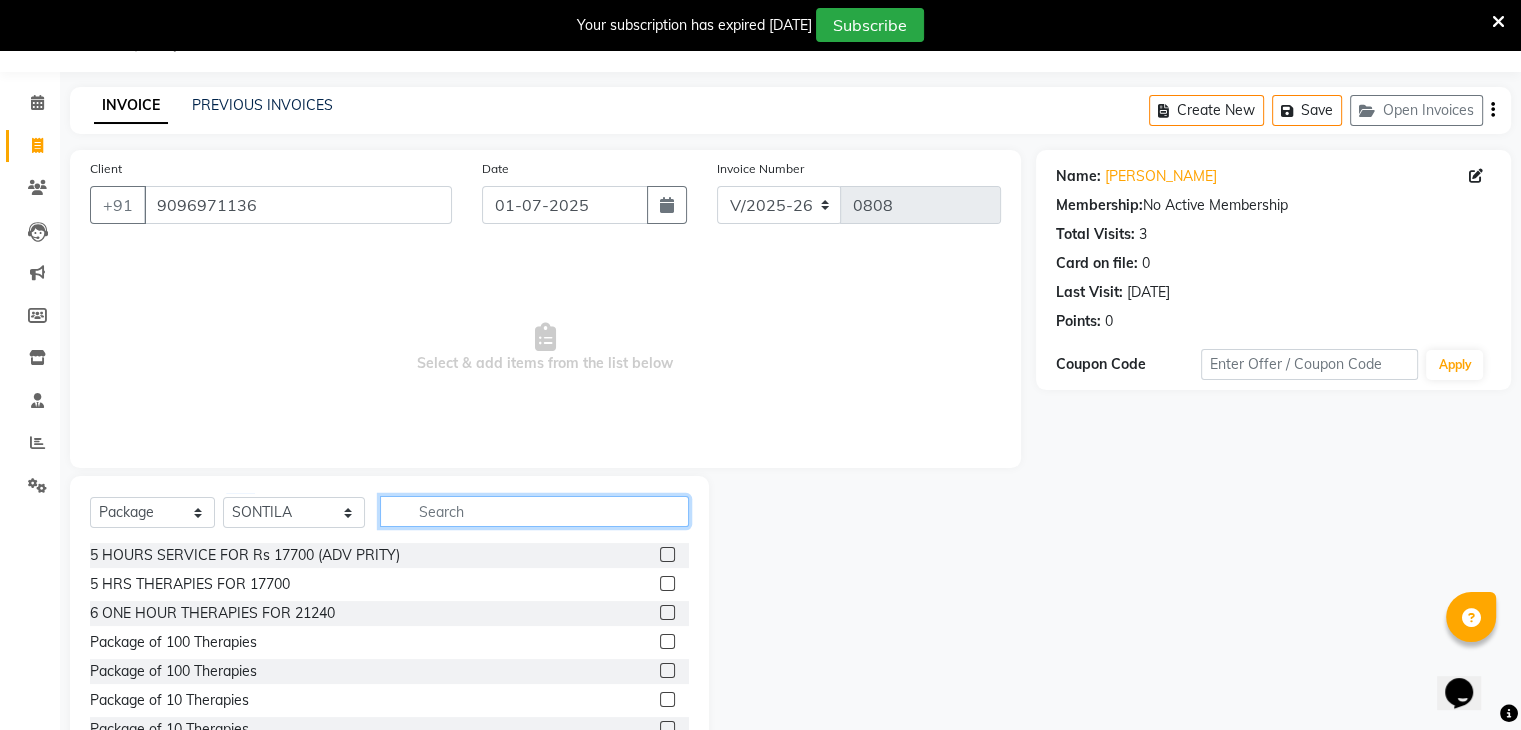 click 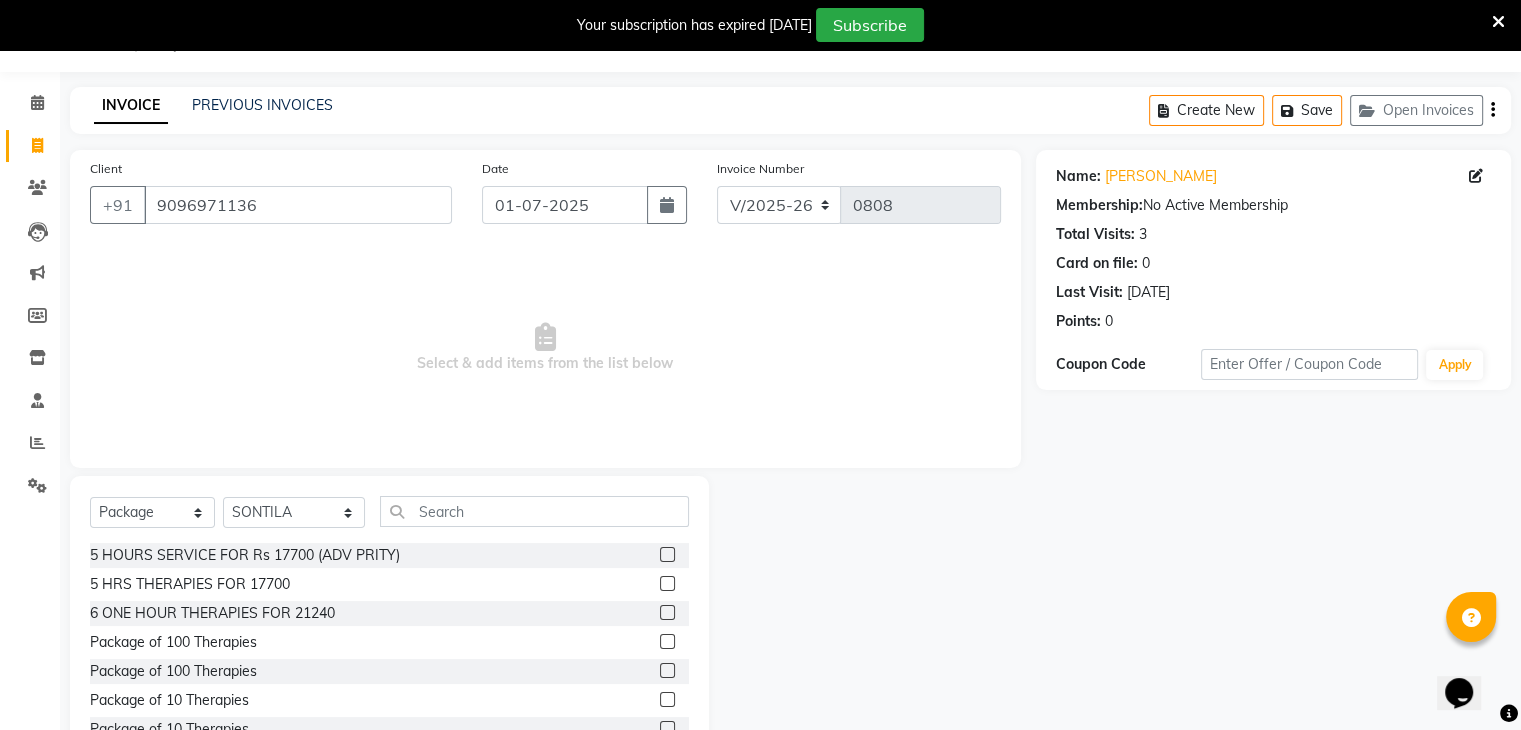 click 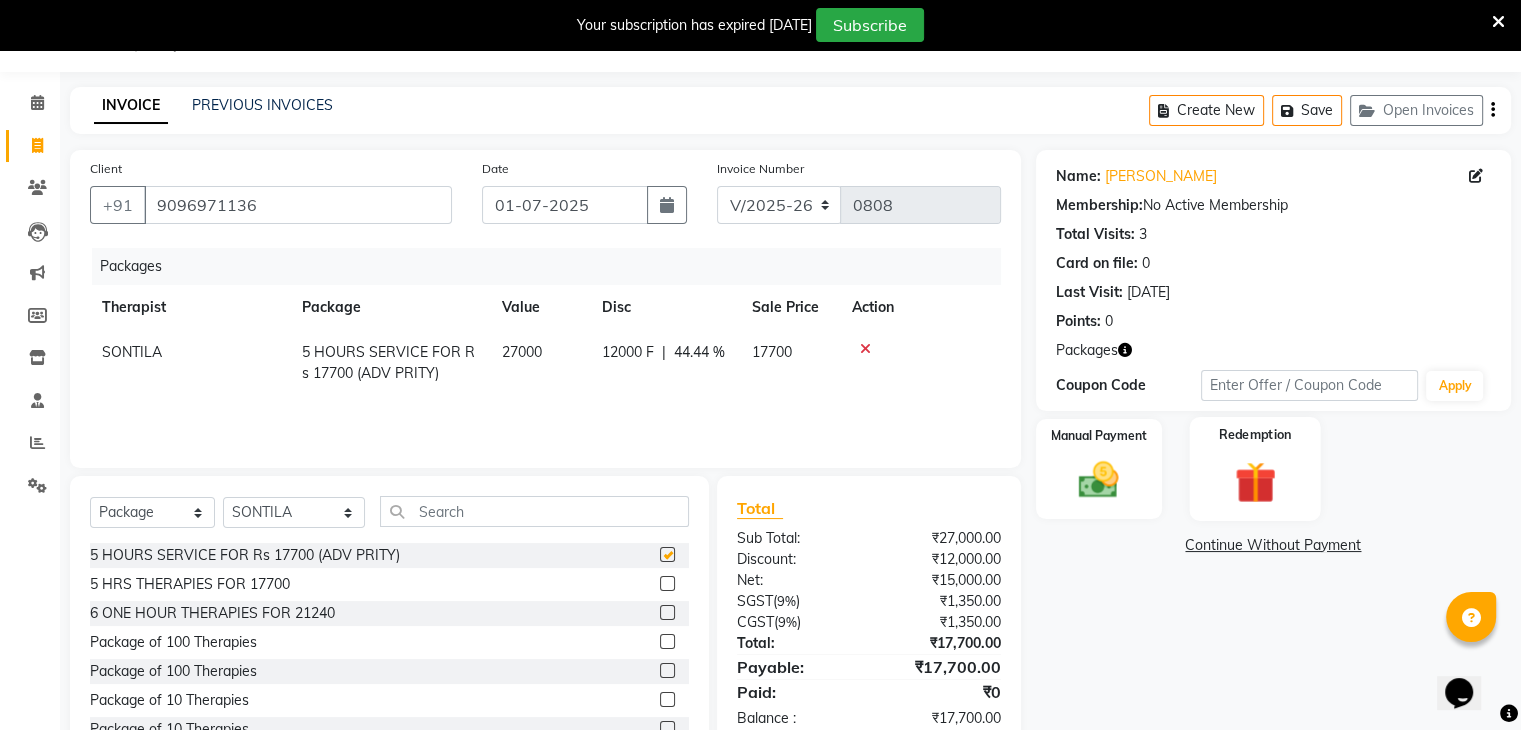 checkbox on "false" 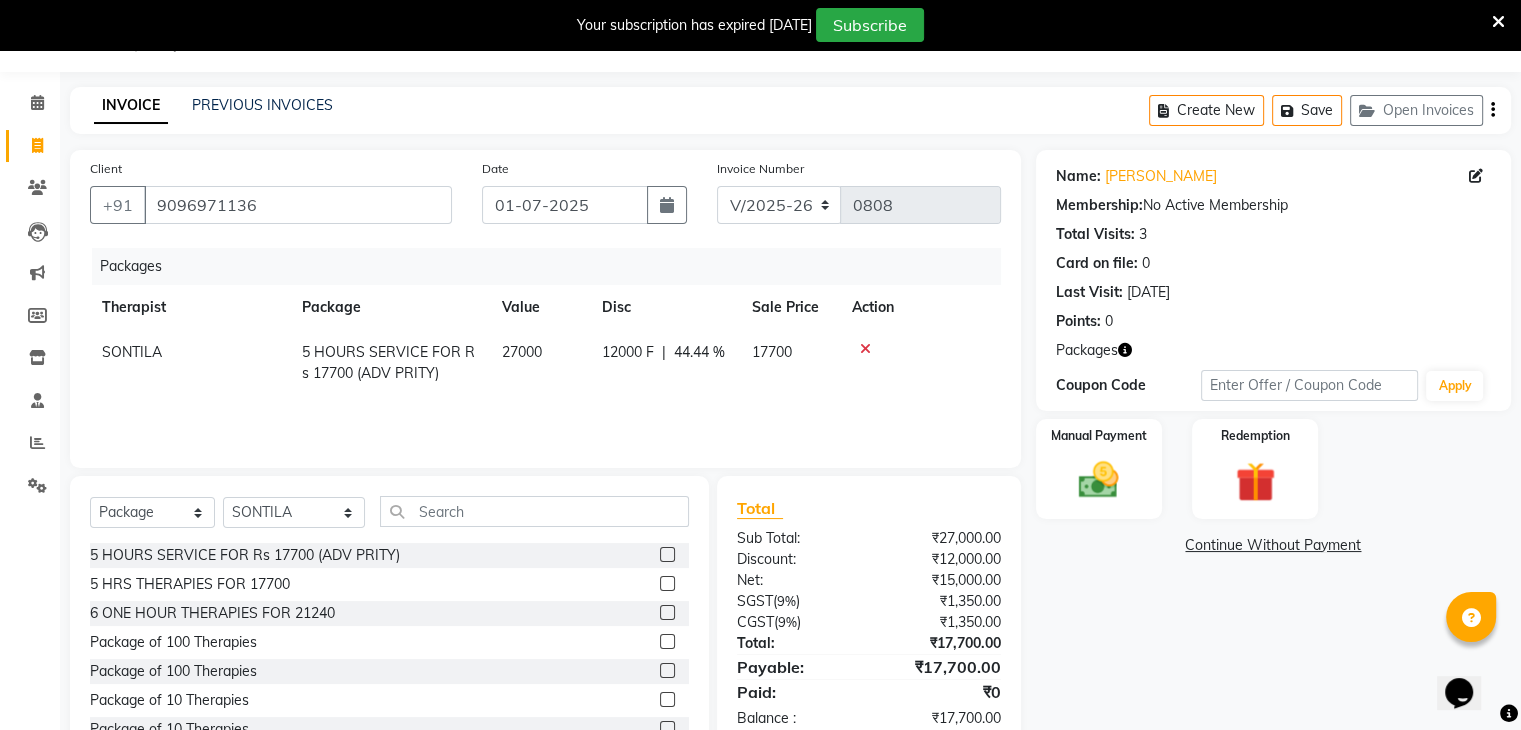 click 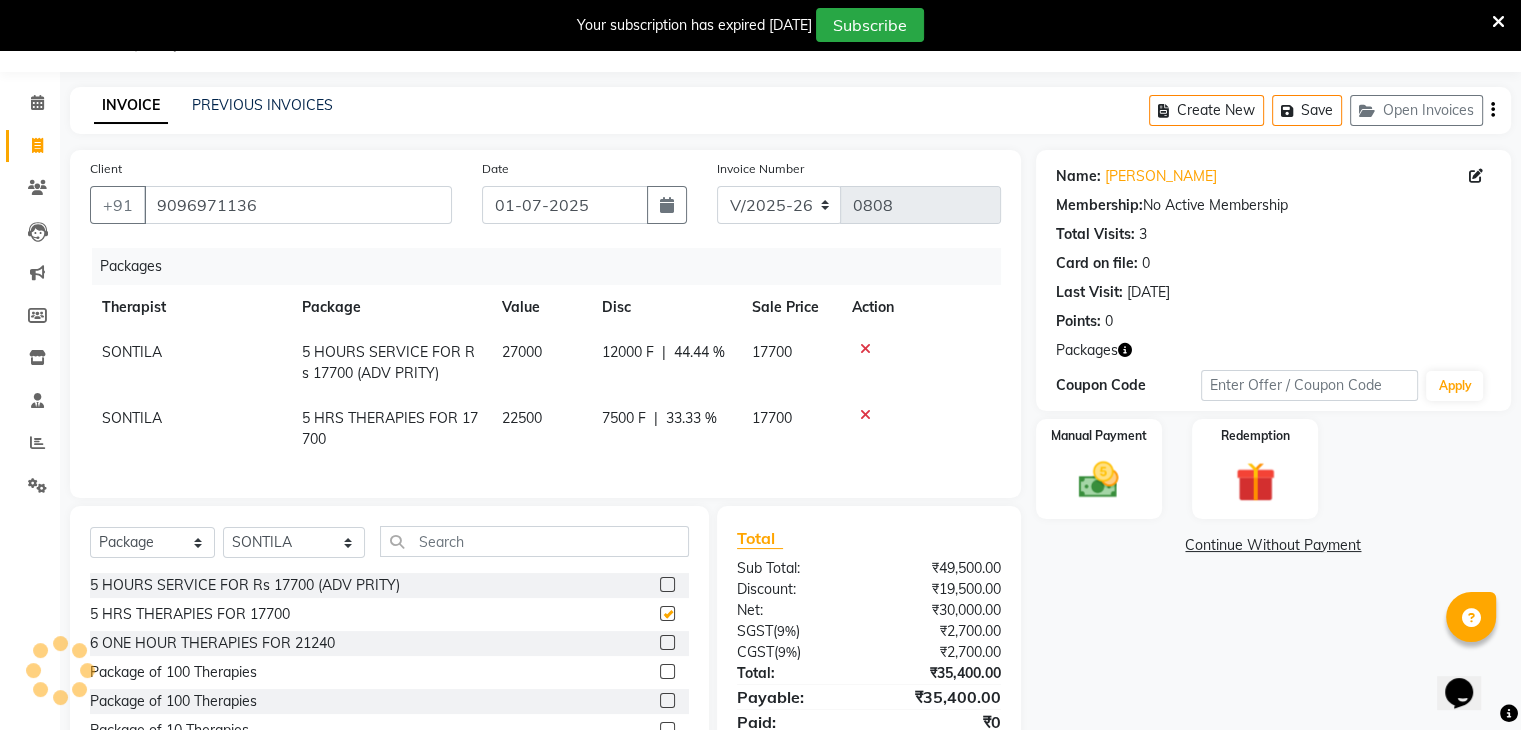 checkbox on "false" 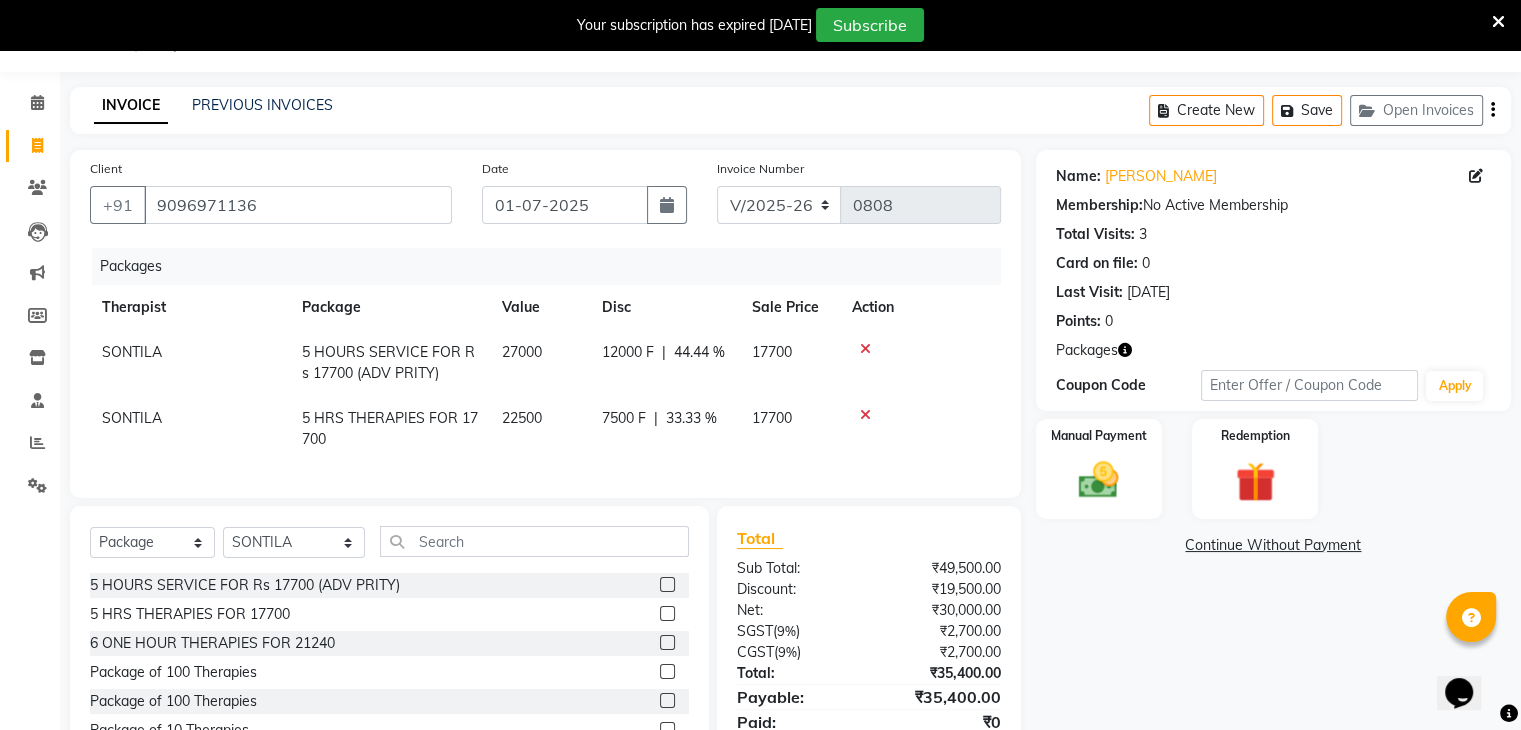 click 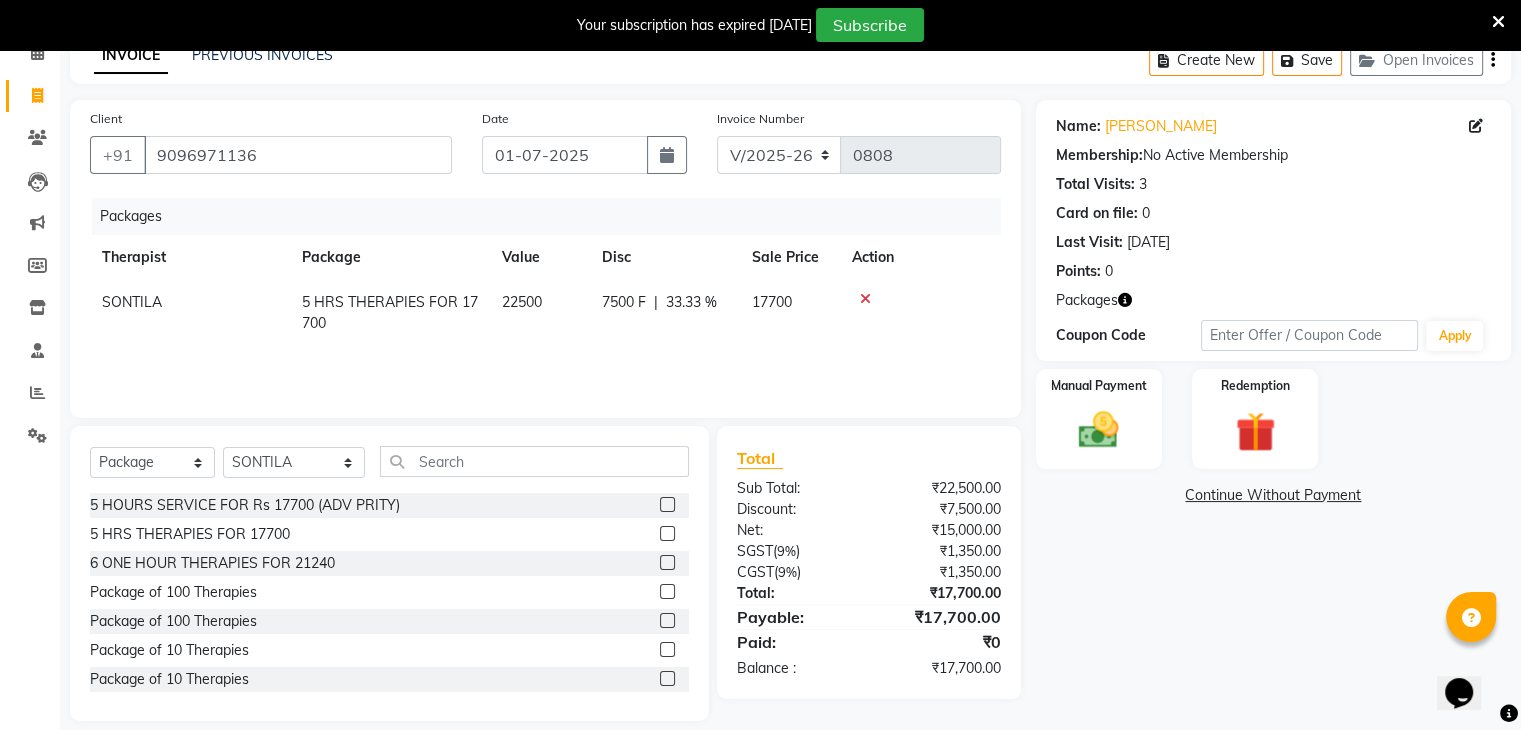 scroll, scrollTop: 122, scrollLeft: 0, axis: vertical 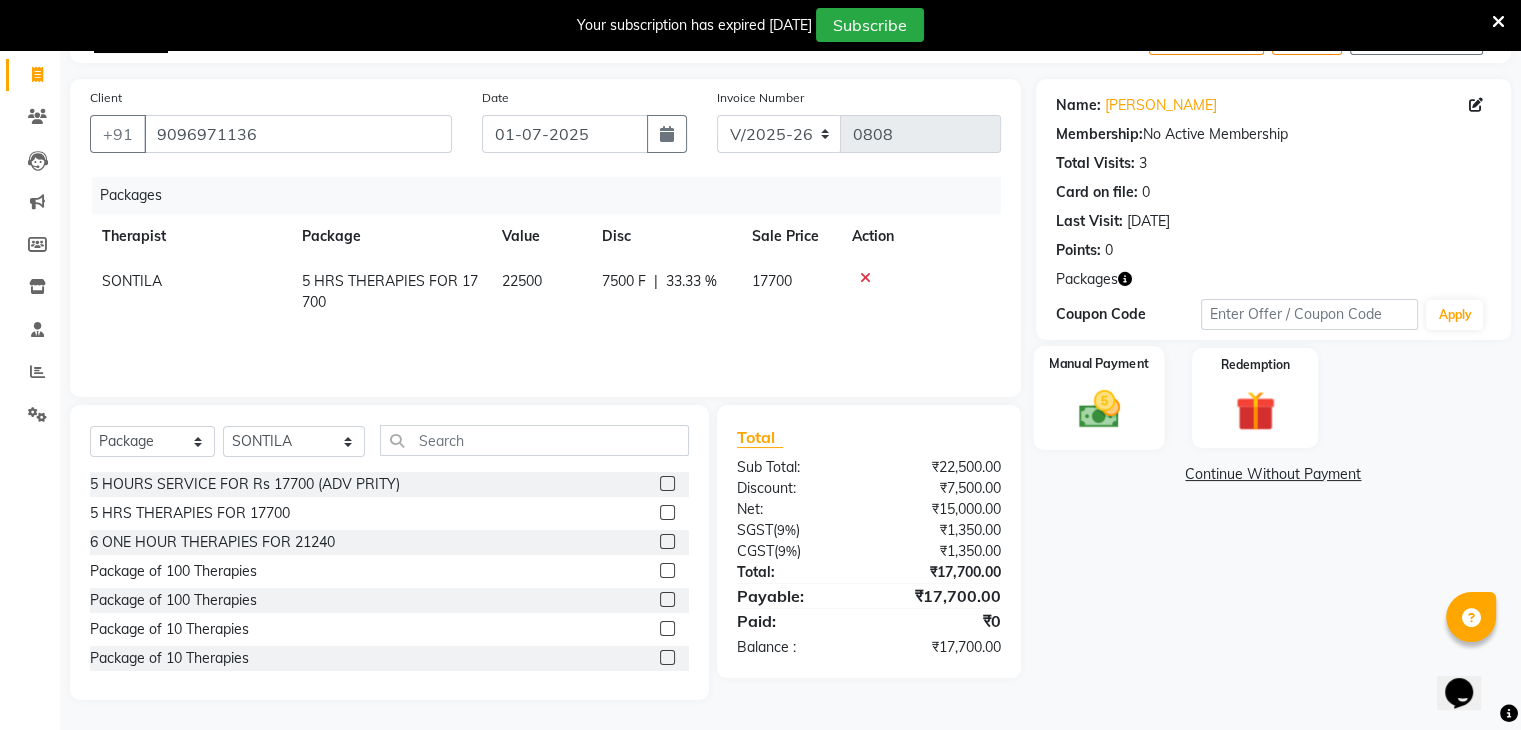 click on "Manual Payment" 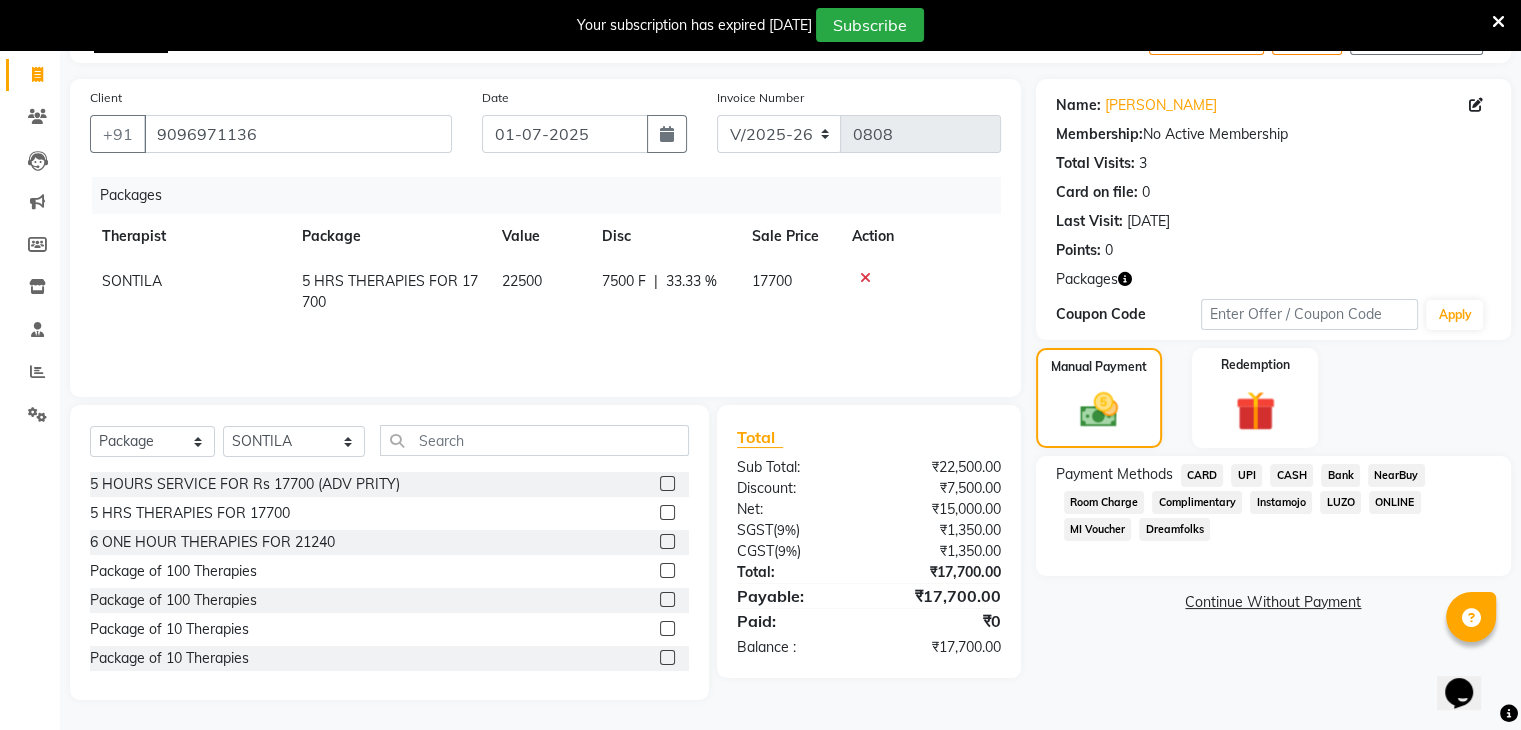 click on "CARD" 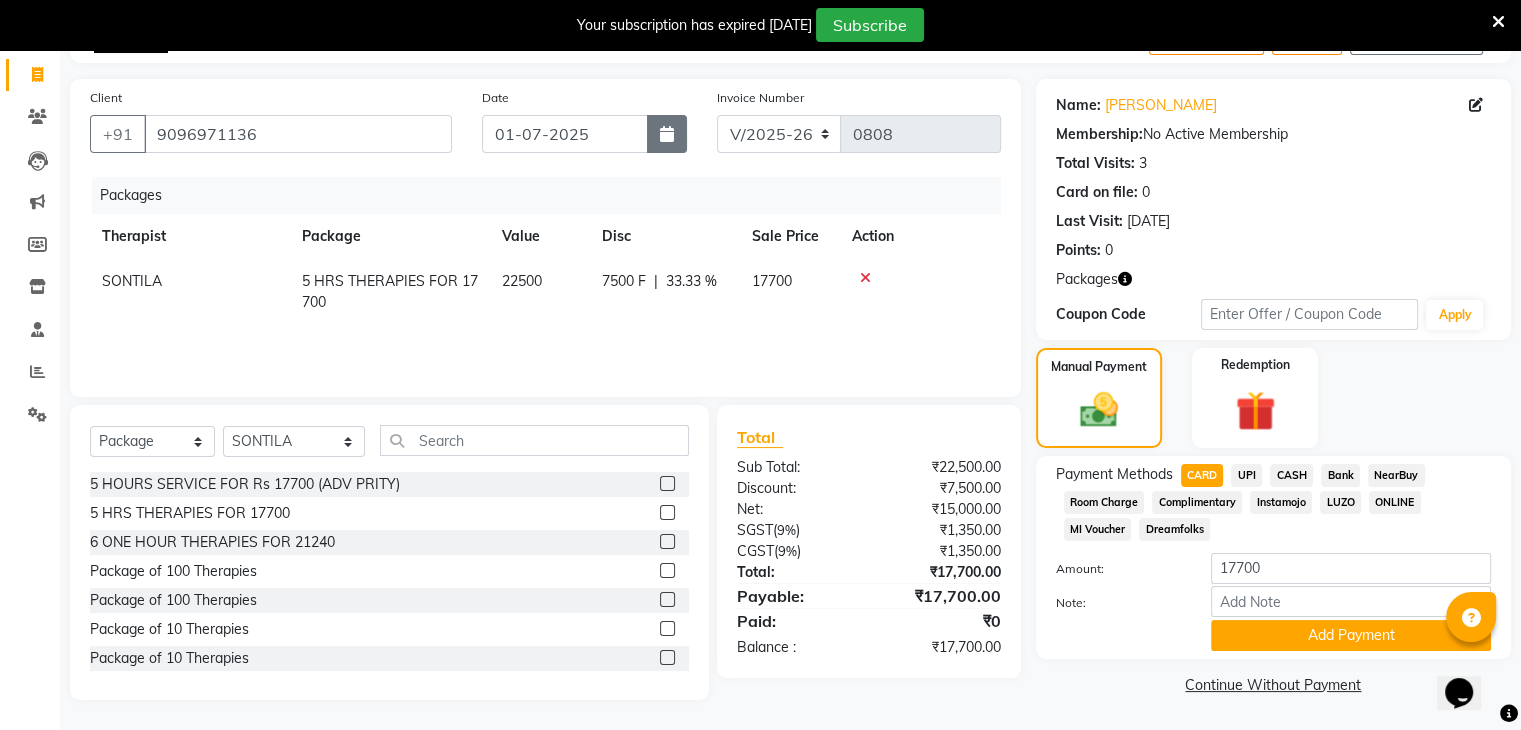 click 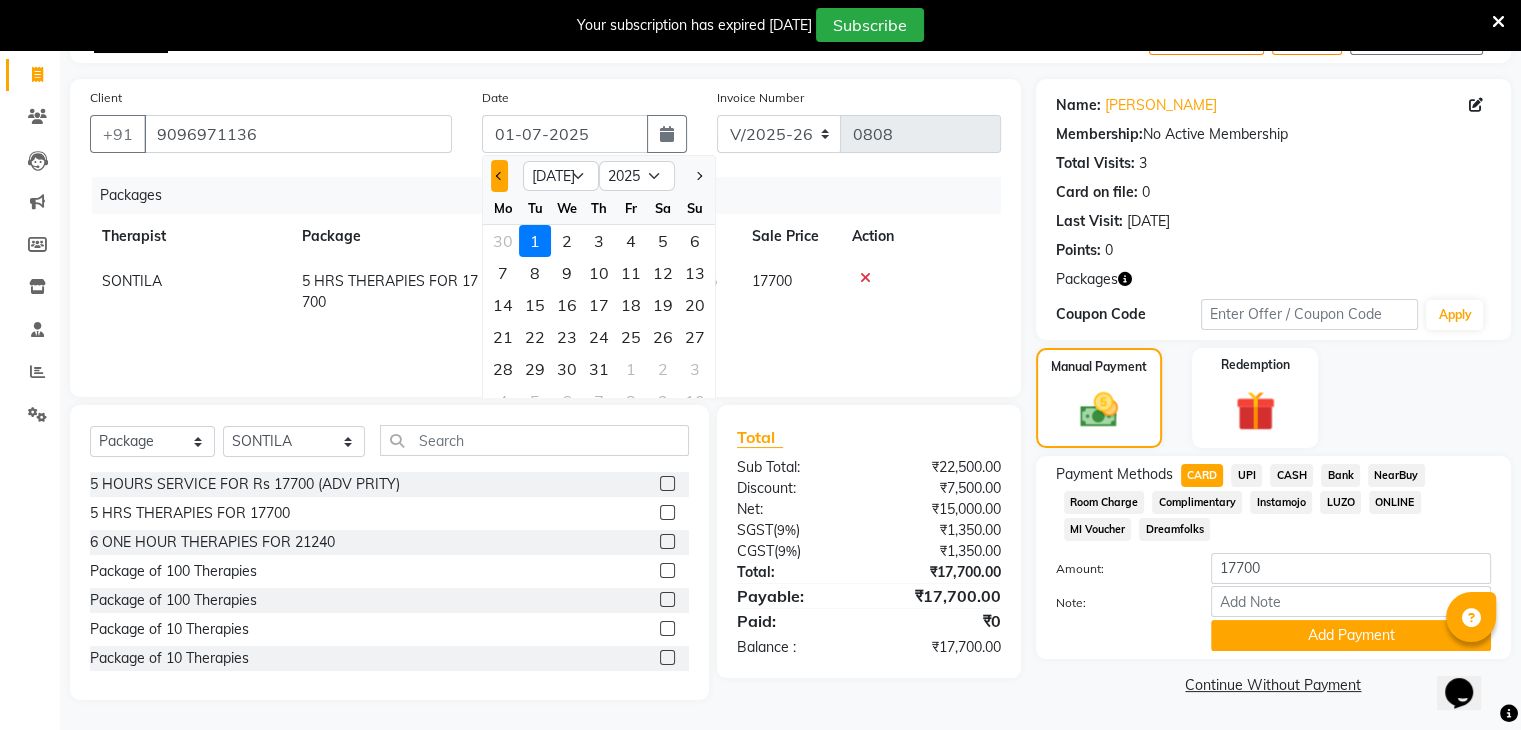 click 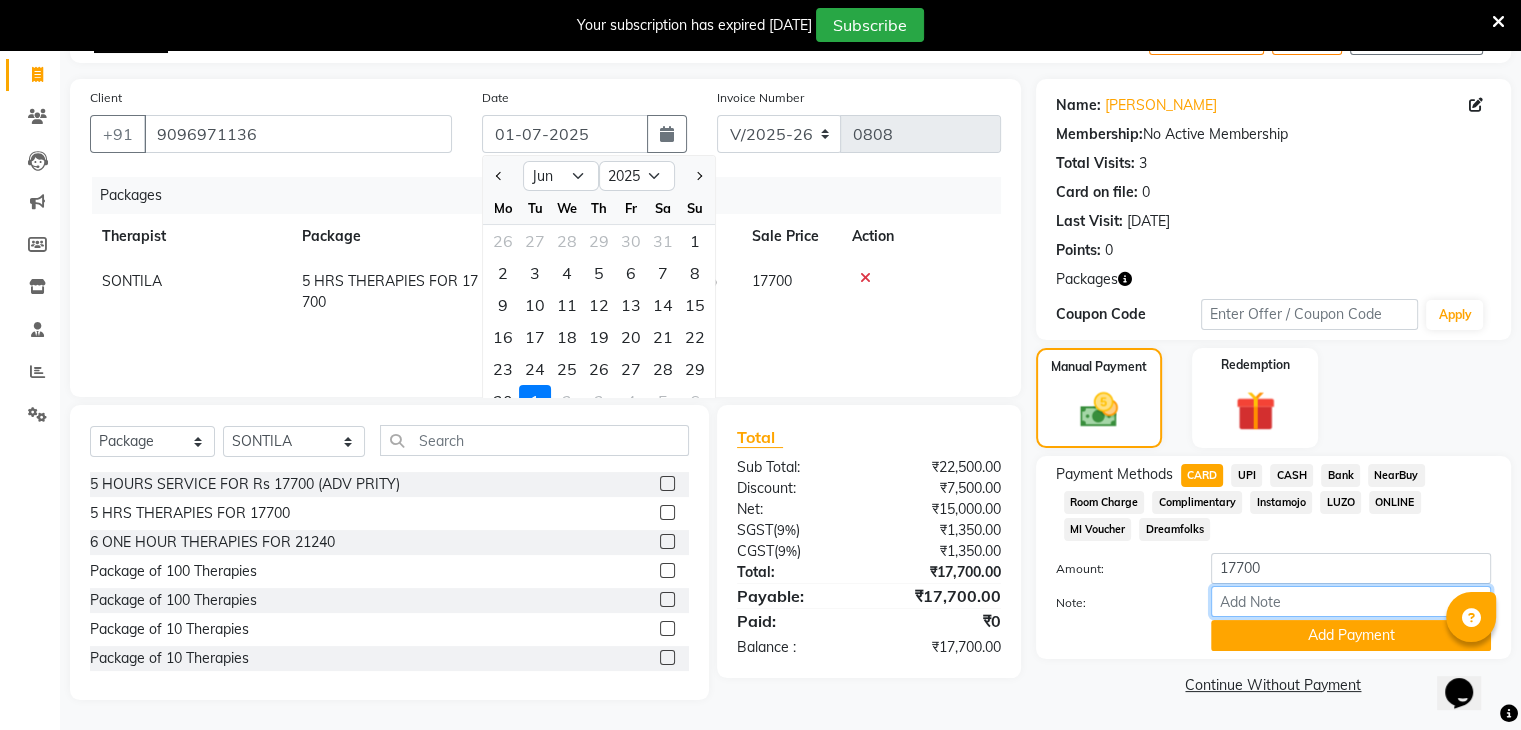 click on "Note:" at bounding box center [1351, 601] 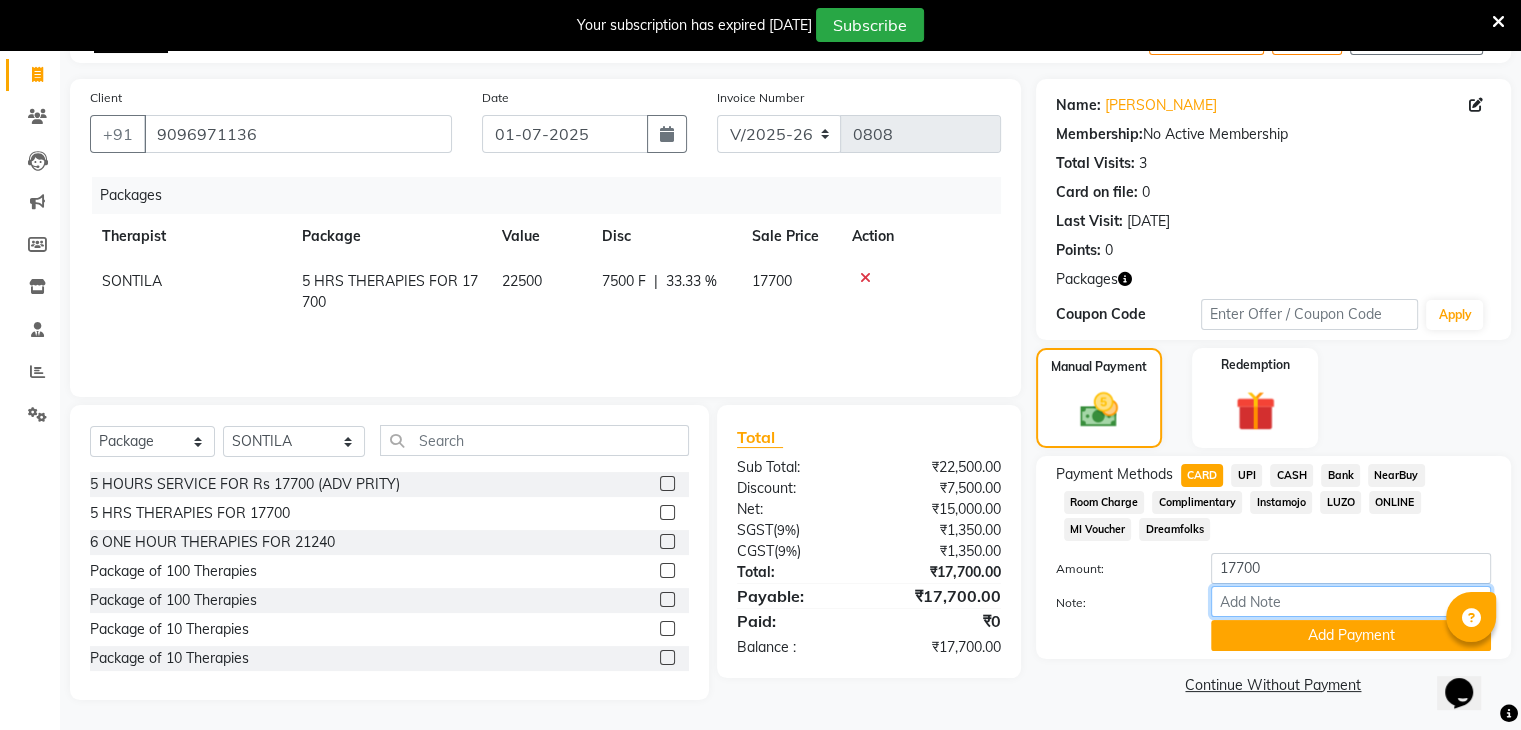 click on "Note:" at bounding box center (1351, 601) 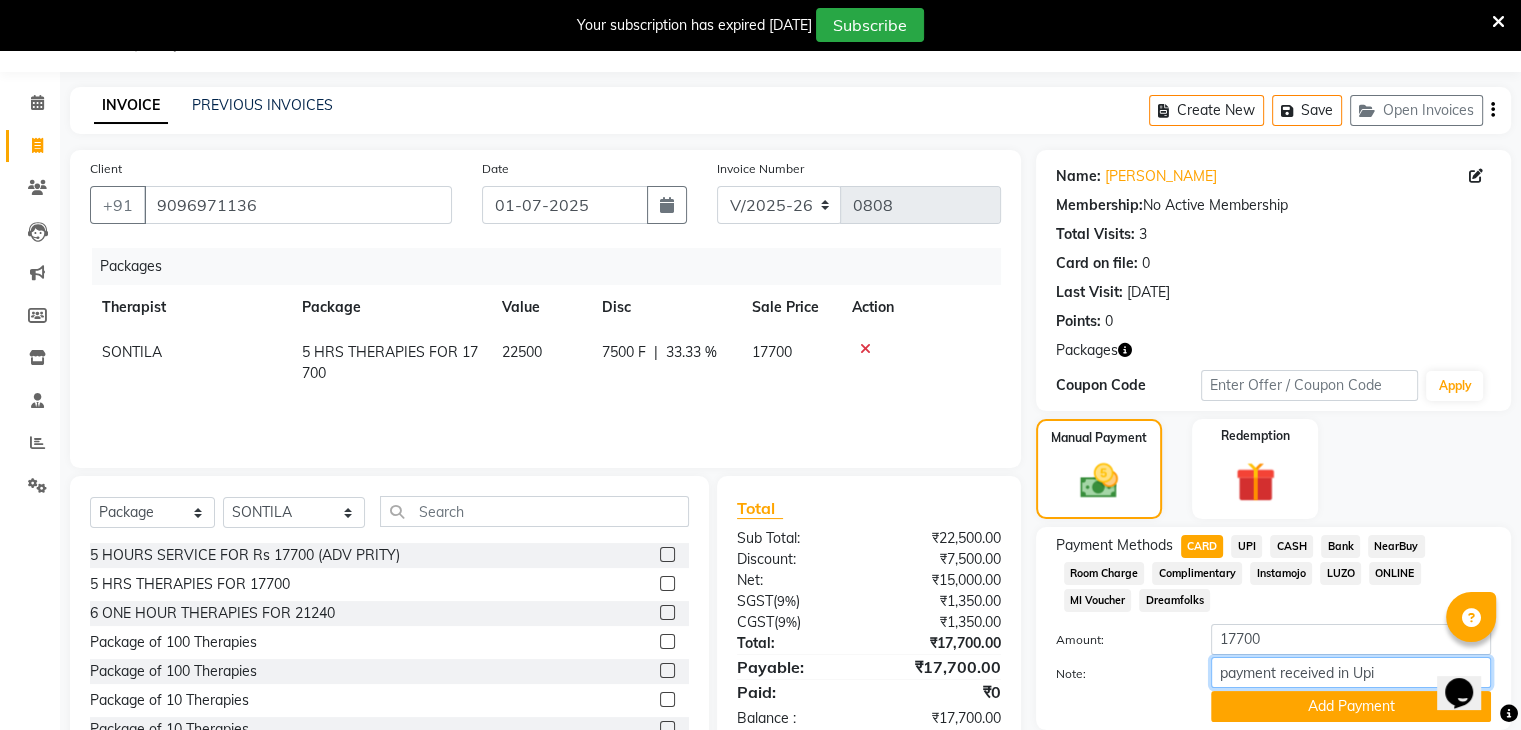 scroll, scrollTop: 0, scrollLeft: 0, axis: both 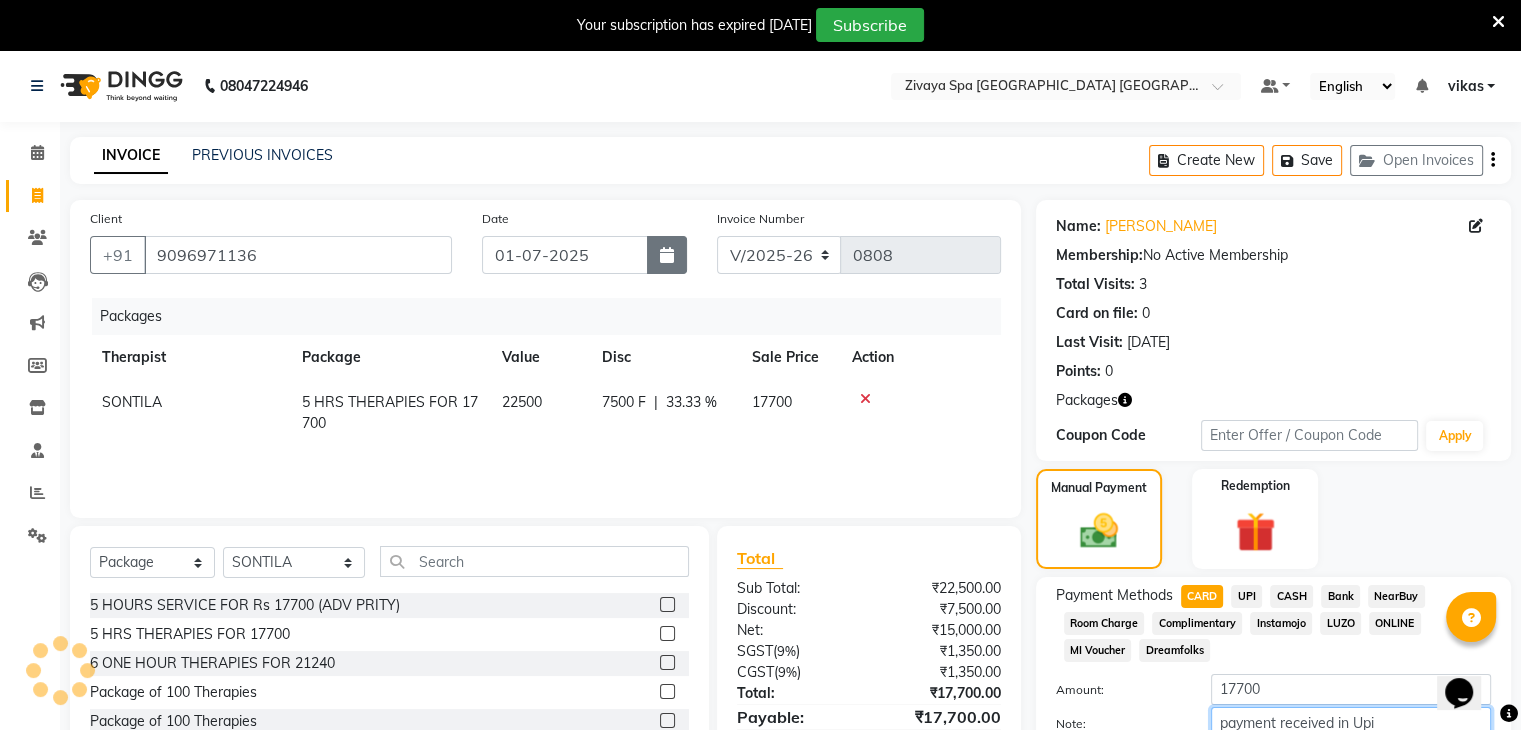 type on "payment received in Upi" 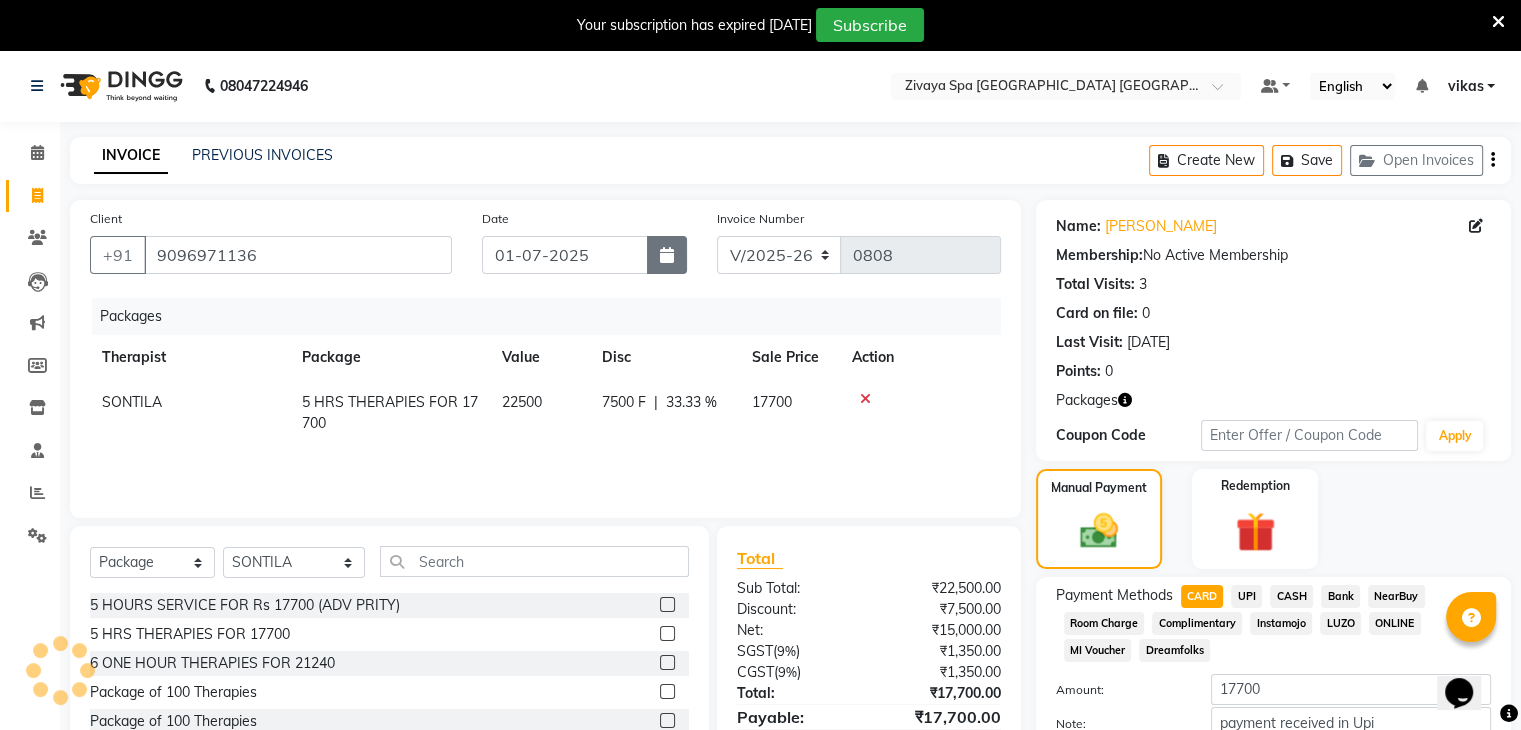 click 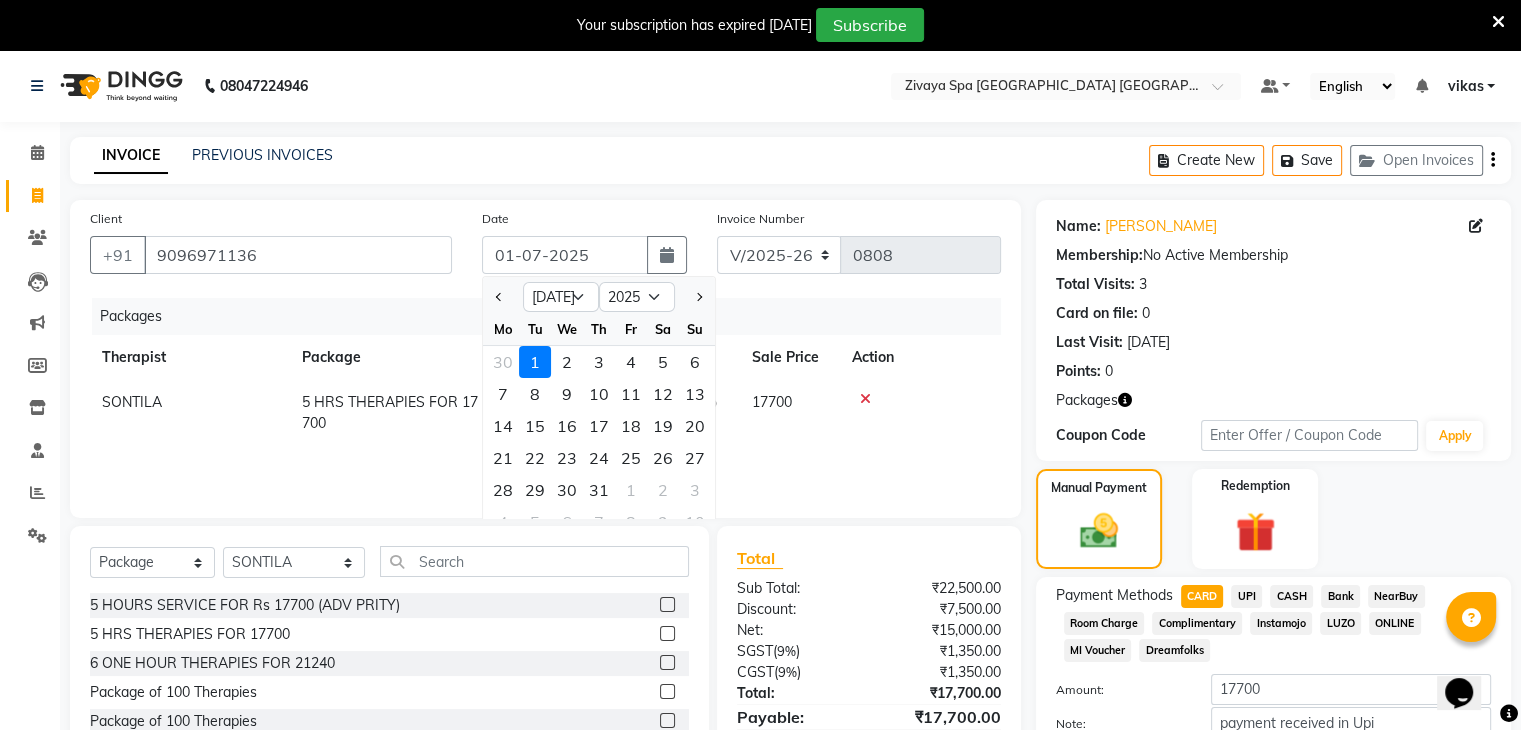 click on "Date 01-07-2025 Jan Feb Mar Apr May Jun Jul Aug Sep Oct Nov Dec 2015 2016 2017 2018 2019 2020 2021 2022 2023 2024 2025 2026 2027 2028 2029 2030 2031 2032 2033 2034 2035 Mo Tu We Th Fr Sa Su 30 1 2 3 4 5 6 7 8 9 10 11 12 13 14 15 16 17 18 19 20 21 22 23 24 25 26 27 28 29 30 31 1 2 3 4 5 6 7 8 9 10" 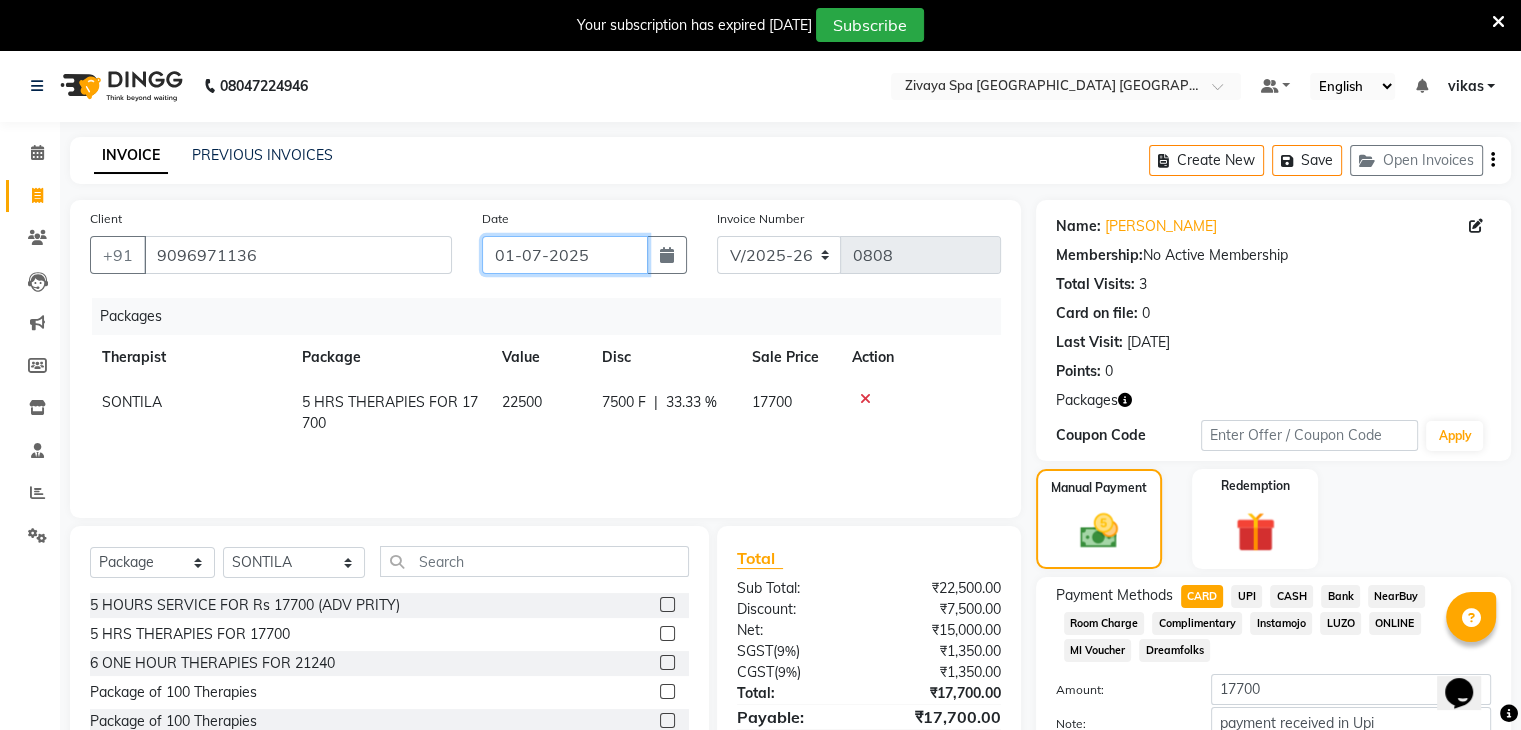 click on "01-07-2025" 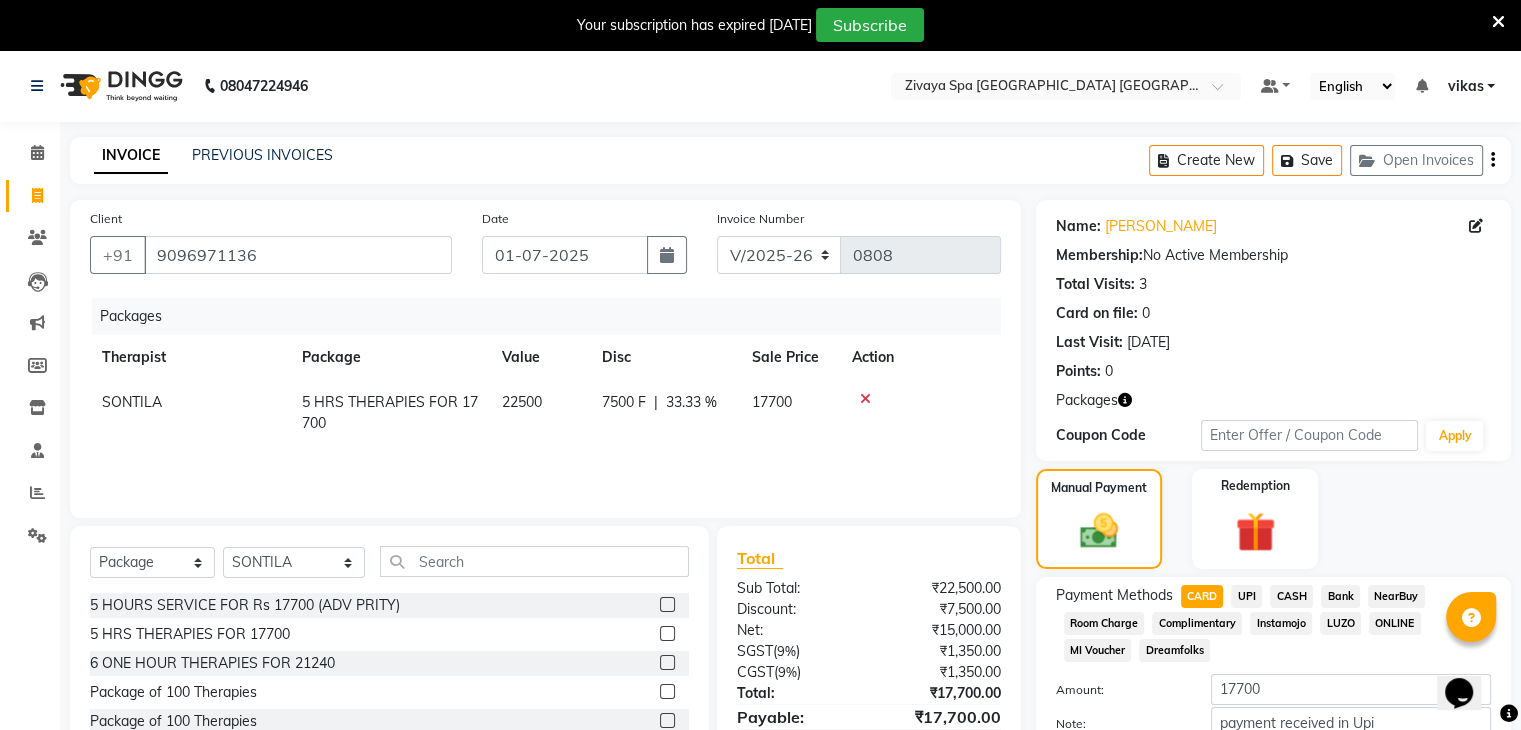 select on "7" 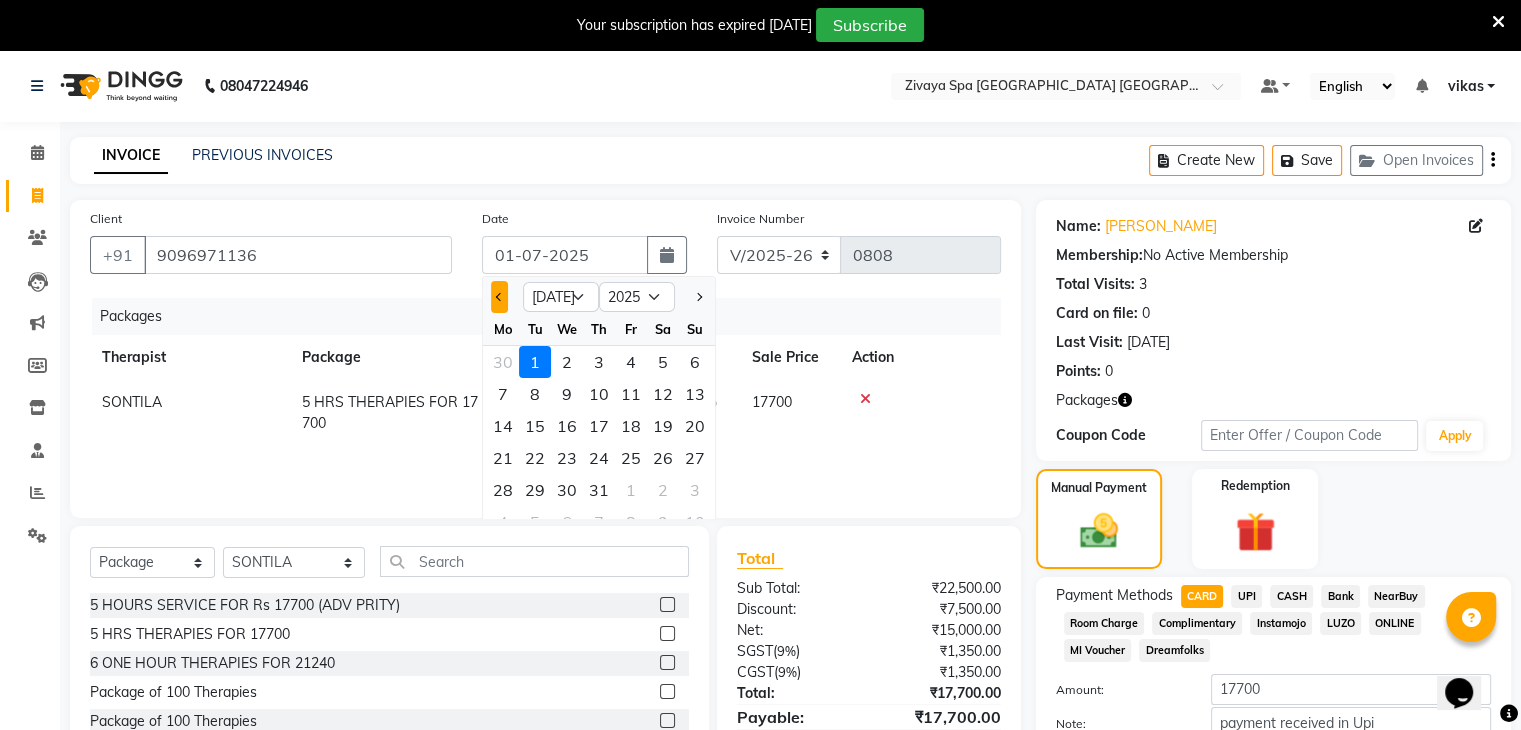 click 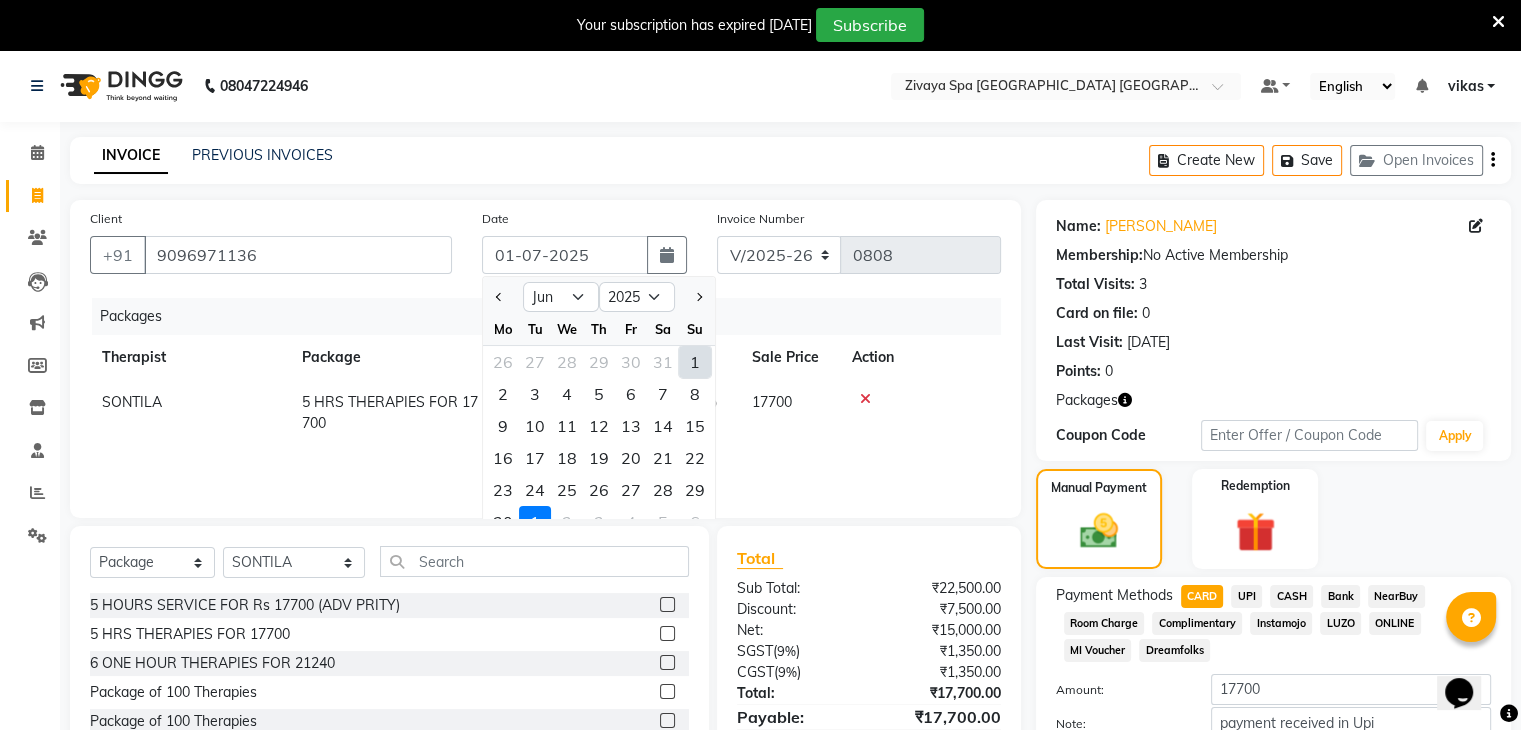 click on "27" 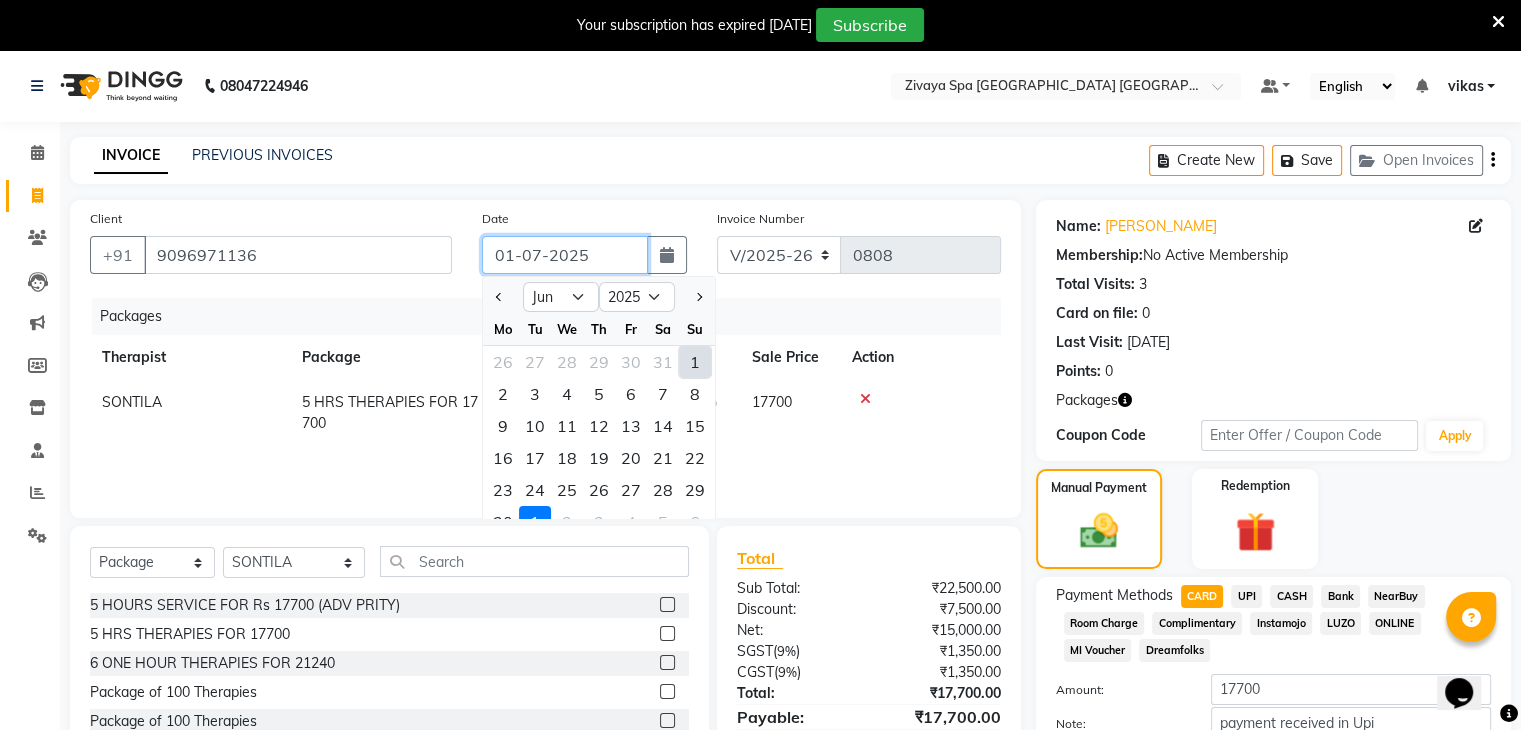 type on "27-06-2025" 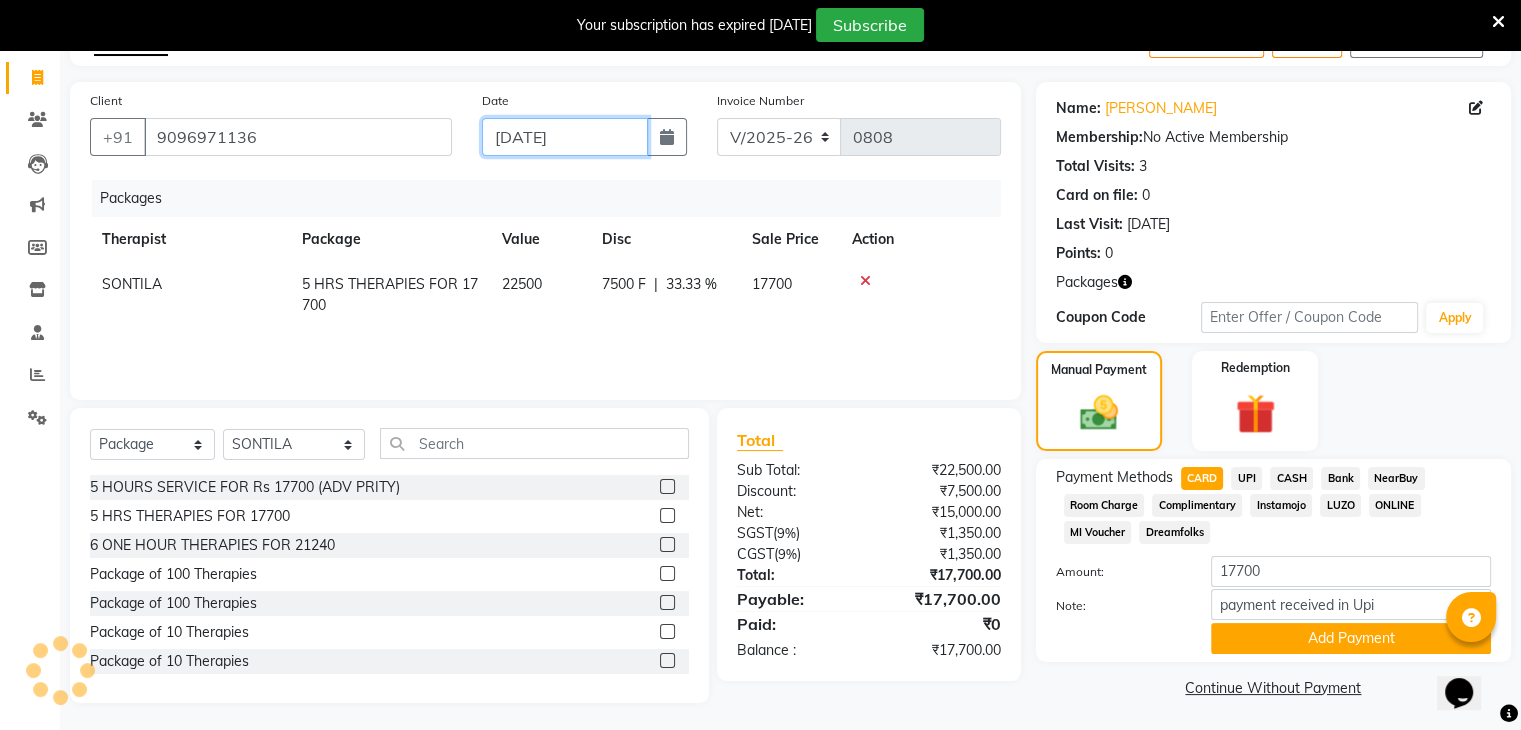 scroll, scrollTop: 124, scrollLeft: 0, axis: vertical 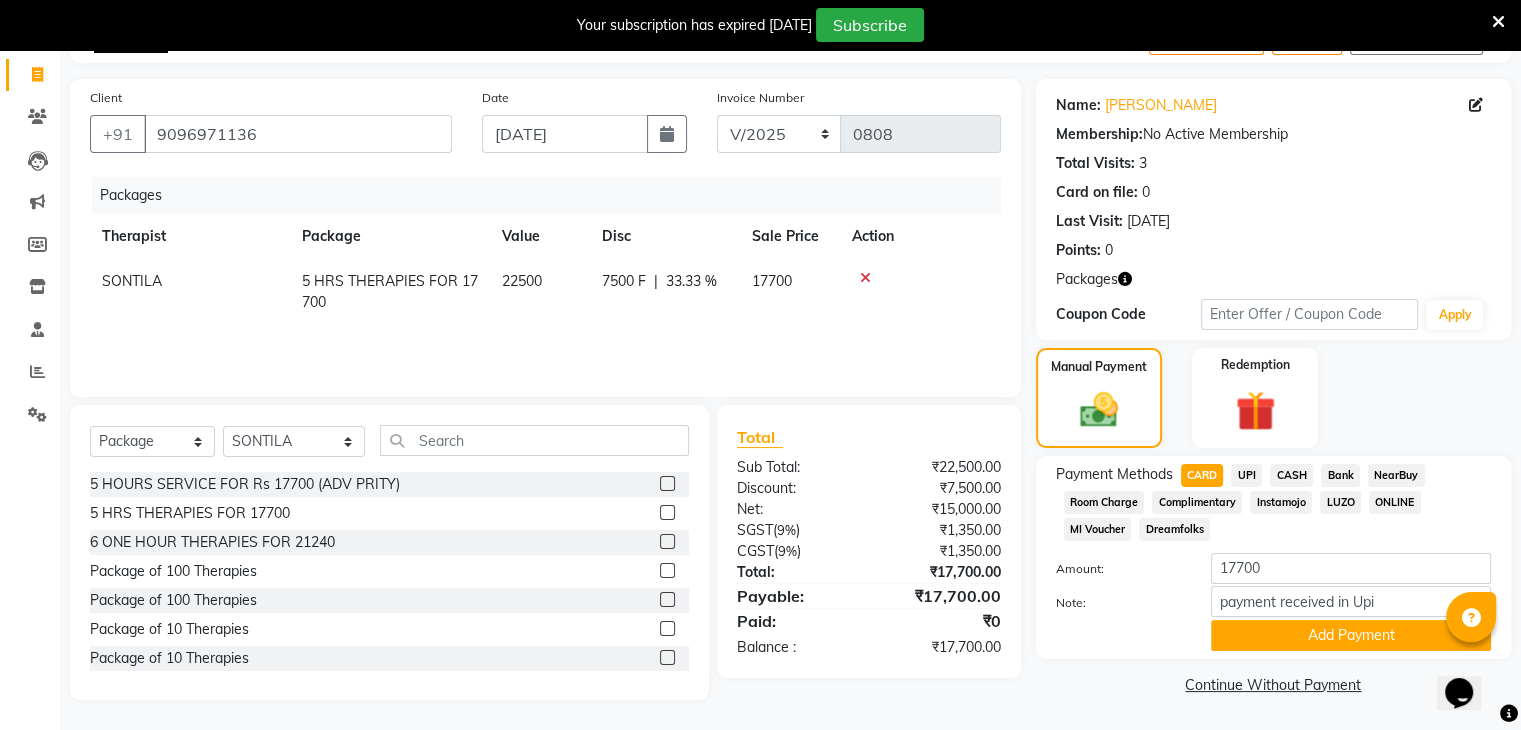 click on "Note: payment received in Upi" 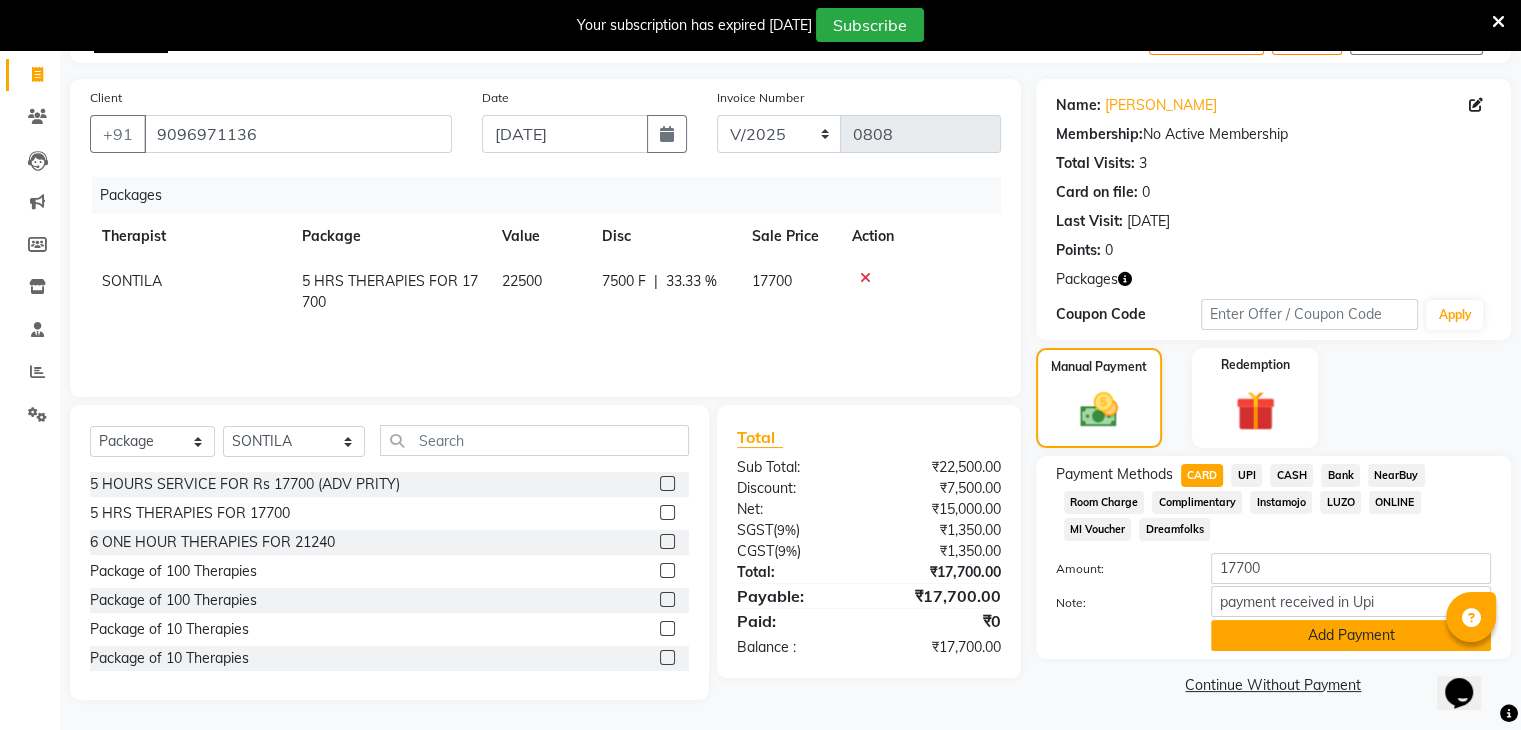 click on "Add Payment" 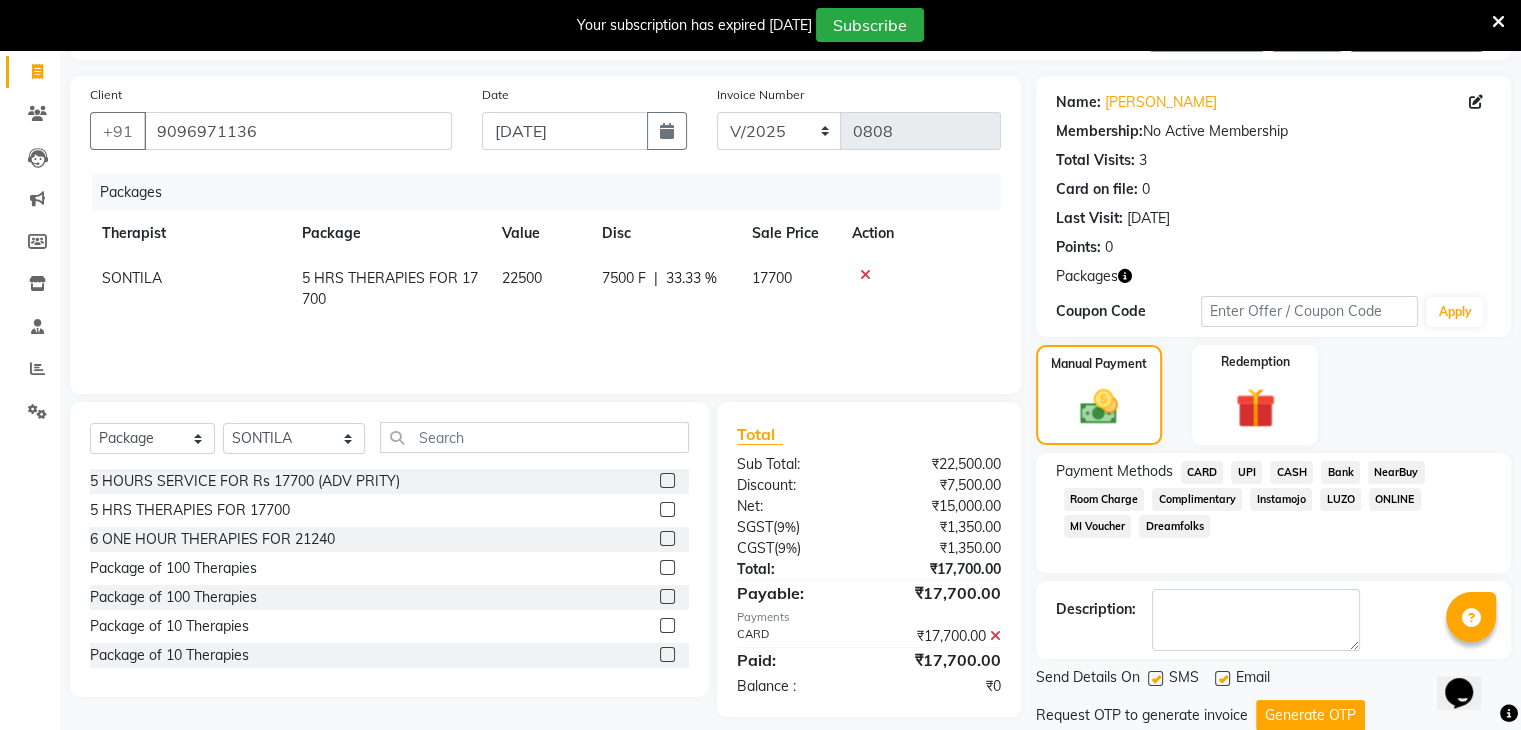 scroll, scrollTop: 188, scrollLeft: 0, axis: vertical 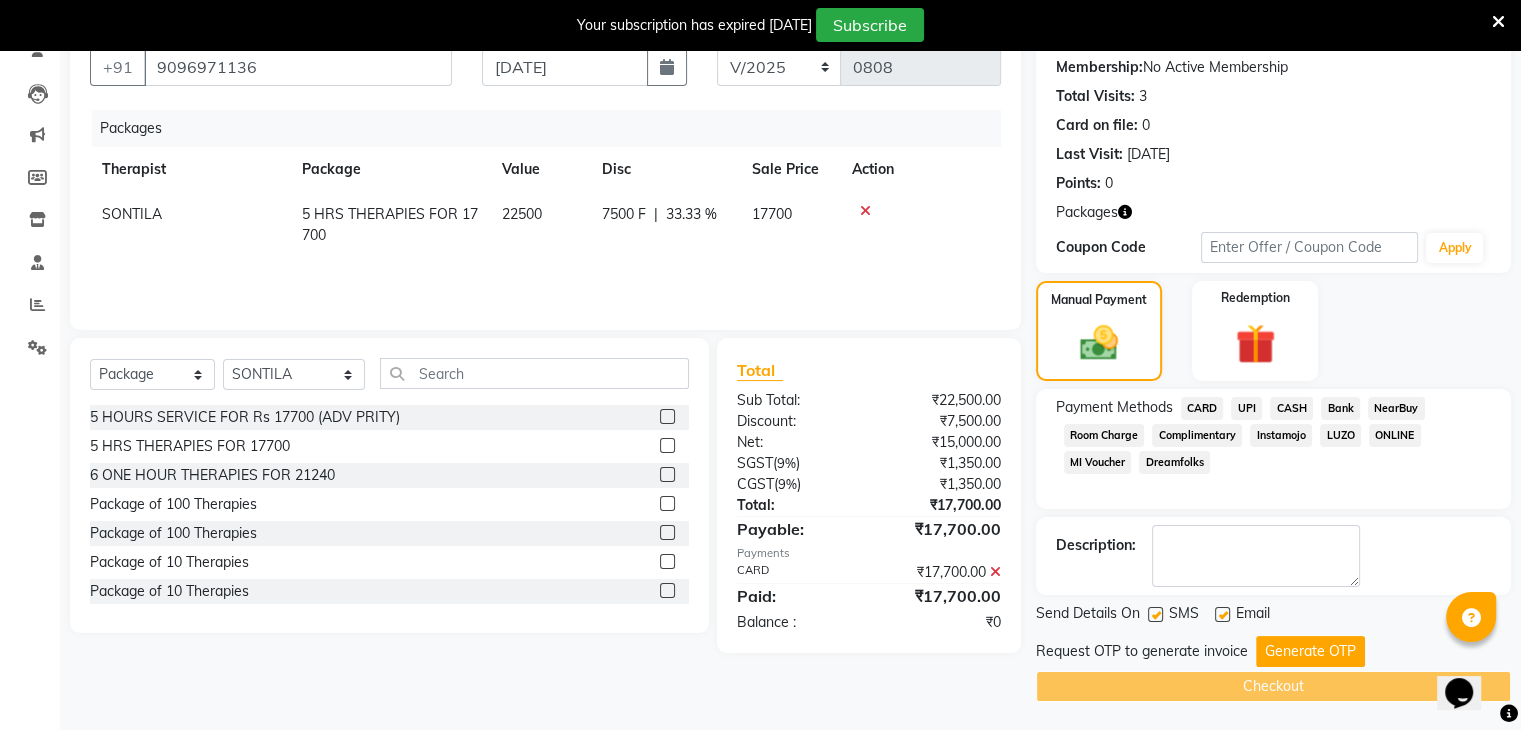 click 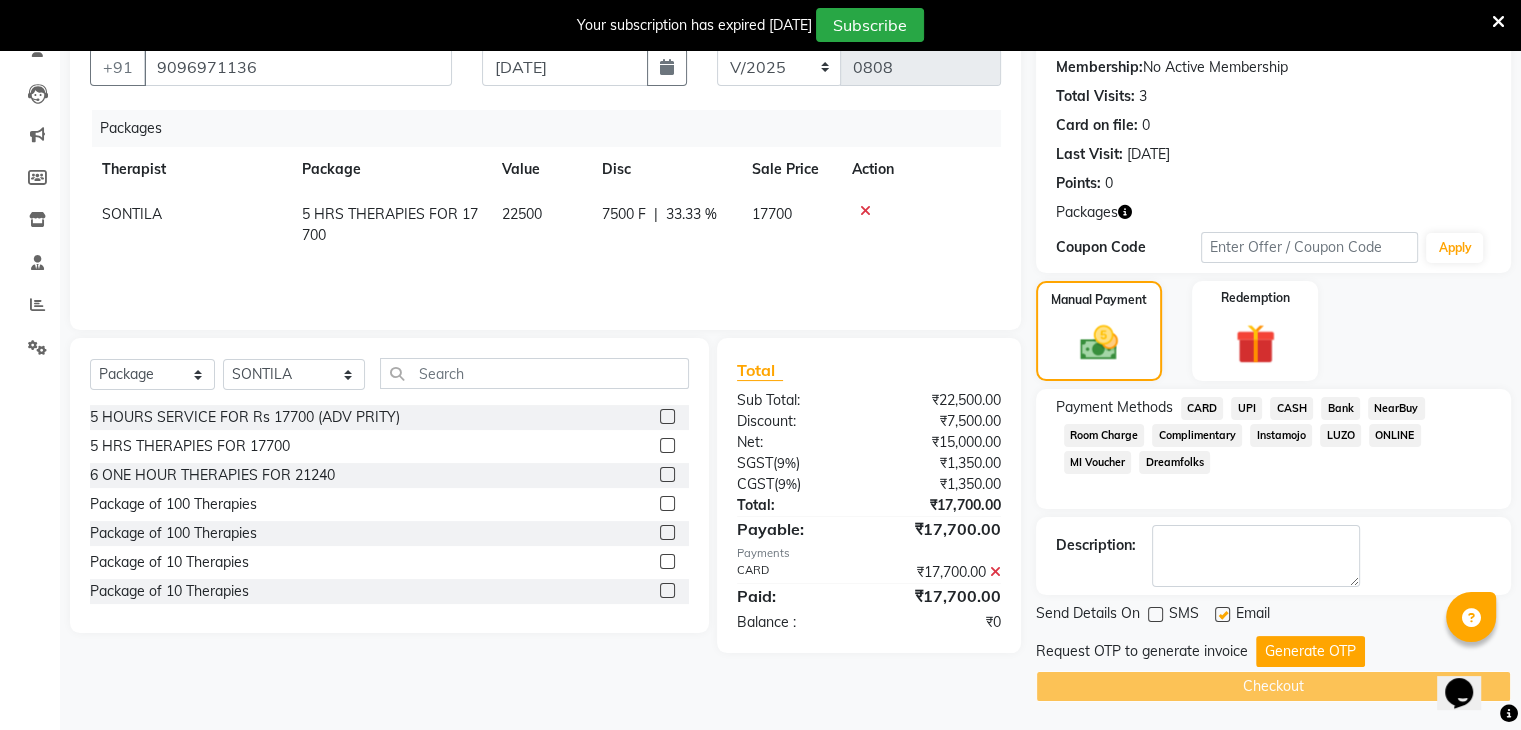 click 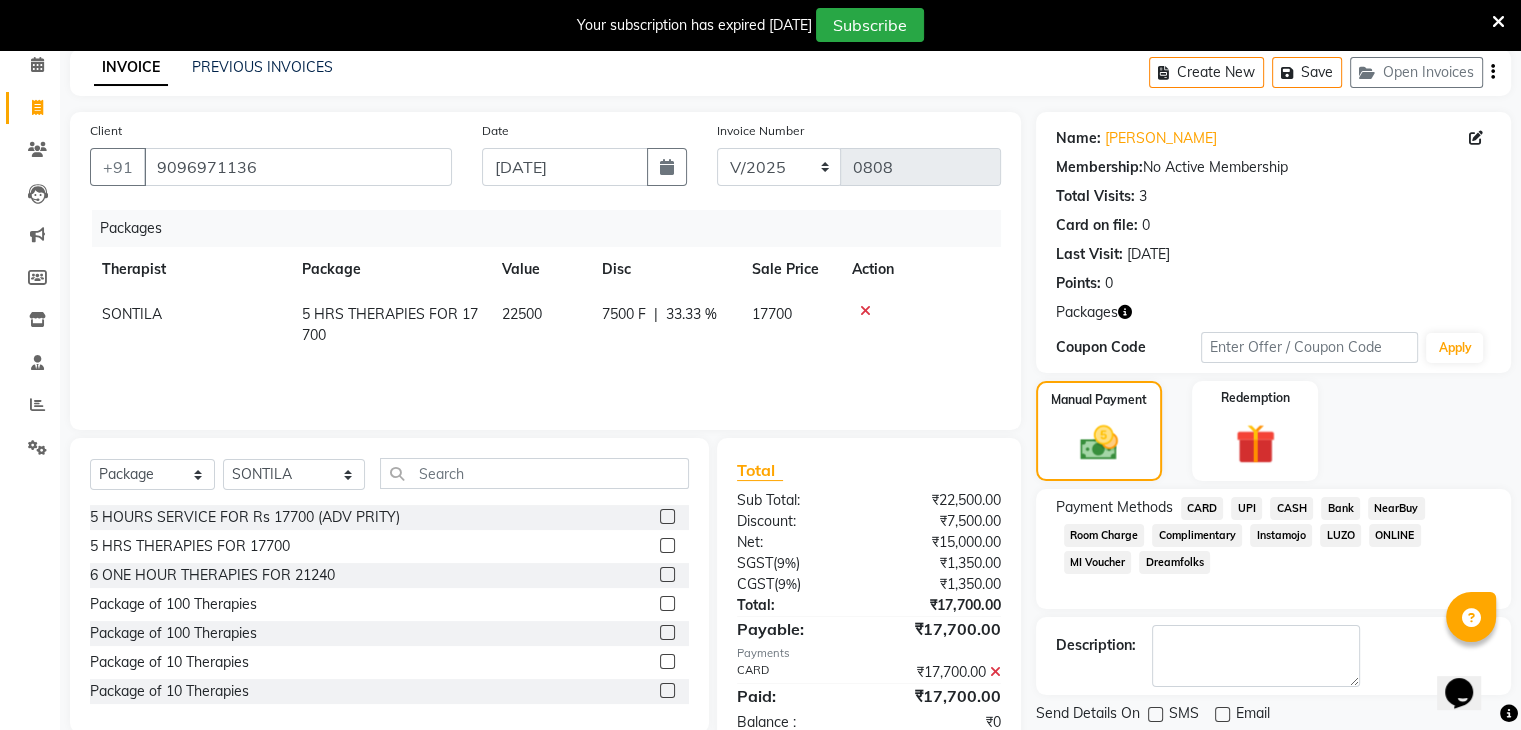 scroll, scrollTop: 188, scrollLeft: 0, axis: vertical 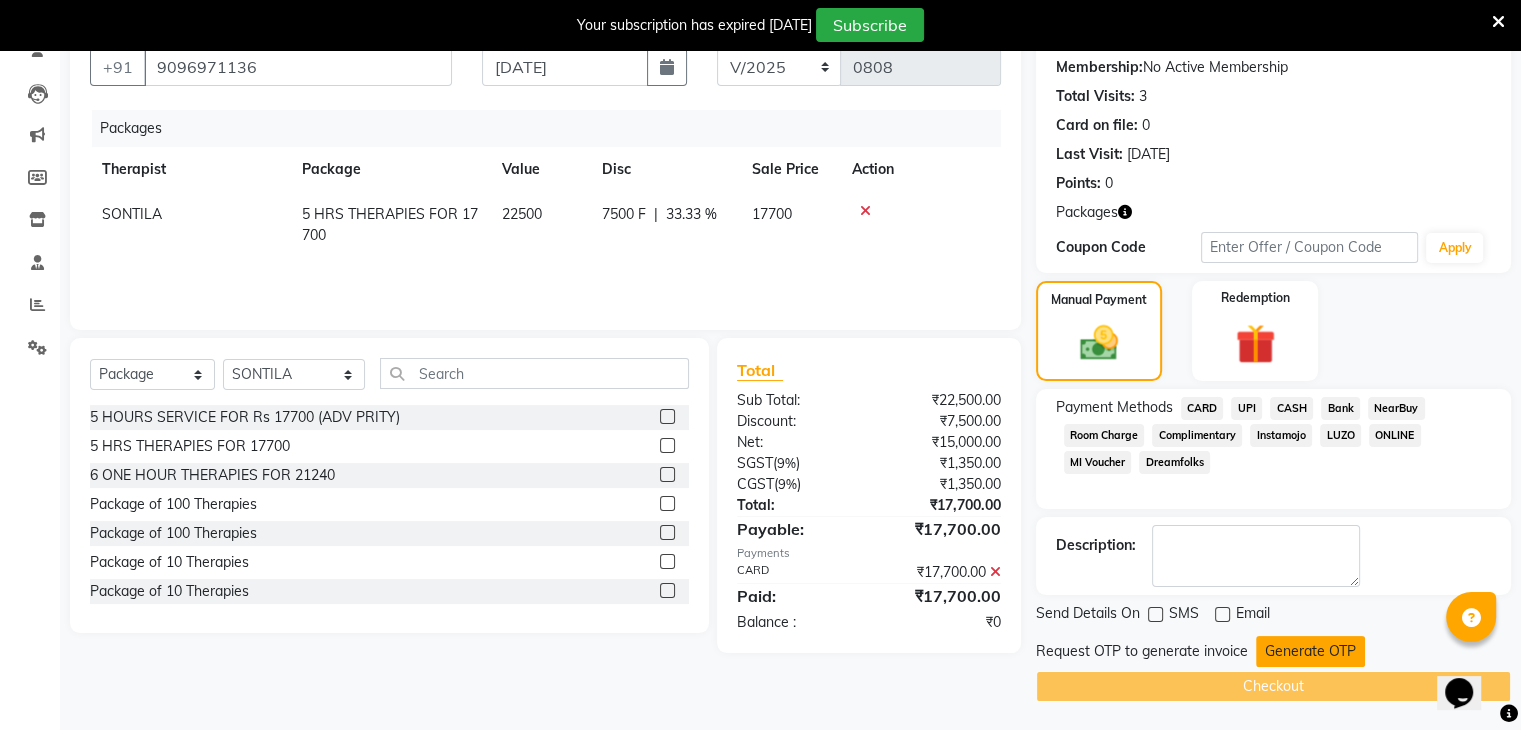 click on "Generate OTP" 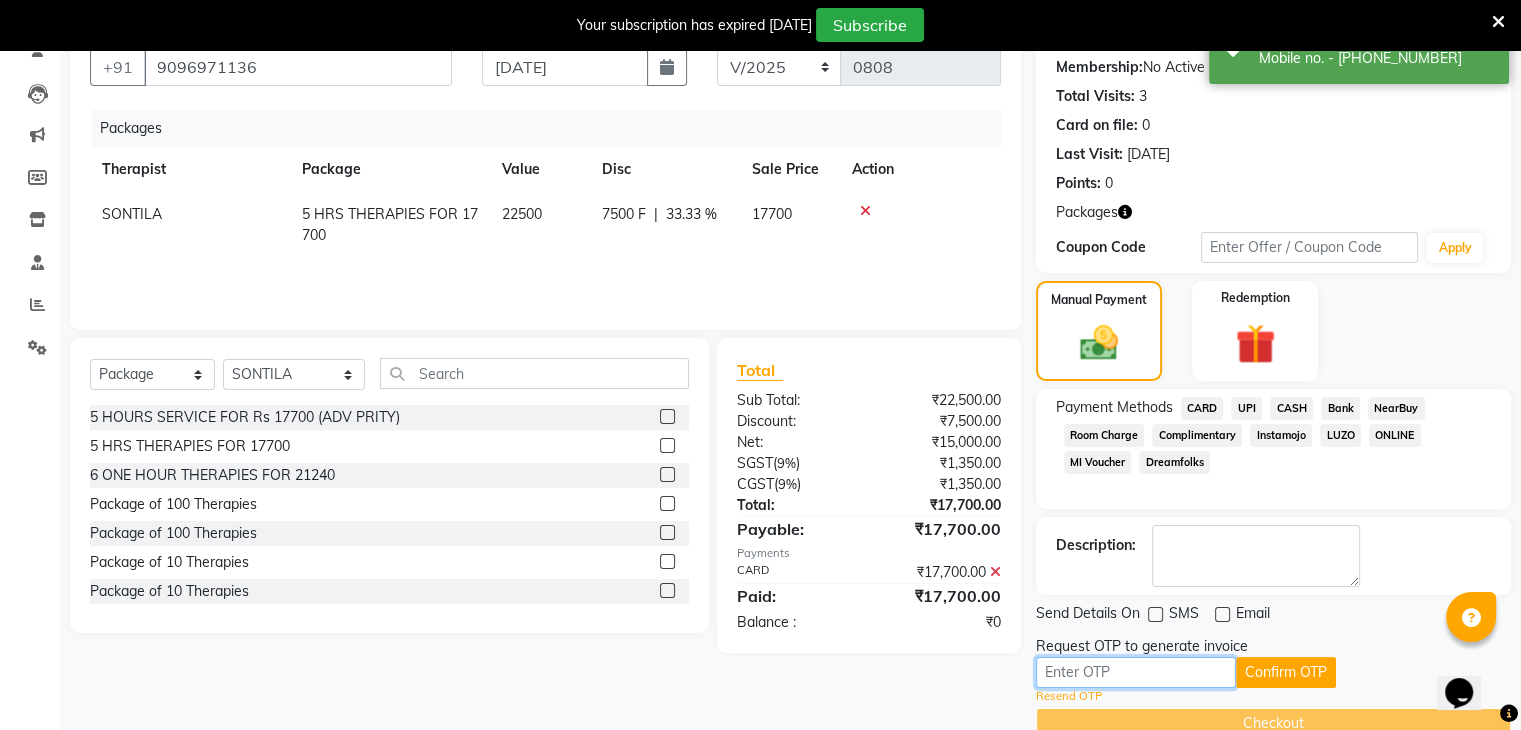 click at bounding box center (1136, 672) 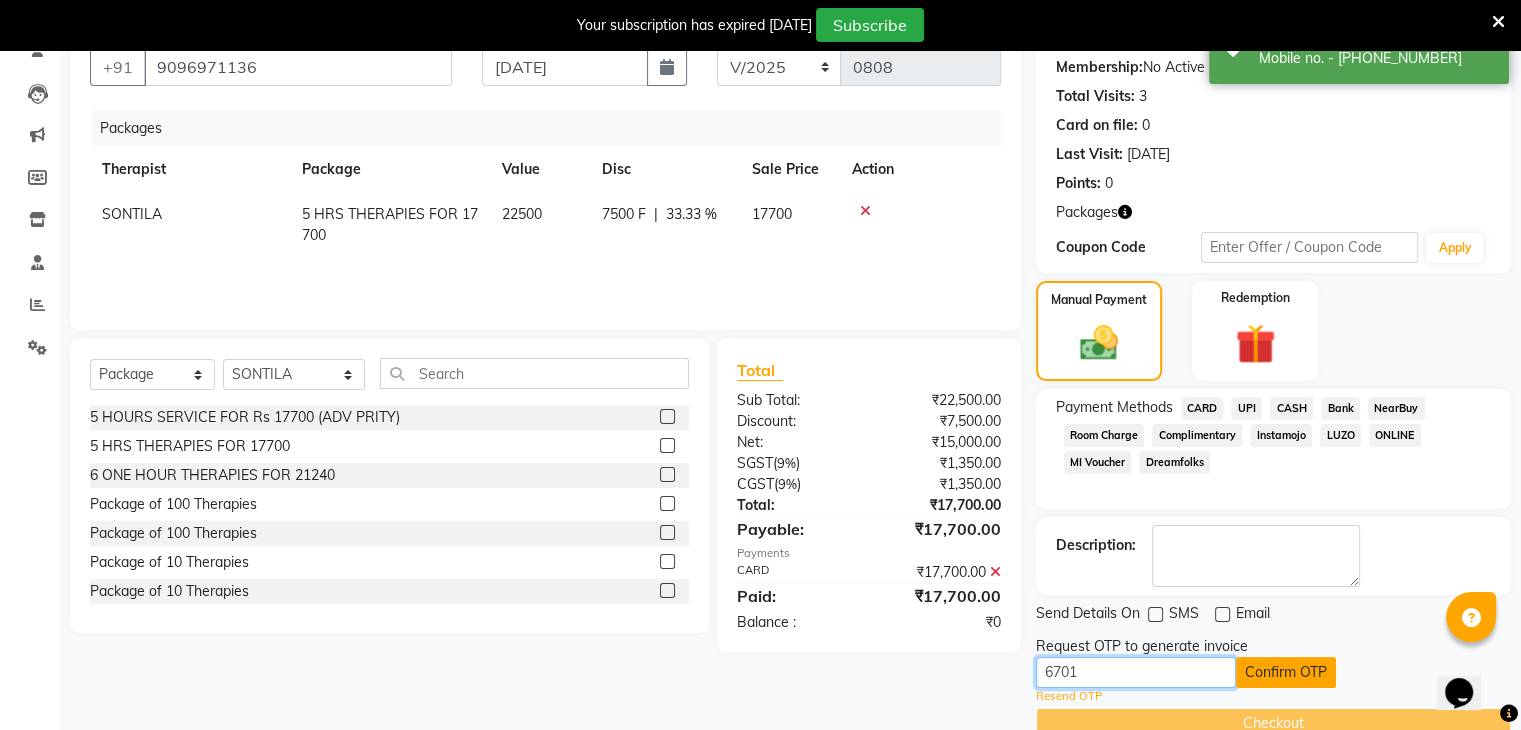 type on "6701" 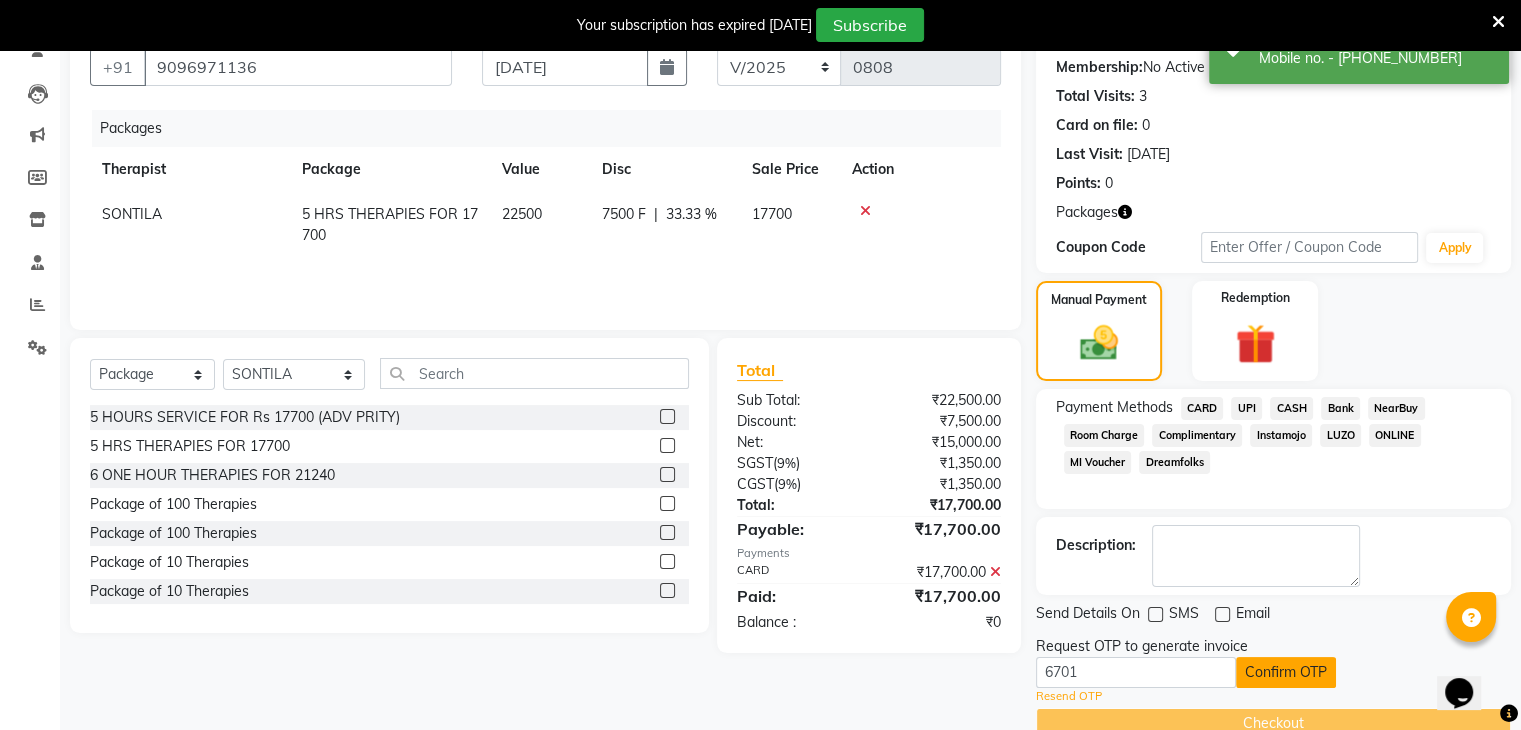 click on "Confirm OTP" 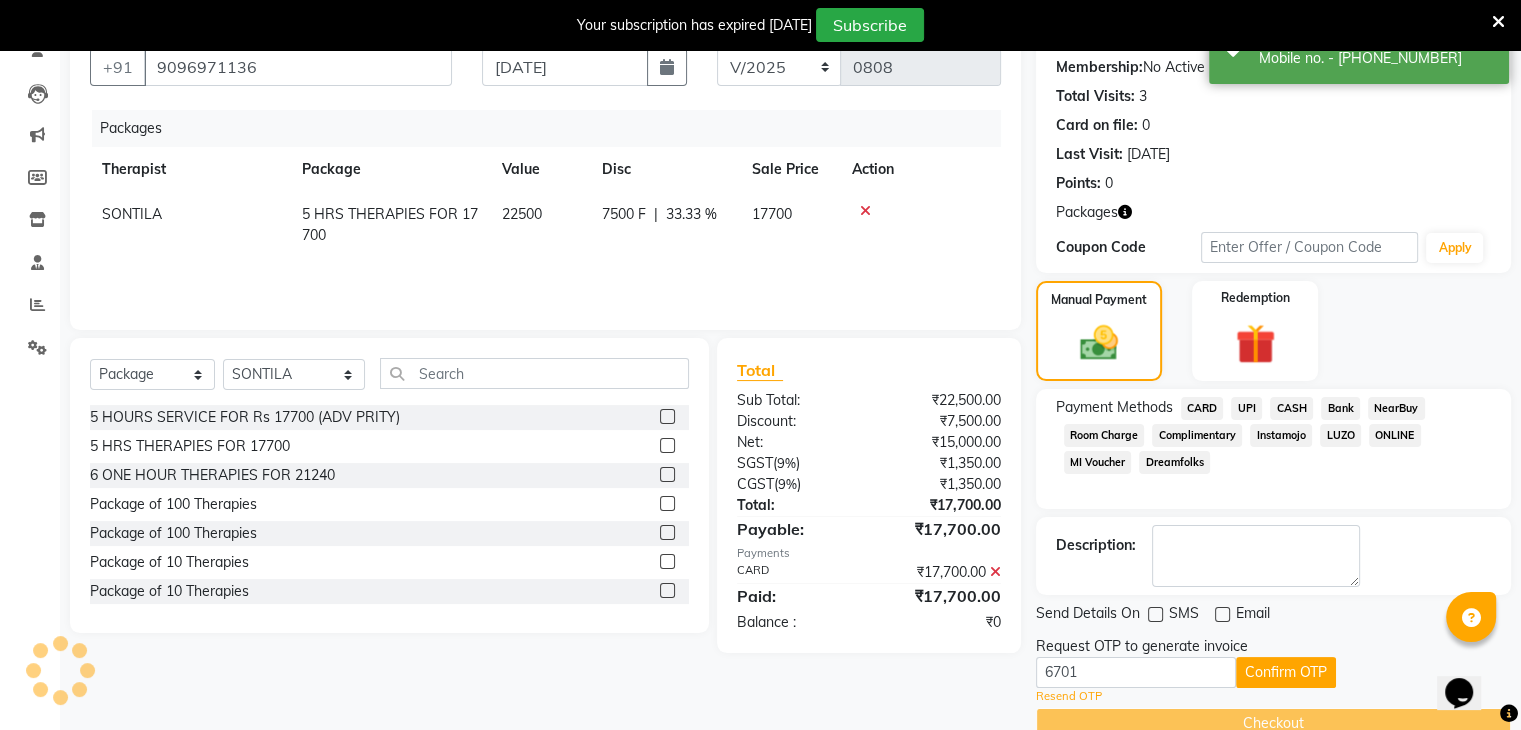 scroll, scrollTop: 149, scrollLeft: 0, axis: vertical 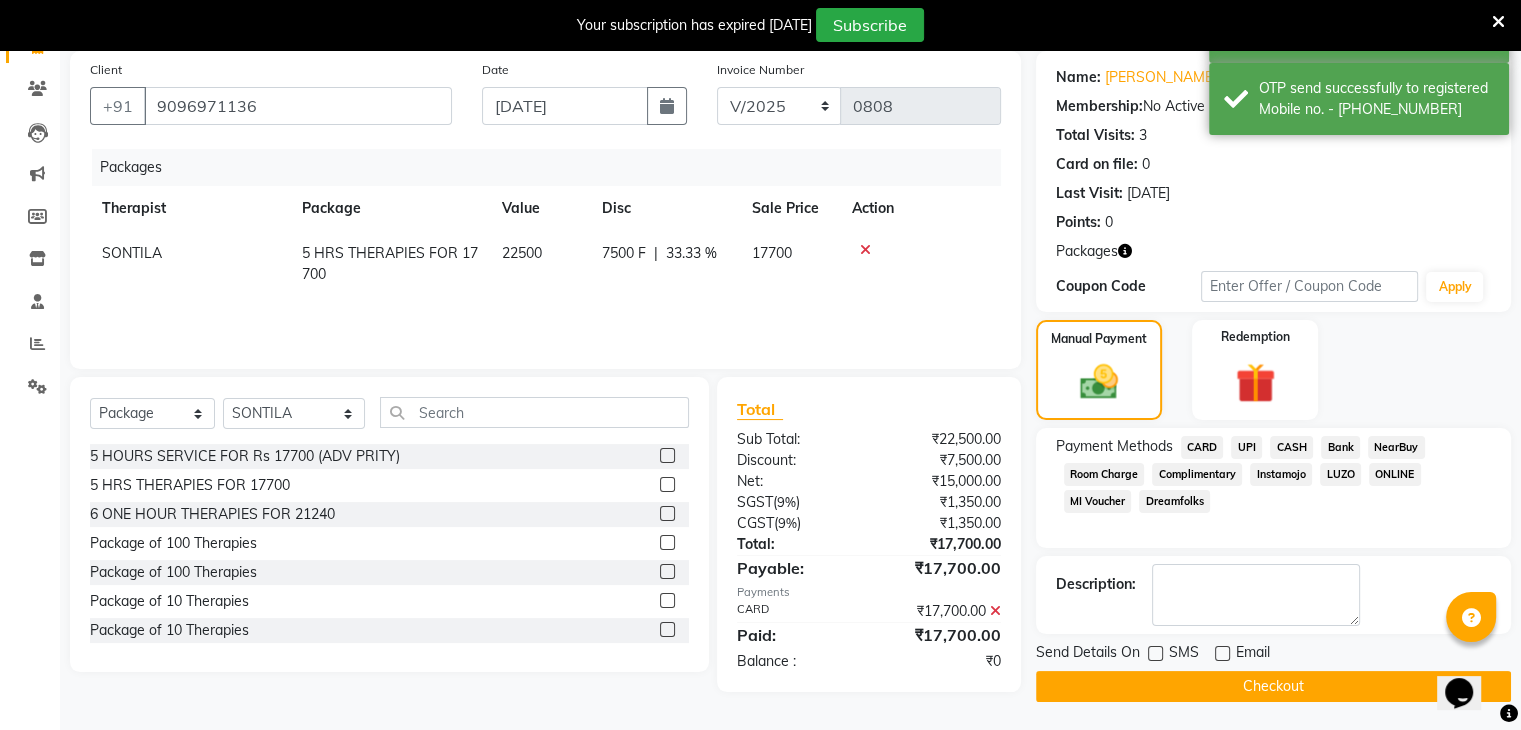 click on "Checkout" 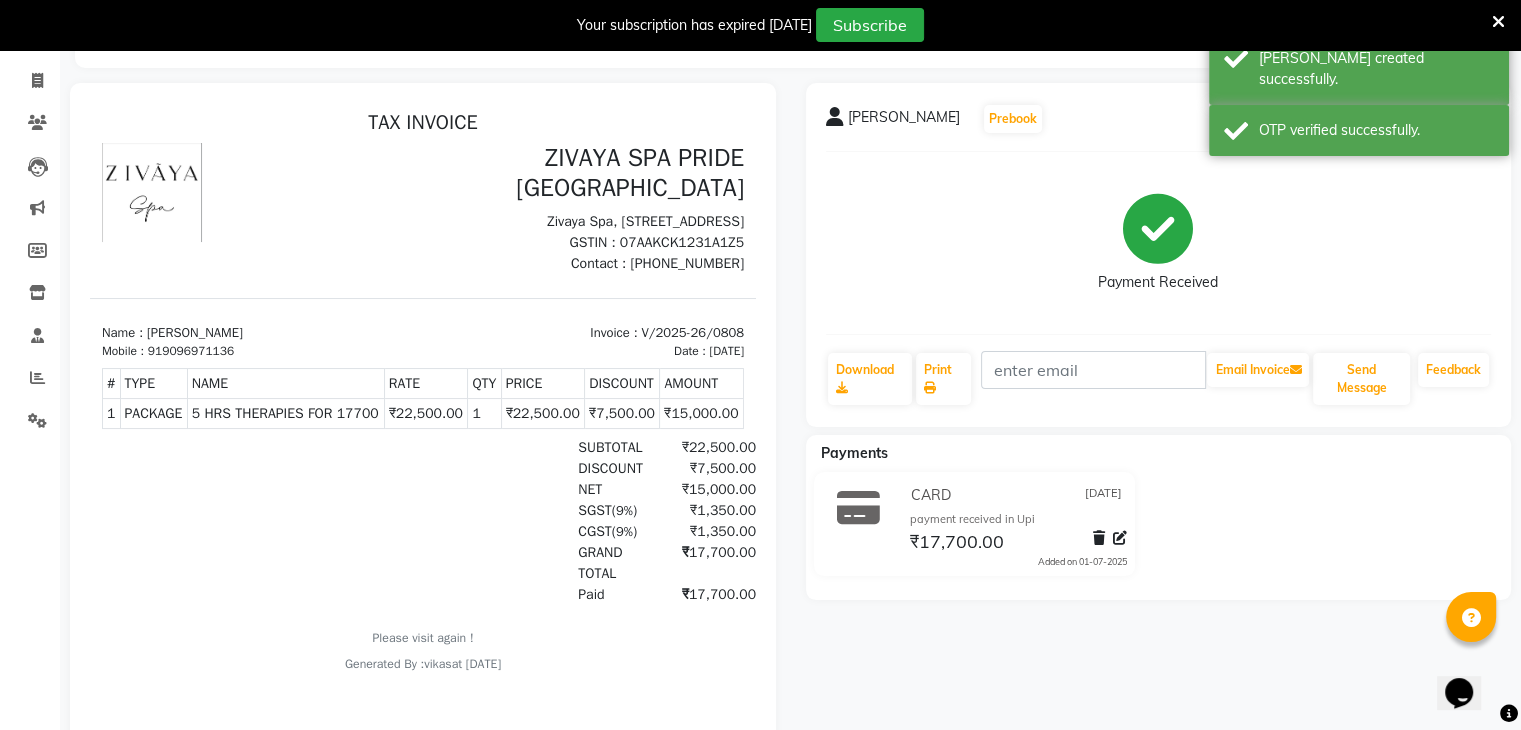 scroll, scrollTop: 149, scrollLeft: 0, axis: vertical 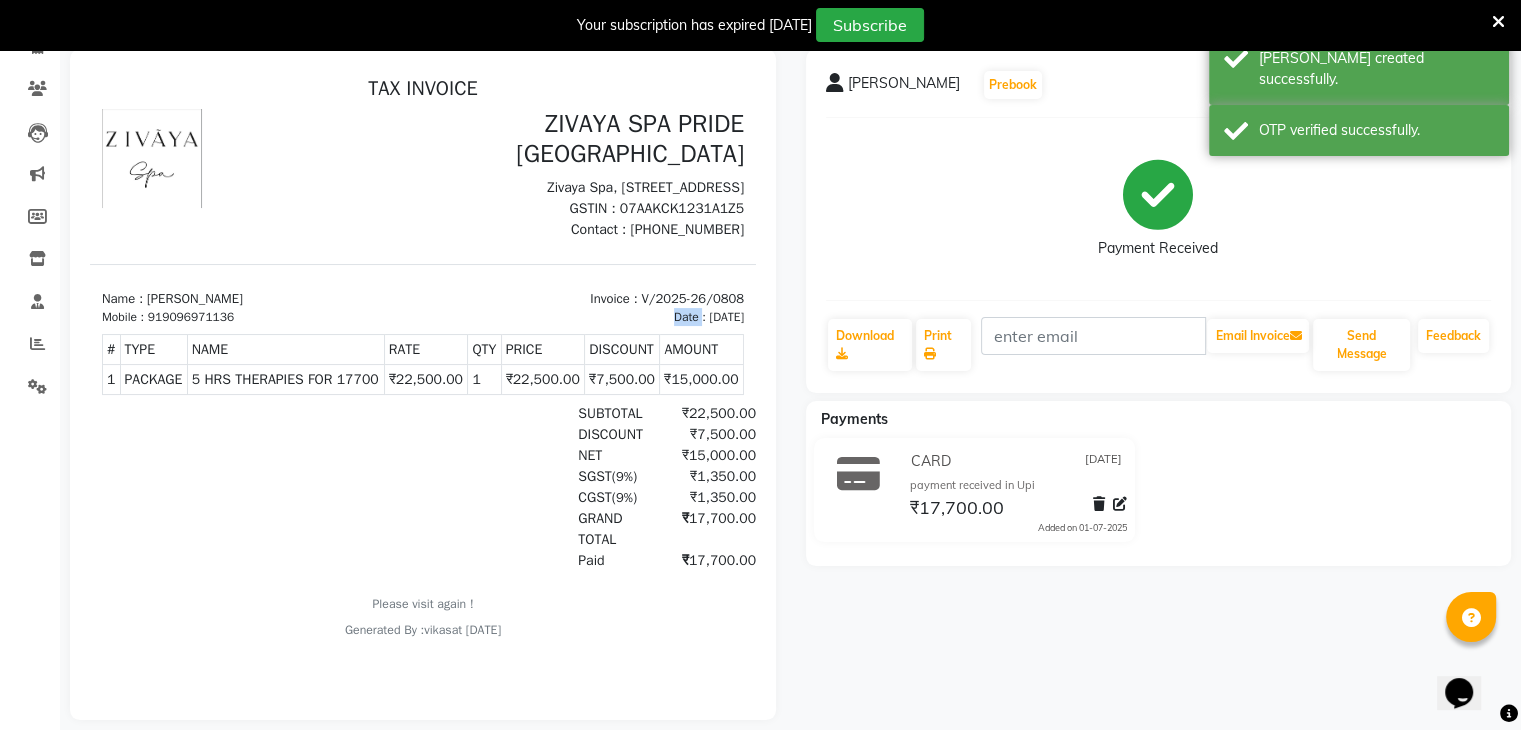 drag, startPoint x: 641, startPoint y: 360, endPoint x: 781, endPoint y: 360, distance: 140 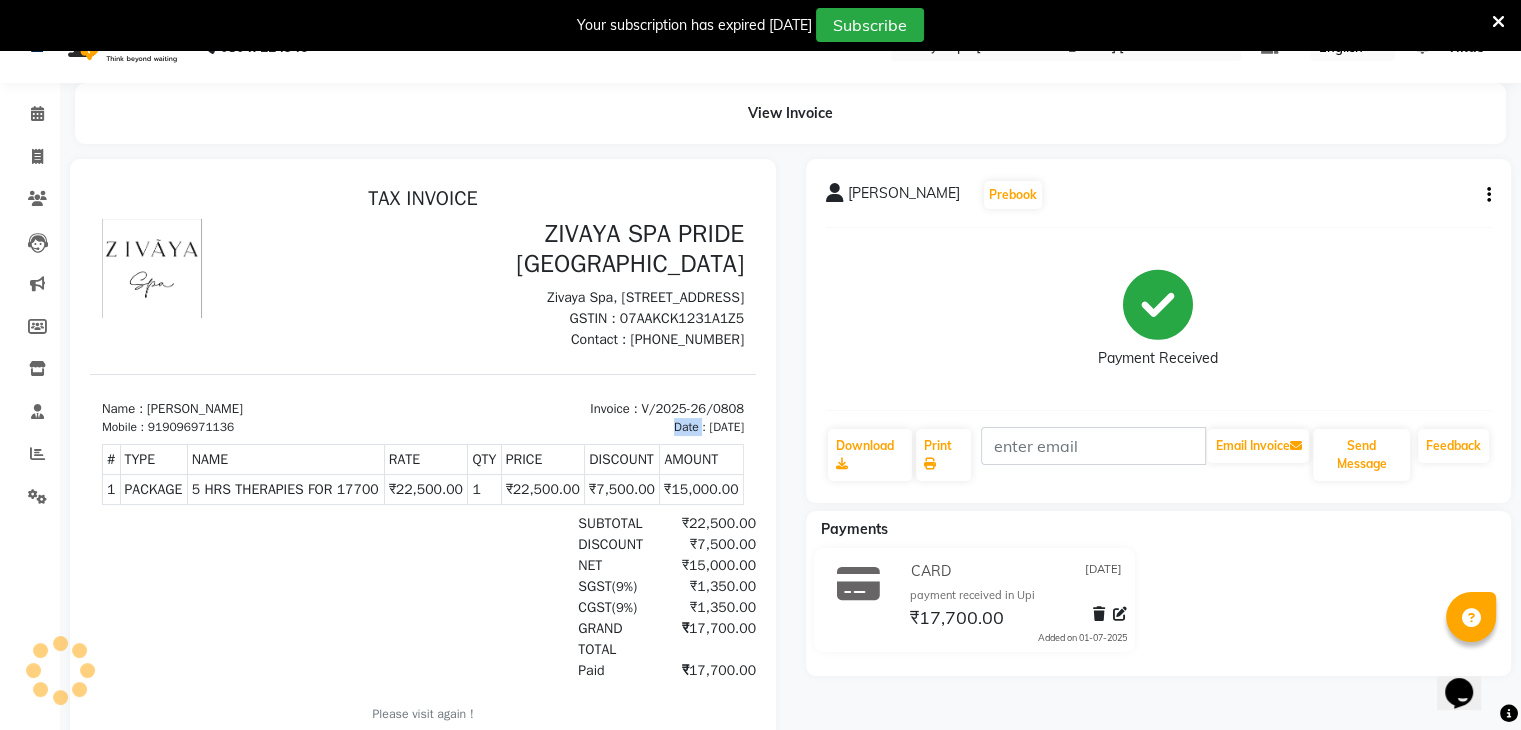 scroll, scrollTop: 0, scrollLeft: 0, axis: both 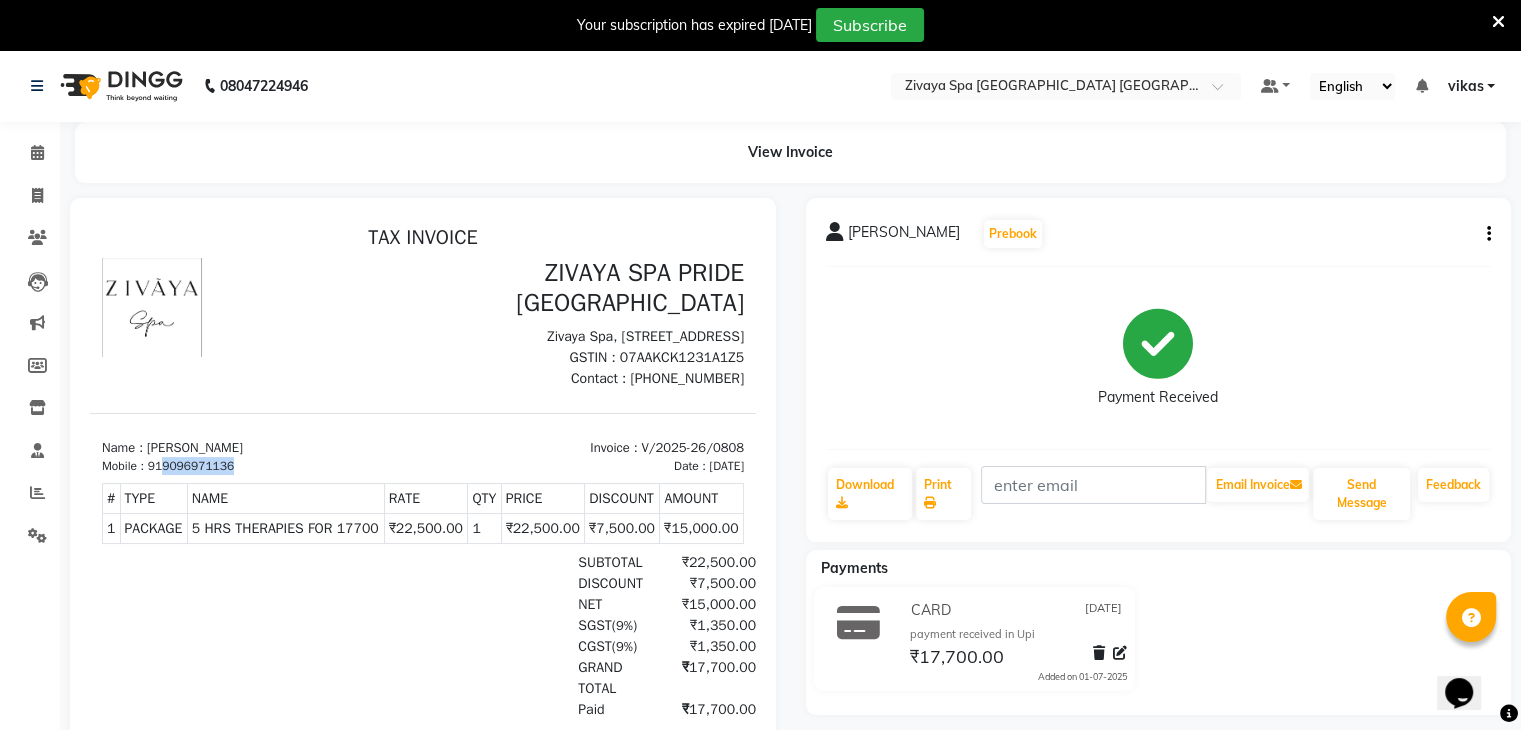drag, startPoint x: 166, startPoint y: 506, endPoint x: 260, endPoint y: 506, distance: 94 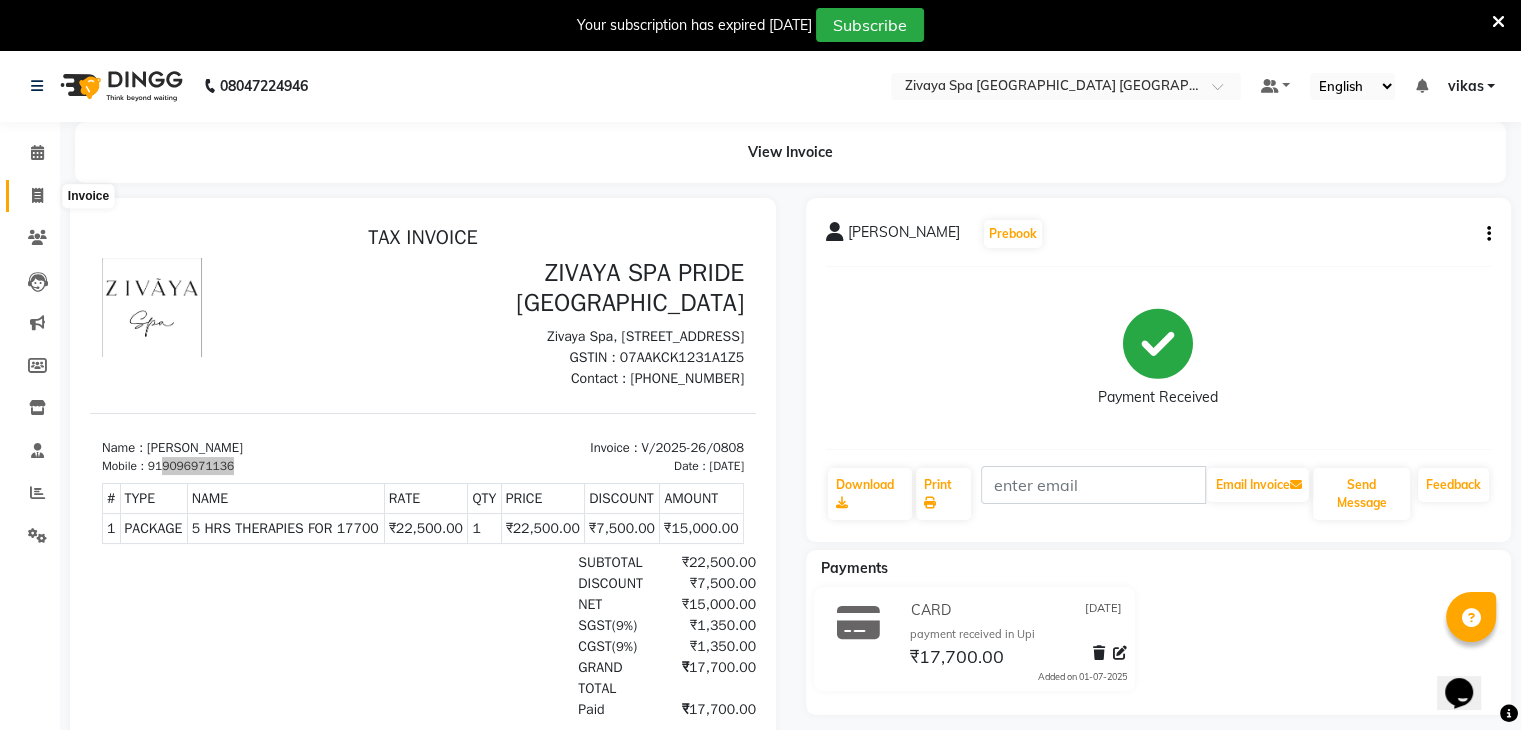 click 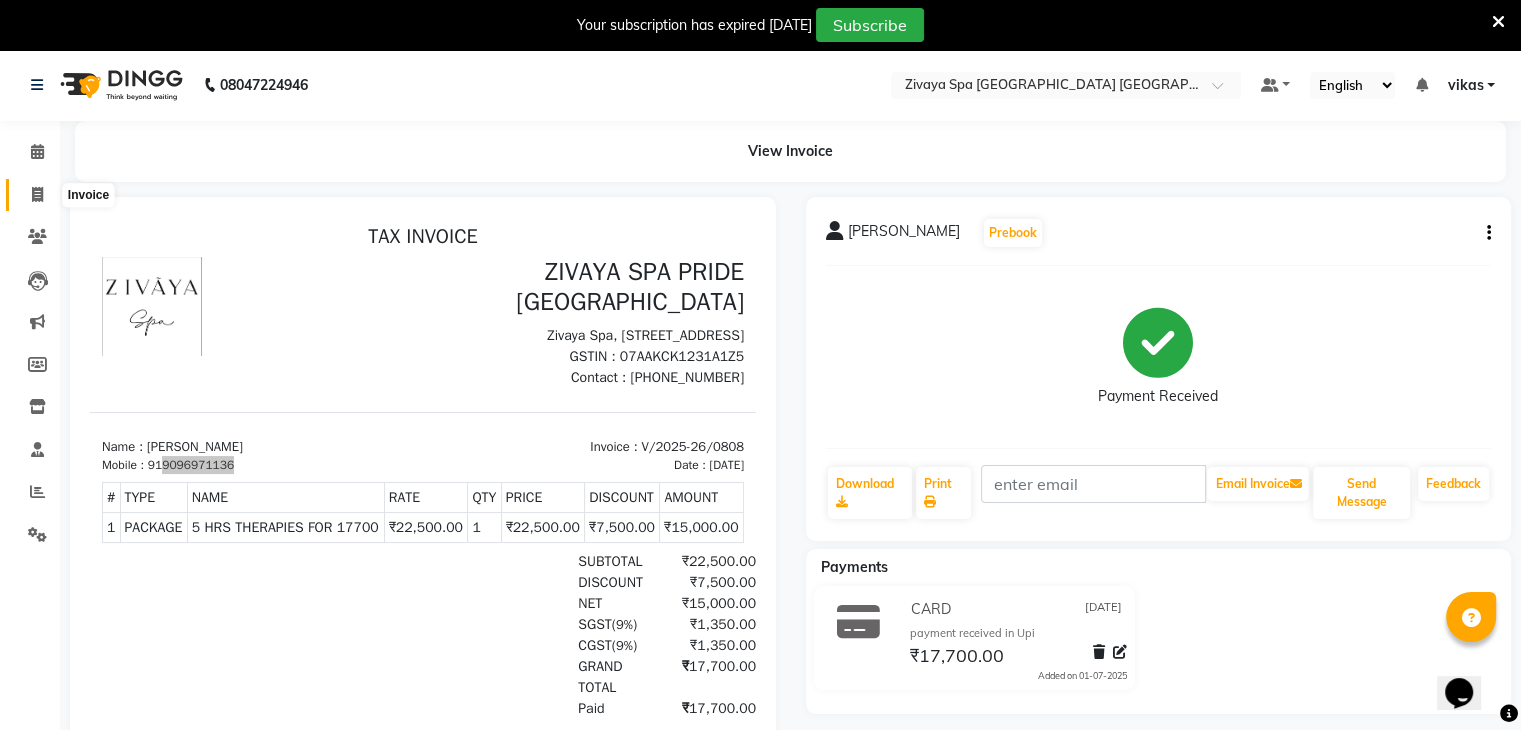 select on "service" 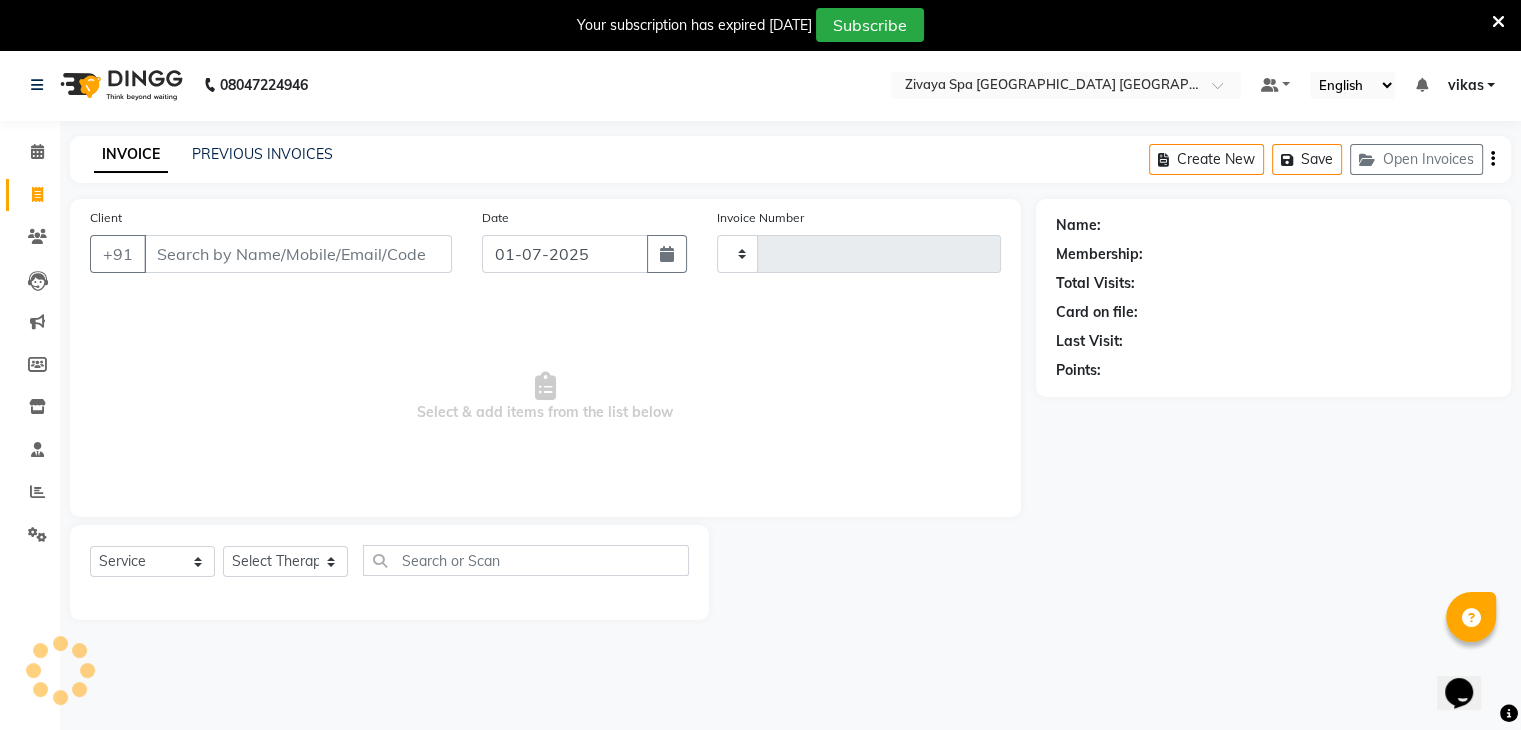 type on "0809" 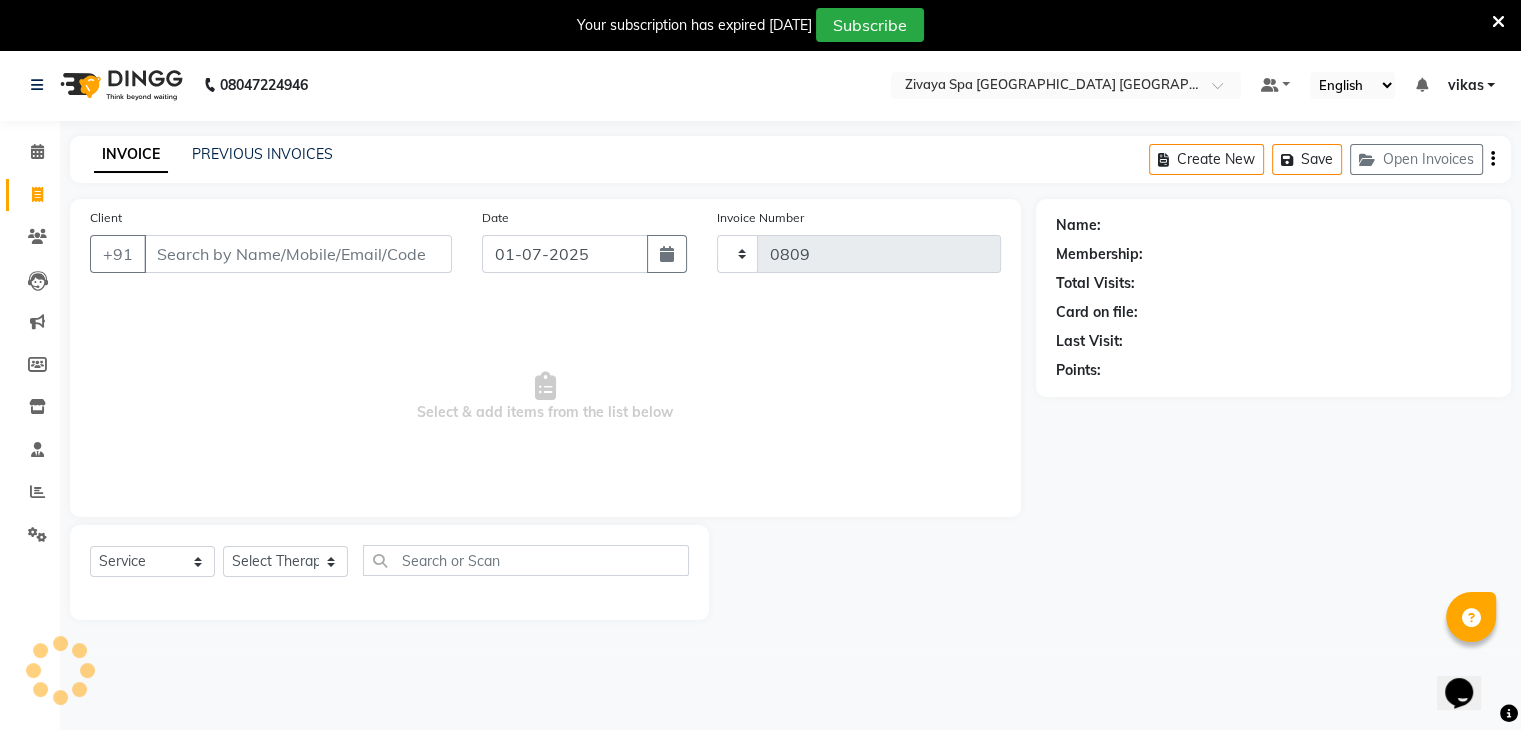 scroll, scrollTop: 50, scrollLeft: 0, axis: vertical 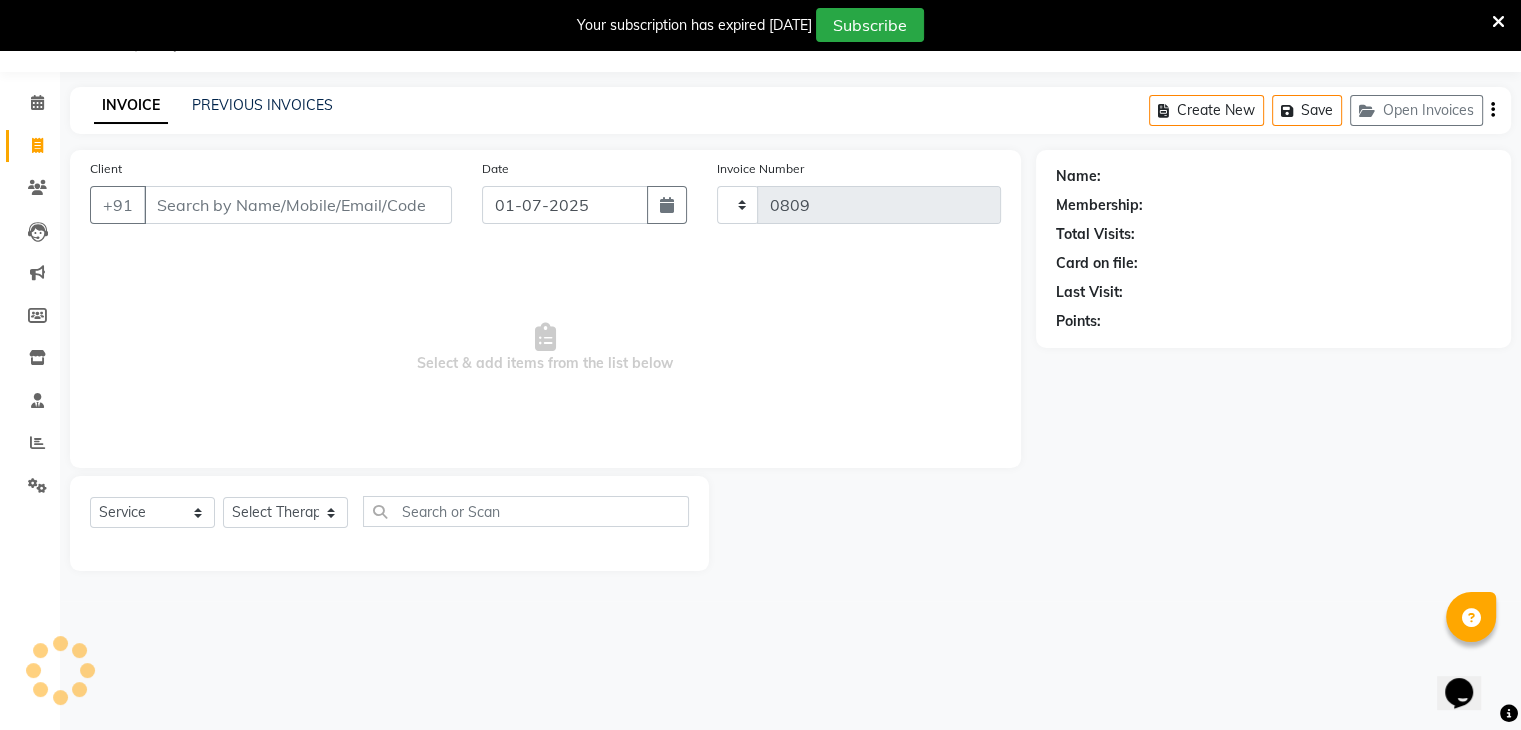select on "6501" 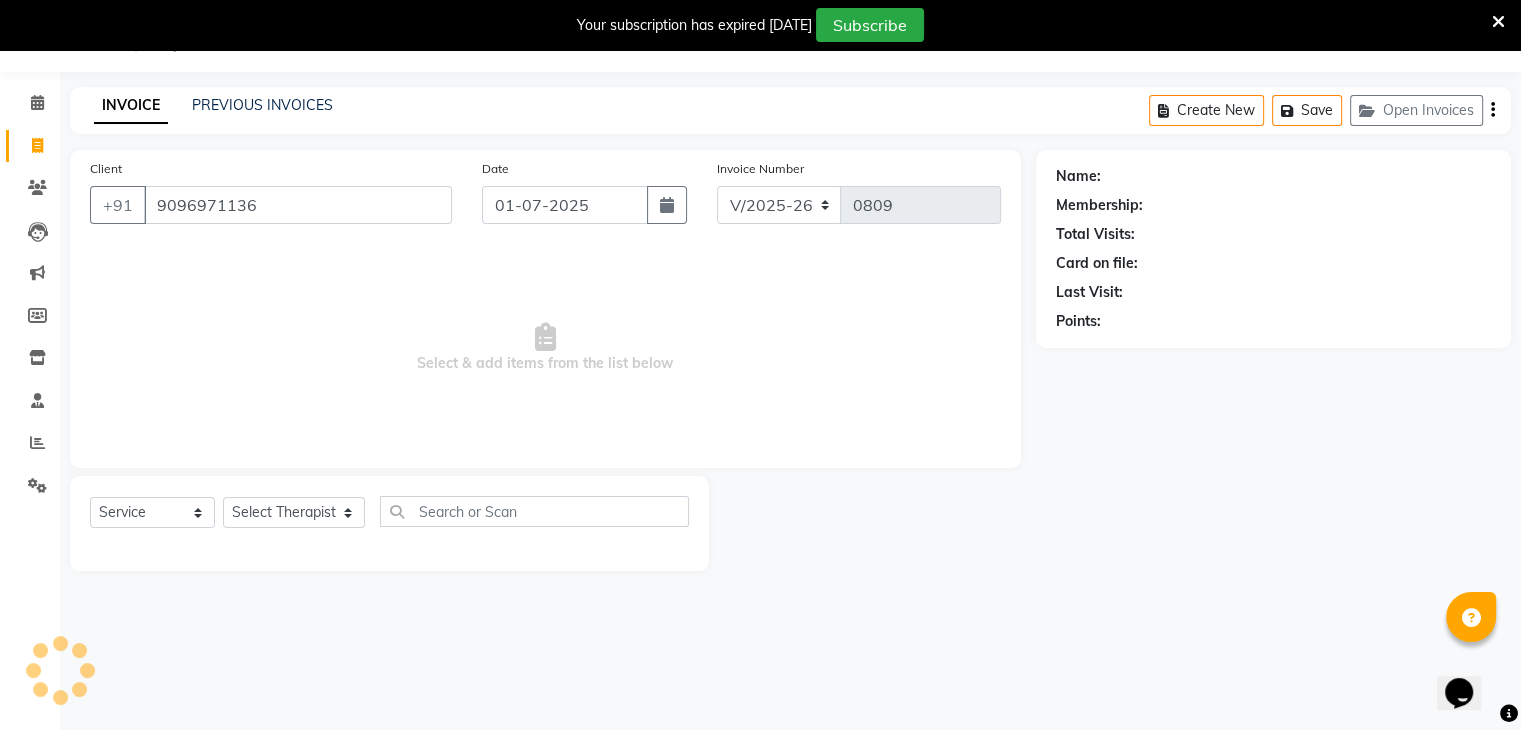 type on "9096971136" 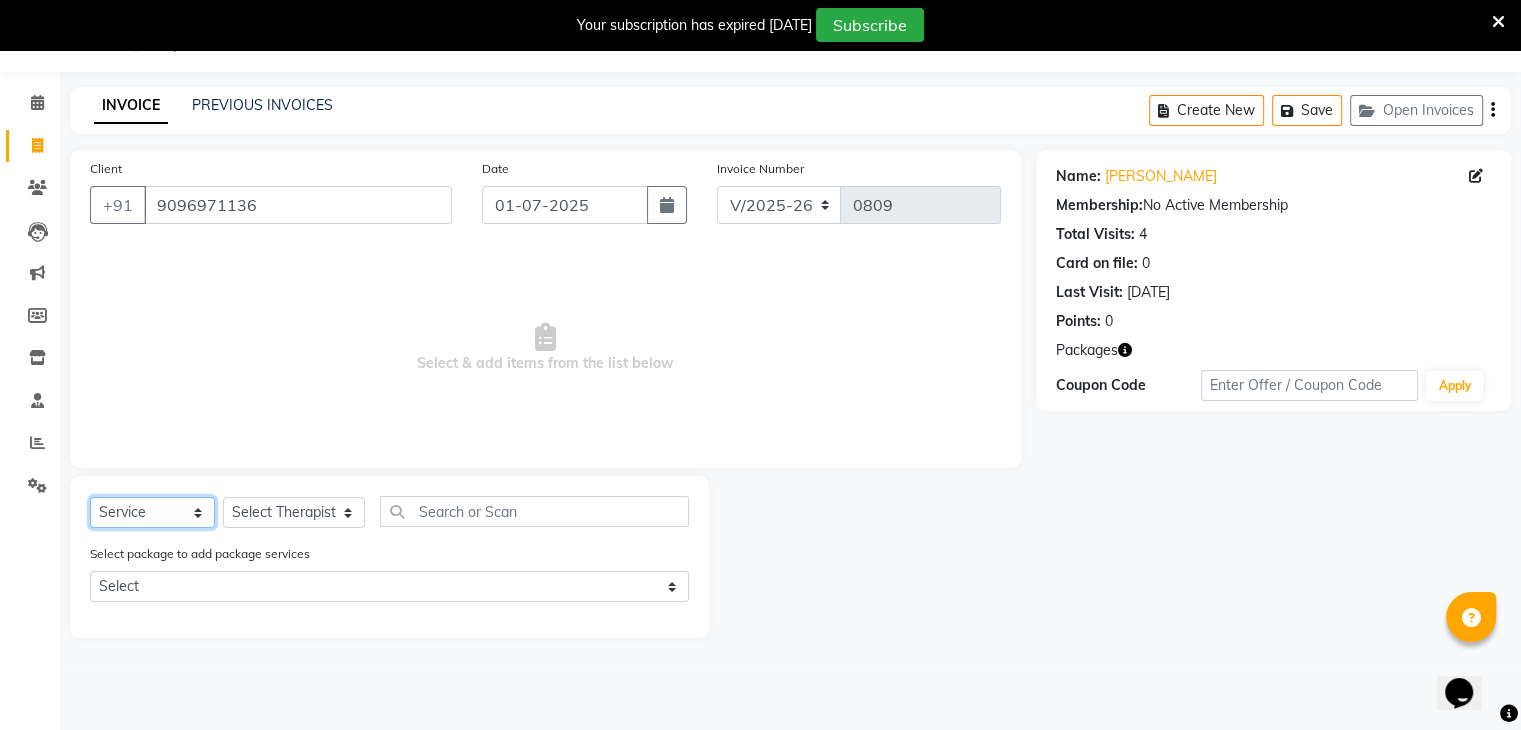 drag, startPoint x: 165, startPoint y: 513, endPoint x: 179, endPoint y: 539, distance: 29.529646 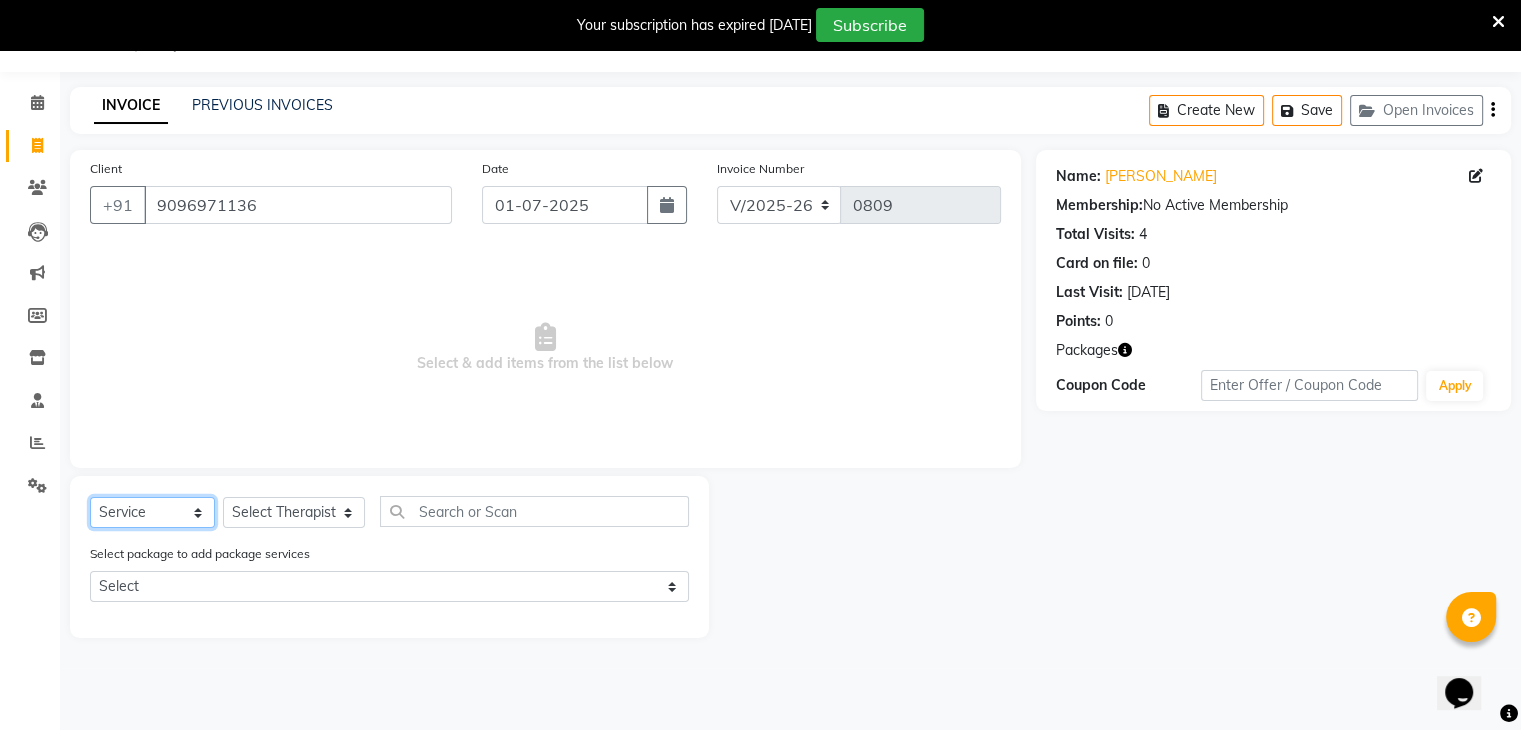 click on "Select  Service  Product  Membership  Package Voucher Prepaid Gift Card" 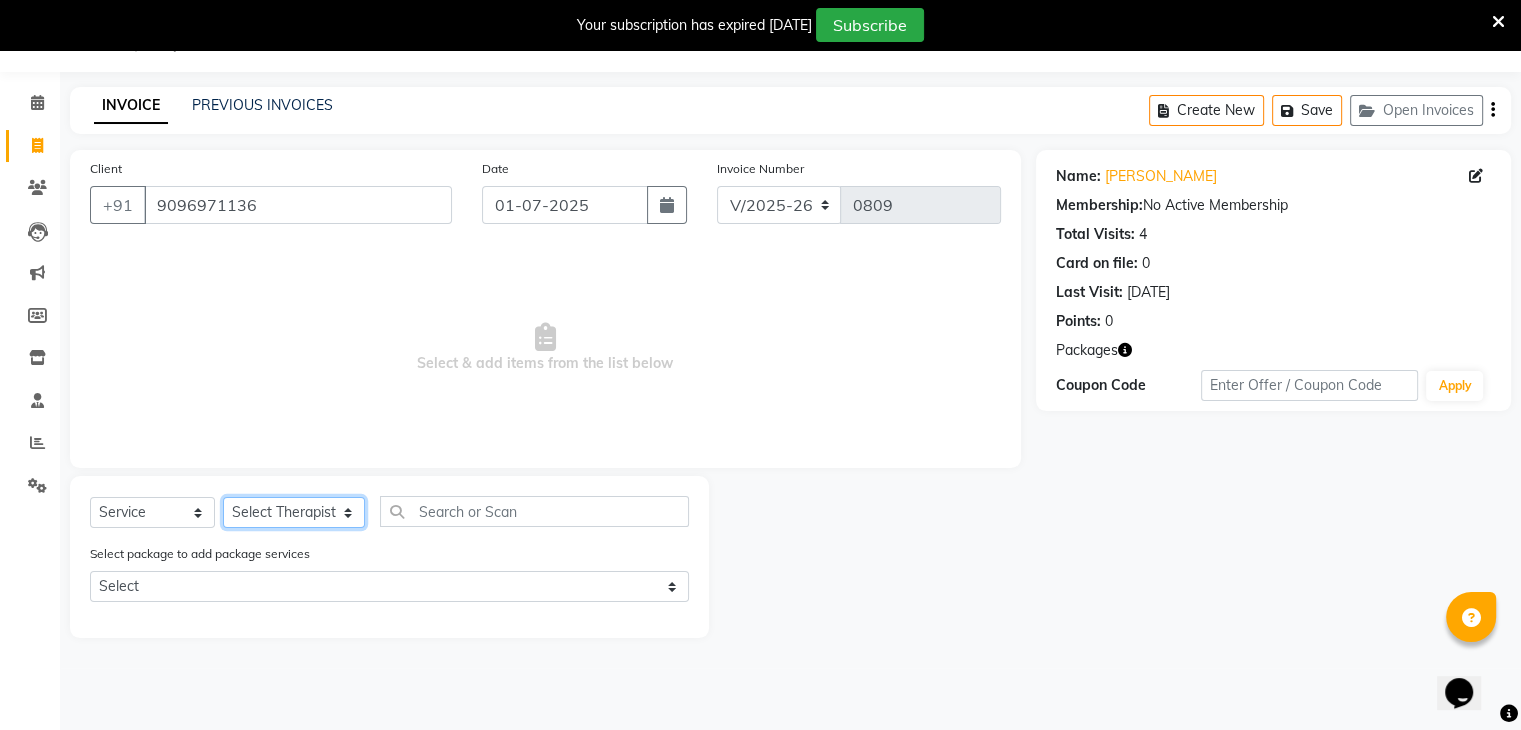 drag, startPoint x: 304, startPoint y: 514, endPoint x: 316, endPoint y: 513, distance: 12.0415945 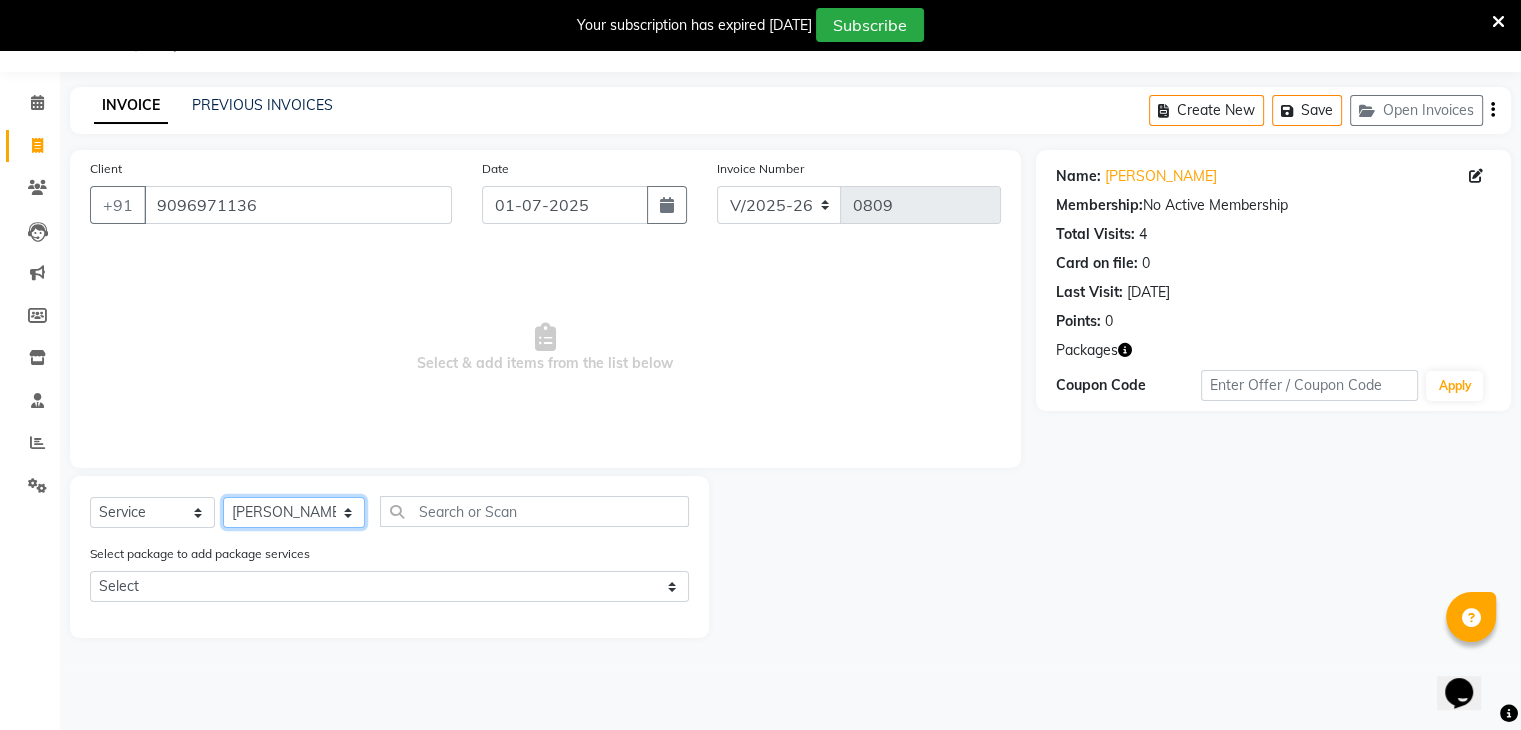 click on "Select Therapist Abin ANITOLI Hoingaikim Kipgen(Rosie) Lucy Hoineichoi Lujikliu Kamei (Lujik) Monika MS. YAM Nengpi Khongsai PRIDE PLAZA DELHI Somirin Angkang (Nancy) SONTILA Thsachamgla Sangtam (Achum) Yohenba" 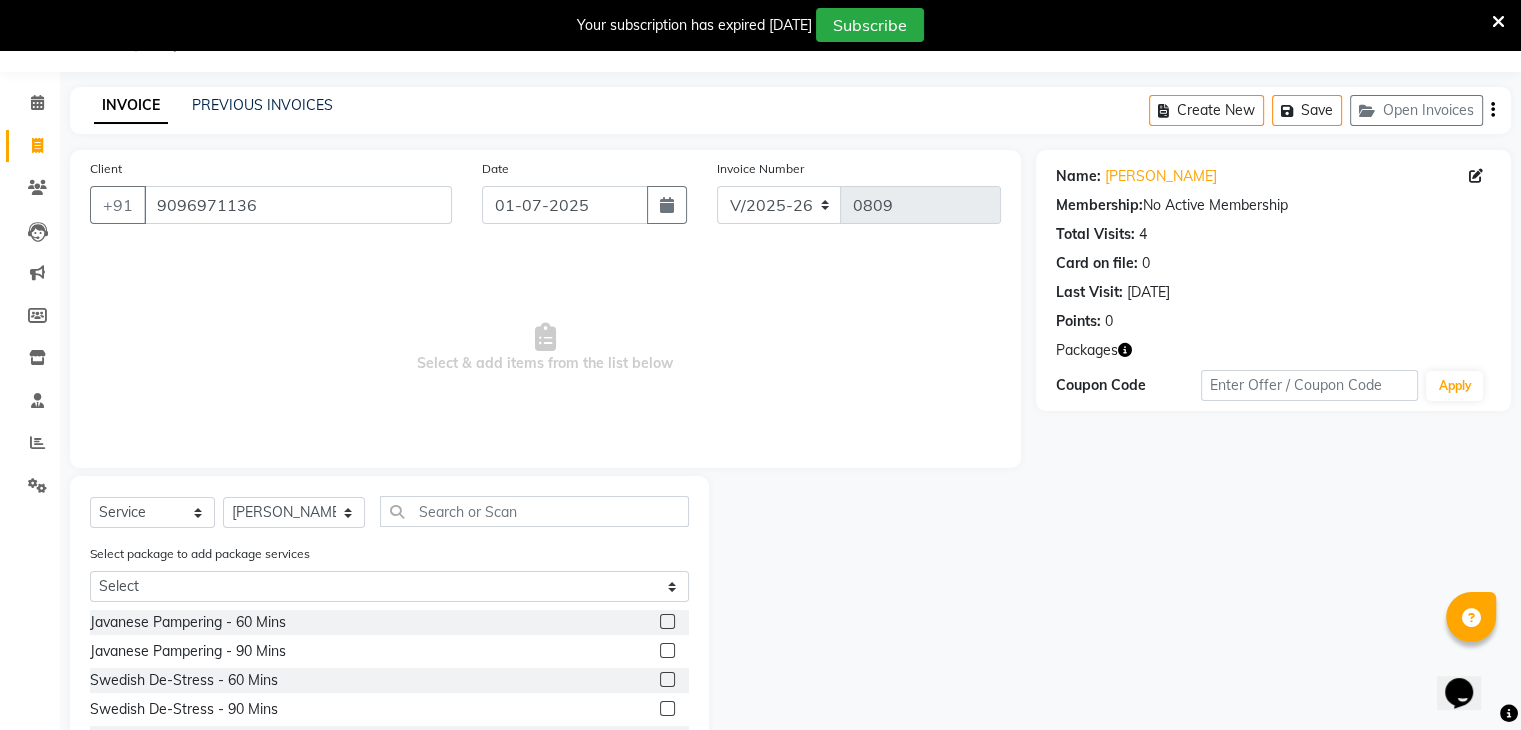 click 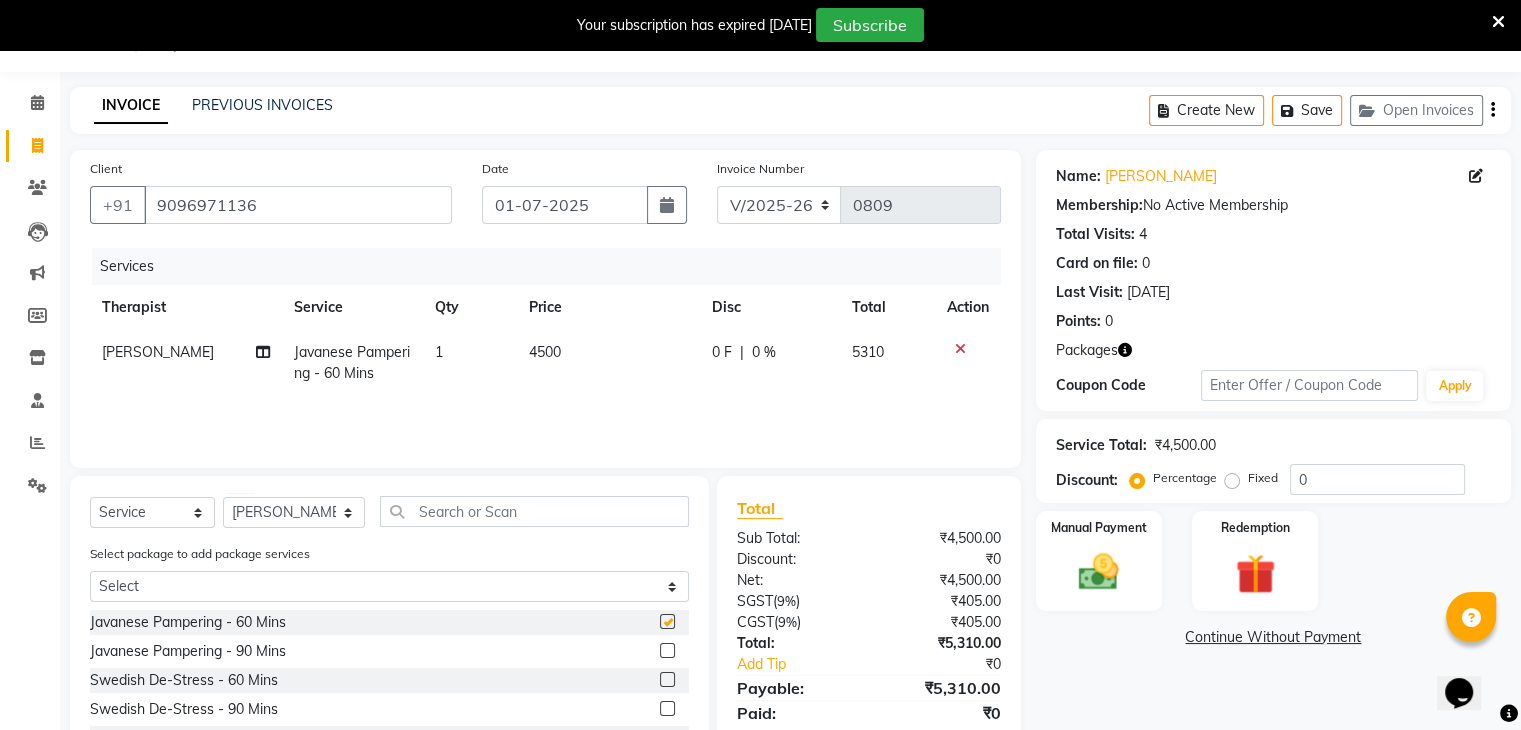 checkbox on "false" 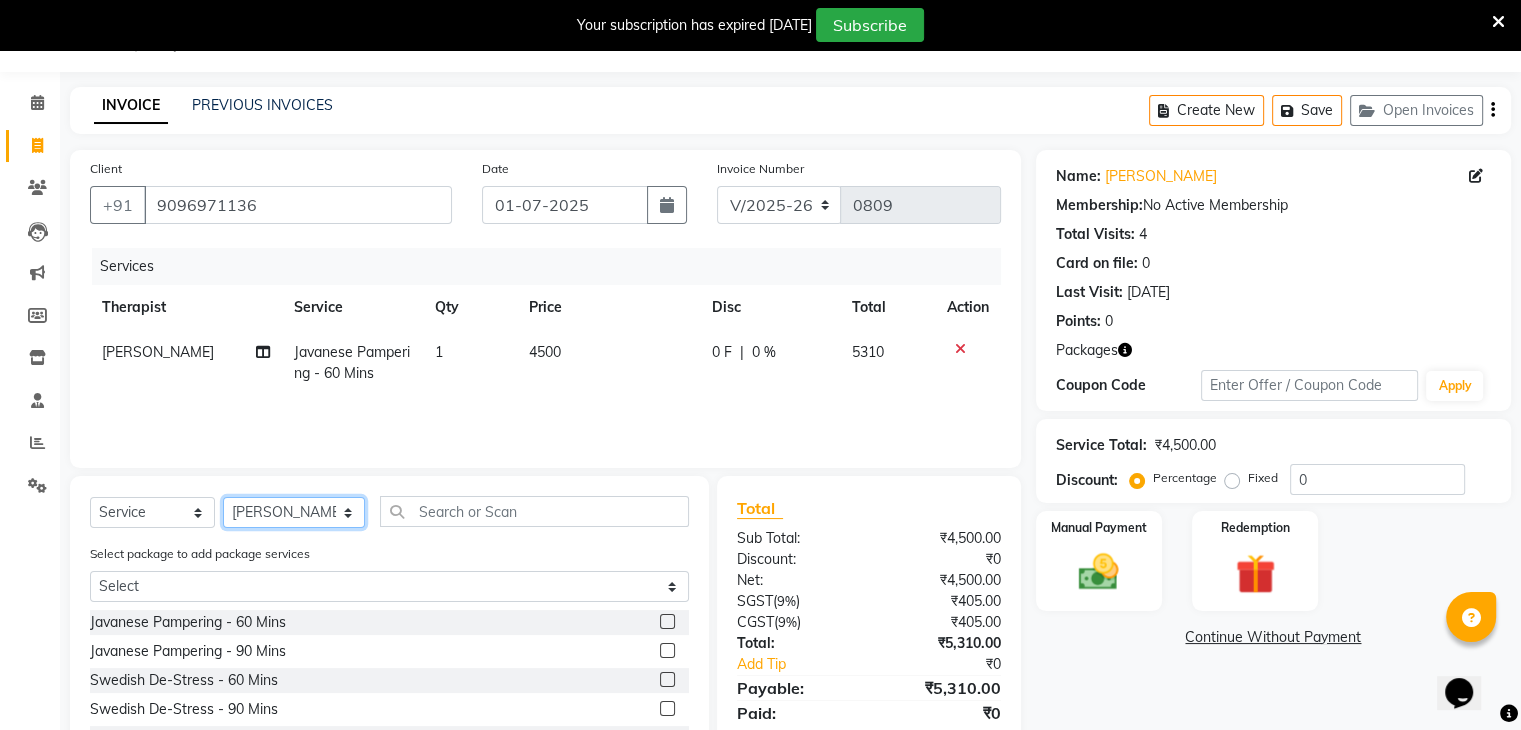 click on "Select Therapist Abin ANITOLI Hoingaikim Kipgen(Rosie) Lucy Hoineichoi Lujikliu Kamei (Lujik) Monika MS. YAM Nengpi Khongsai PRIDE PLAZA DELHI Somirin Angkang (Nancy) SONTILA Thsachamgla Sangtam (Achum) Yohenba" 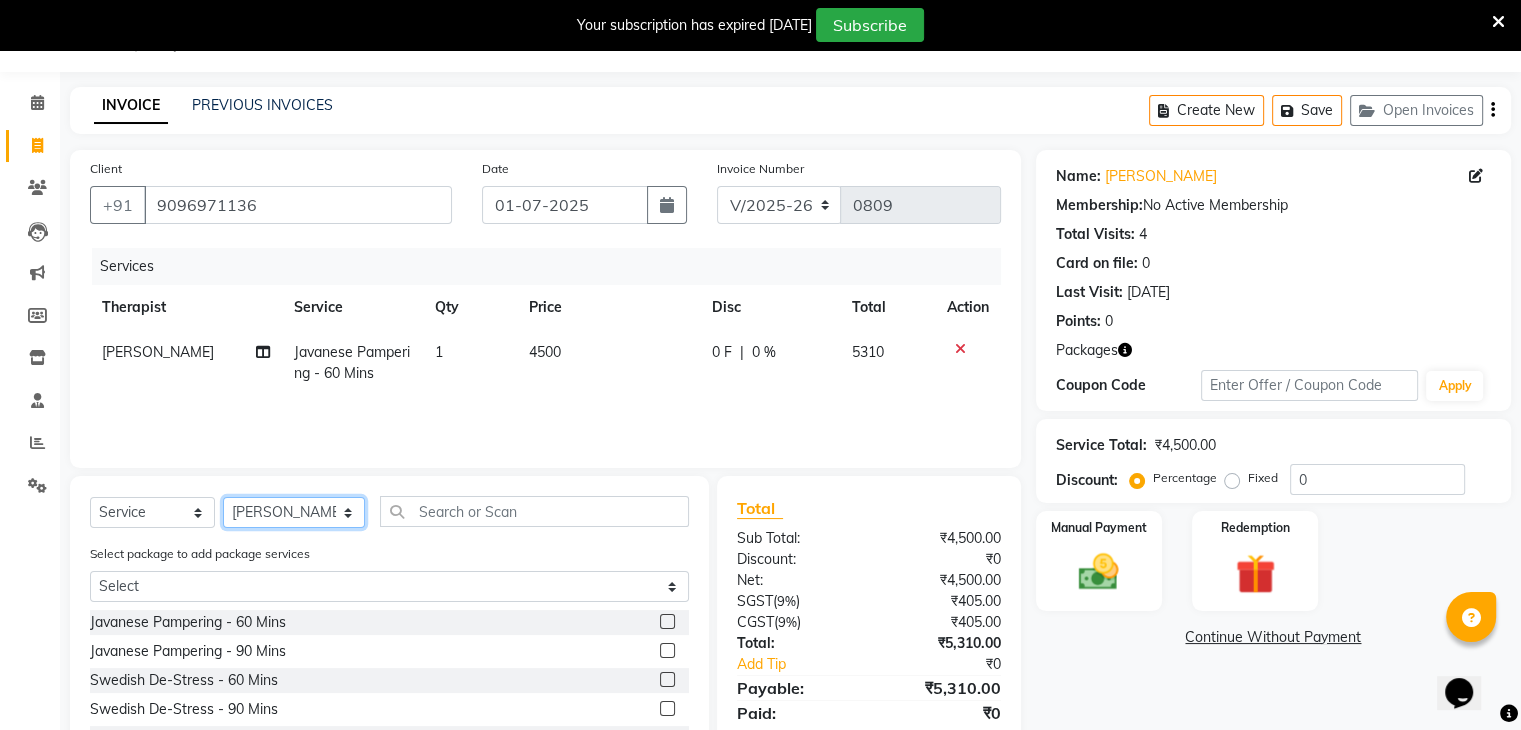 select on "49490" 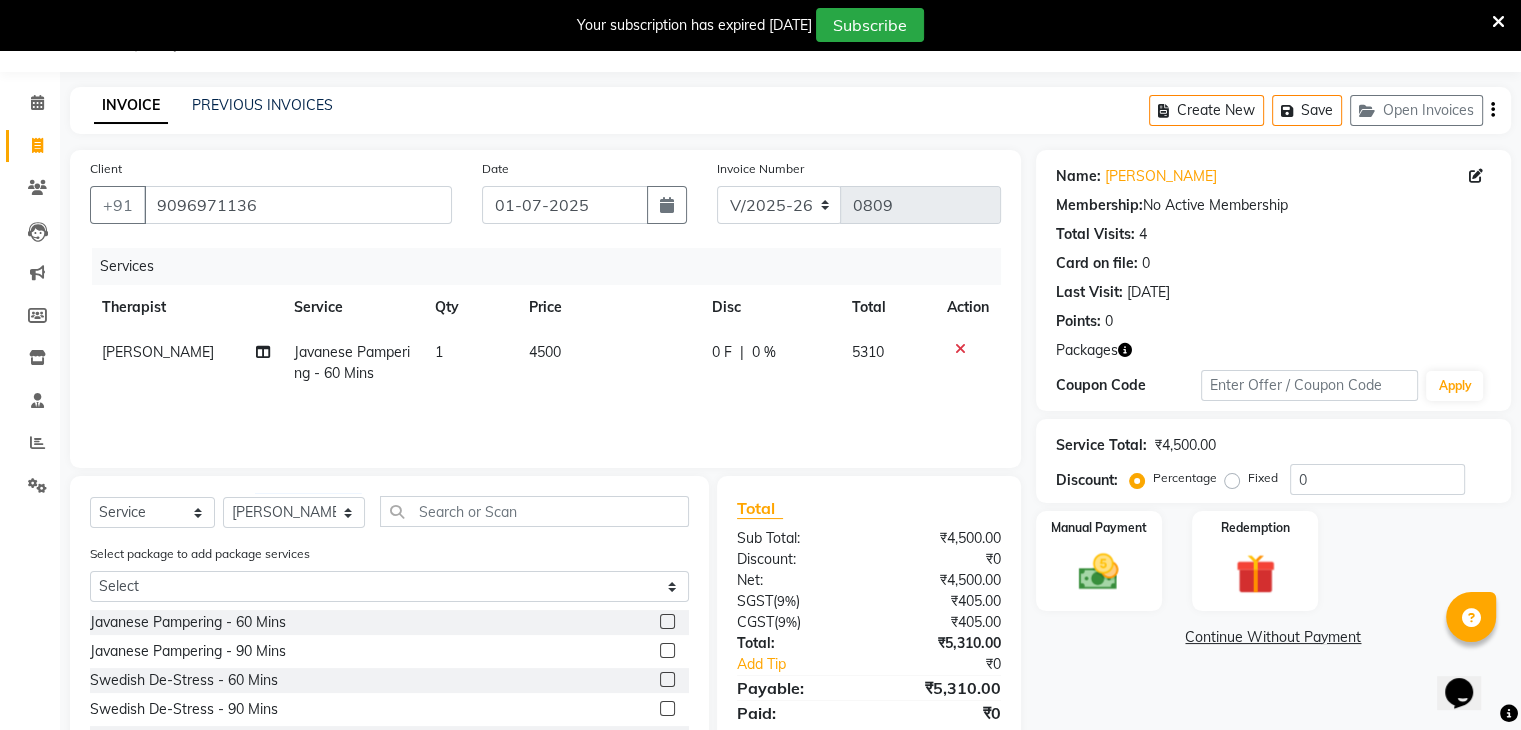 click 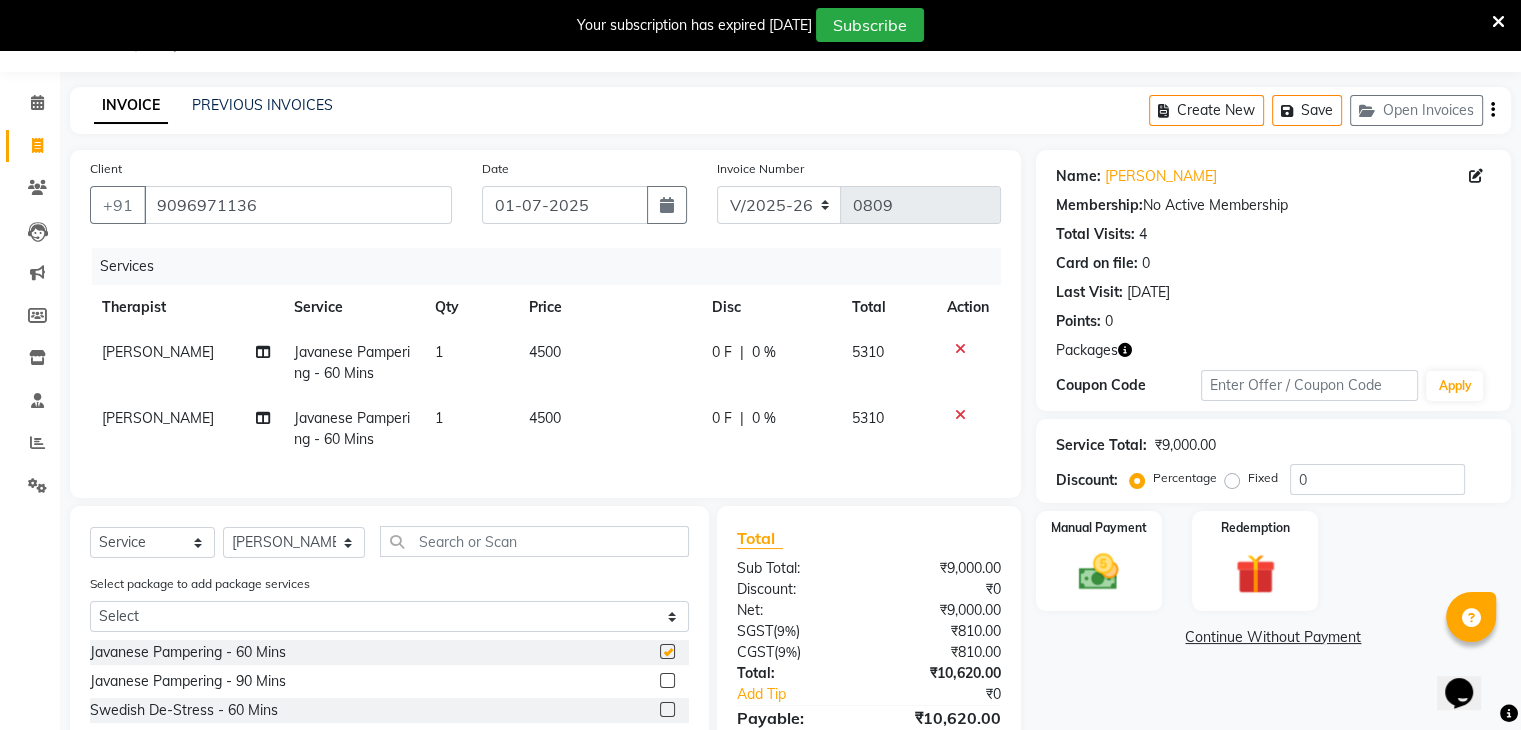 checkbox on "false" 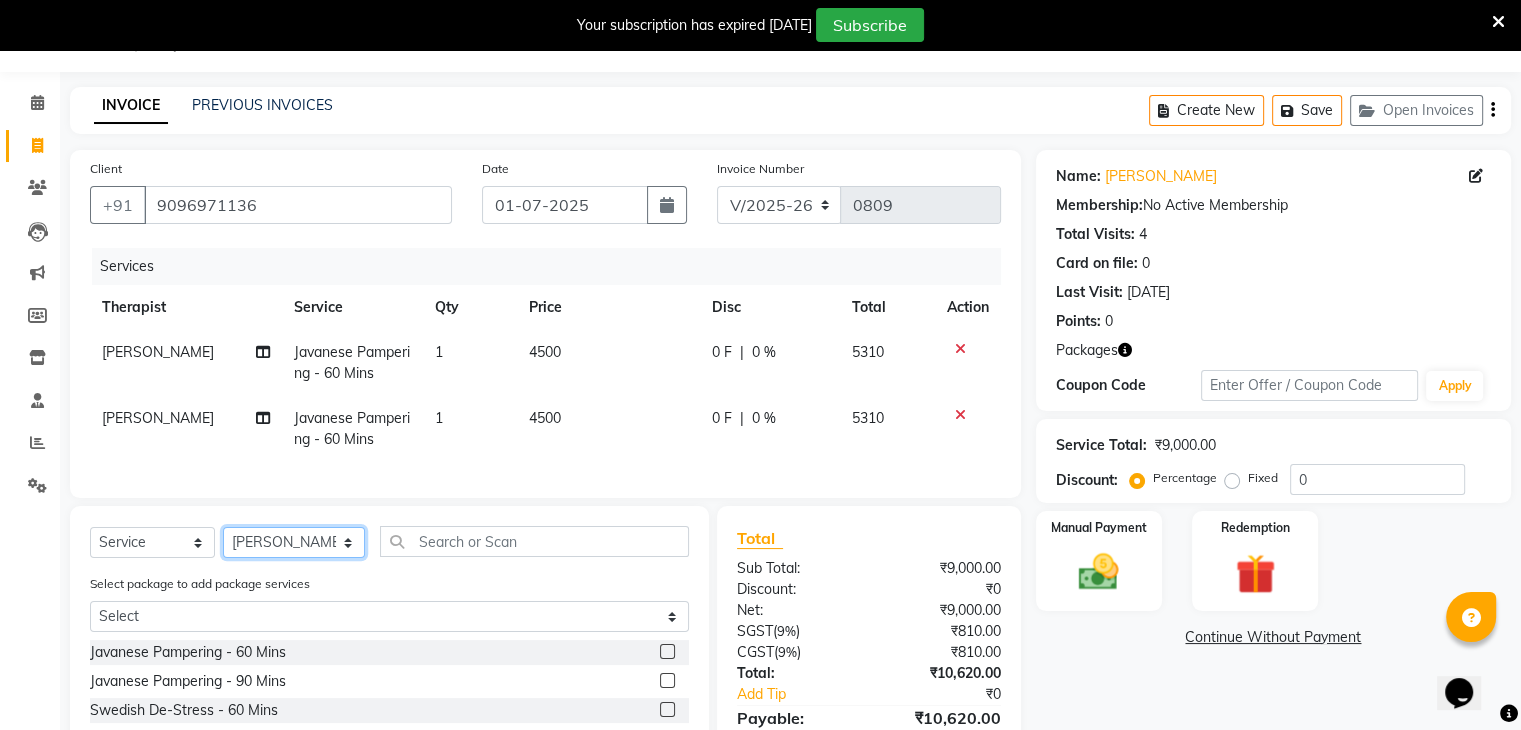 click on "Select Therapist Abin ANITOLI Hoingaikim Kipgen(Rosie) Lucy Hoineichoi Lujikliu Kamei (Lujik) Monika MS. YAM Nengpi Khongsai PRIDE PLAZA DELHI Somirin Angkang (Nancy) SONTILA Thsachamgla Sangtam (Achum) Yohenba" 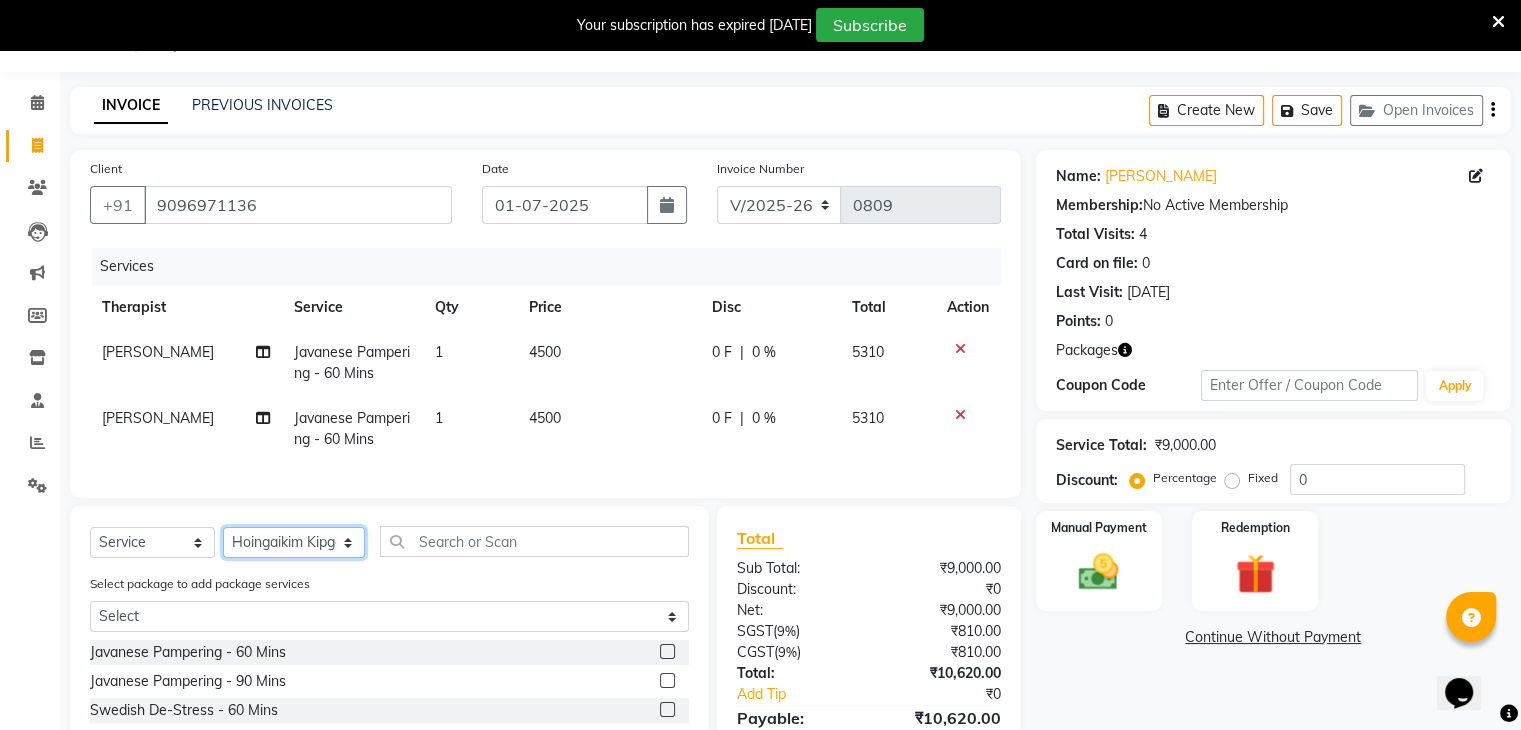 click on "Select Therapist Abin ANITOLI Hoingaikim Kipgen(Rosie) Lucy Hoineichoi Lujikliu Kamei (Lujik) Monika MS. YAM Nengpi Khongsai PRIDE PLAZA DELHI Somirin Angkang (Nancy) SONTILA Thsachamgla Sangtam (Achum) Yohenba" 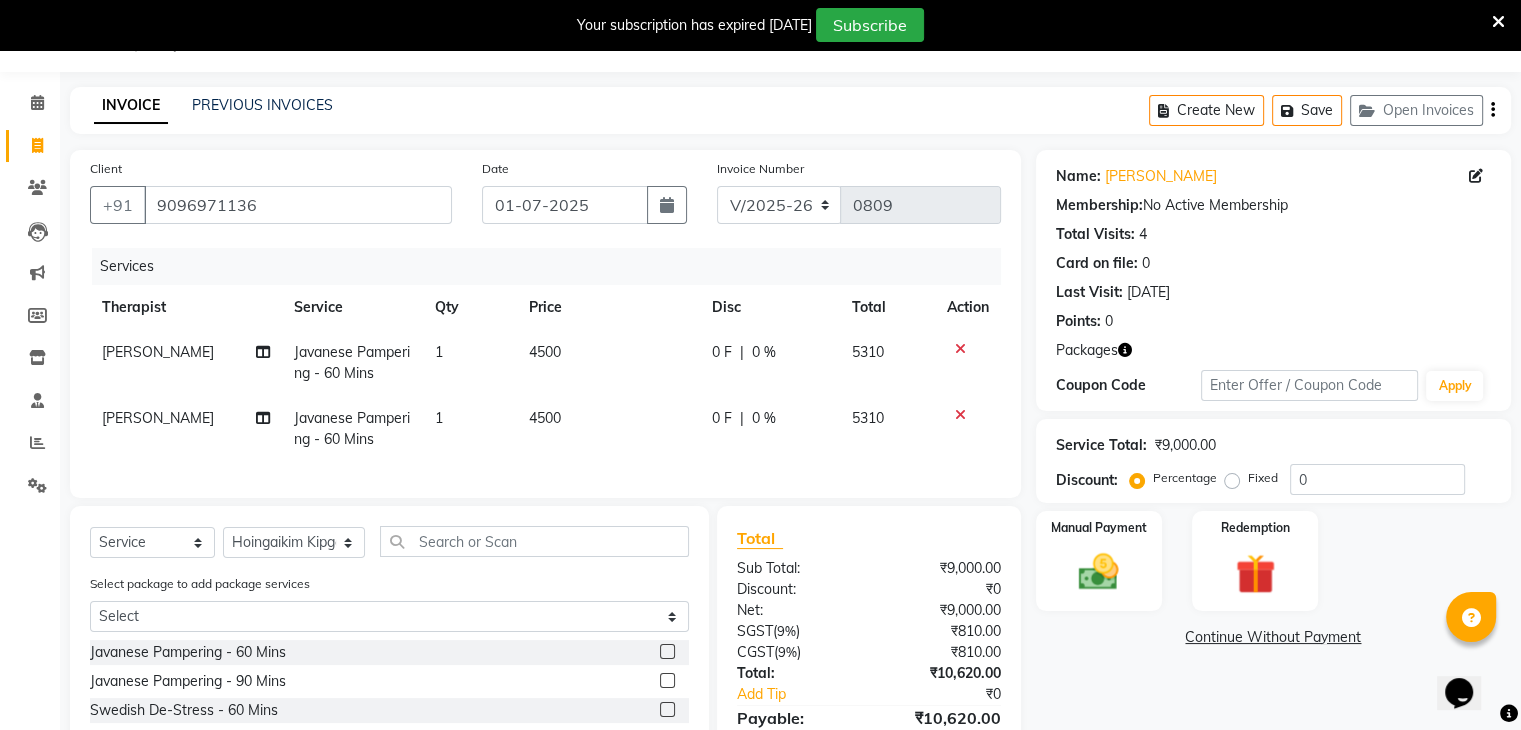 click 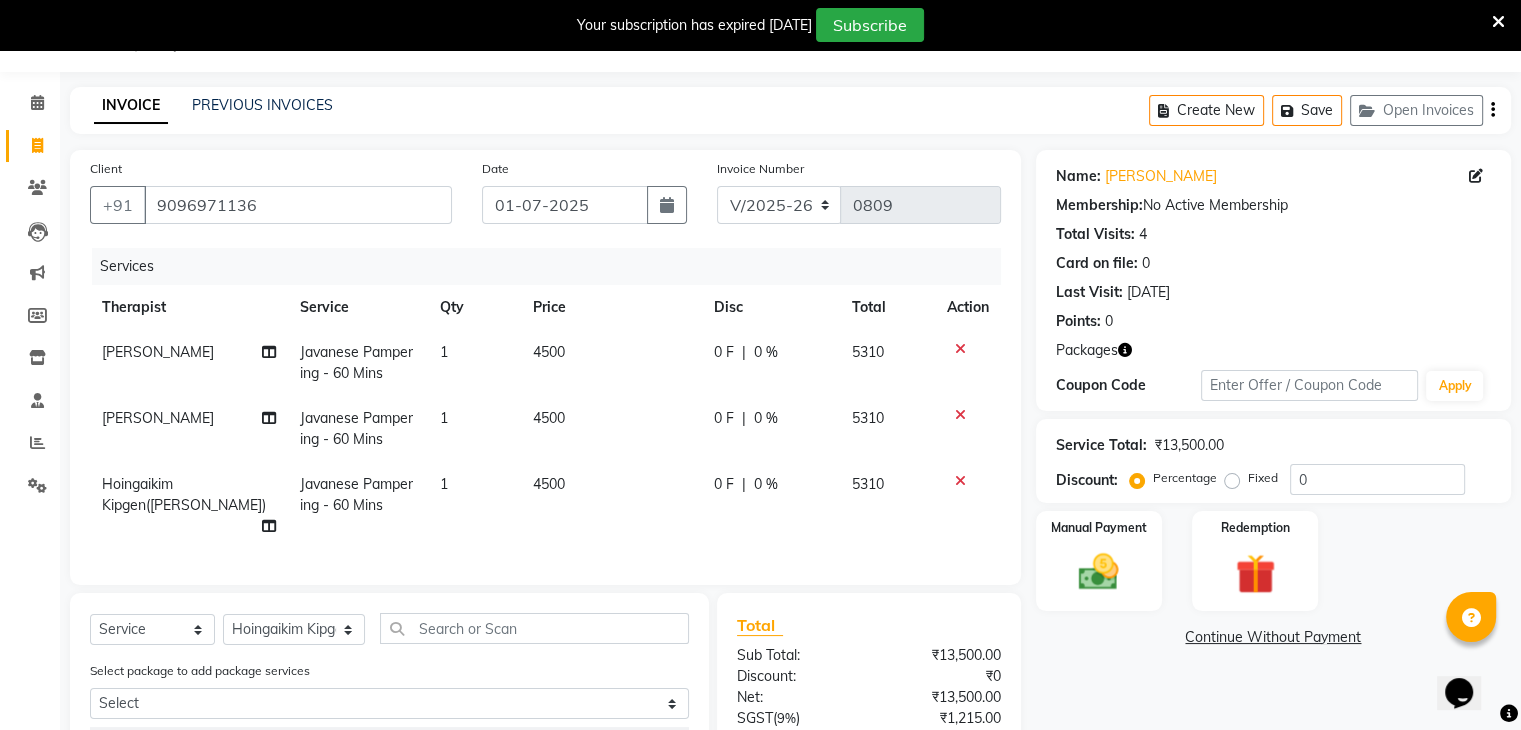 checkbox on "false" 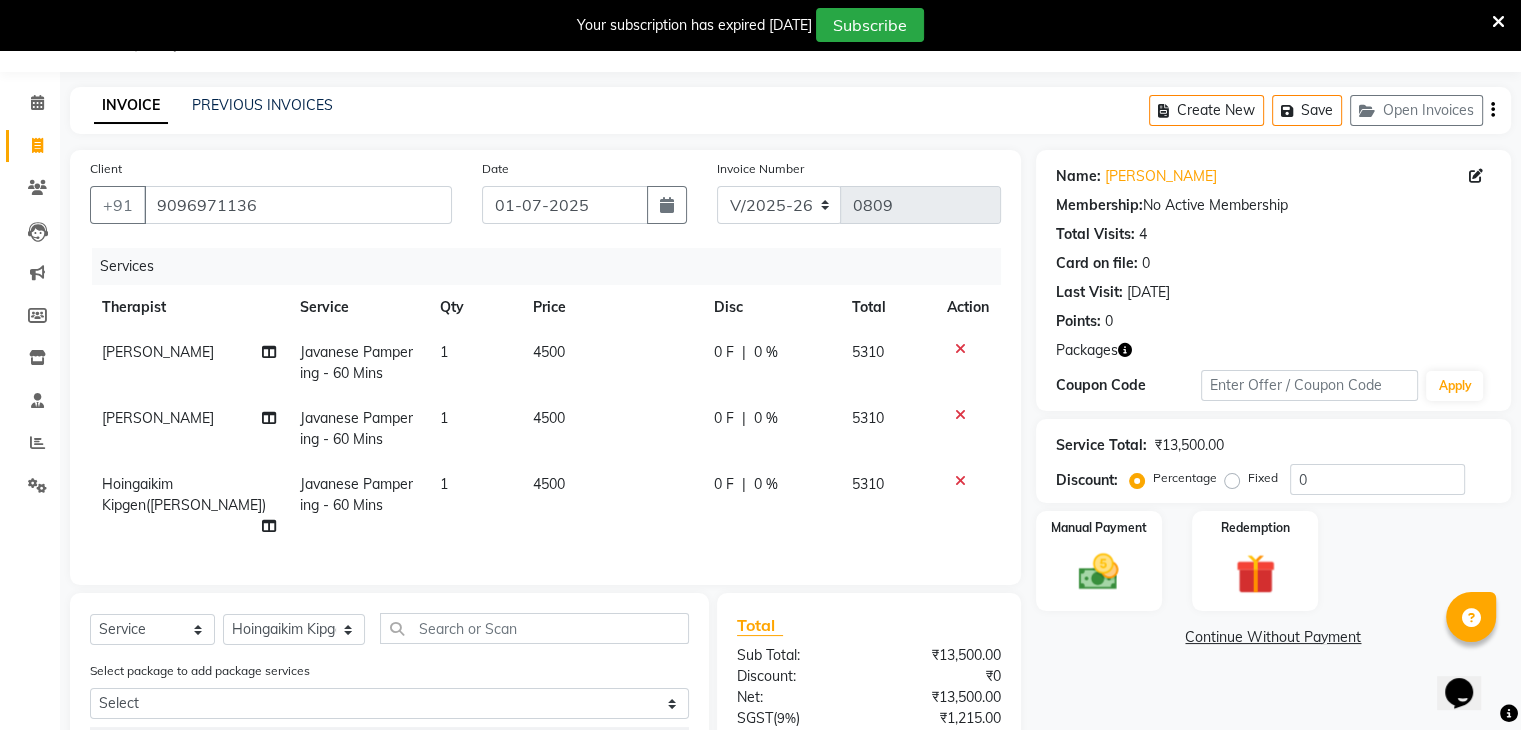 click on "Javanese Pampering - 60 Mins" 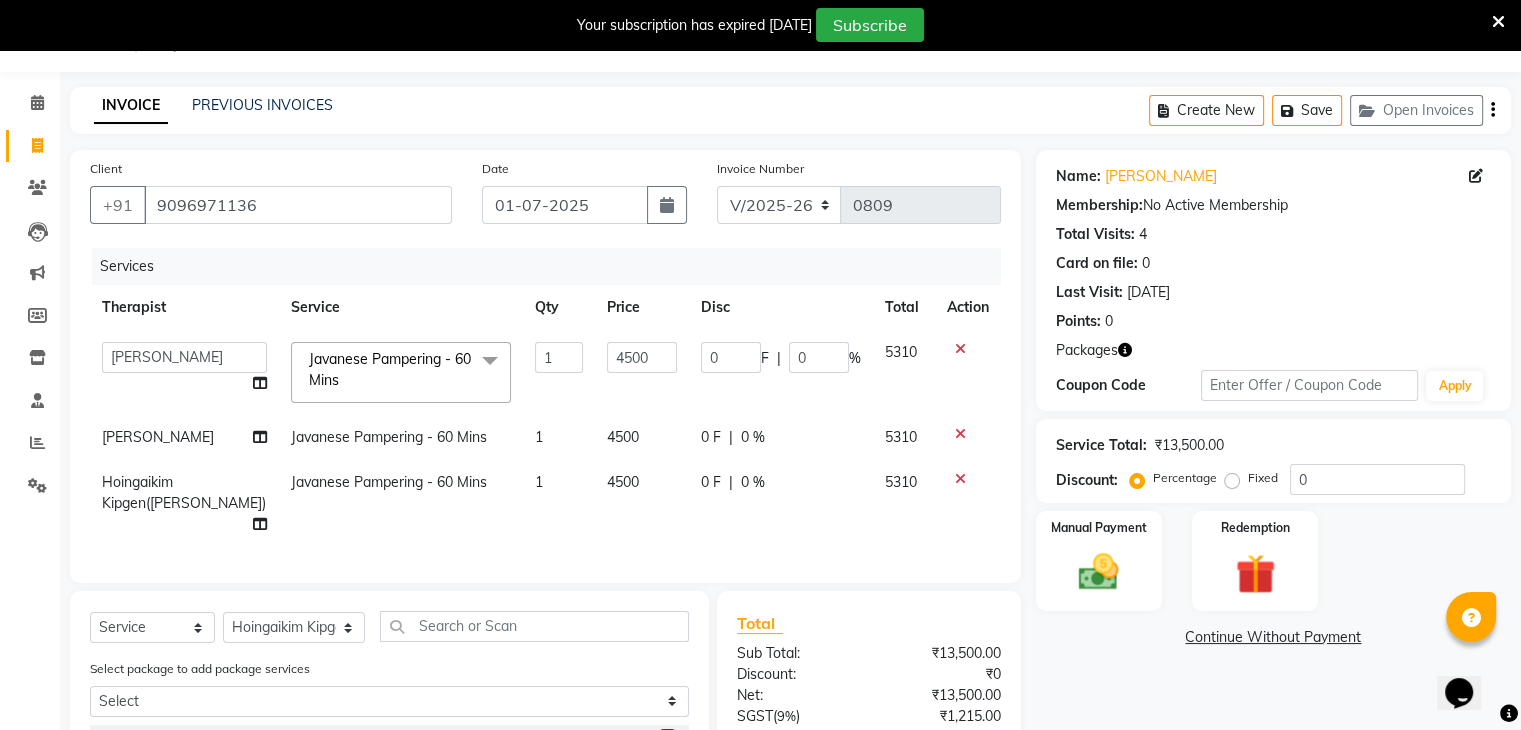 click 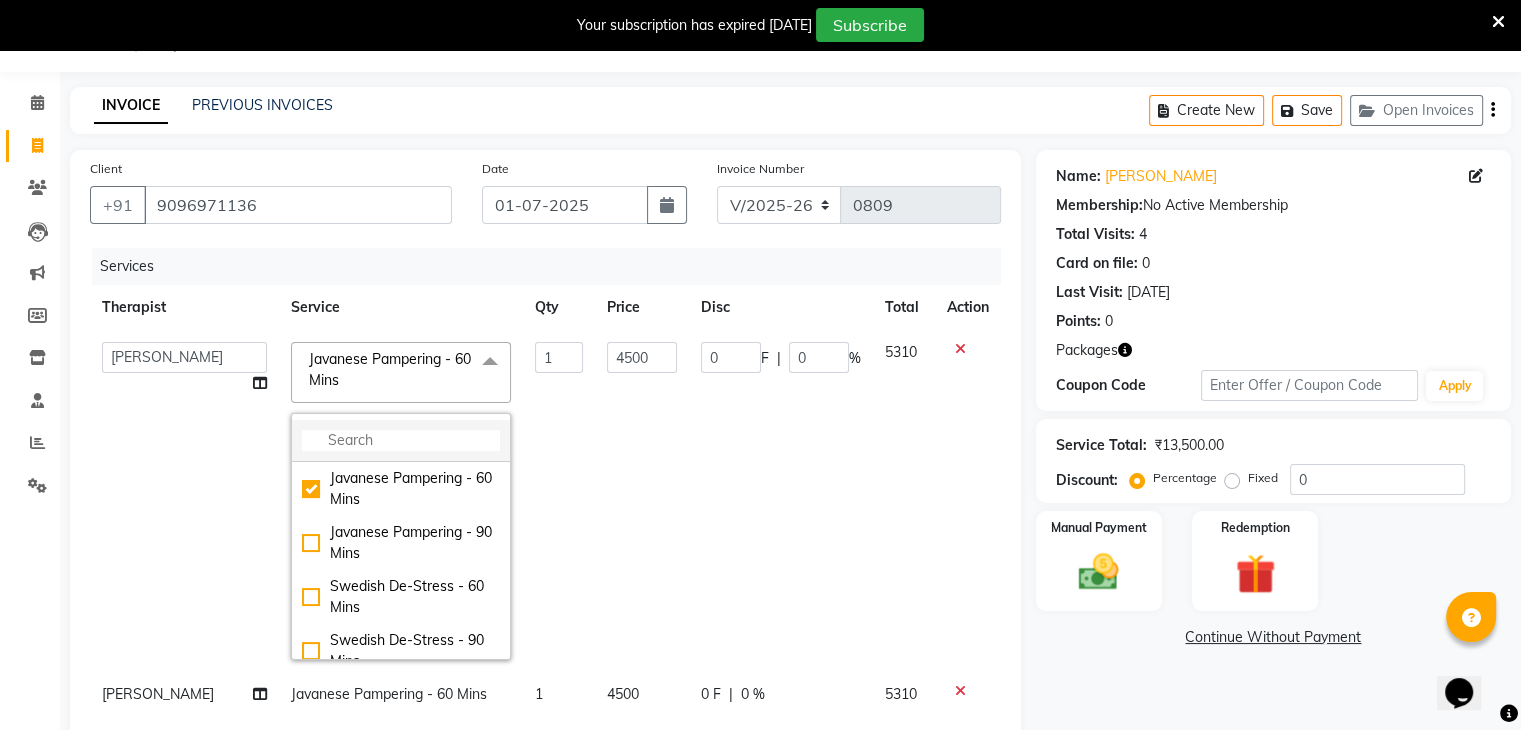click 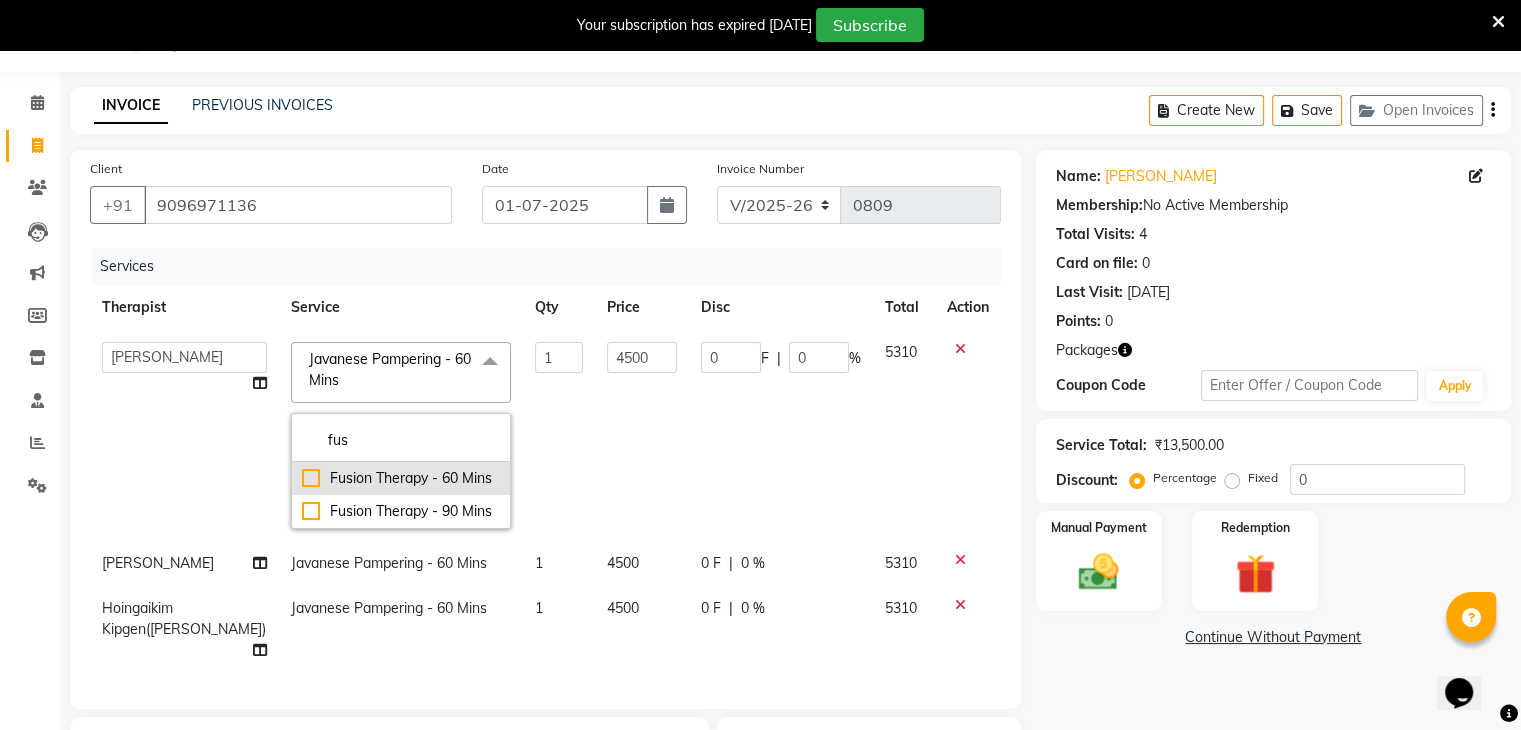 type on "fus" 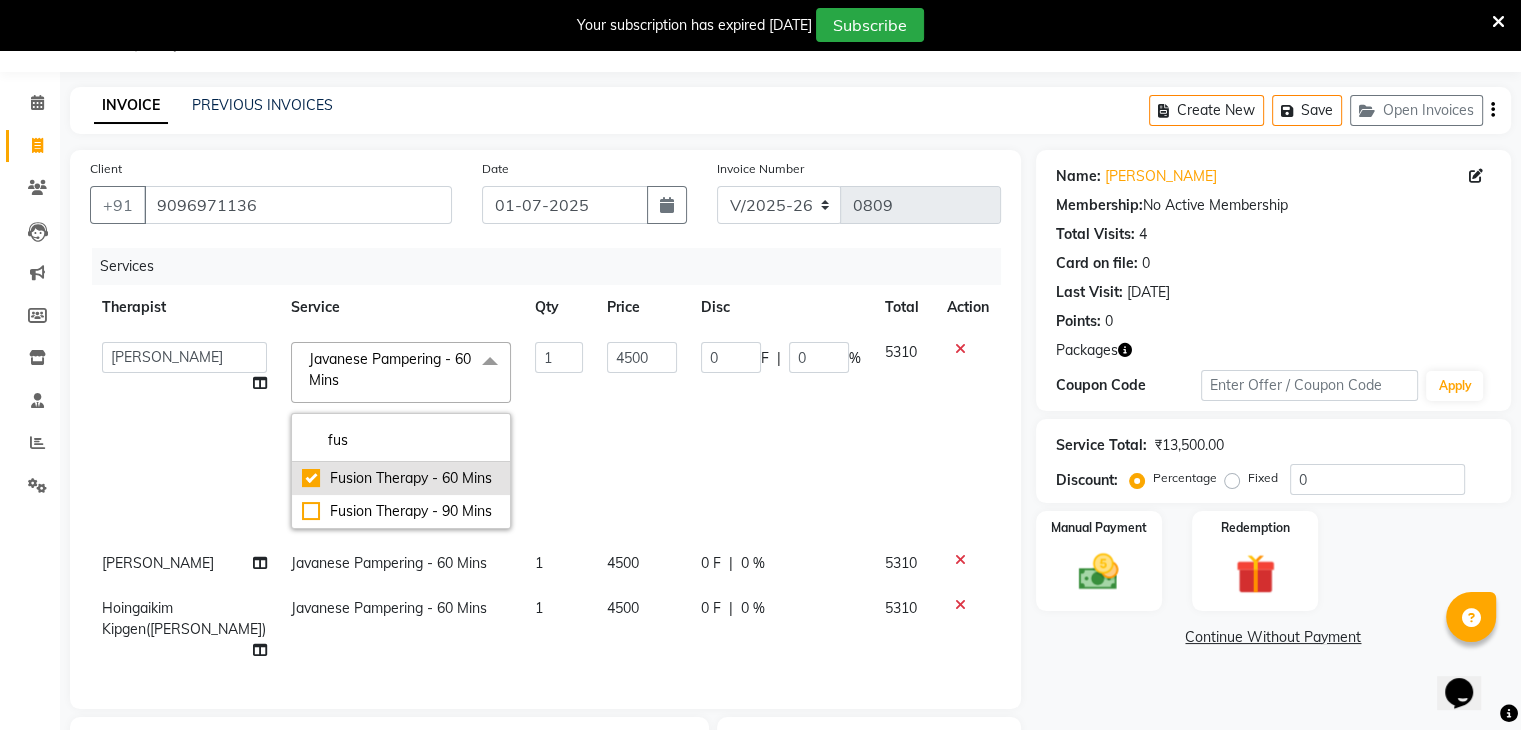 checkbox on "true" 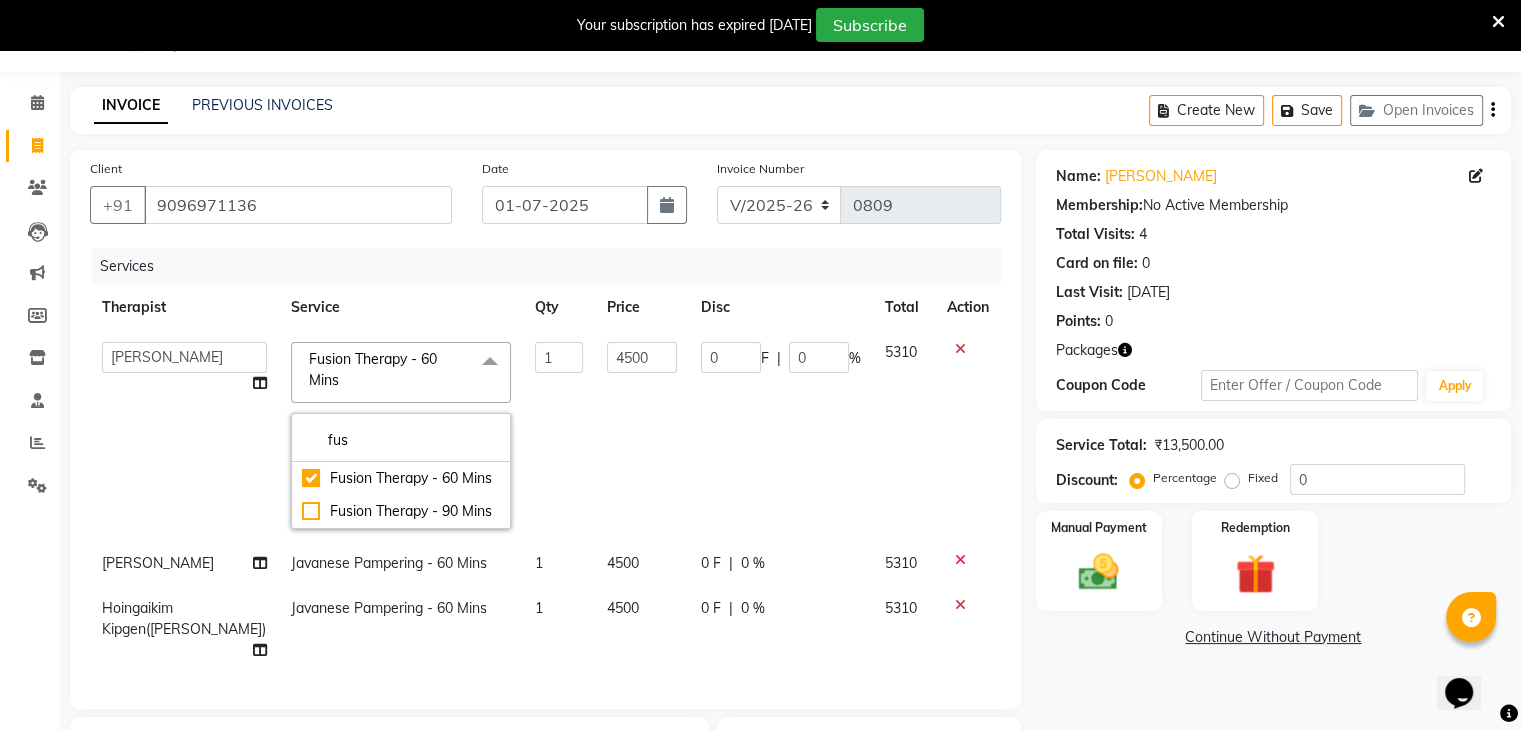 click on "1" 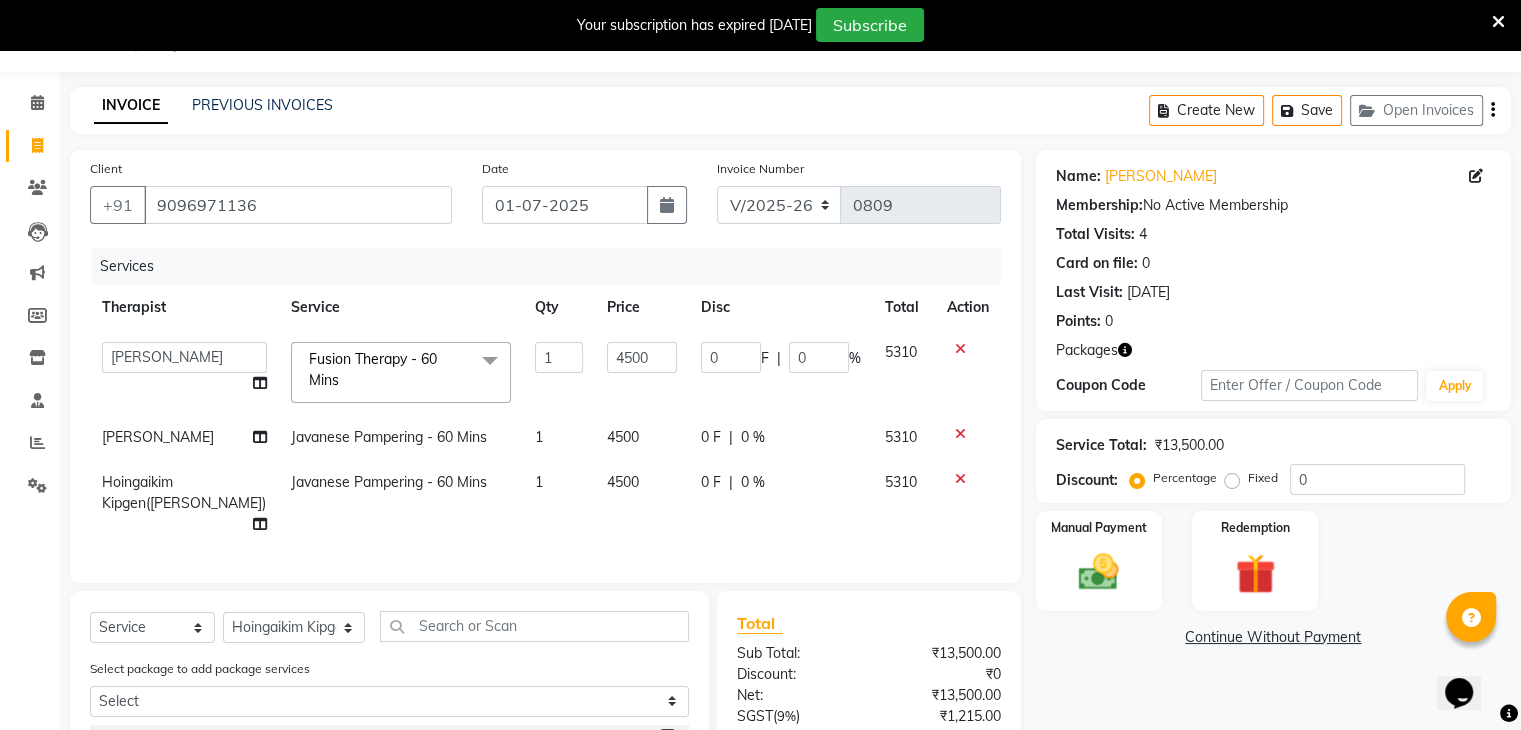 click on "Javanese Pampering - 60 Mins" 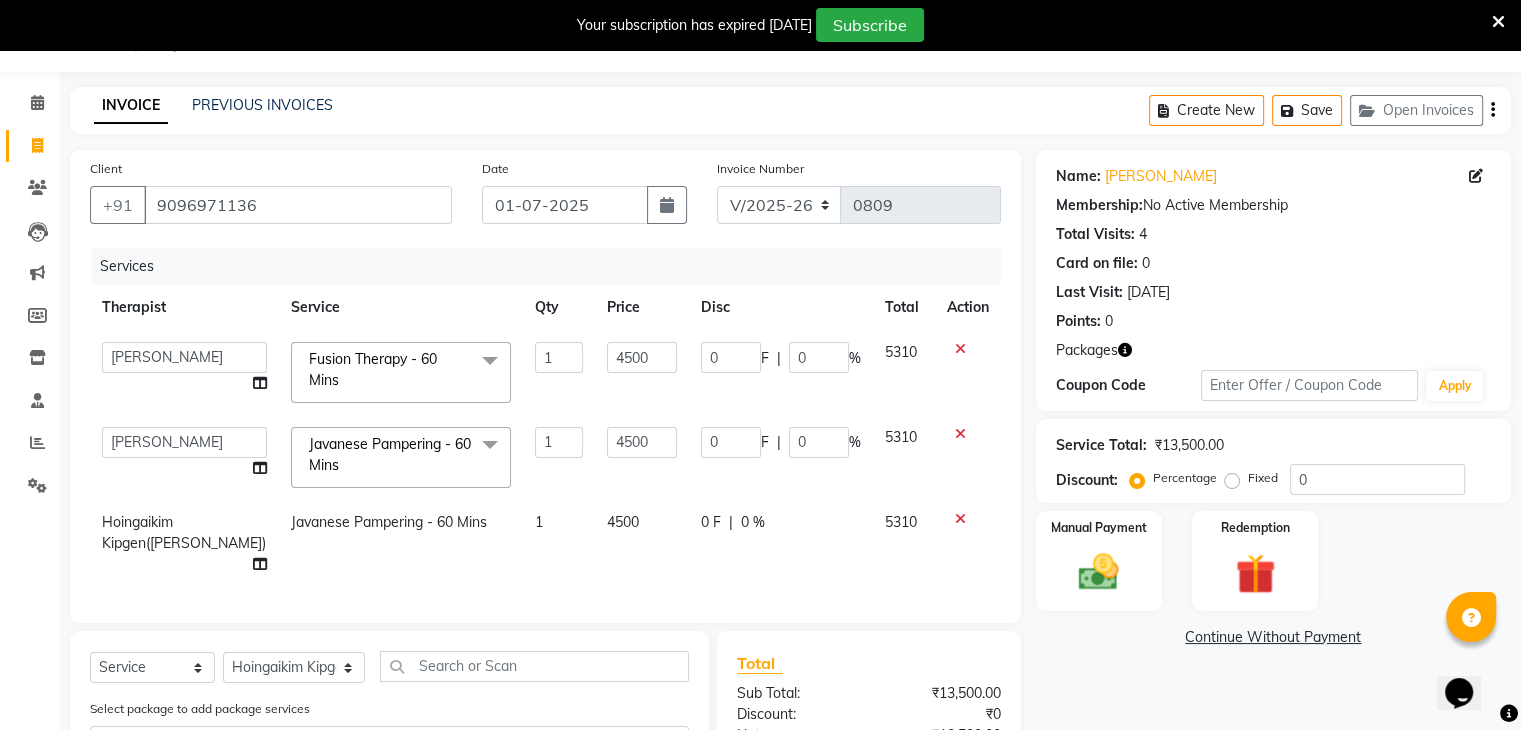 click on "Javanese Pampering - 60 Mins" 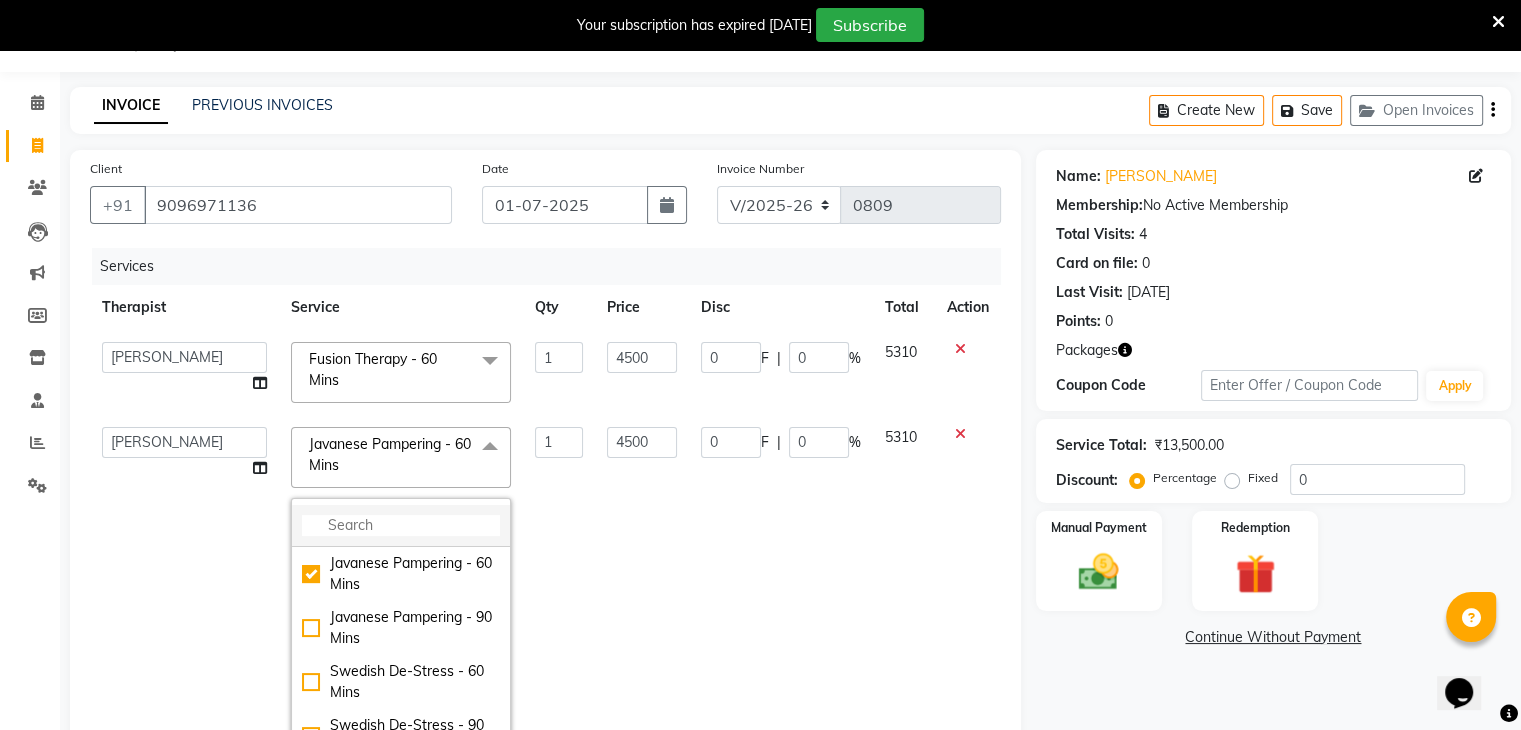 click 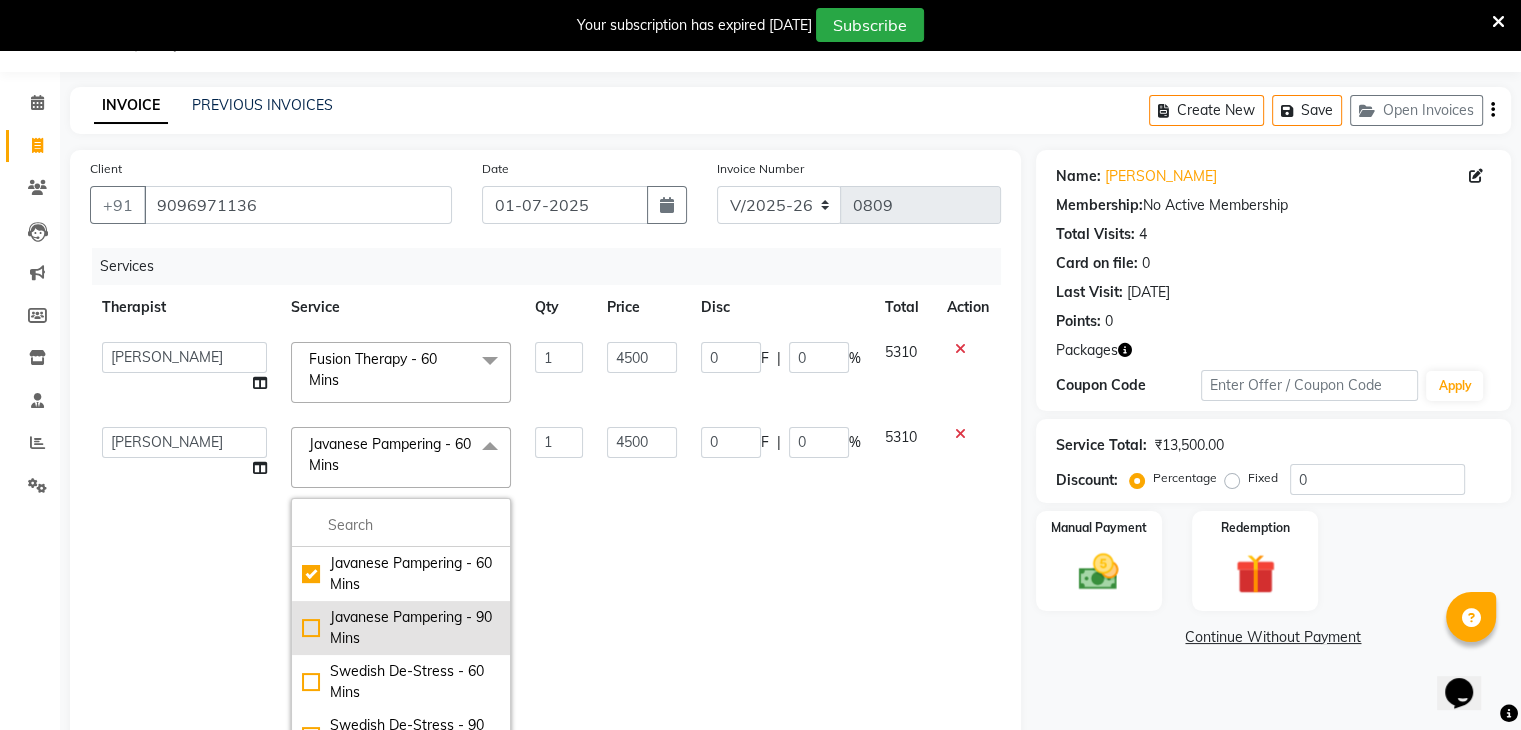 click on "Javanese Pampering - 60 Mins" 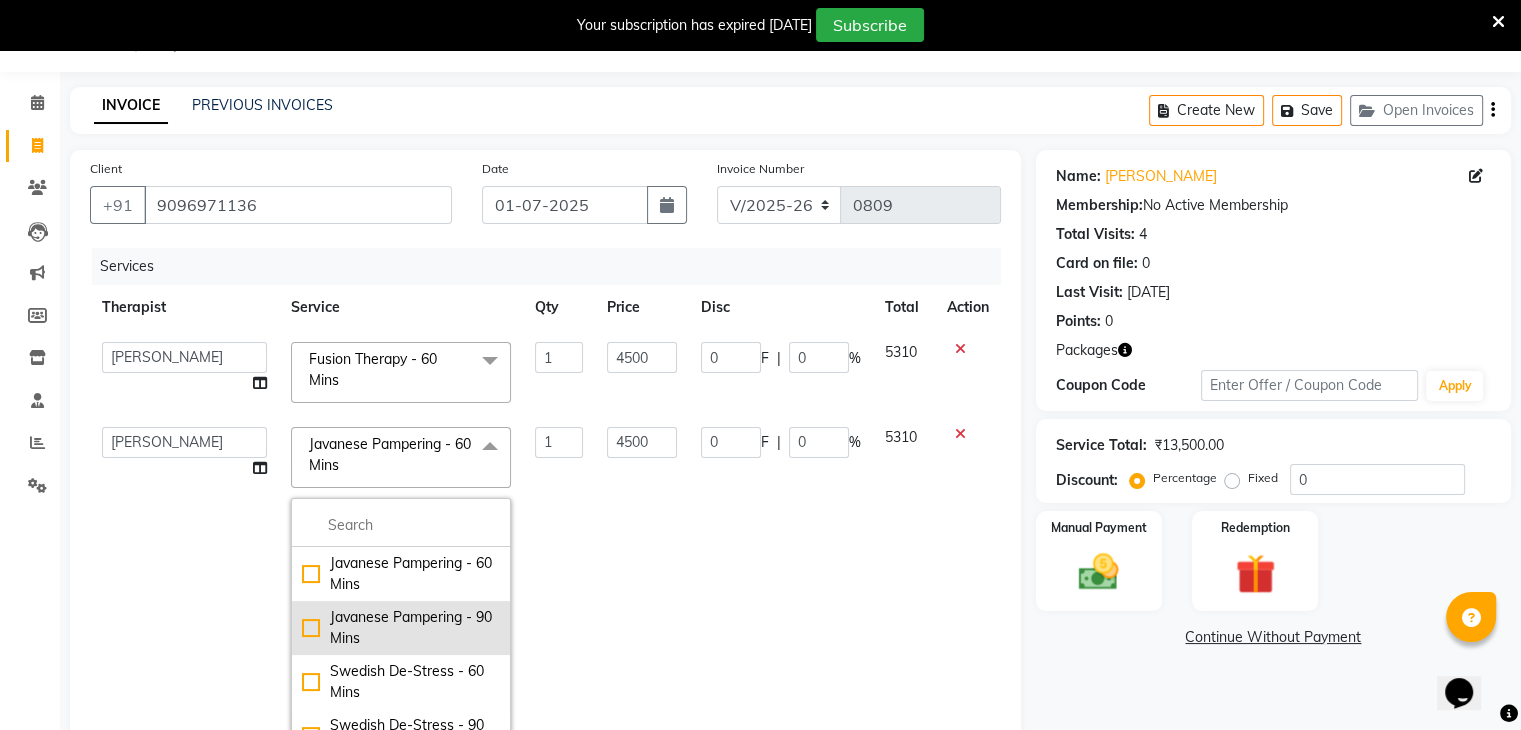 checkbox on "false" 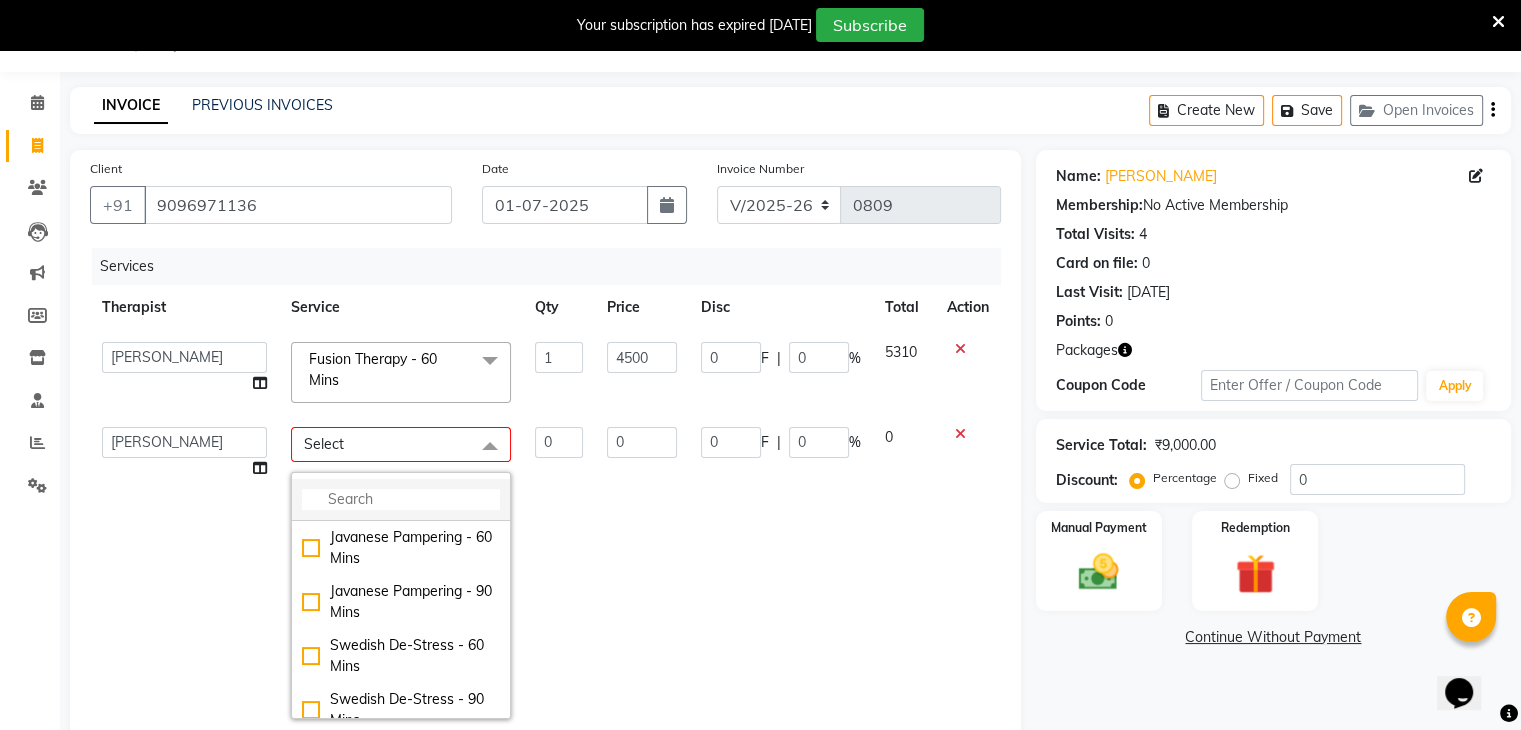 click 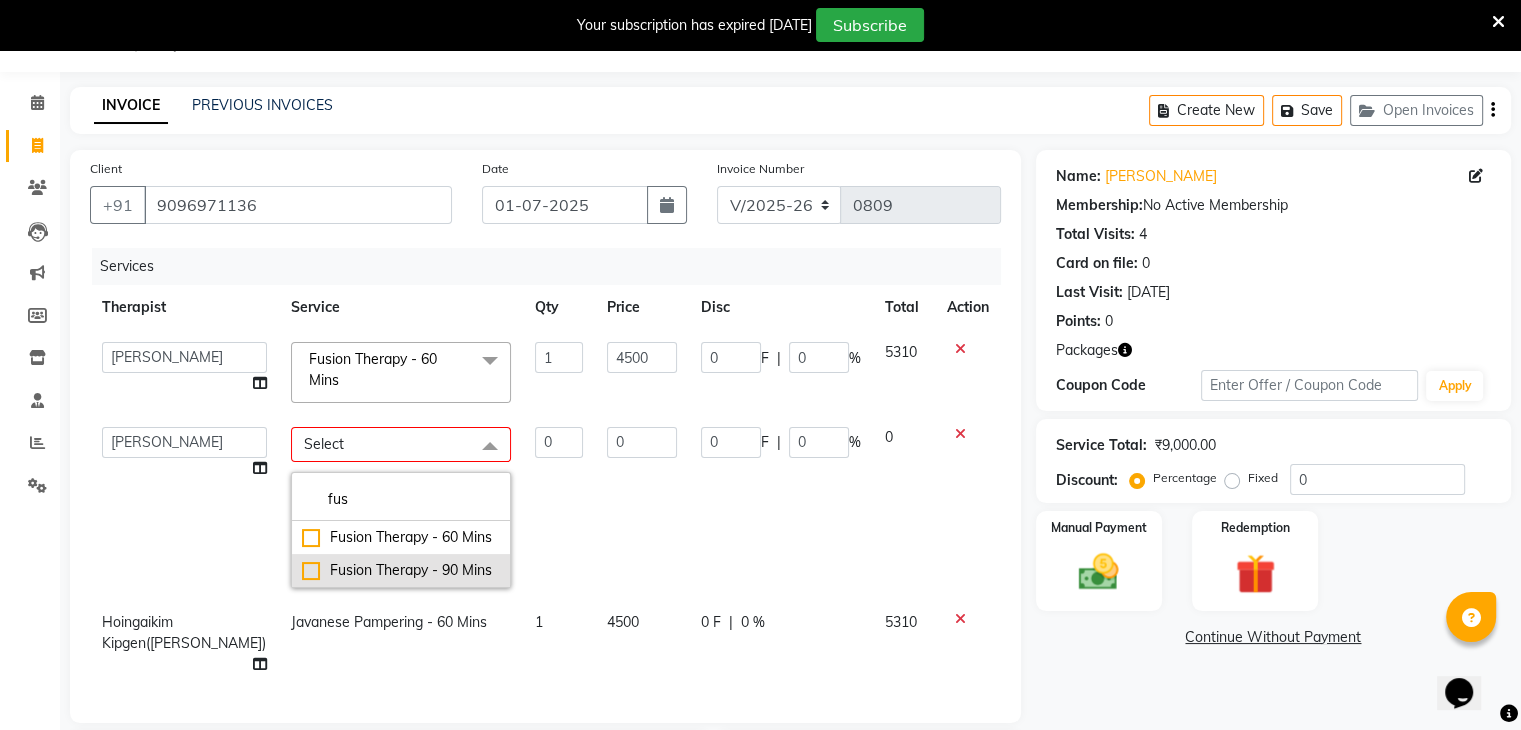 type on "fus" 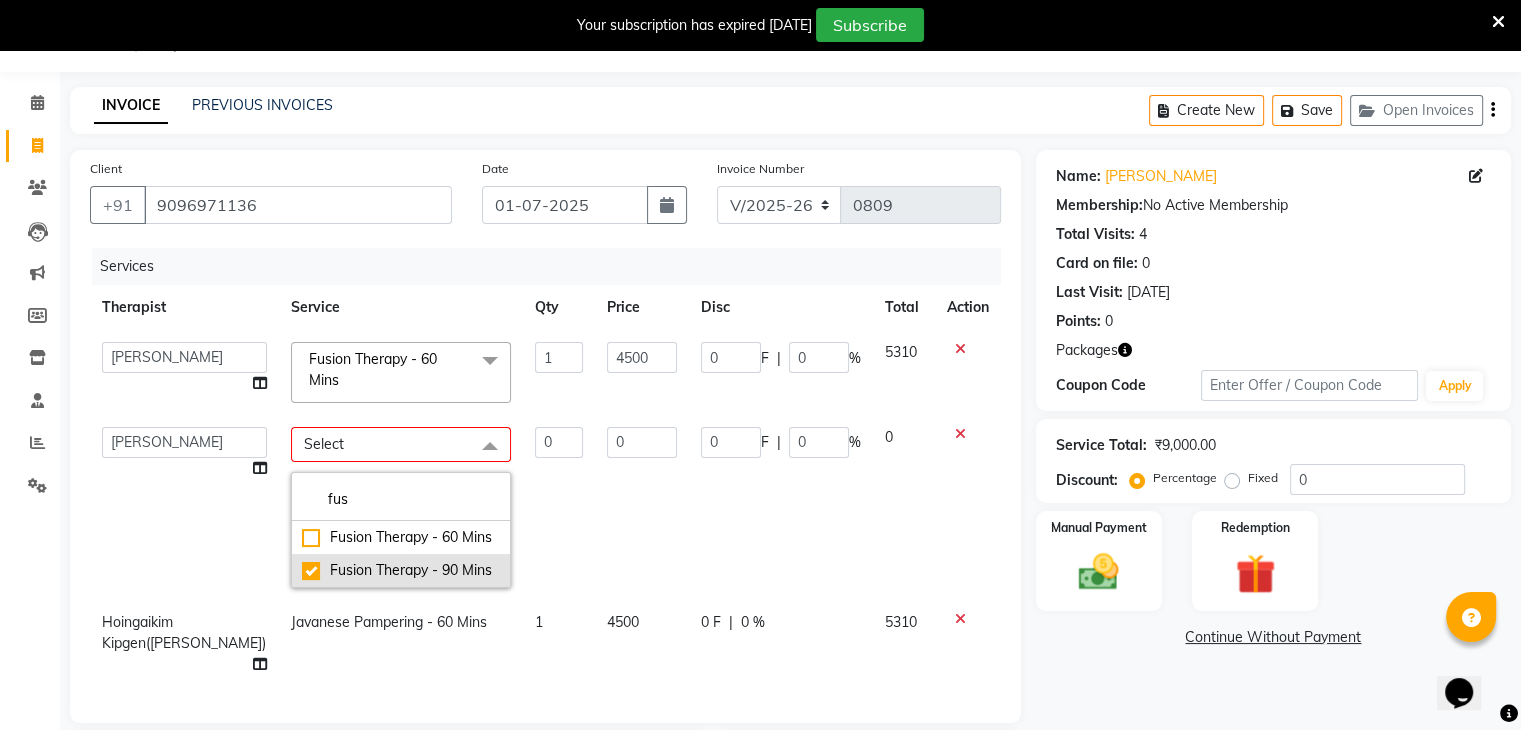 checkbox on "true" 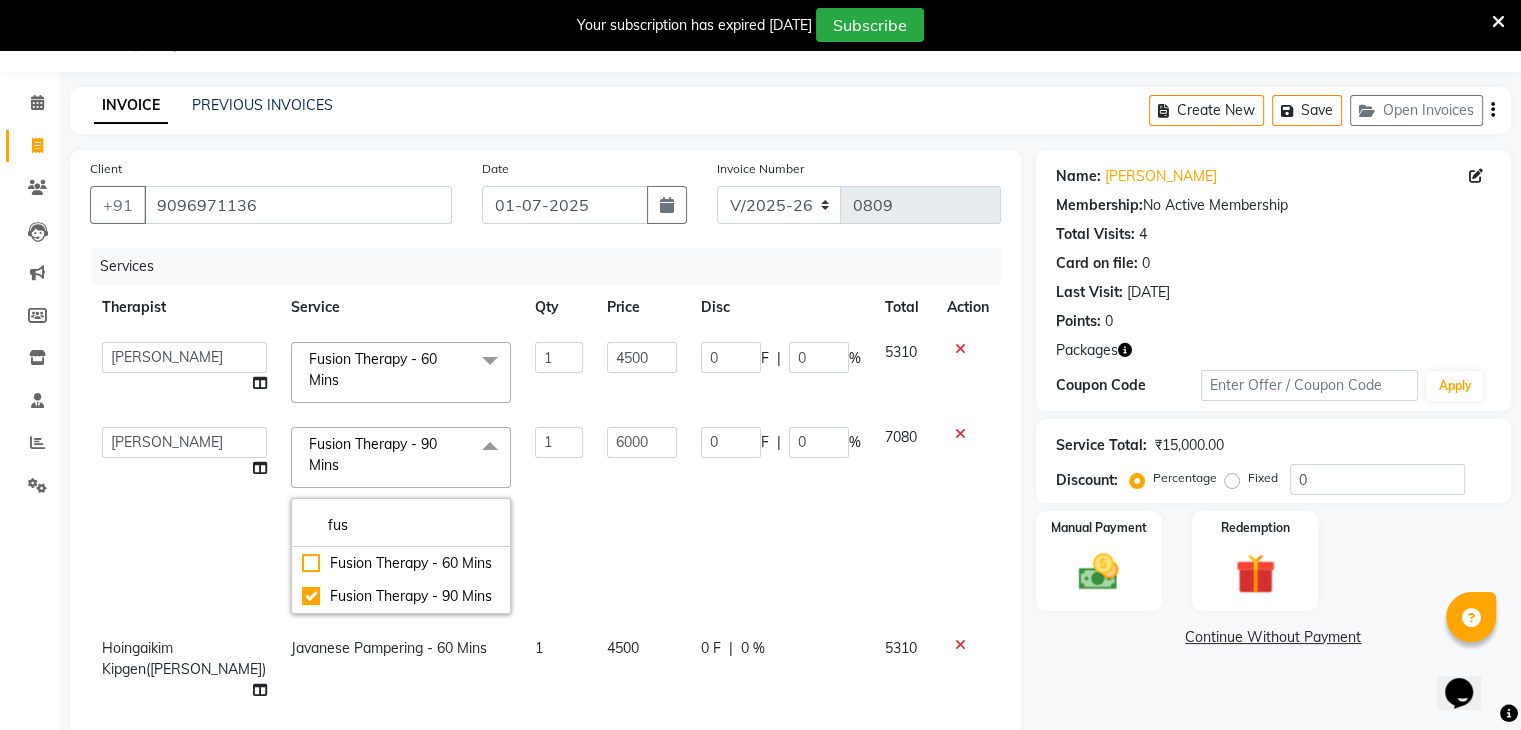 click on "6000" 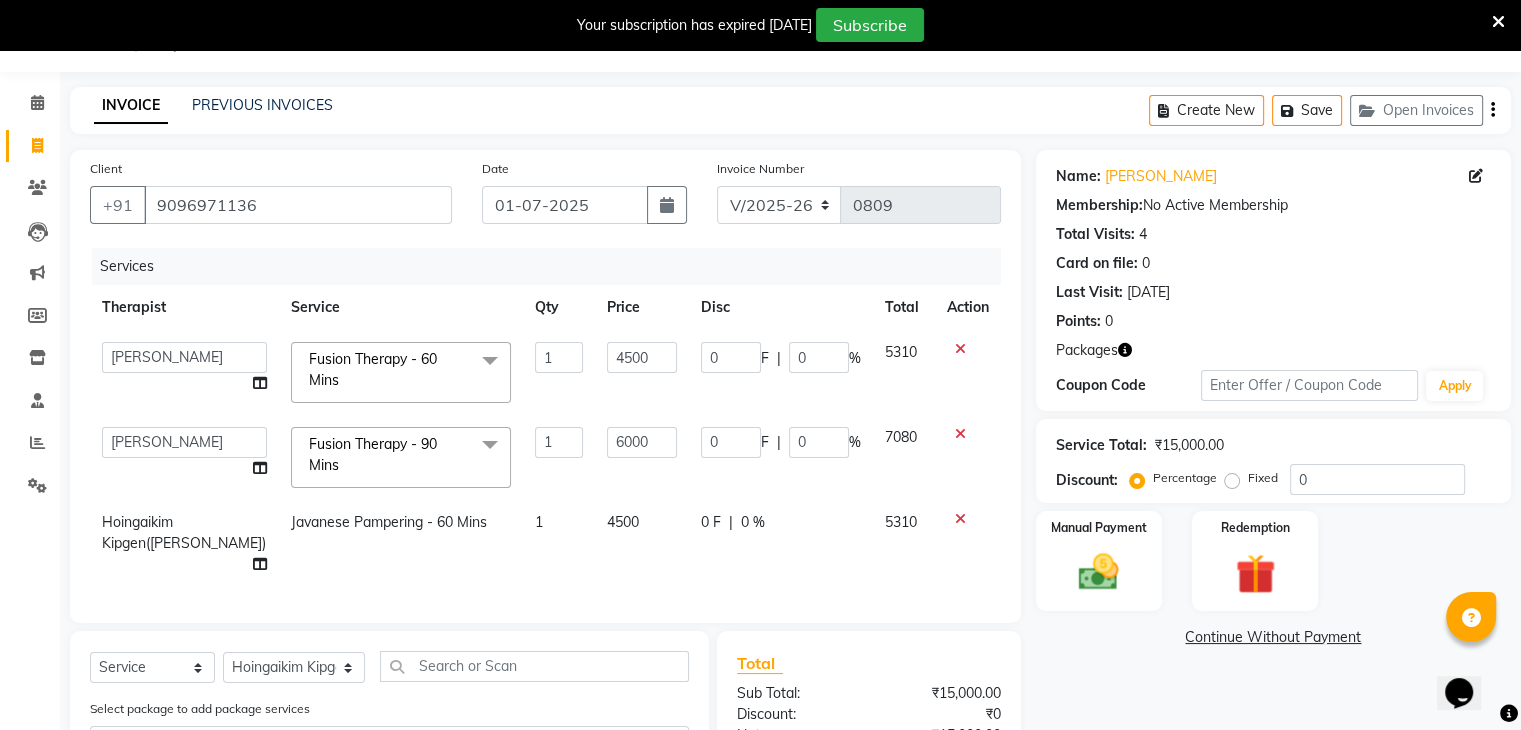 click on "Javanese Pampering - 60 Mins" 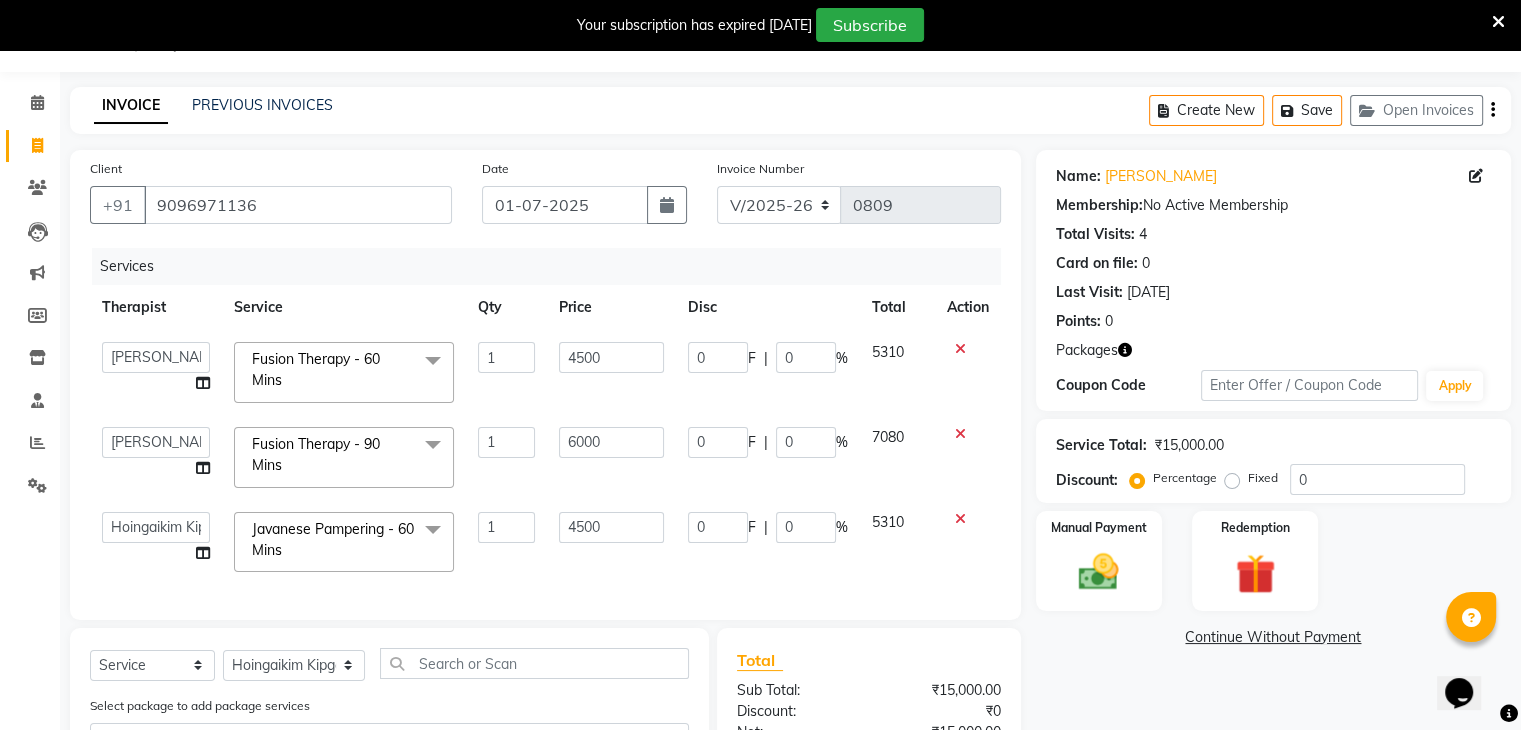 click on "Javanese Pampering - 60 Mins" 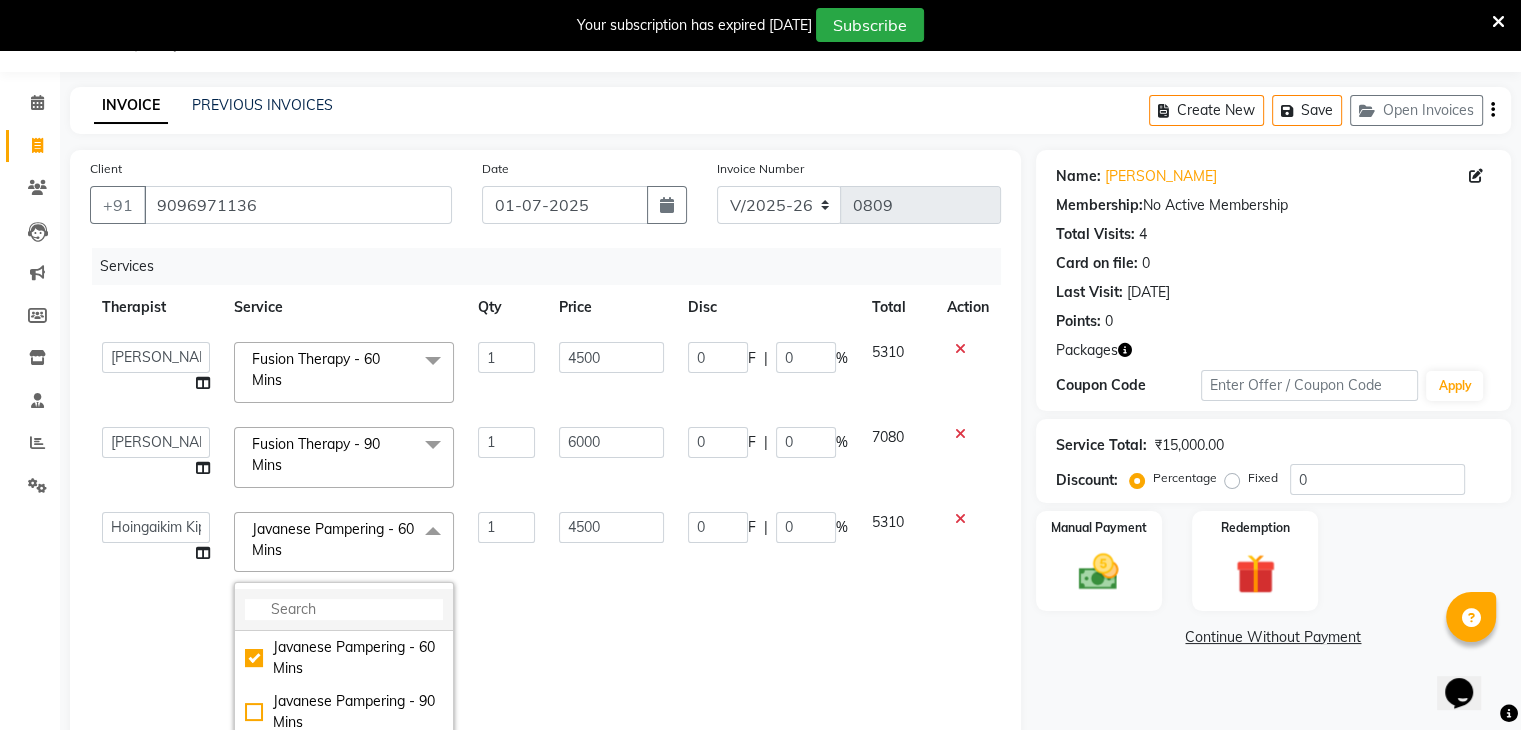click 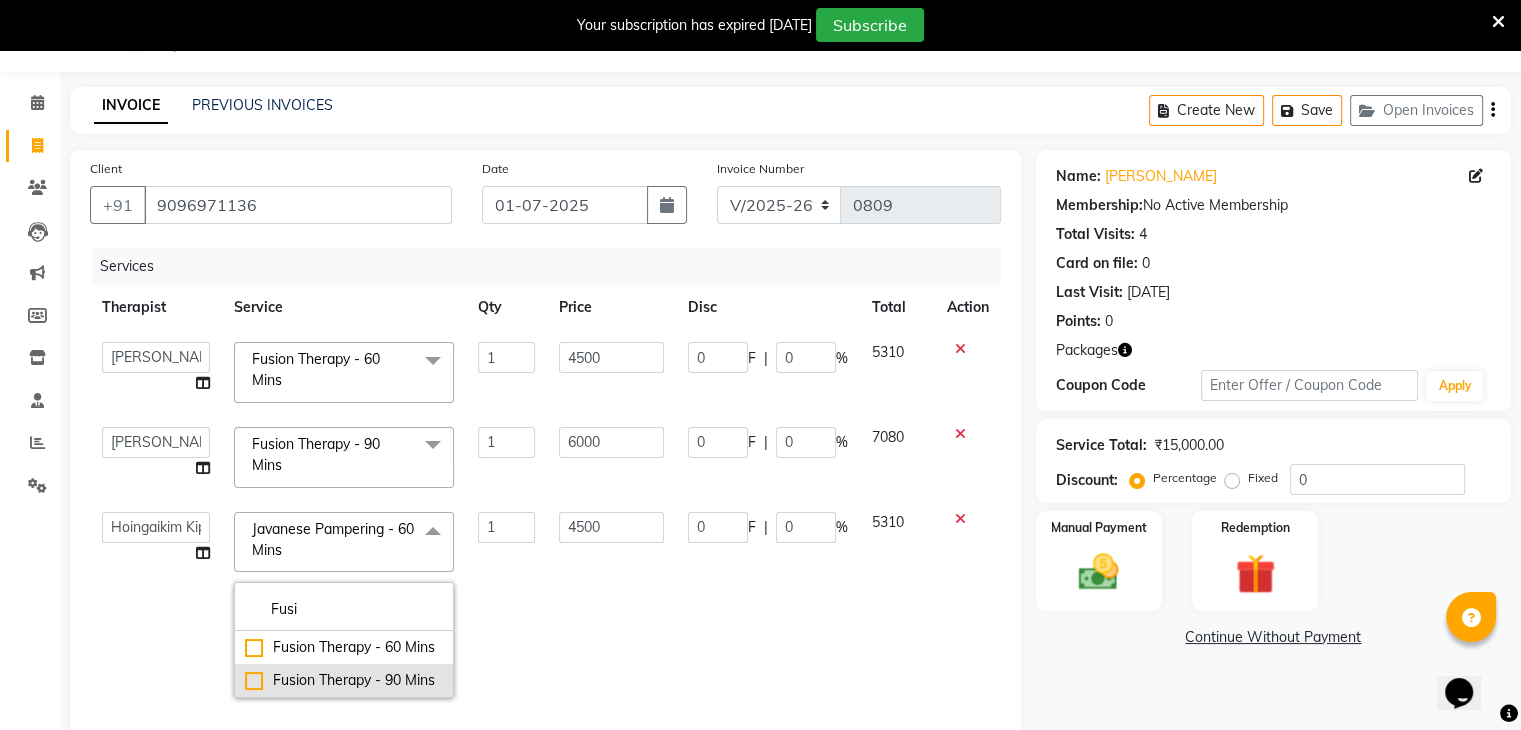 type on "Fusi" 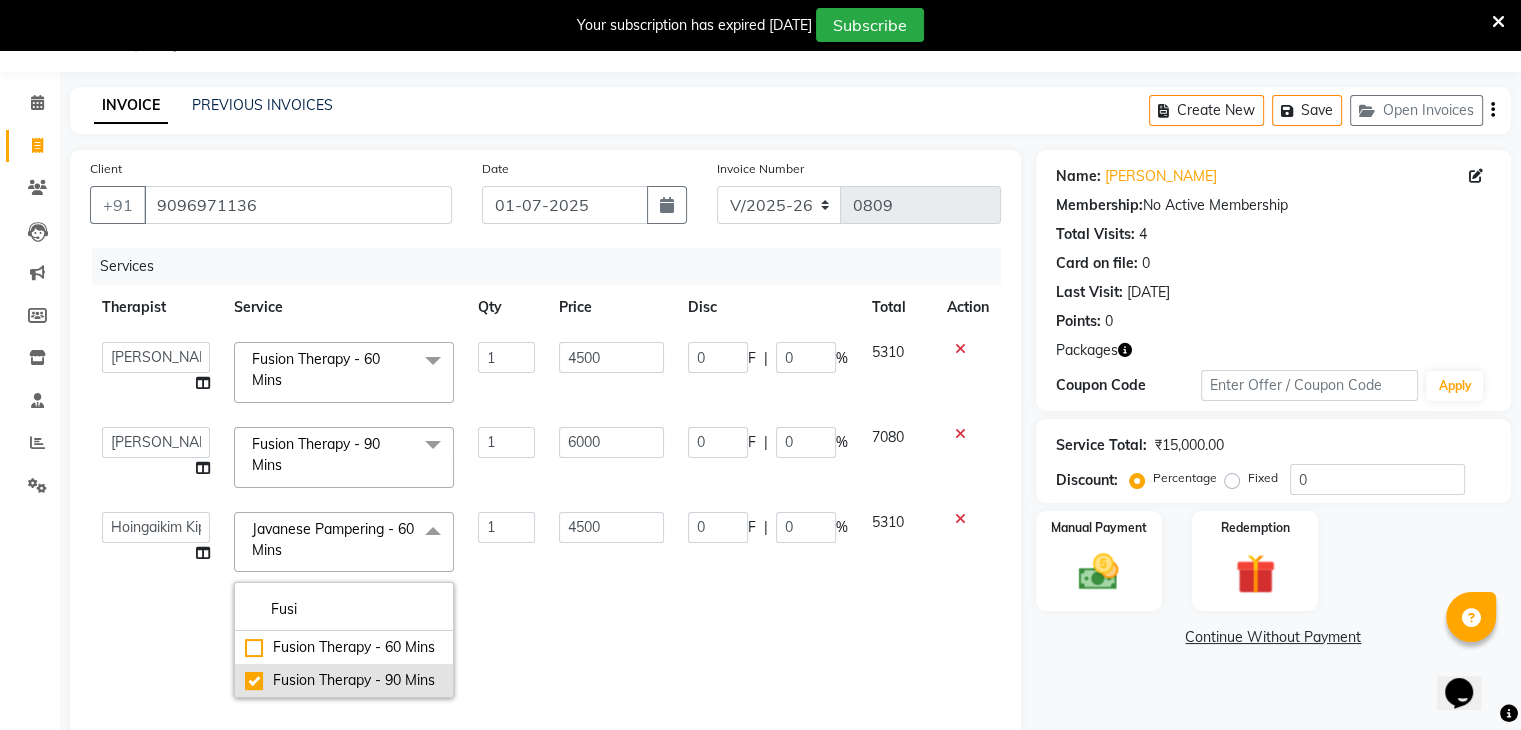 checkbox on "true" 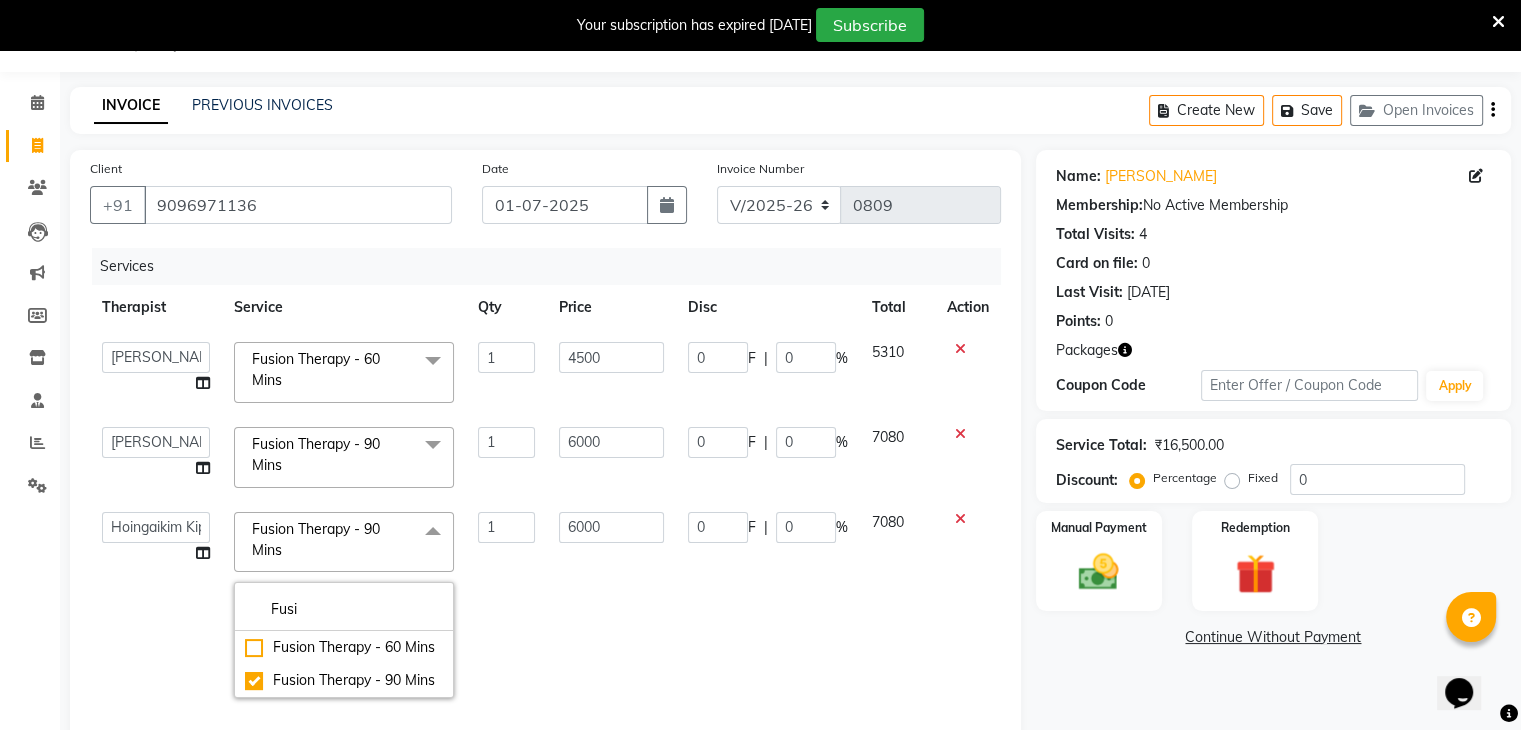 click on "1" 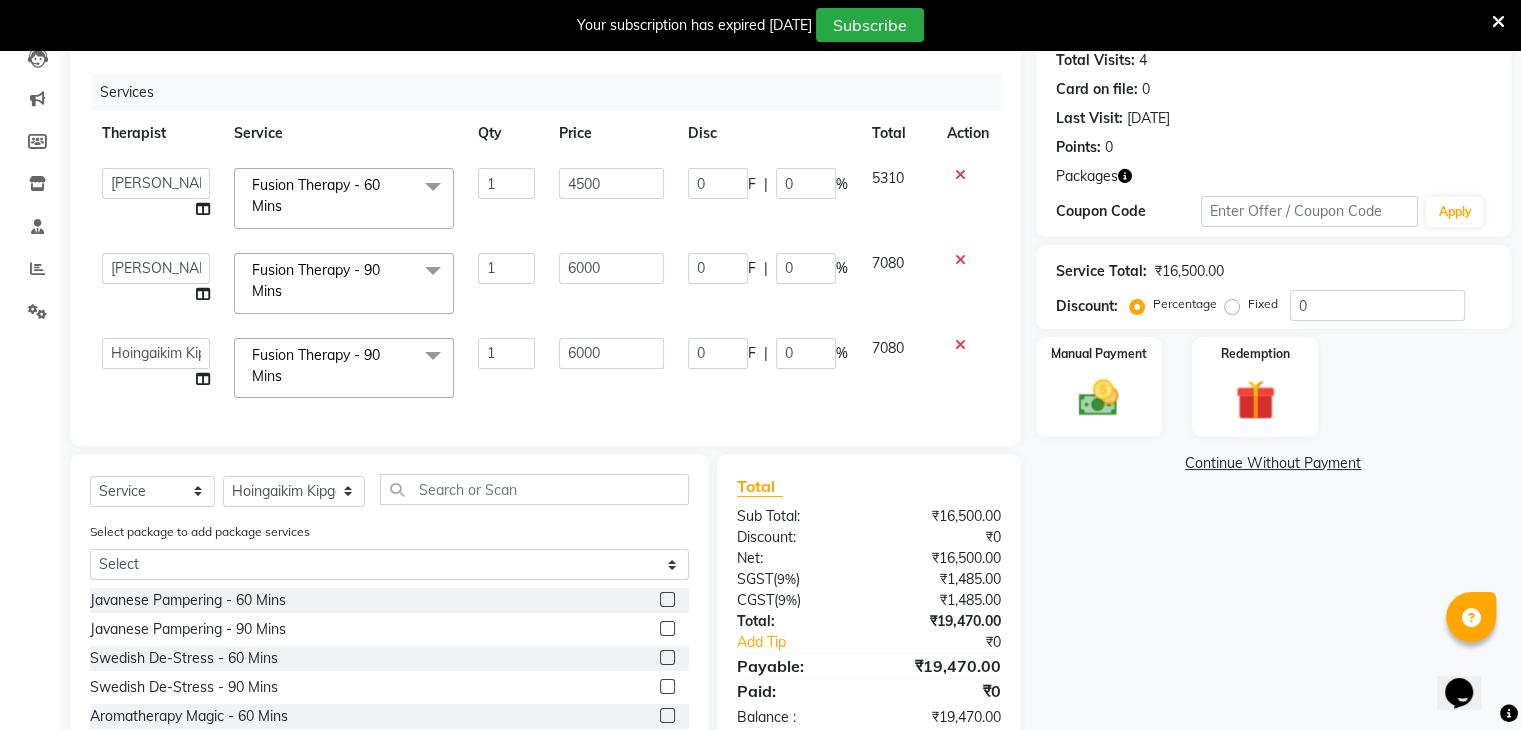 scroll, scrollTop: 56, scrollLeft: 0, axis: vertical 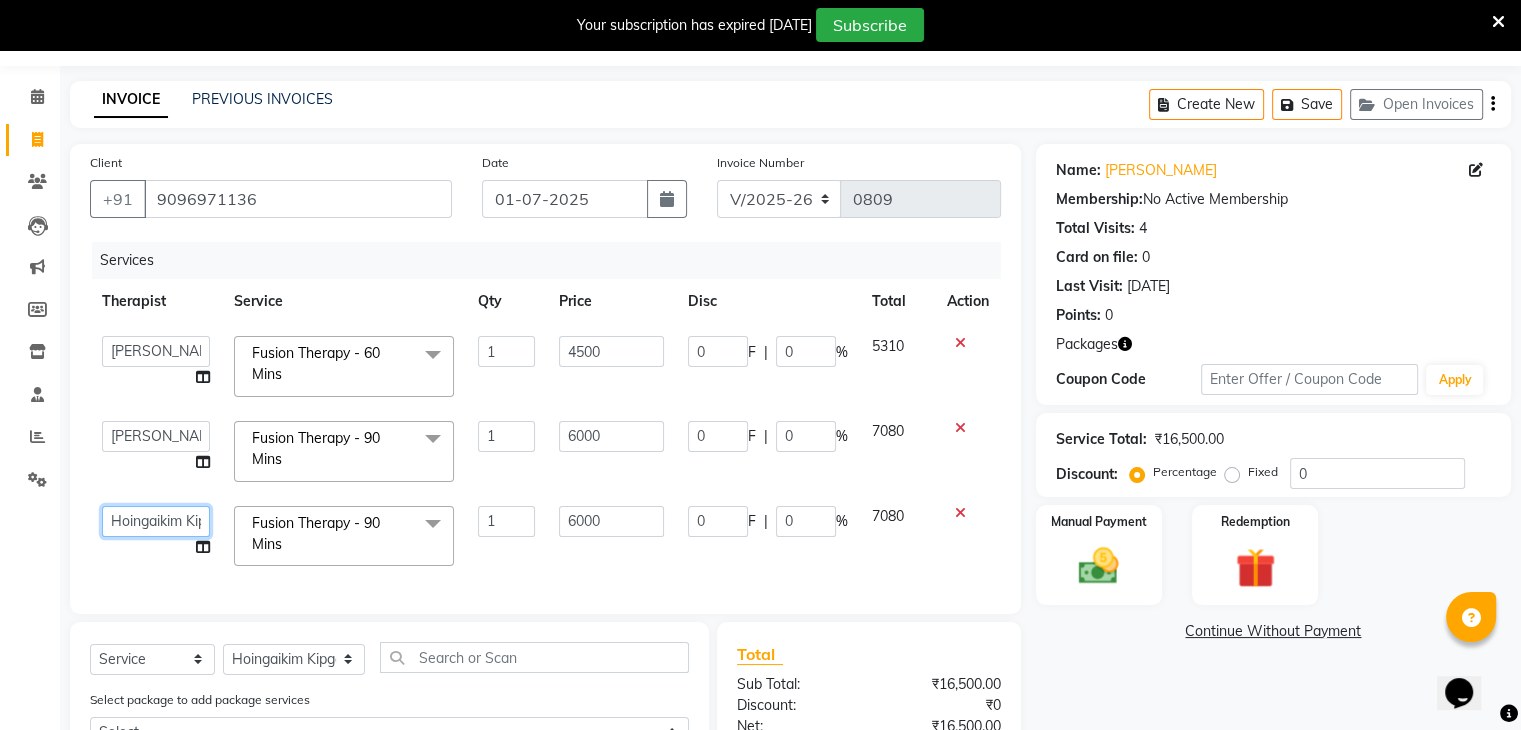 click on "Abin   ANITOLI   Hoingaikim Kipgen(Rosie)   Lucy Hoineichoi   Lujikliu Kamei (Lujik)   Monika   MS. YAM   Nengpi Khongsai   PRIDE PLAZA DELHI   Somirin Angkang (Nancy)   SONTILA   Thsachamgla Sangtam (Achum)   Yohenba" 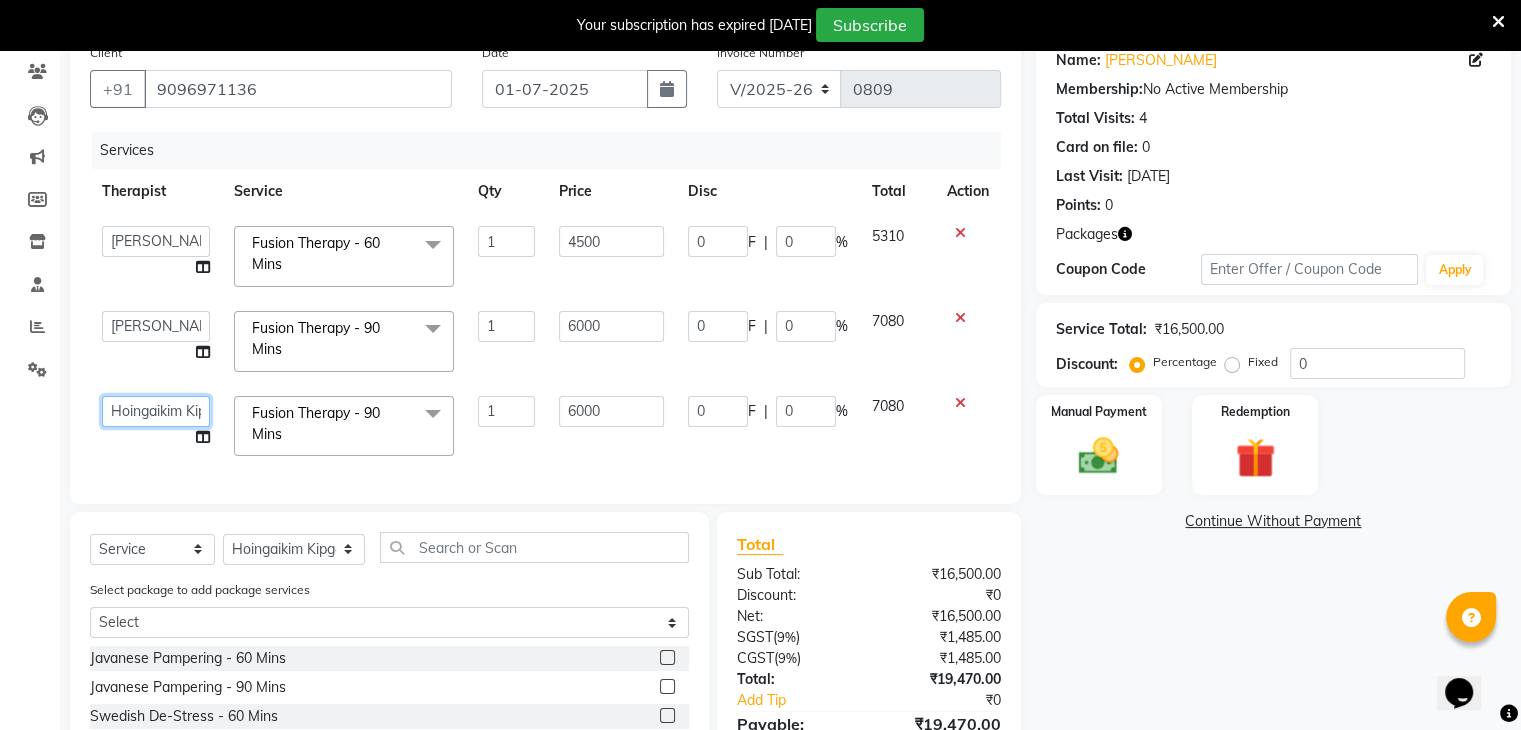 scroll, scrollTop: 156, scrollLeft: 0, axis: vertical 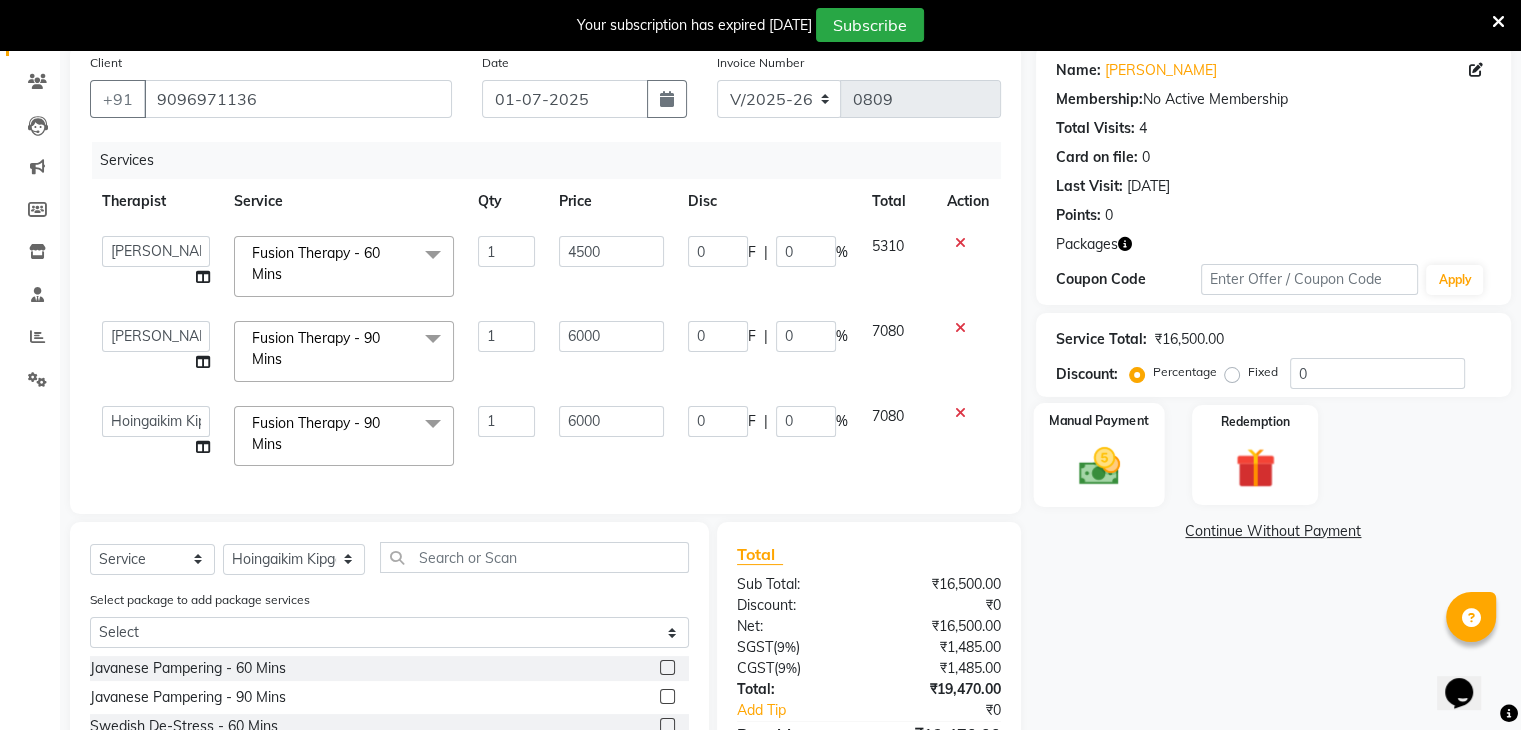 click 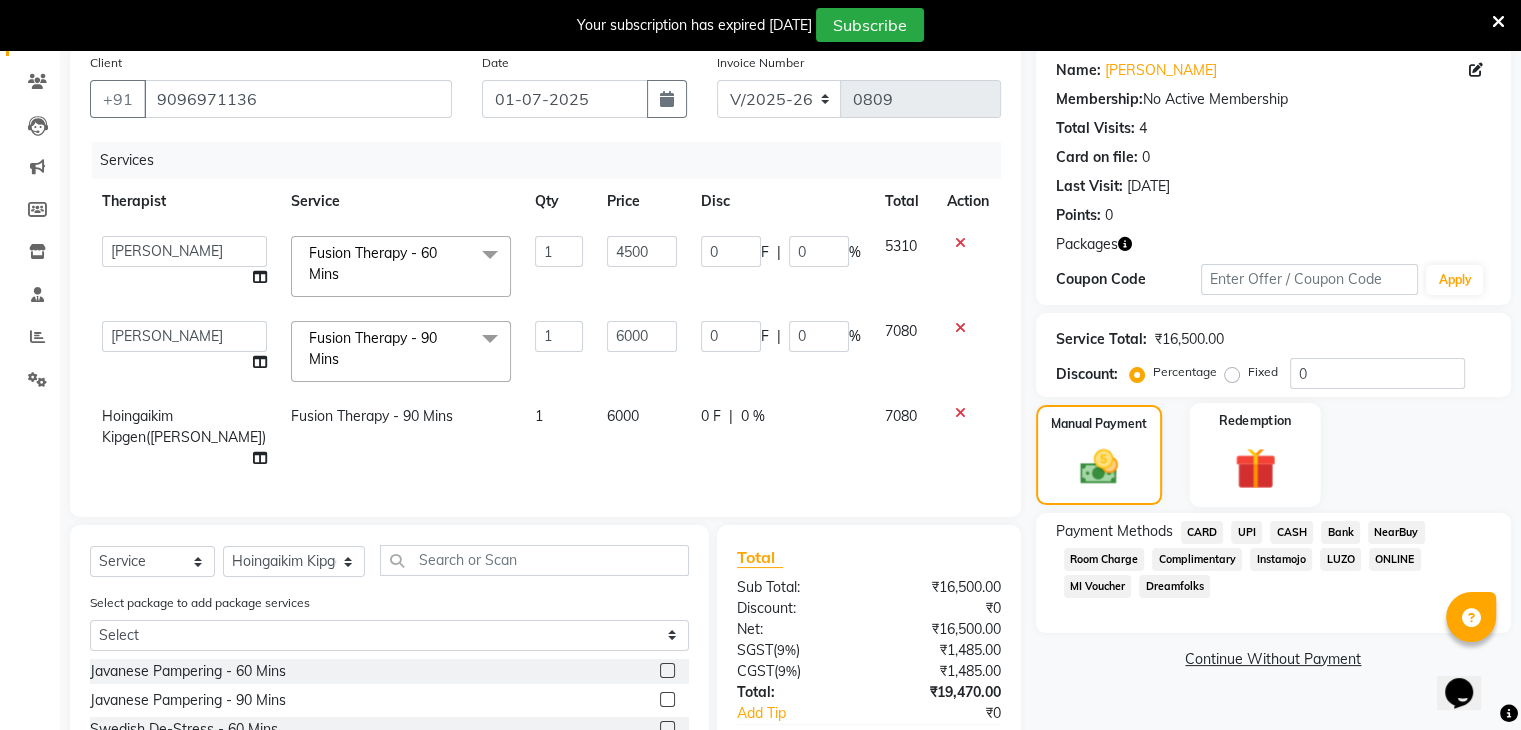 click 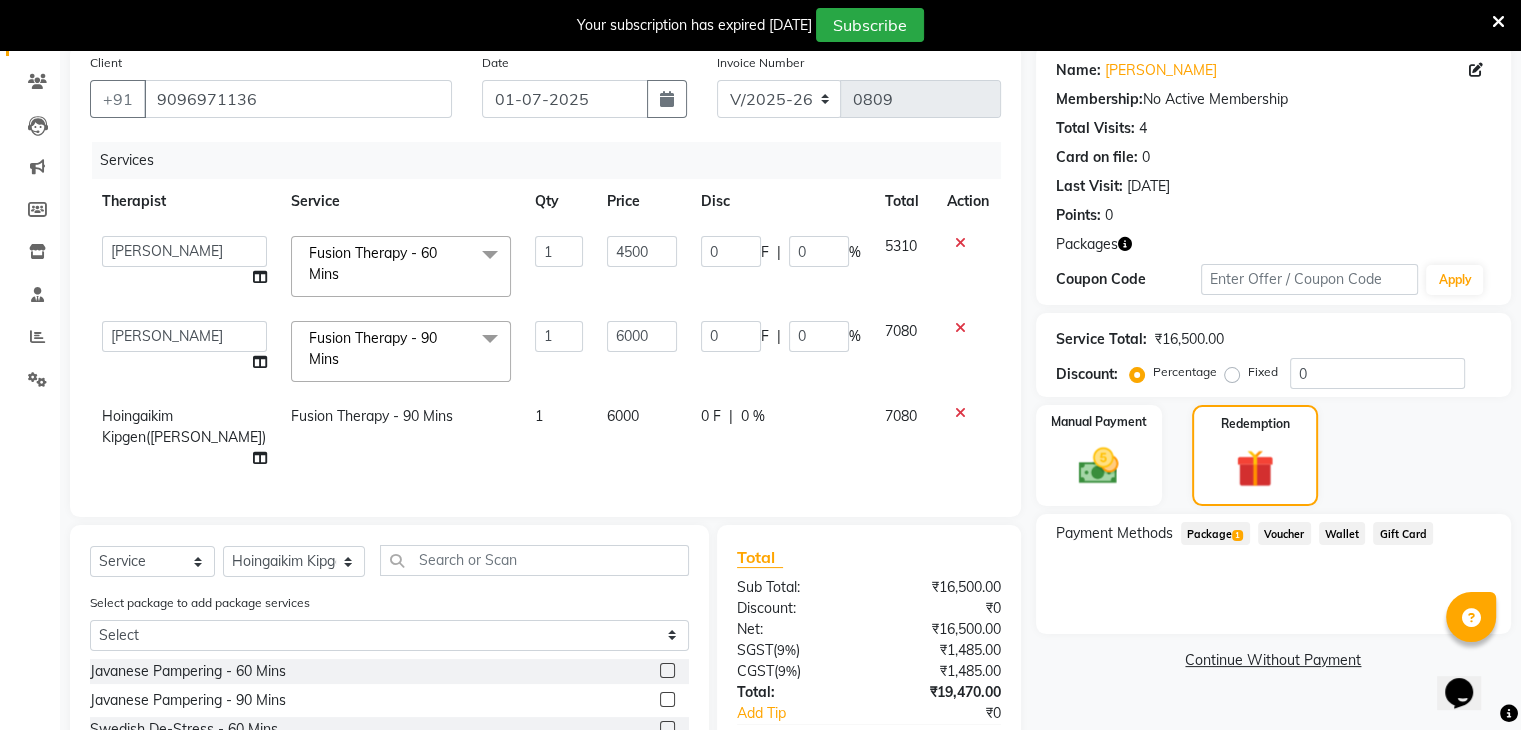 click on "1" 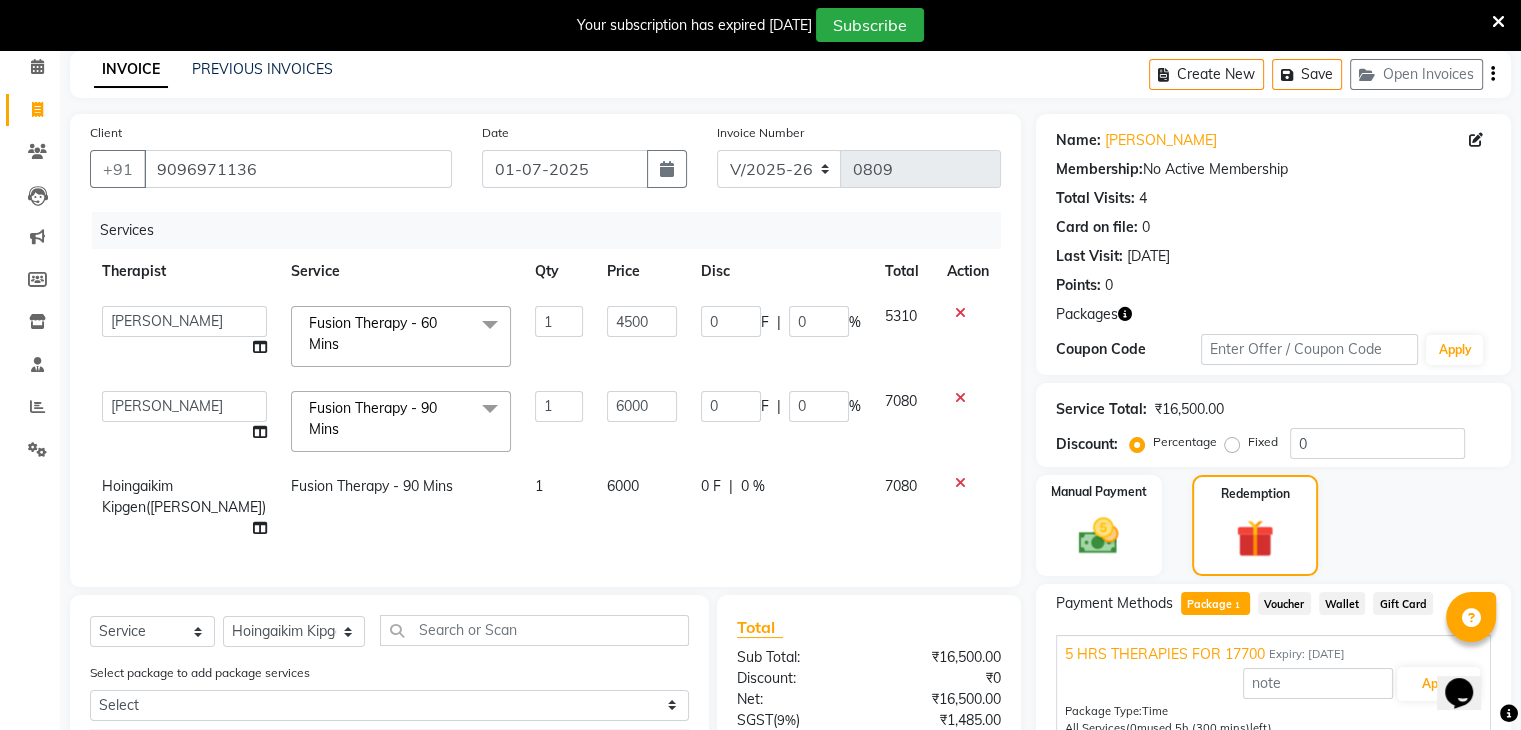 scroll, scrollTop: 38, scrollLeft: 0, axis: vertical 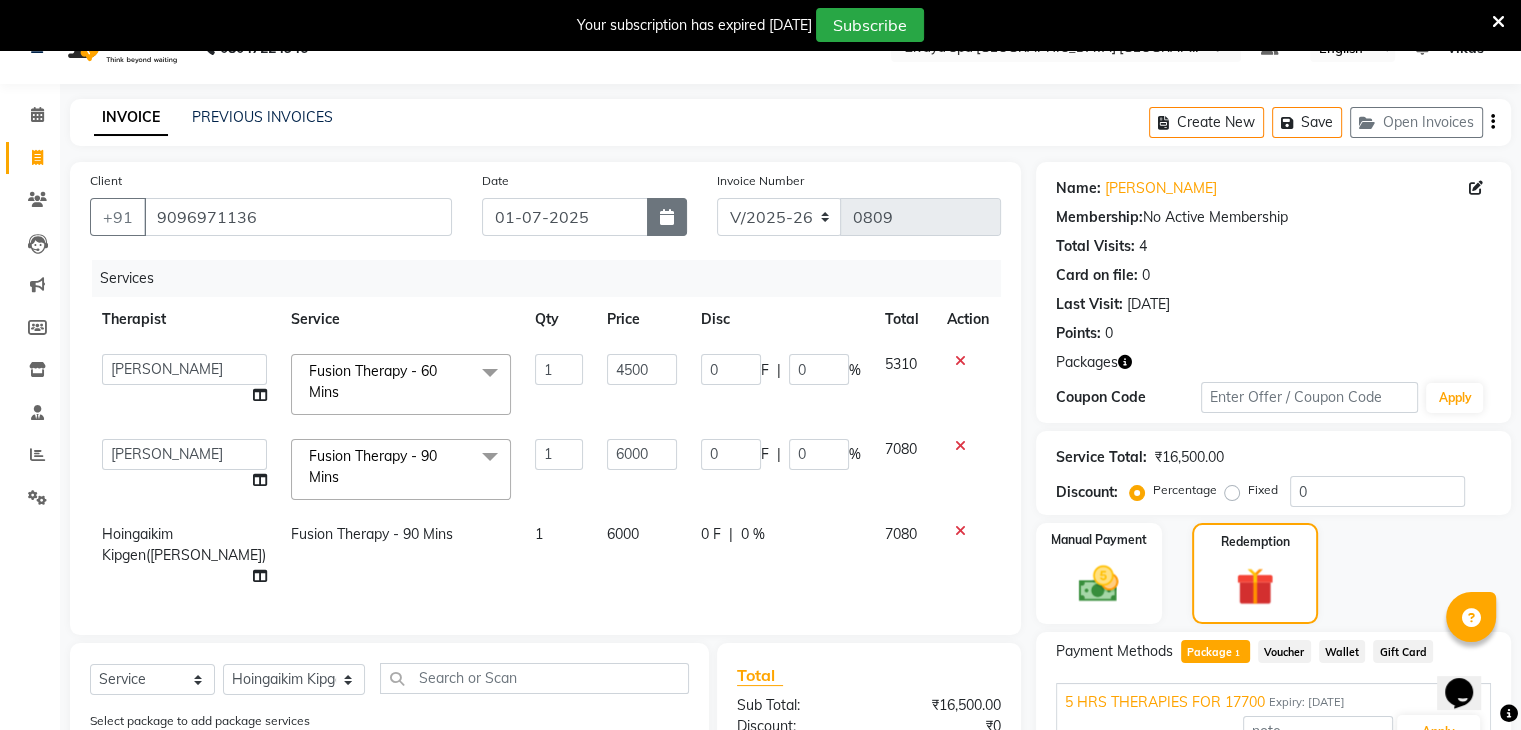 click 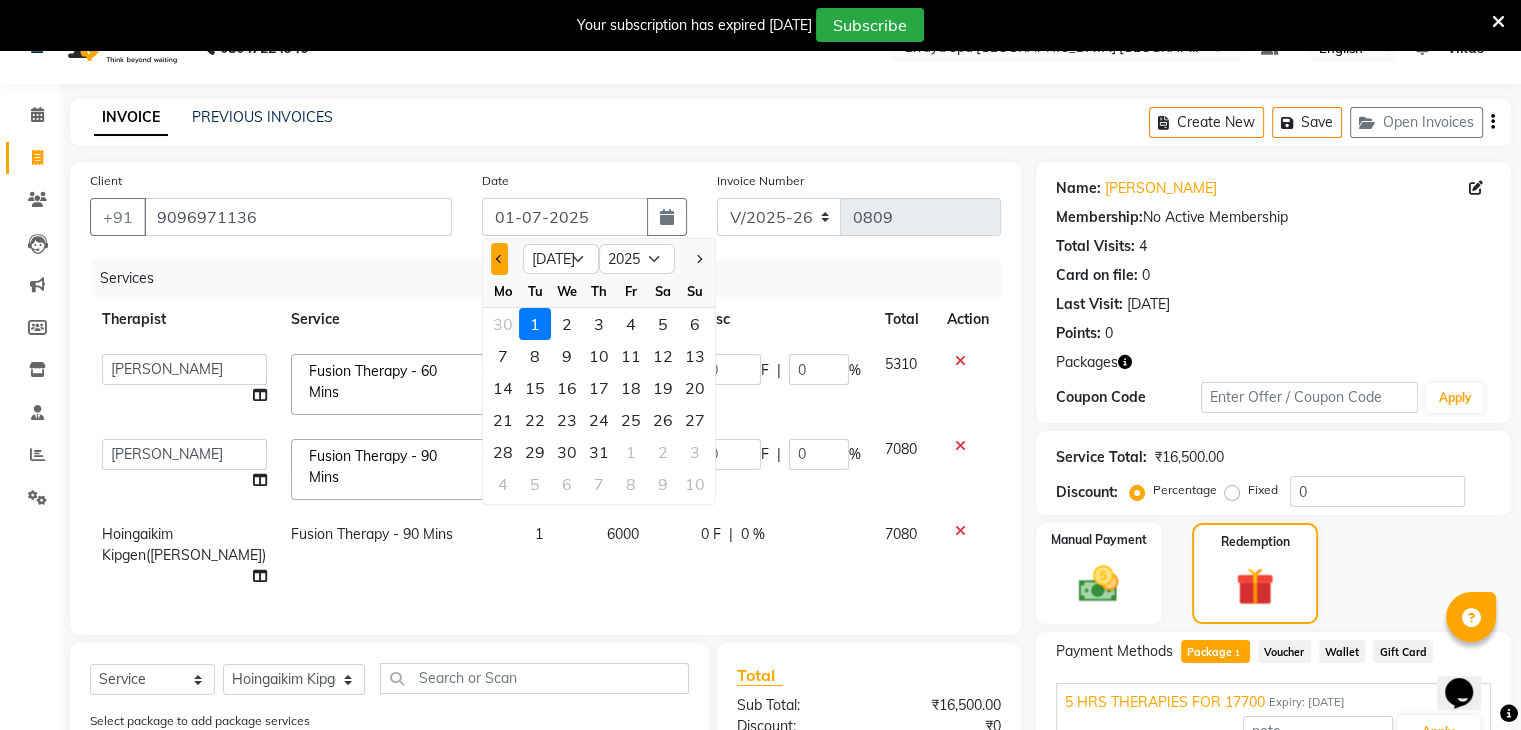 click 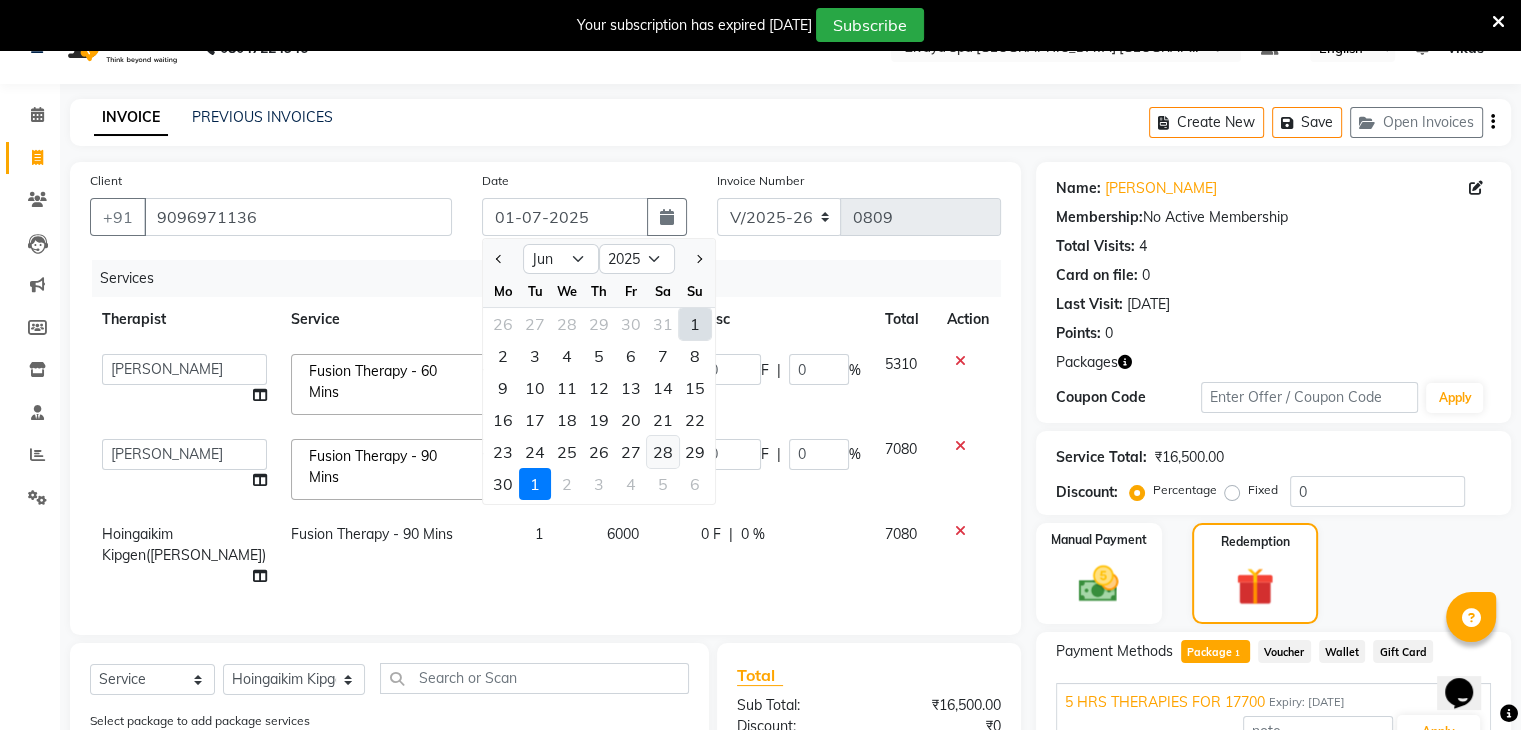 click on "28" 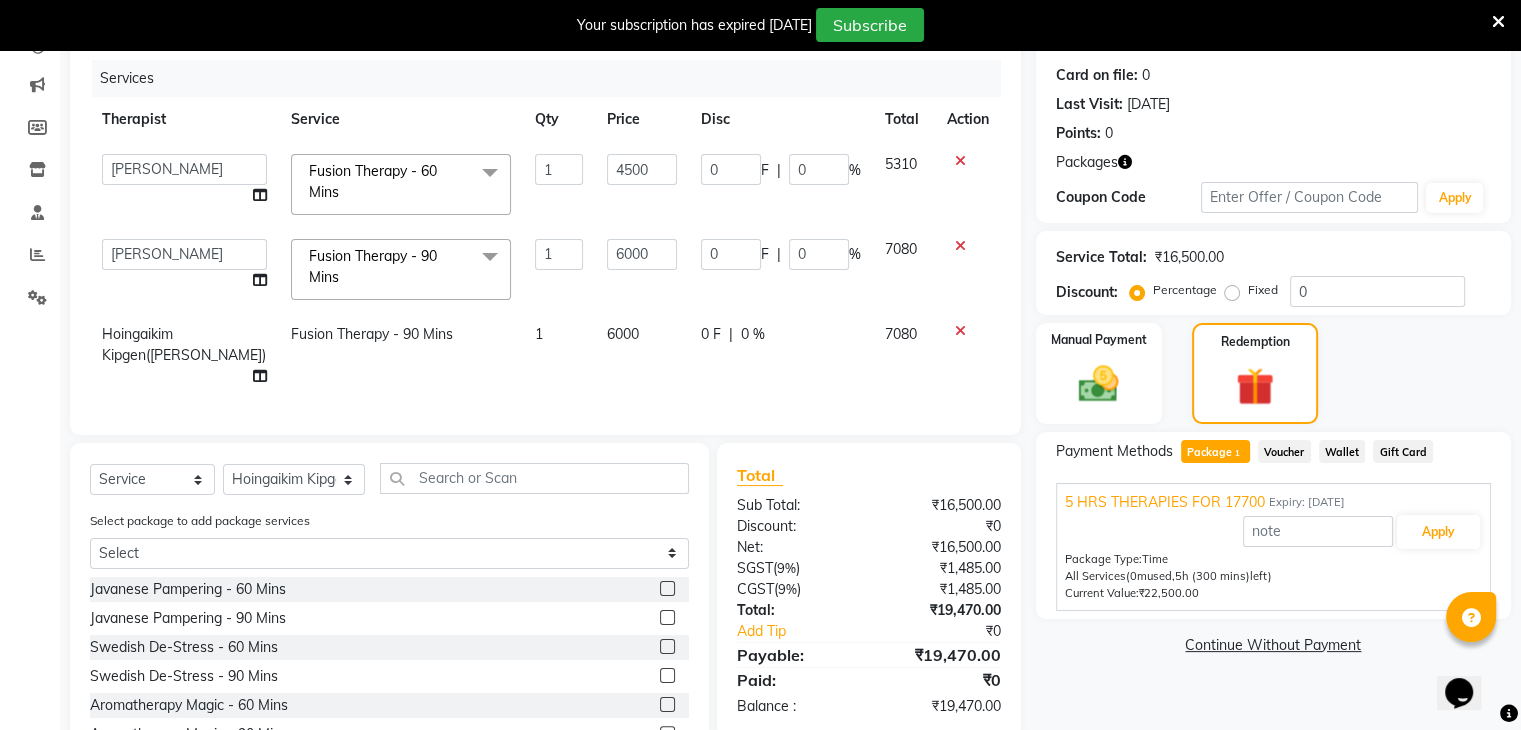 scroll, scrollTop: 338, scrollLeft: 0, axis: vertical 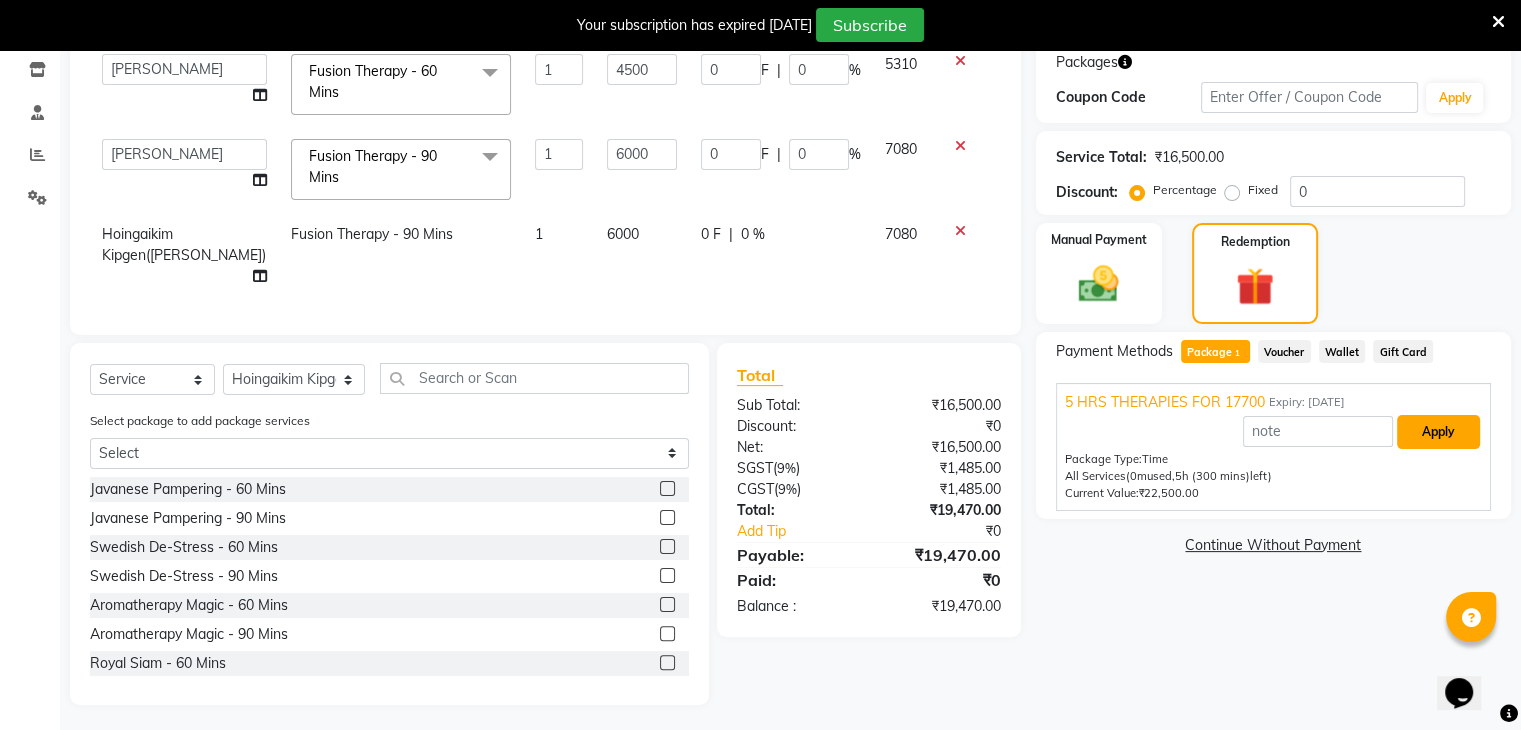 click on "Apply" at bounding box center (1438, 432) 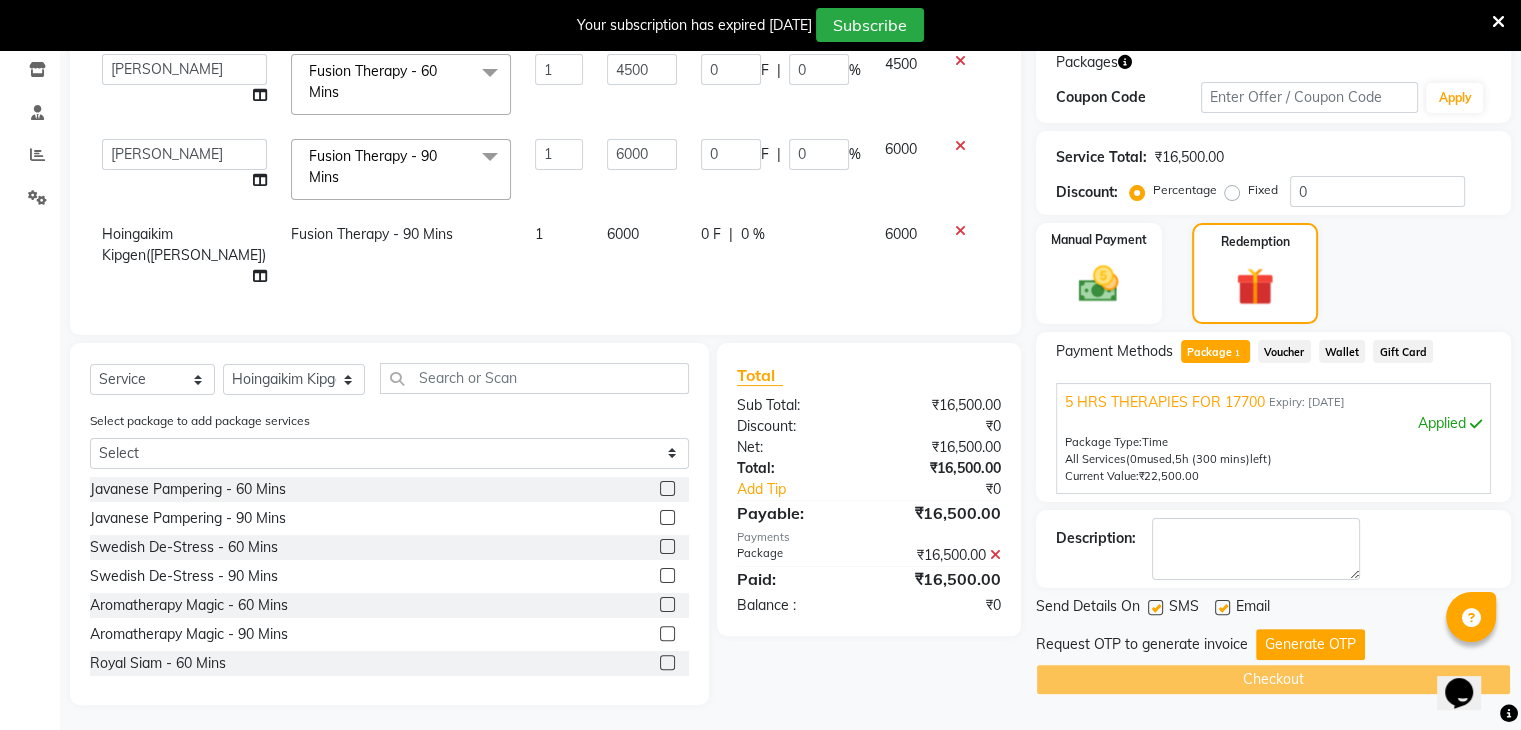 click 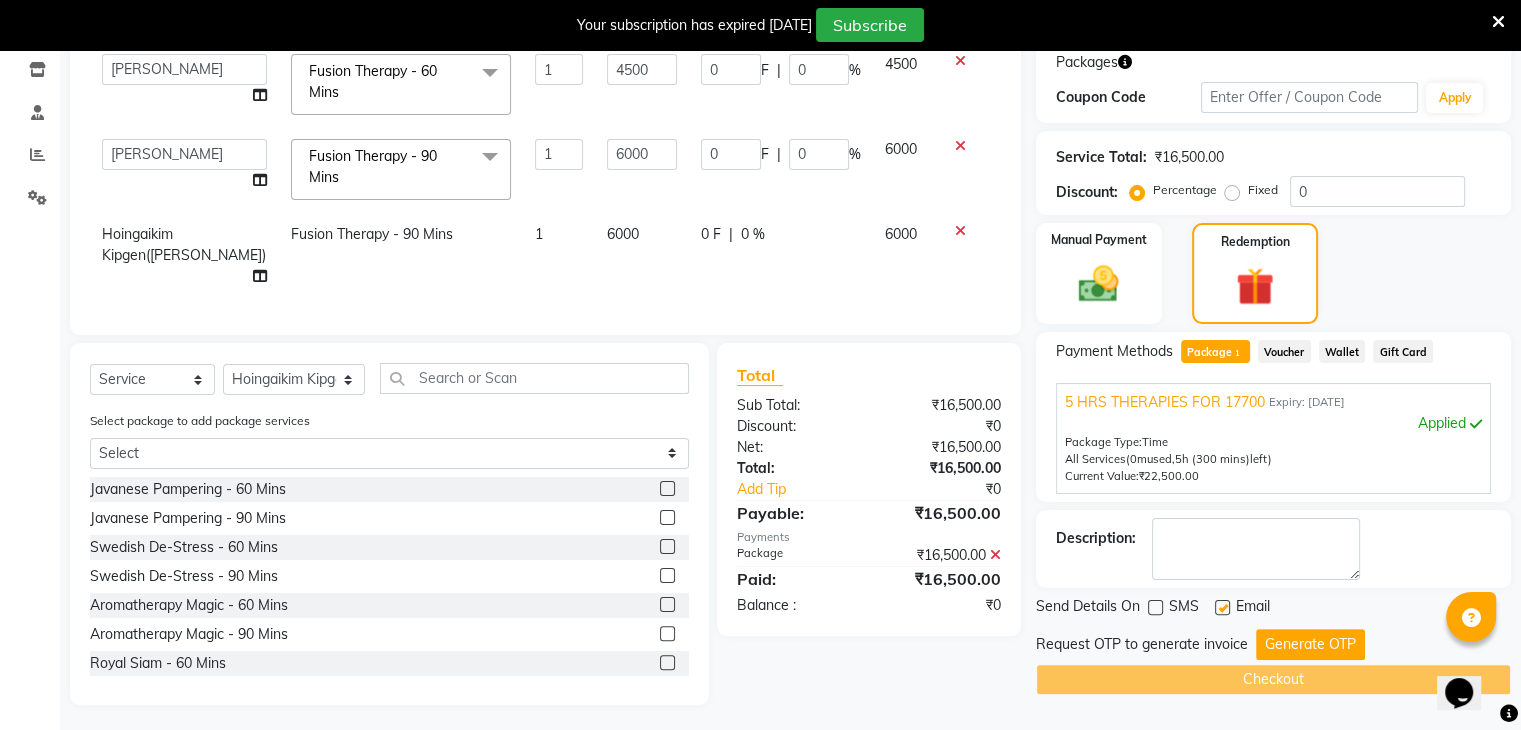 click 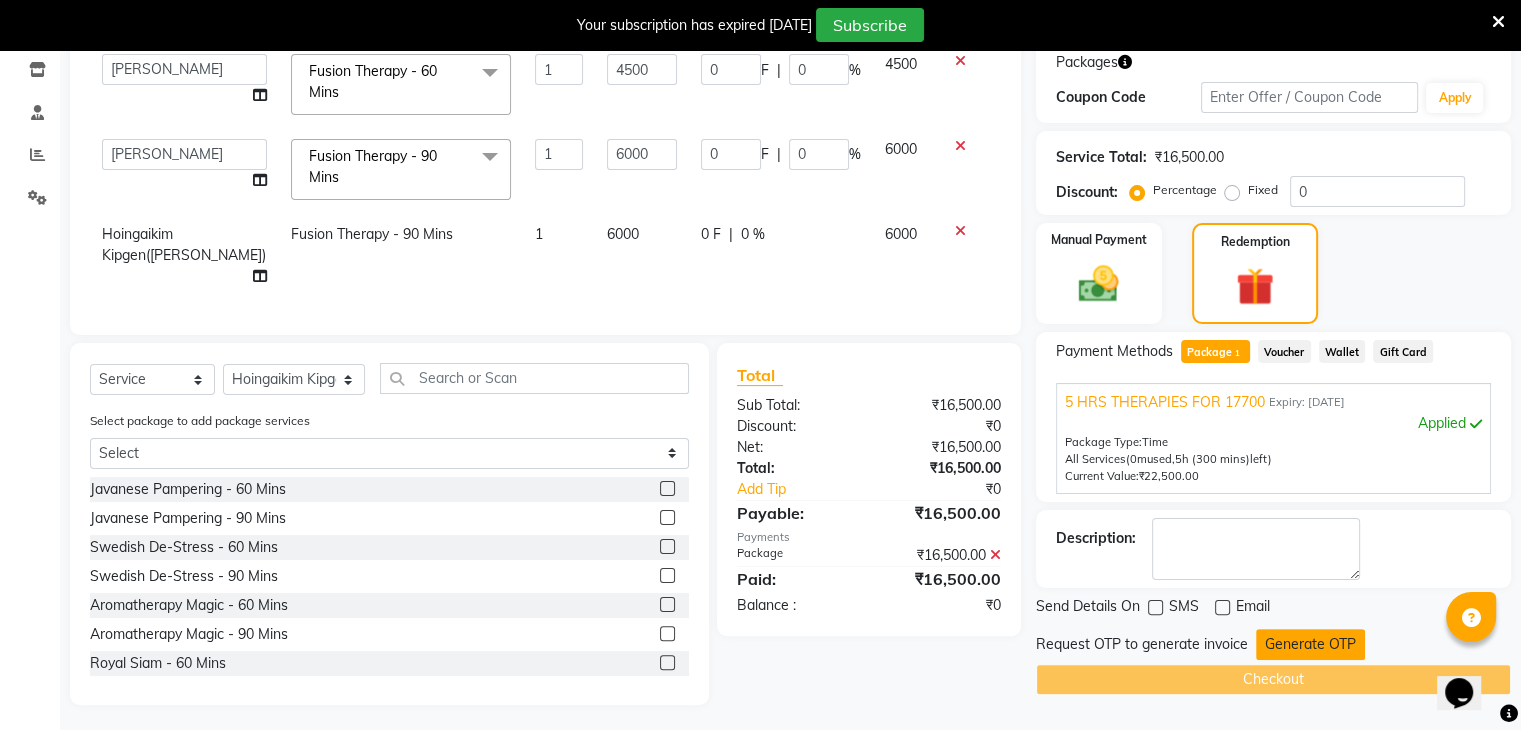 click on "Generate OTP" 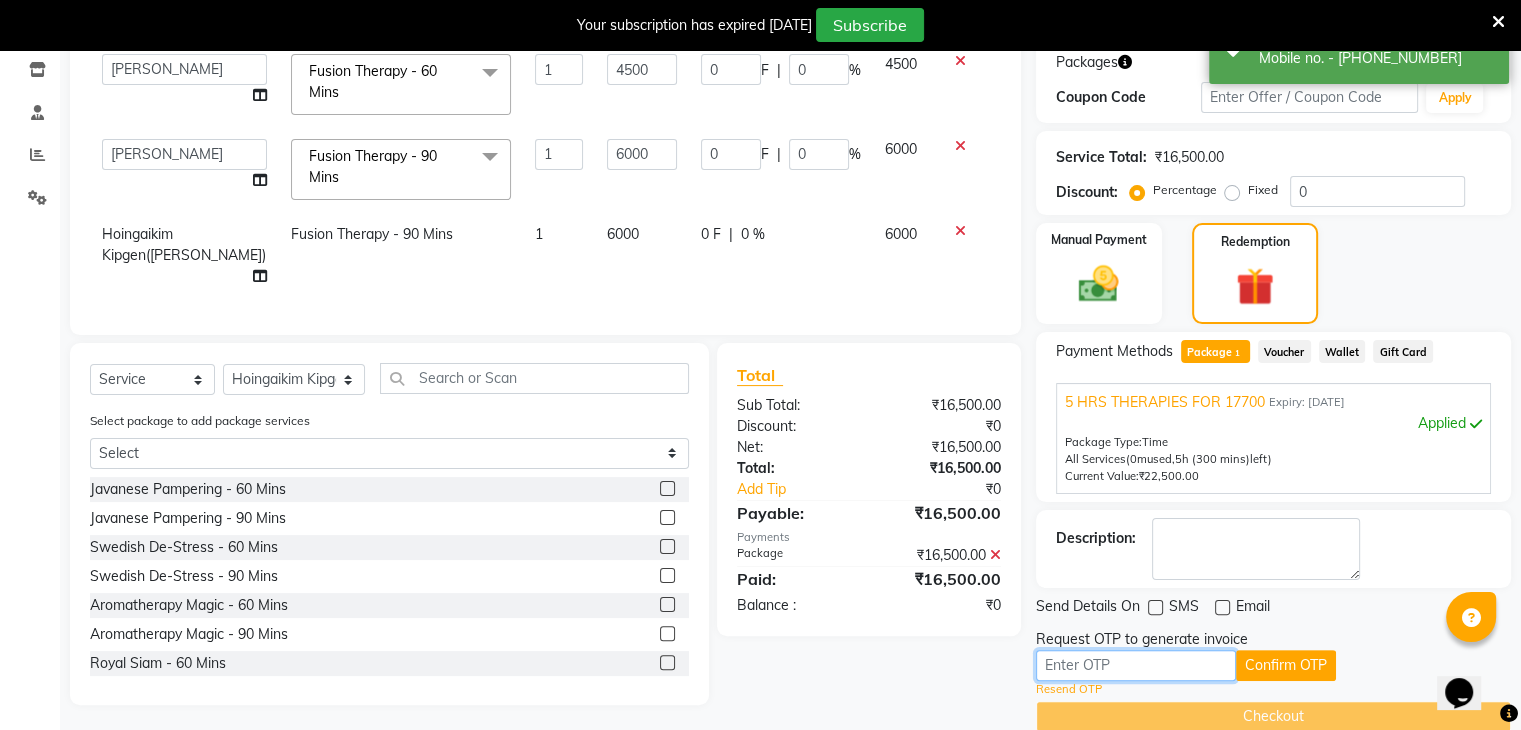 click at bounding box center [1136, 665] 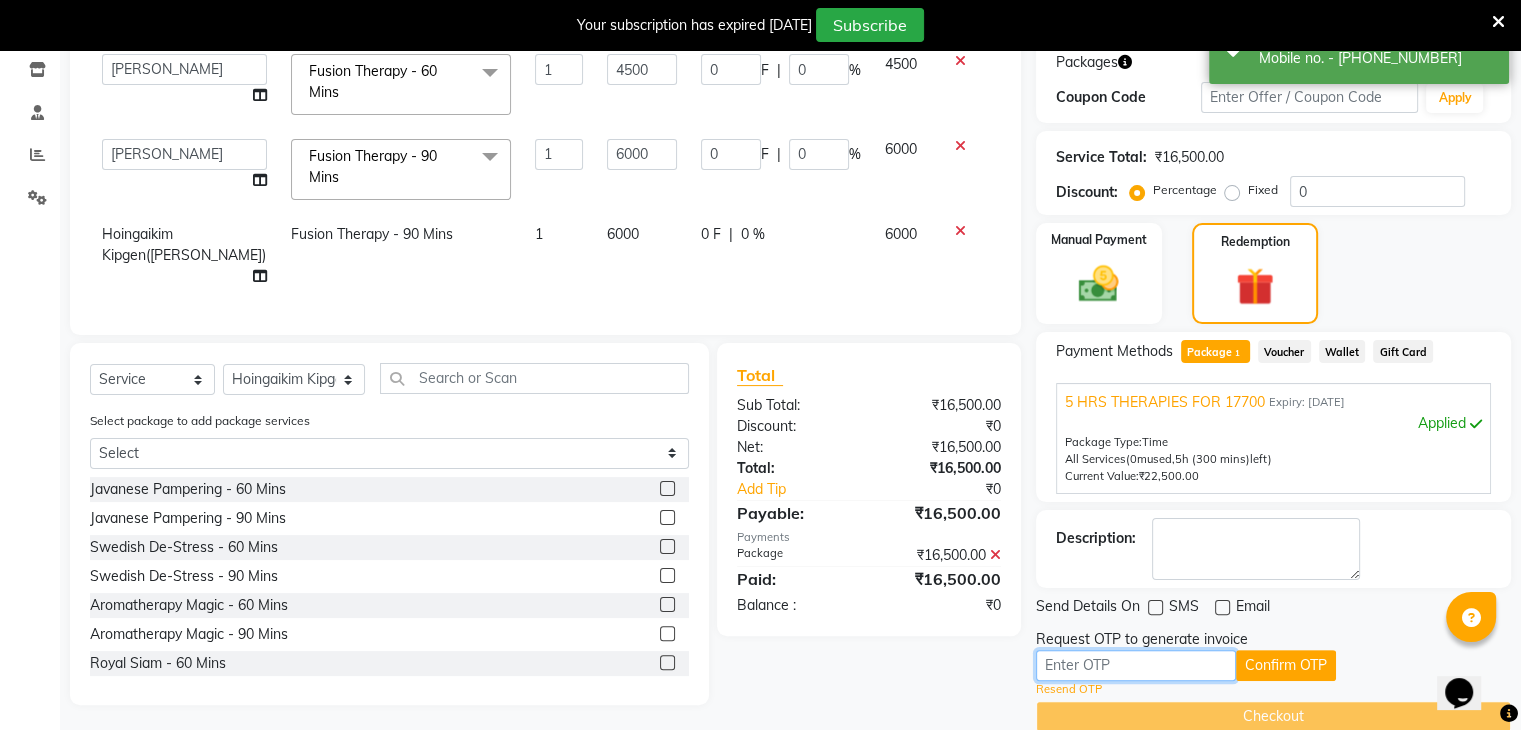 paste on "3134" 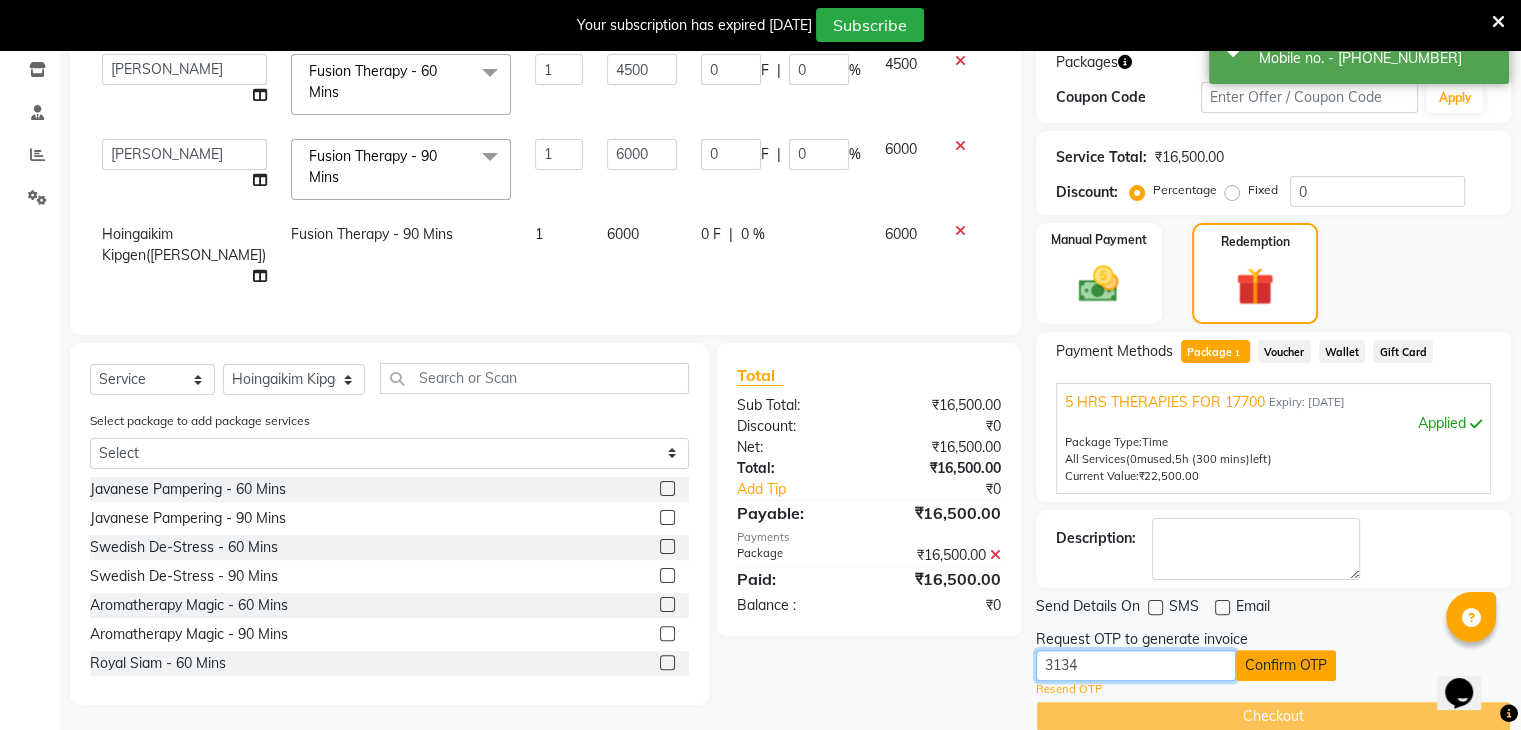 type on "3134" 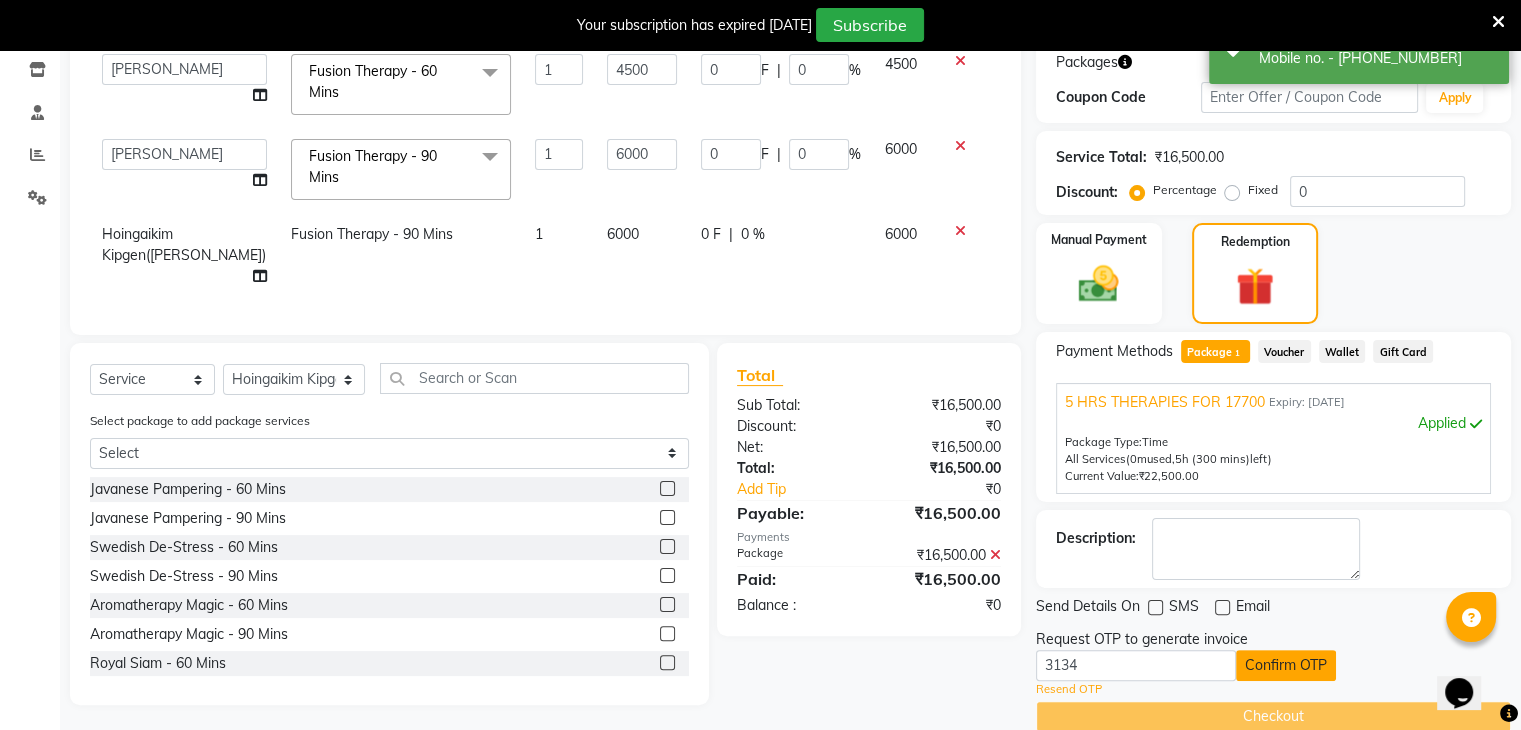 click on "Confirm OTP" 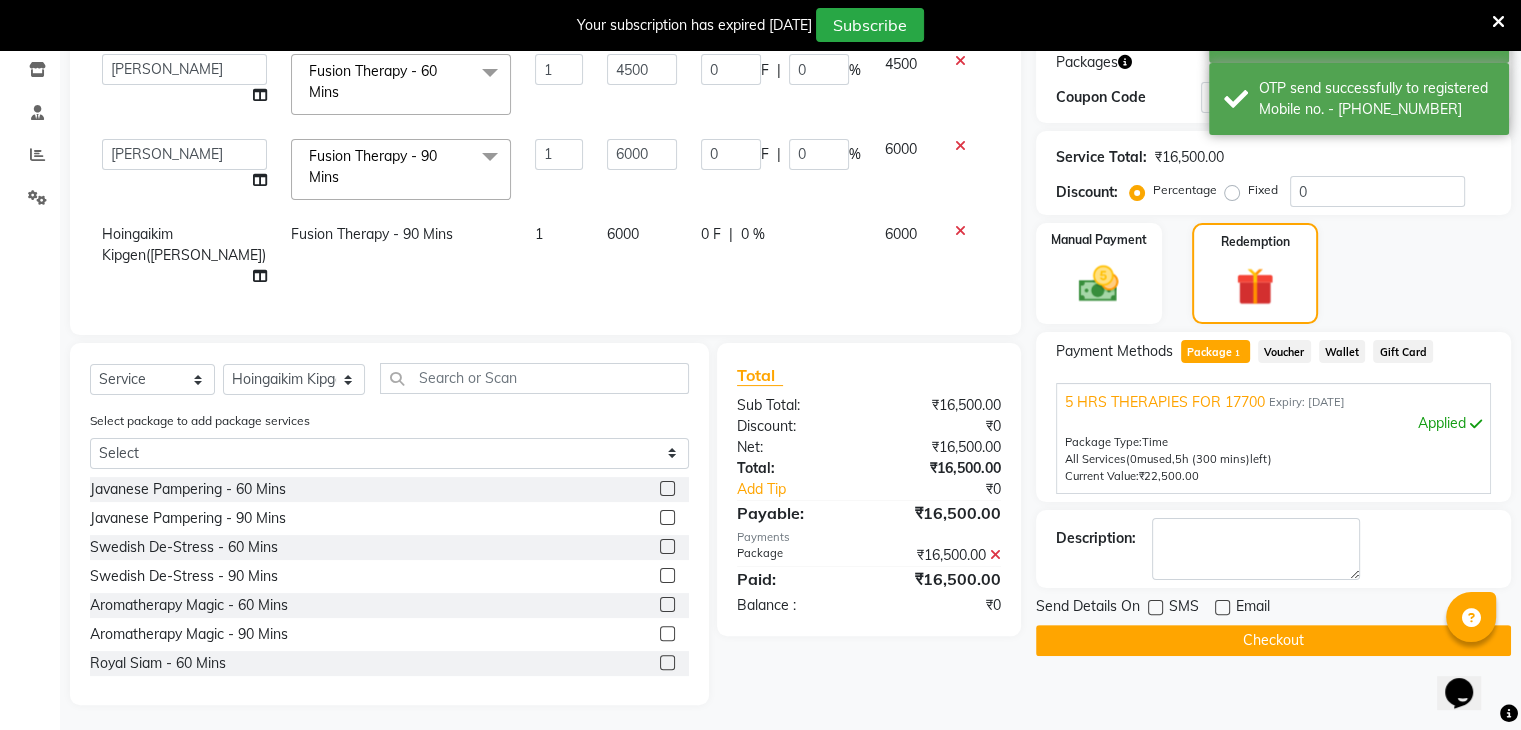 click on "Checkout" 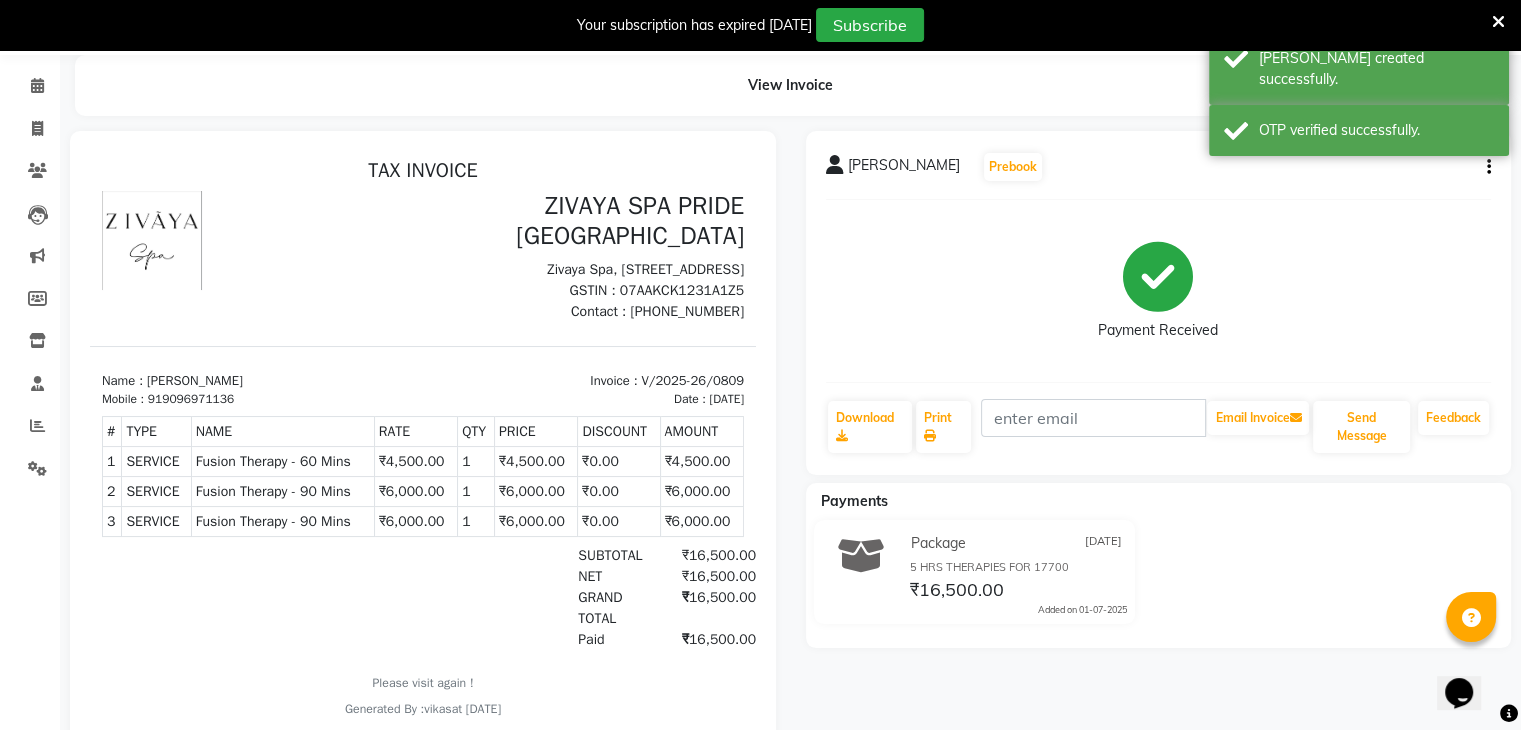 scroll, scrollTop: 0, scrollLeft: 0, axis: both 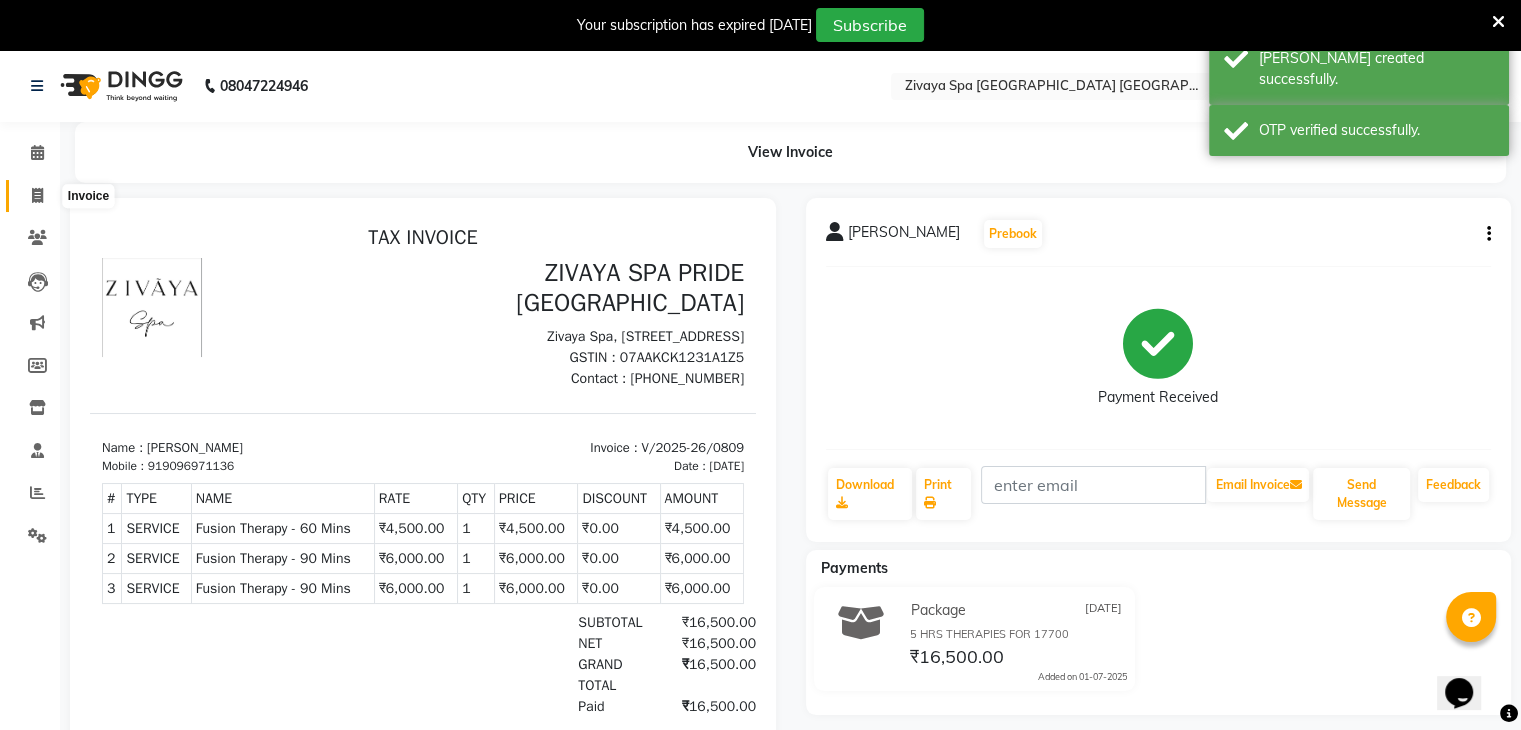 click 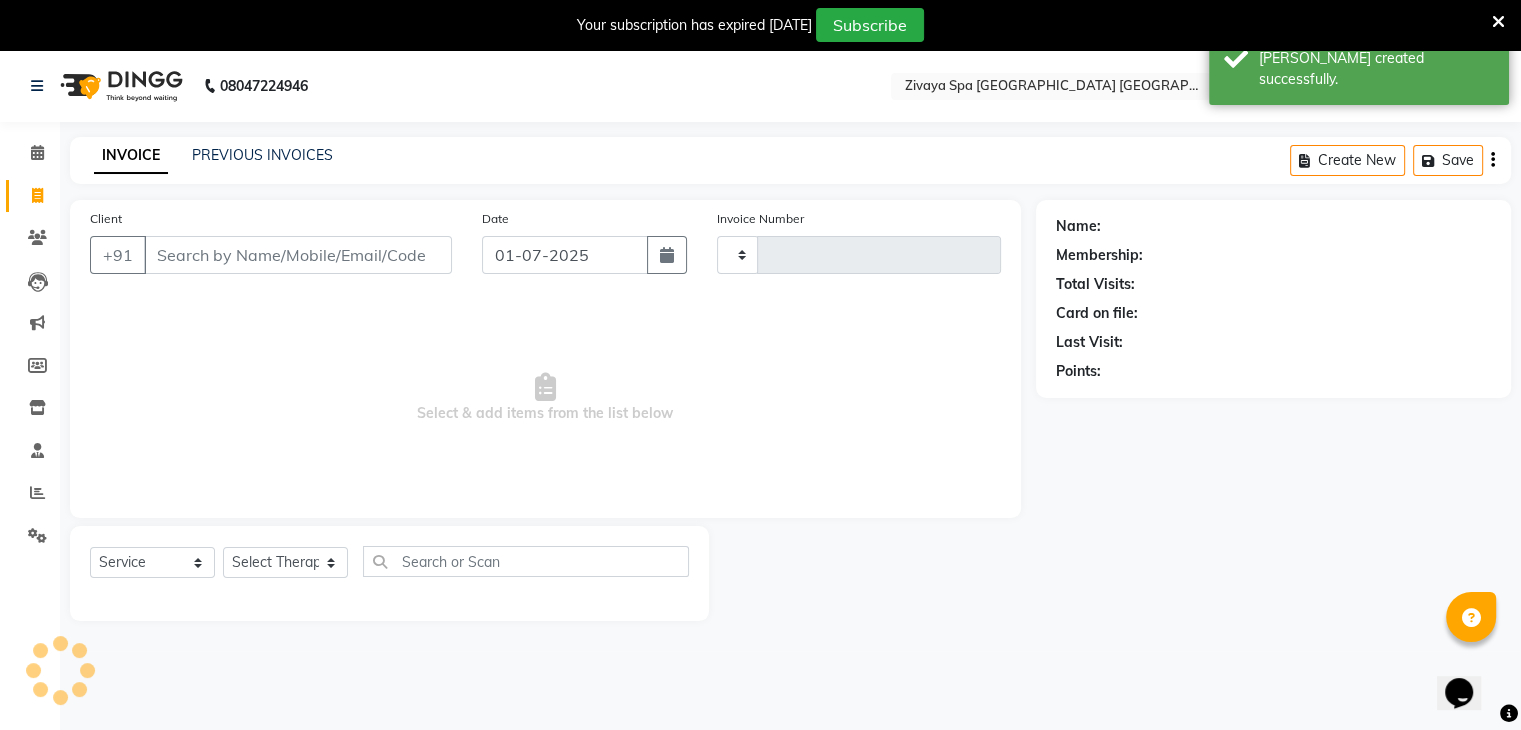 type on "0810" 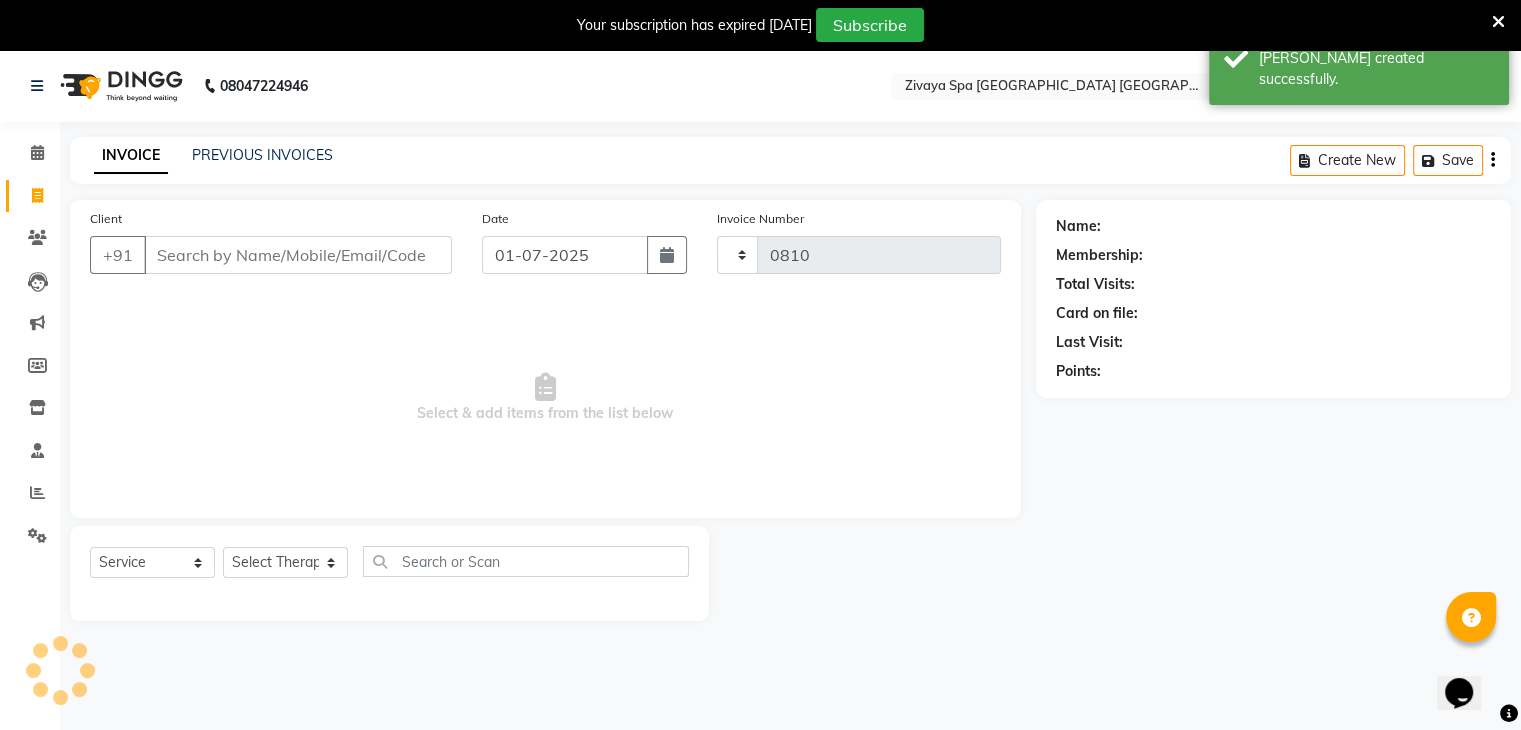 scroll, scrollTop: 50, scrollLeft: 0, axis: vertical 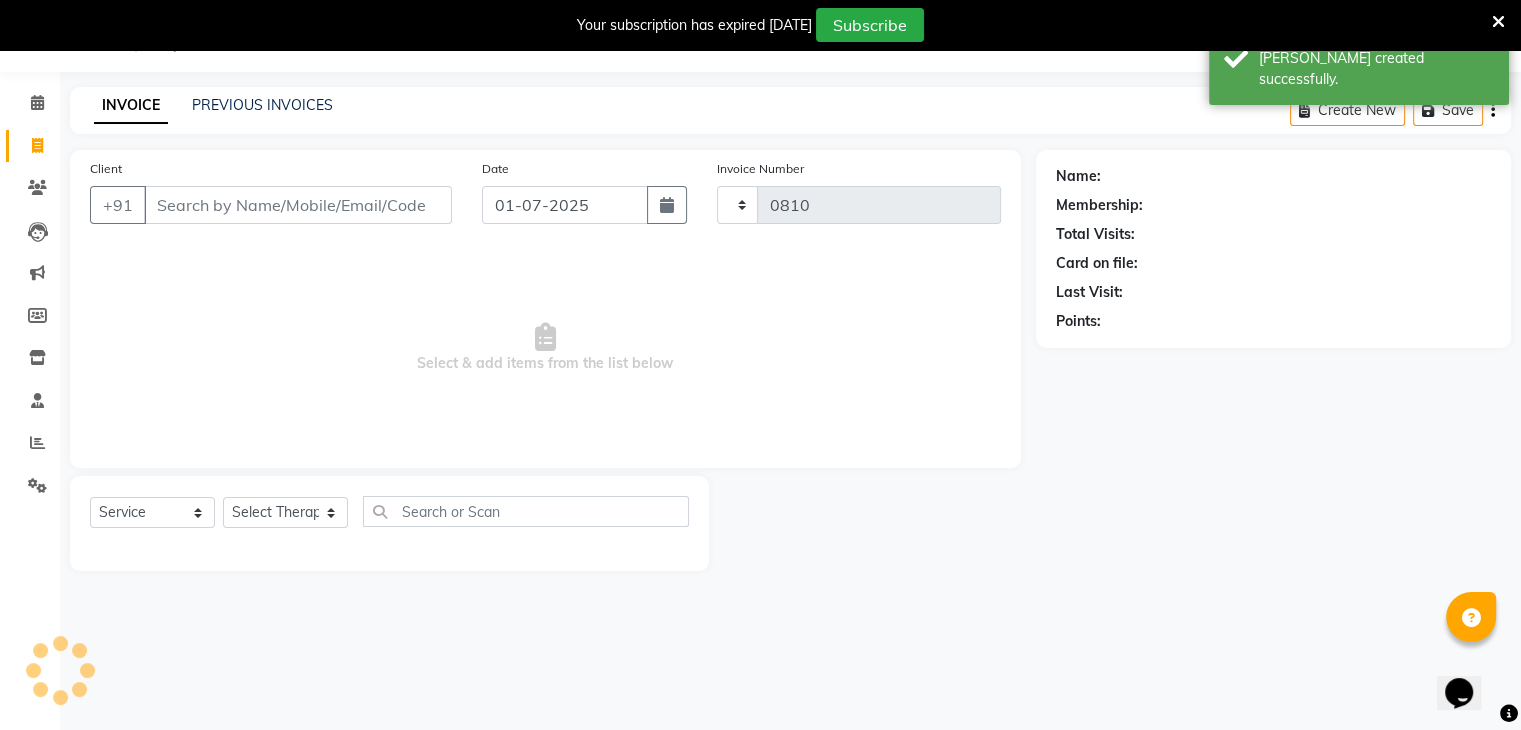 select on "6501" 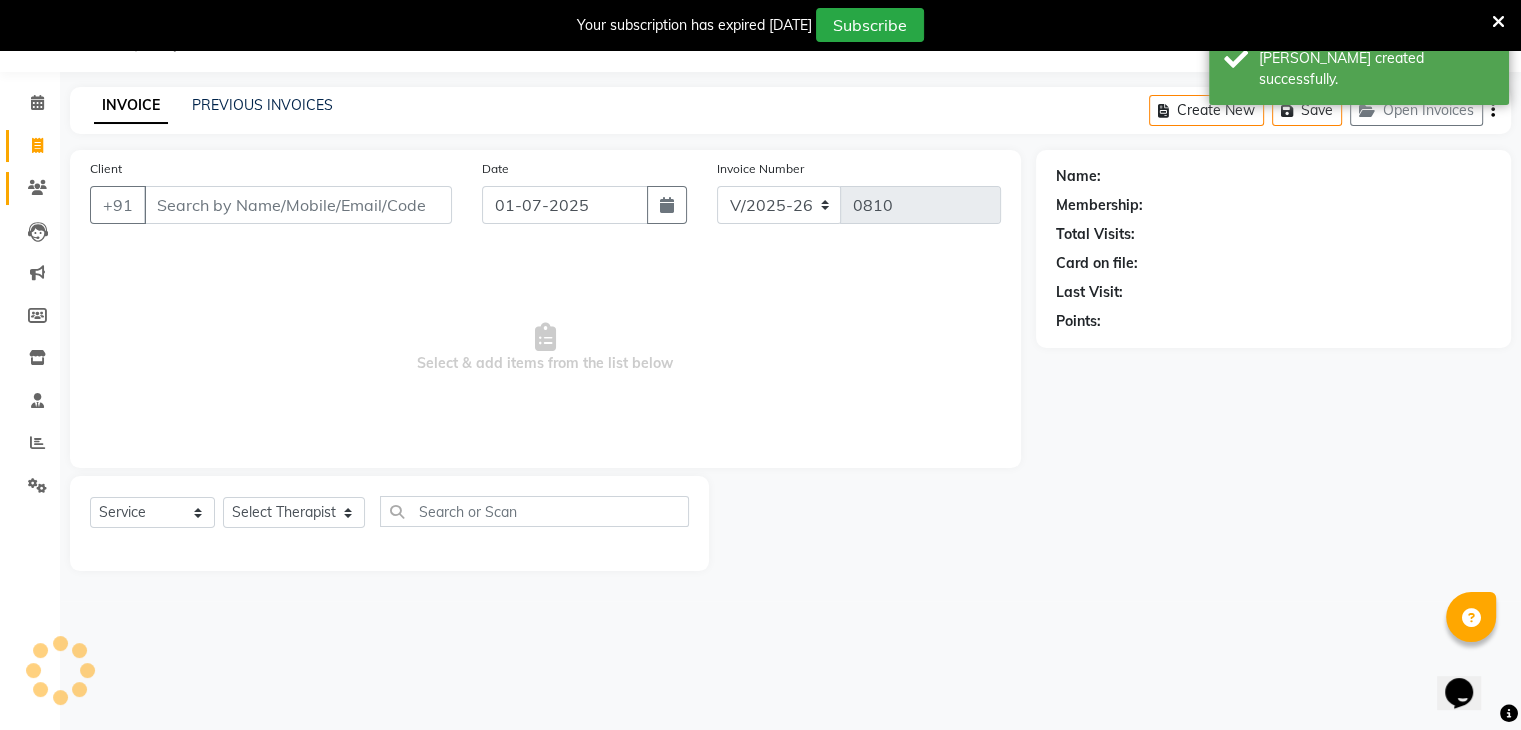 click on "Clients" 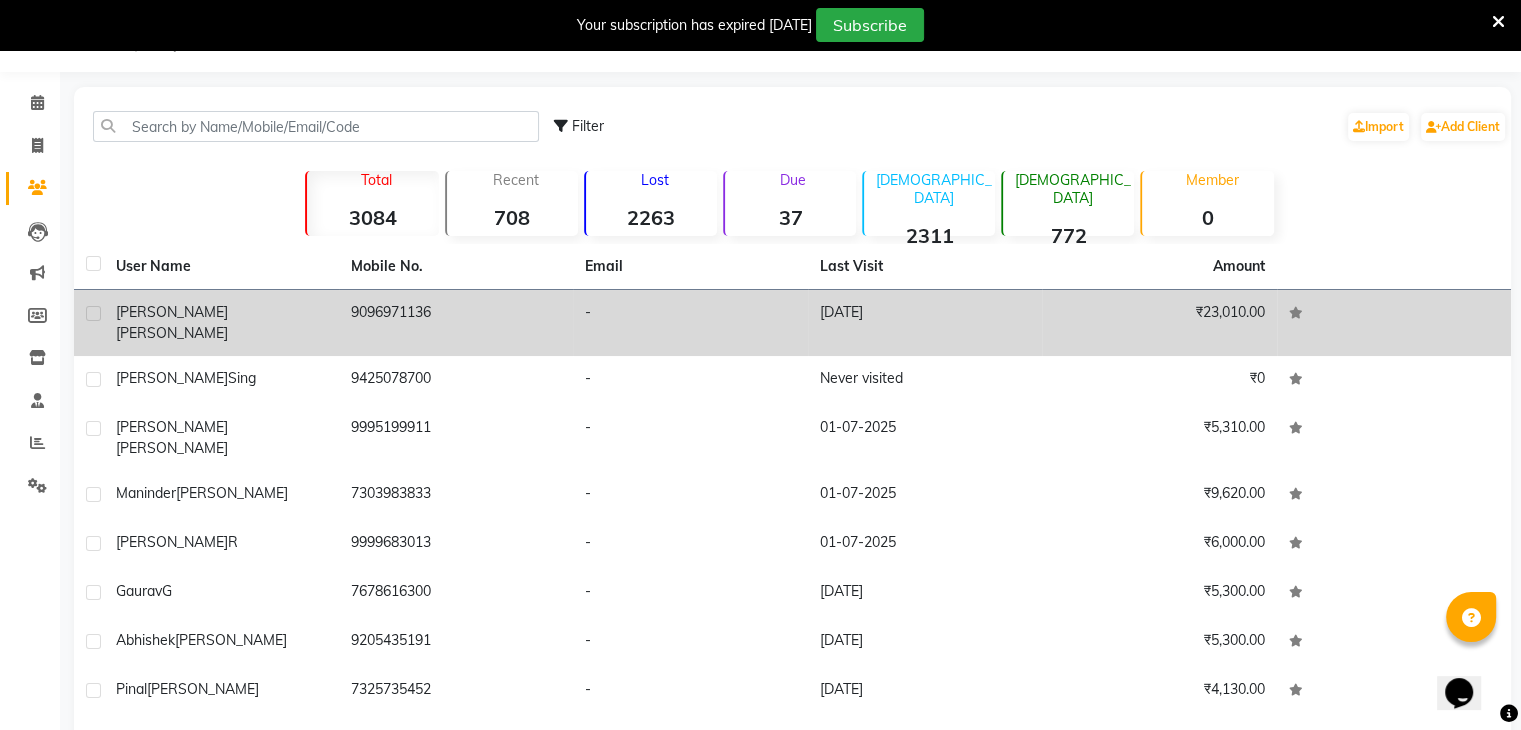 click on "Megha  Arpit" 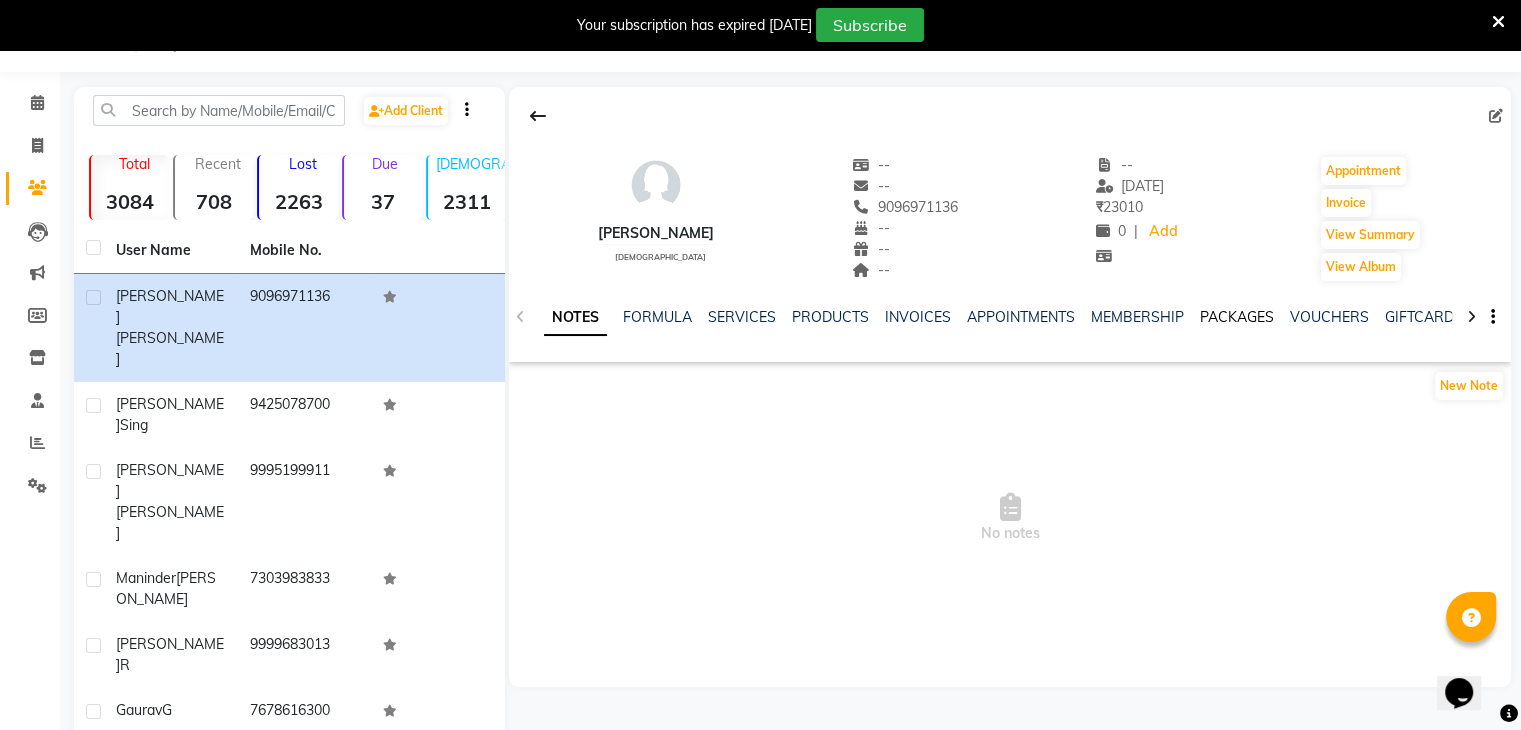 click on "PACKAGES" 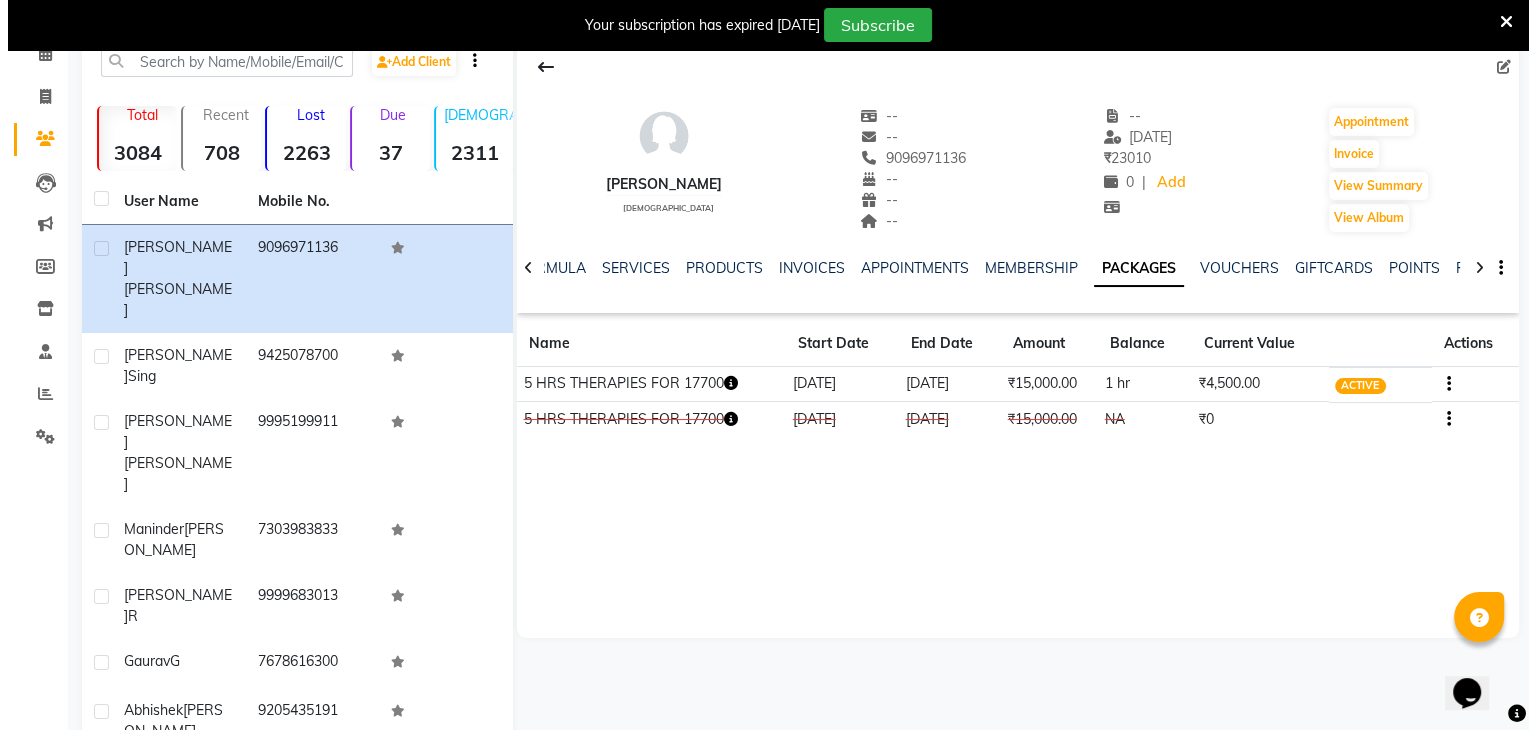 scroll, scrollTop: 100, scrollLeft: 0, axis: vertical 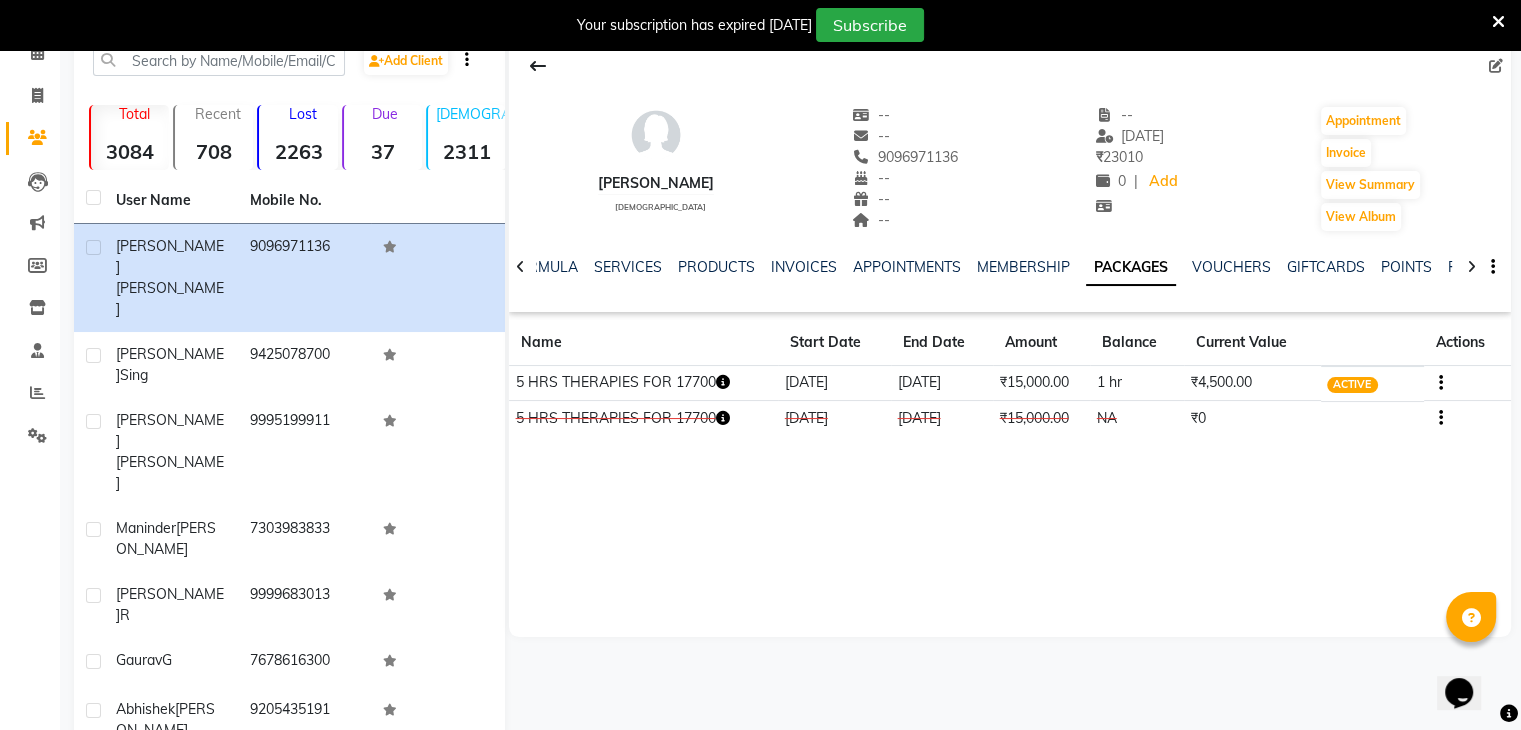 click on "1 hr" 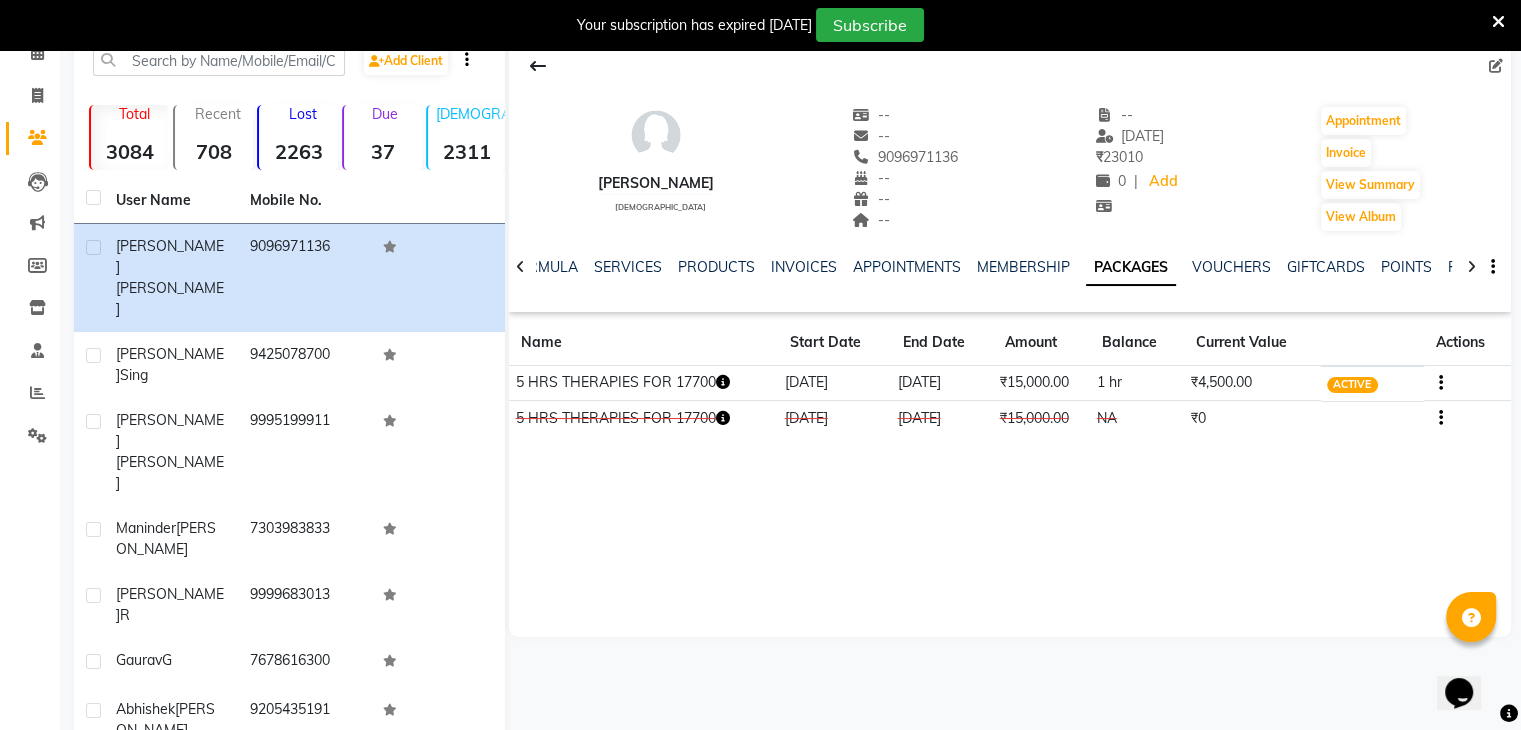 click on "5 HRS THERAPIES FOR 17700" 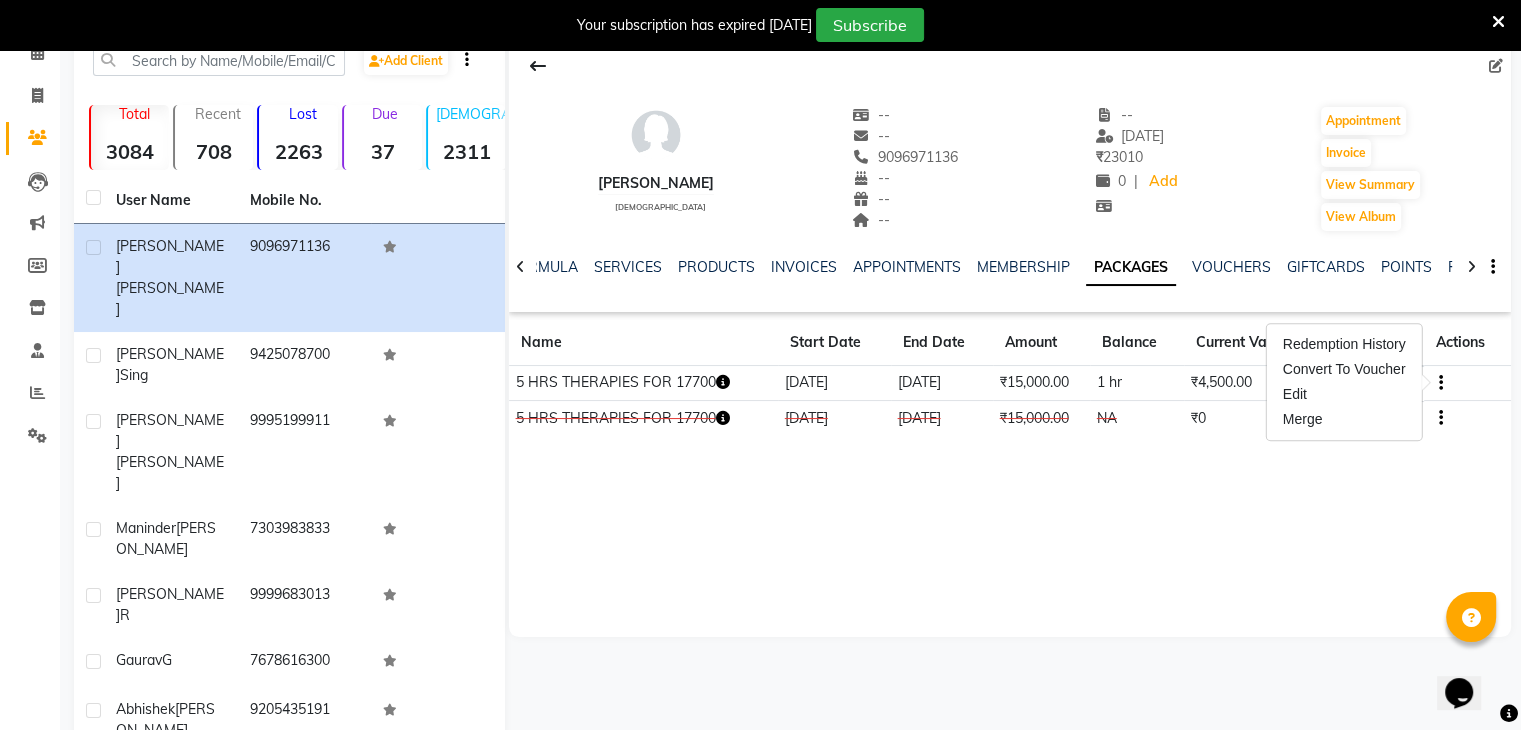 click on "NOTES FORMULA SERVICES PRODUCTS INVOICES APPOINTMENTS MEMBERSHIP PACKAGES VOUCHERS GIFTCARDS POINTS FORMS FAMILY CARDS WALLET" 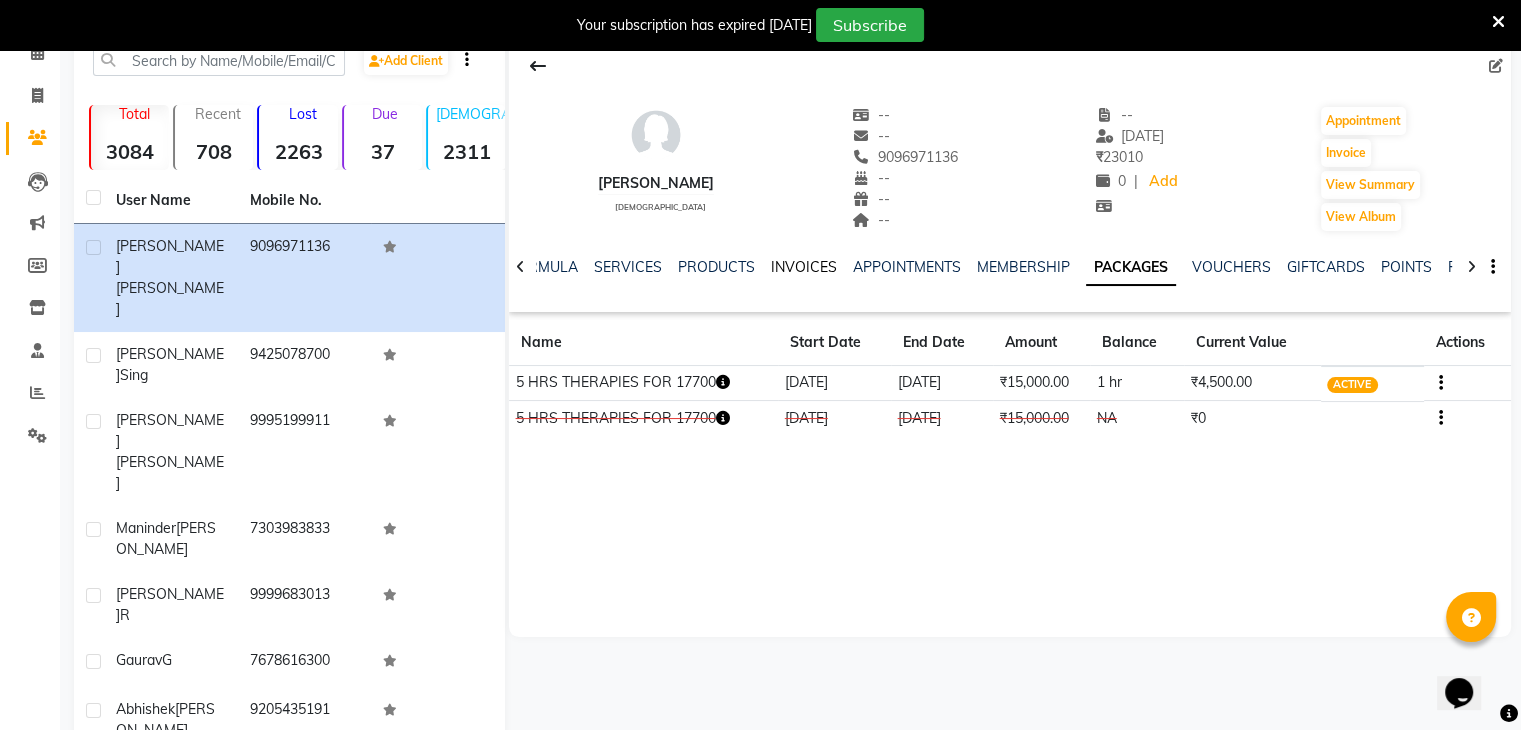 click on "INVOICES" 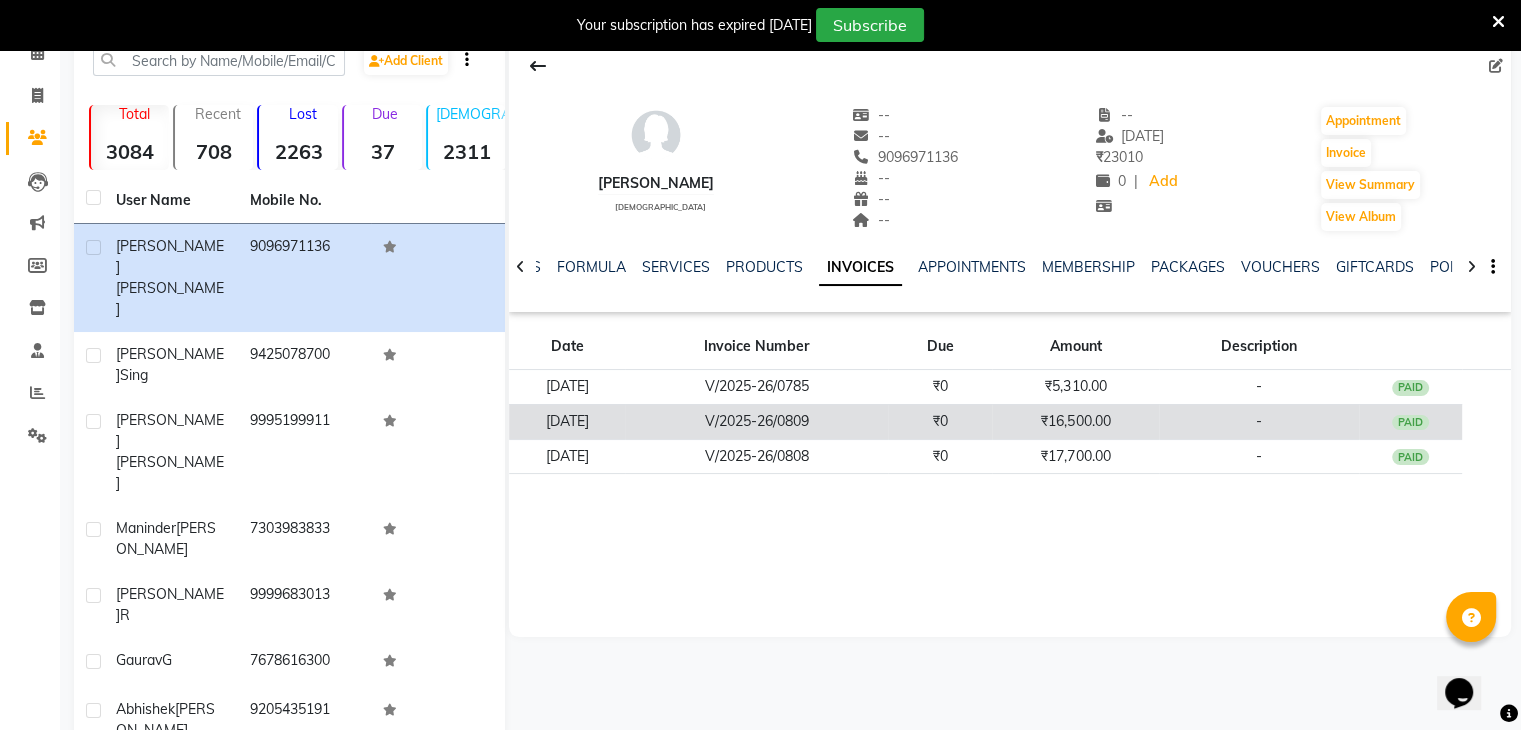 click on "₹16,500.00" 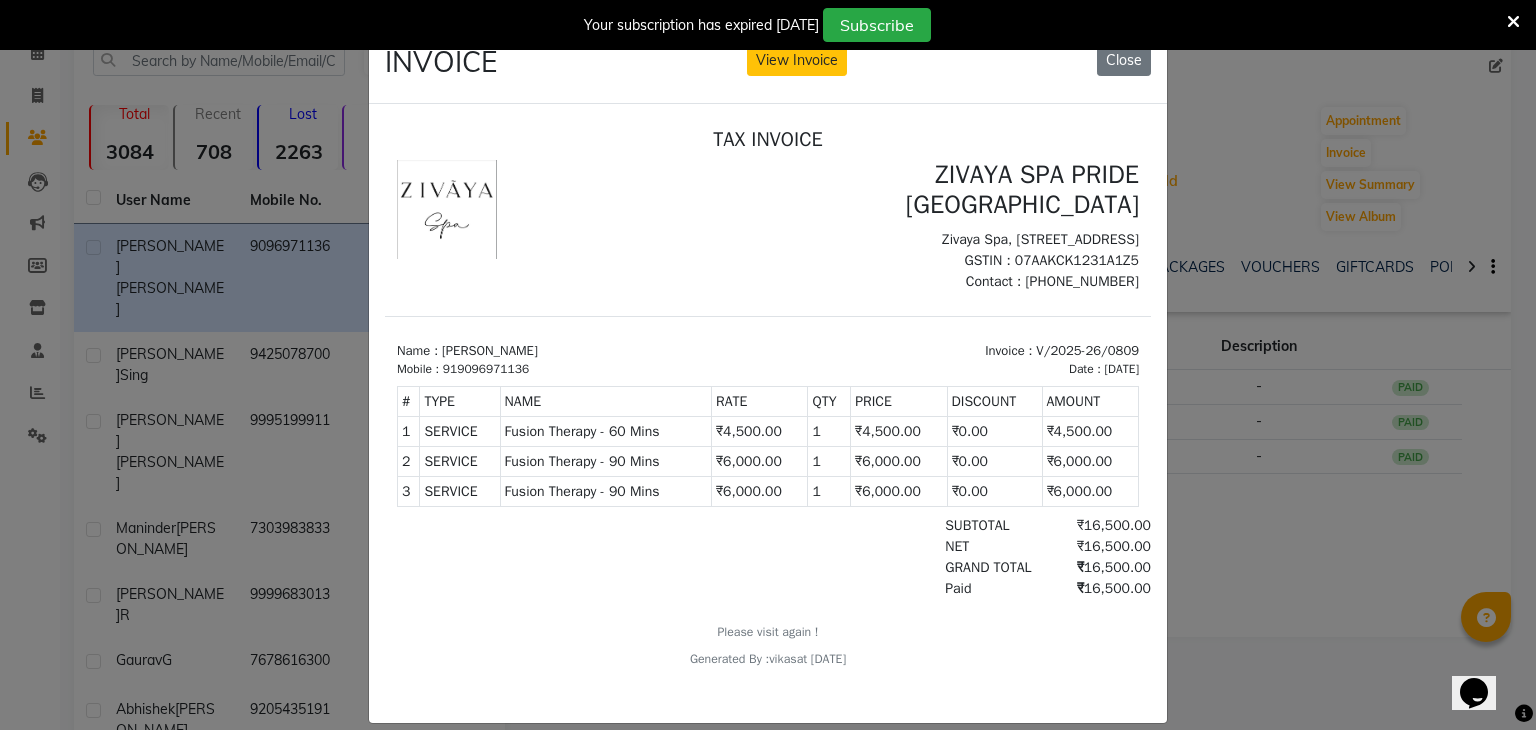 scroll, scrollTop: 16, scrollLeft: 0, axis: vertical 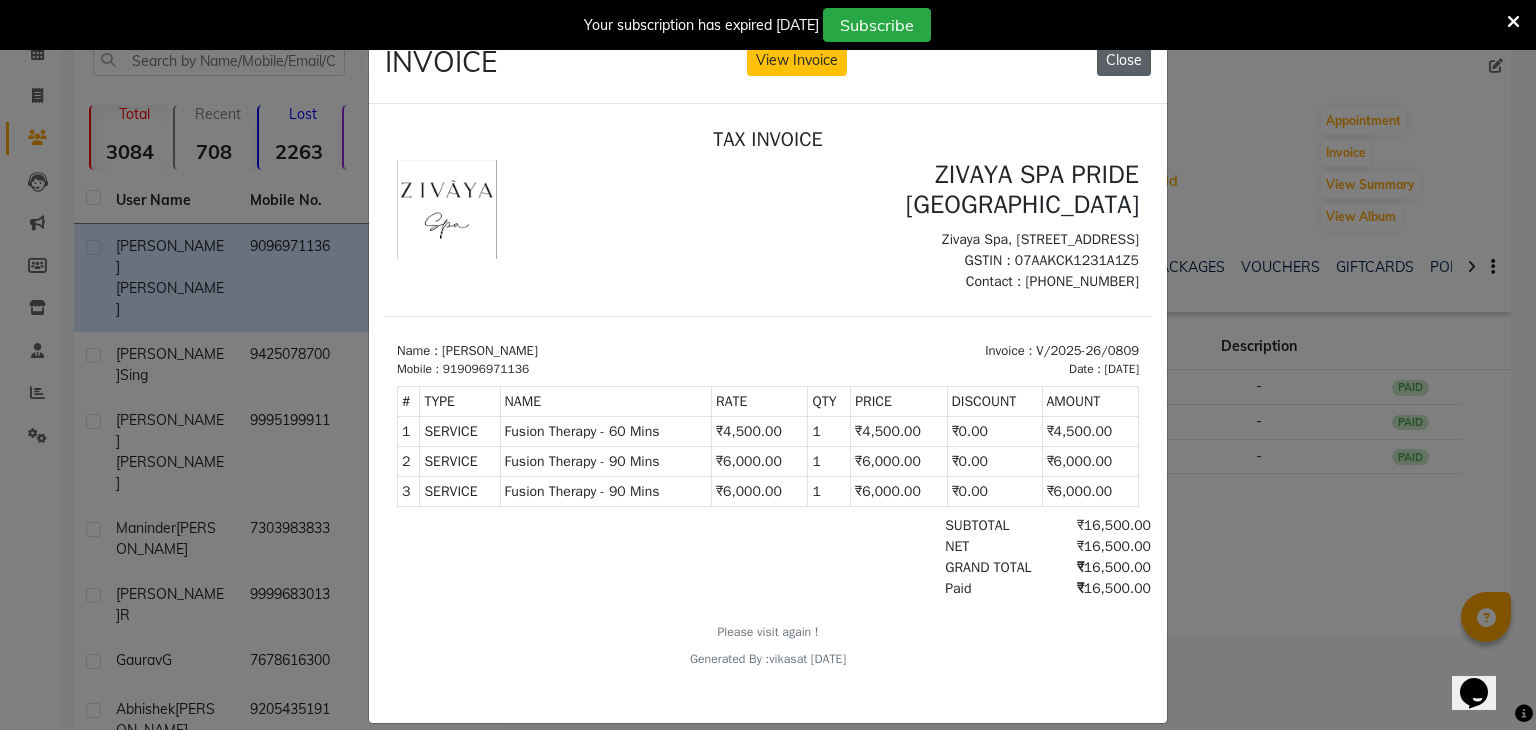 click on "Close" 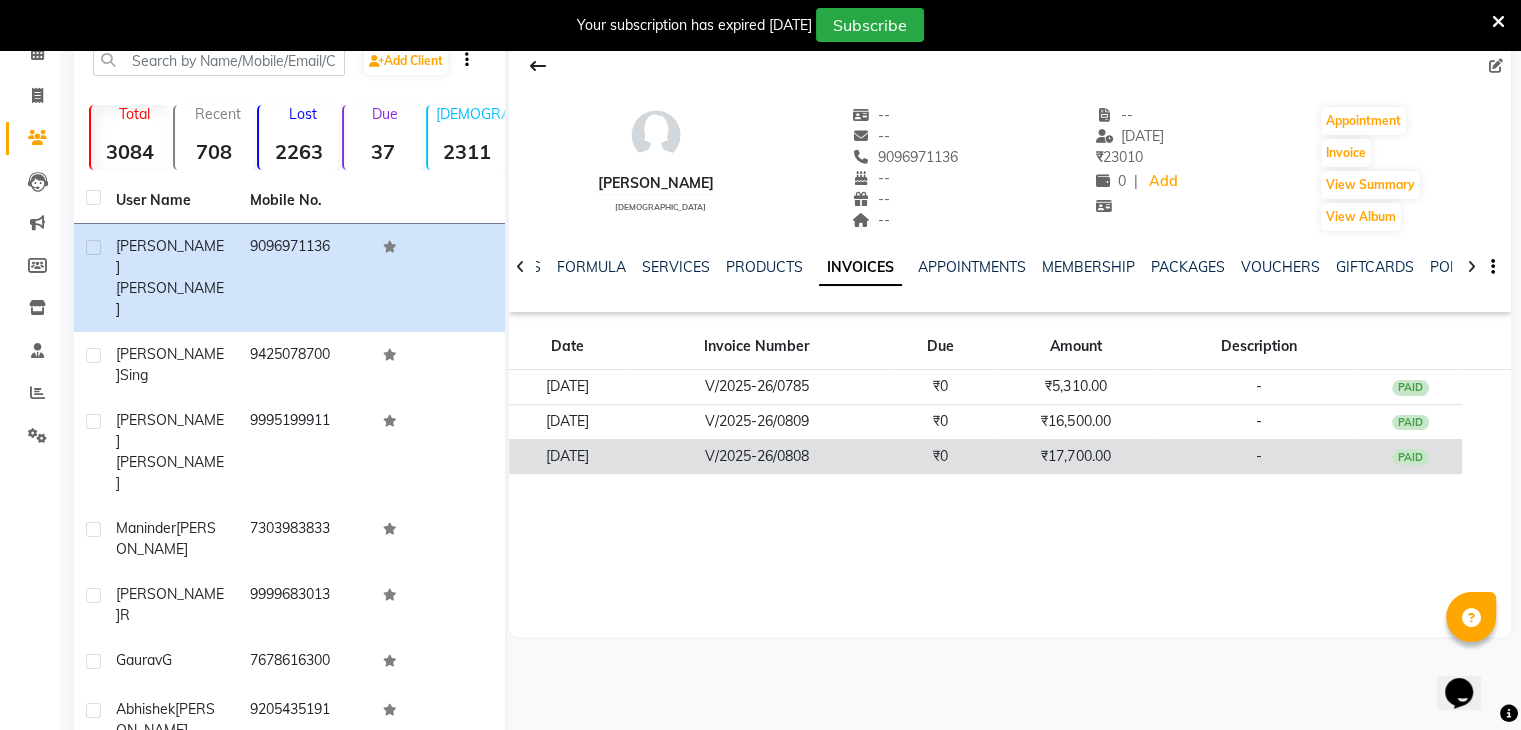 click on "₹17,700.00" 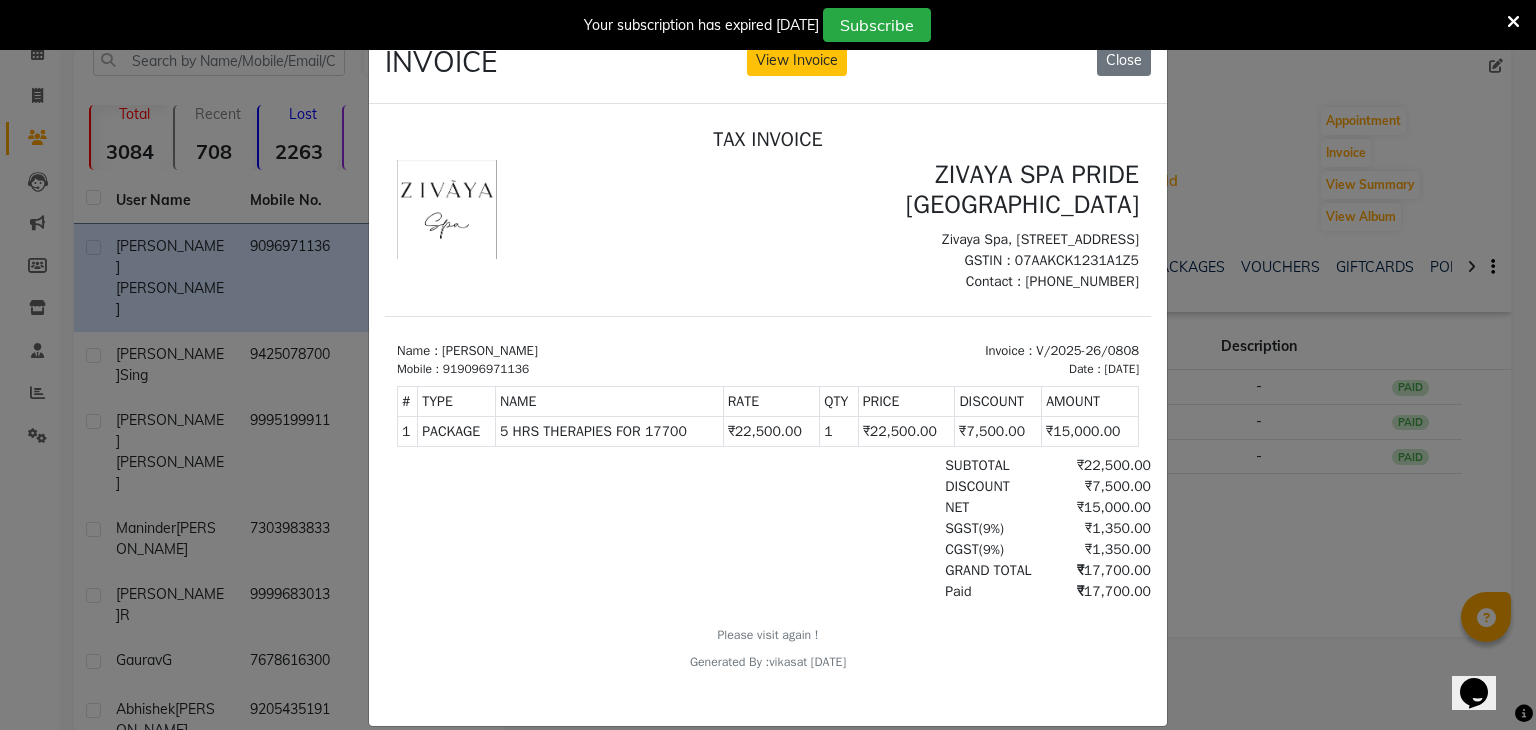 scroll, scrollTop: 0, scrollLeft: 0, axis: both 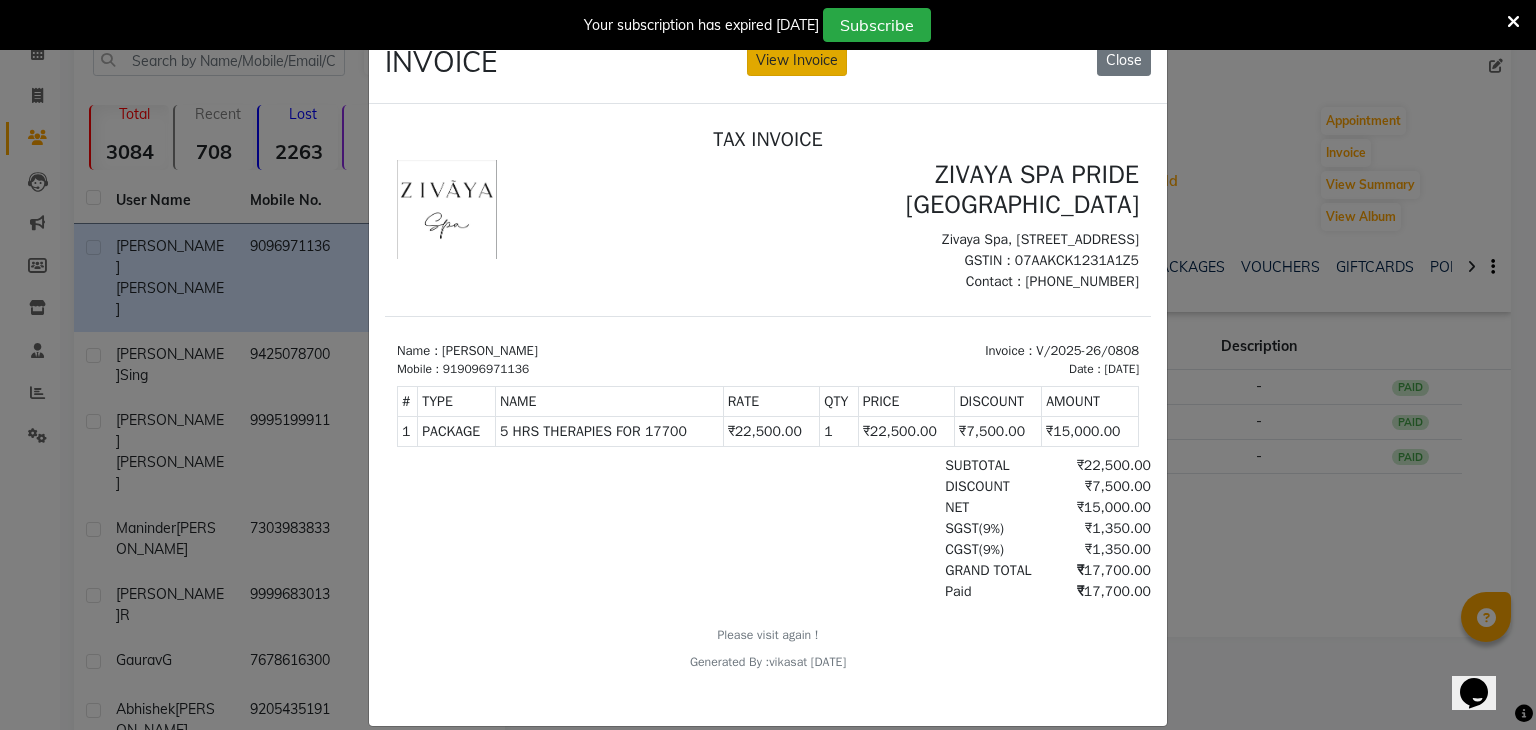click on "View Invoice" 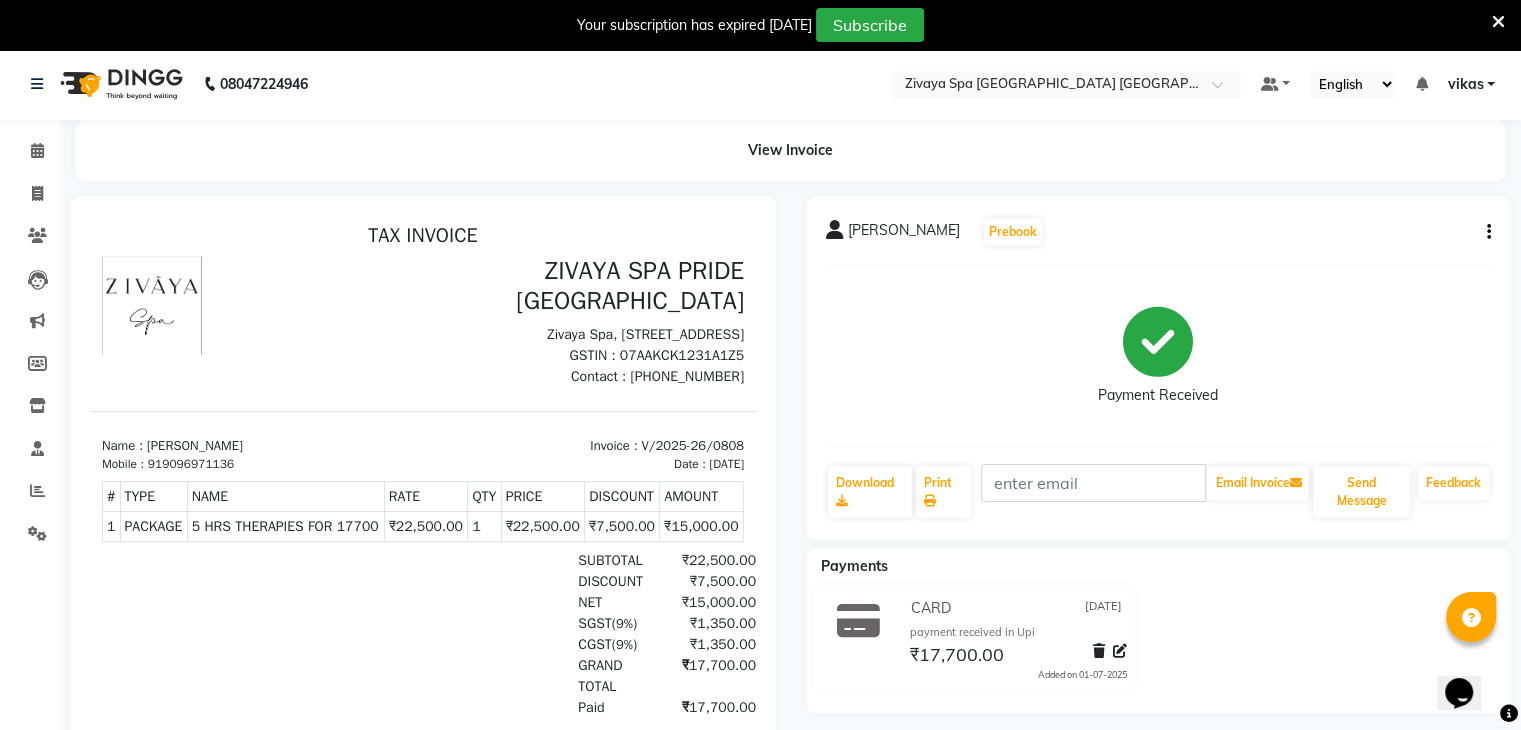 scroll, scrollTop: 0, scrollLeft: 0, axis: both 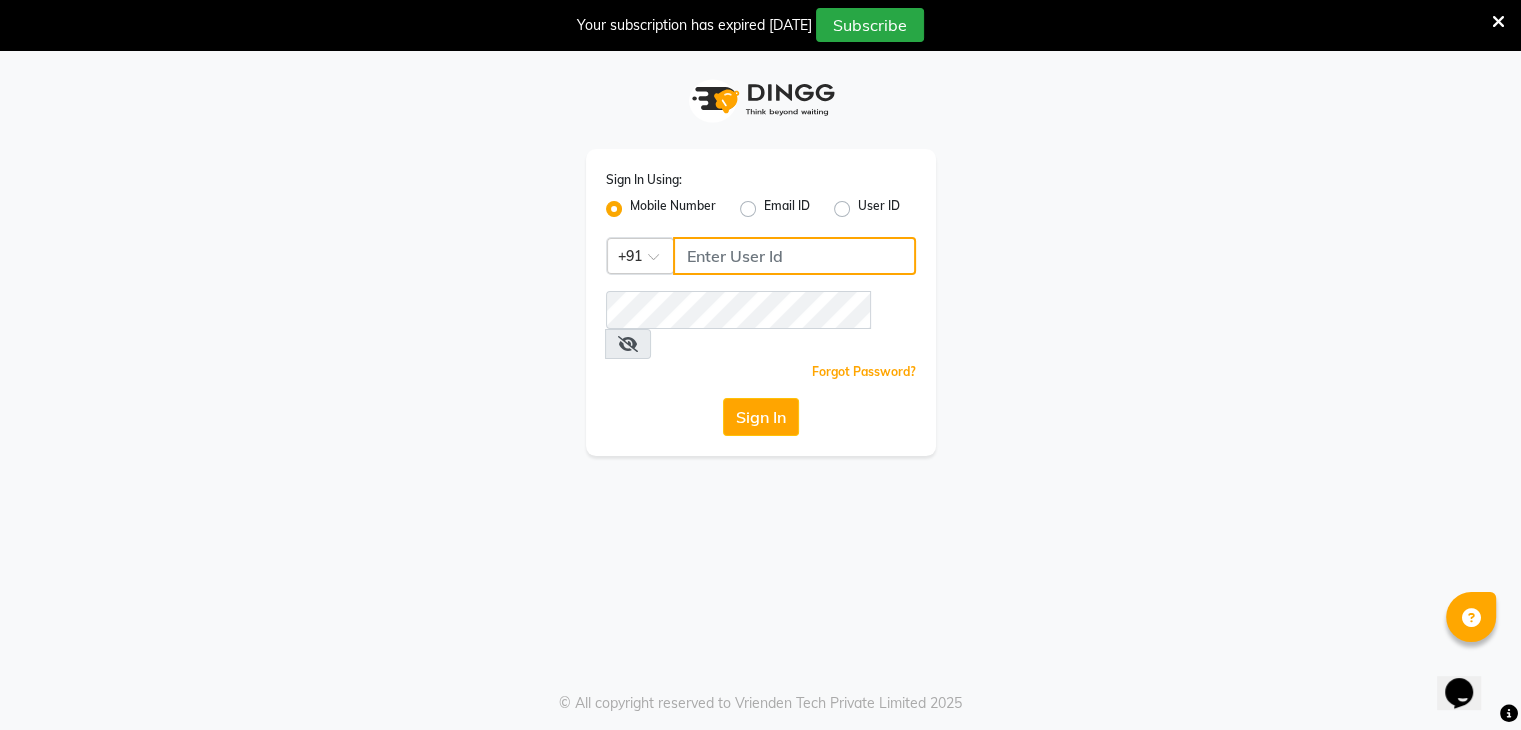 click 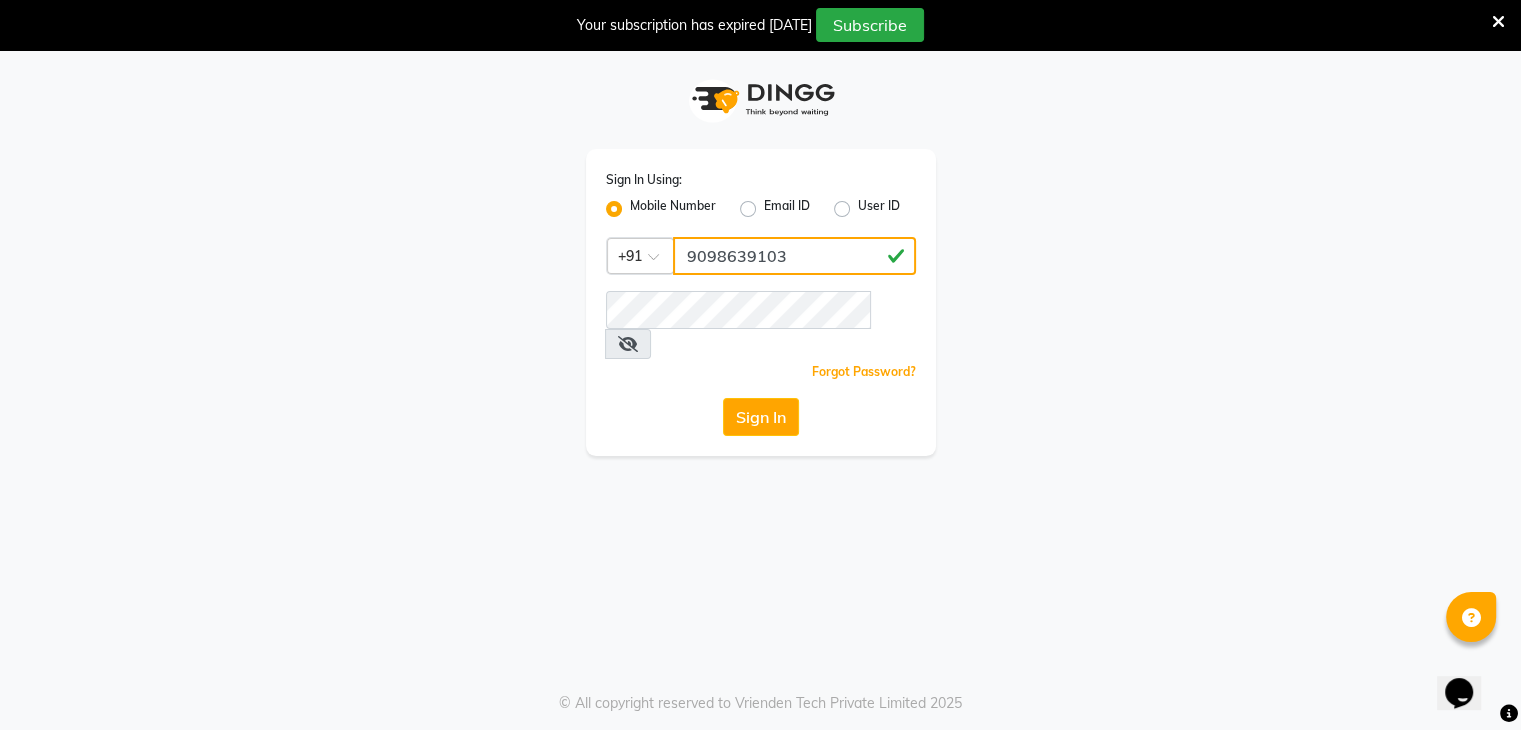 type on "9098639103" 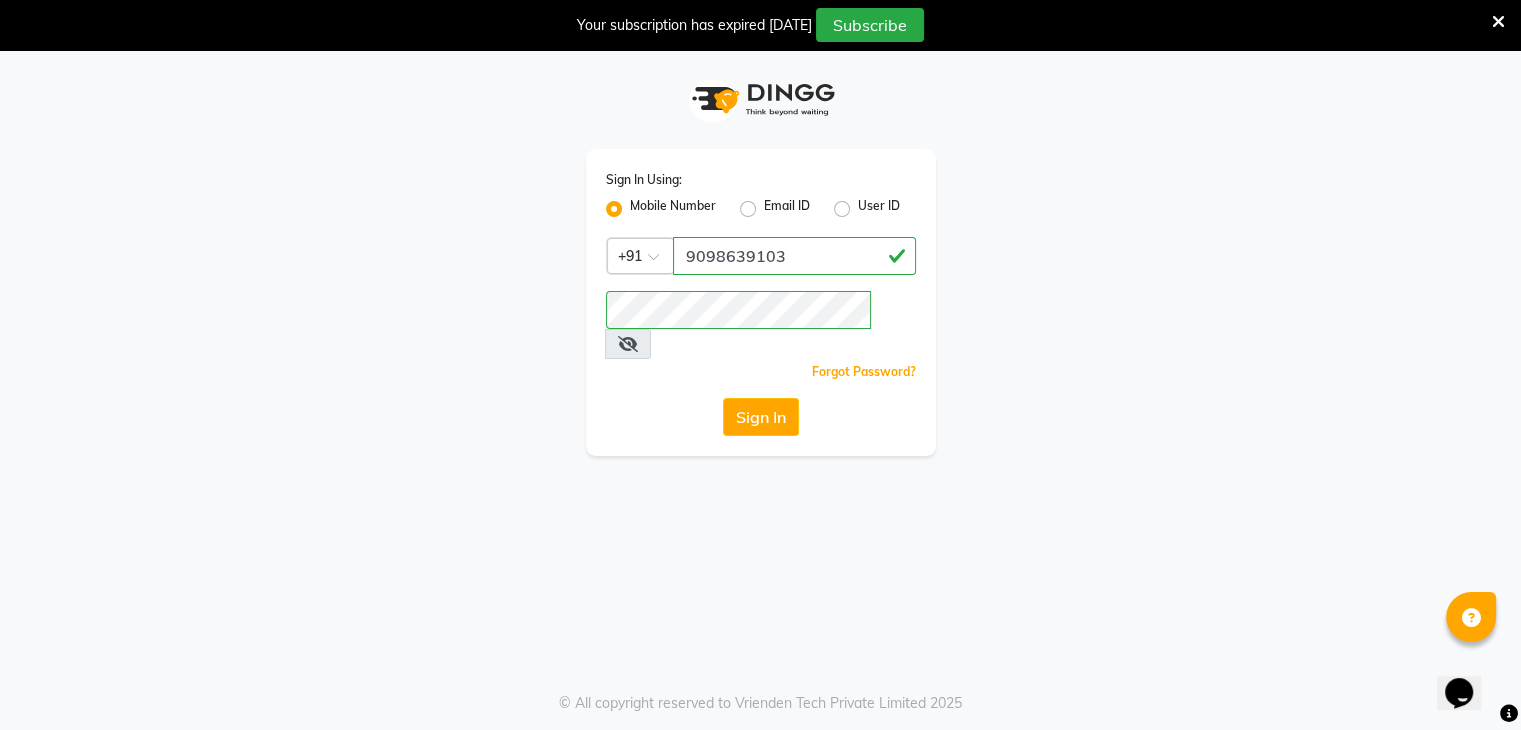 click at bounding box center [628, 344] 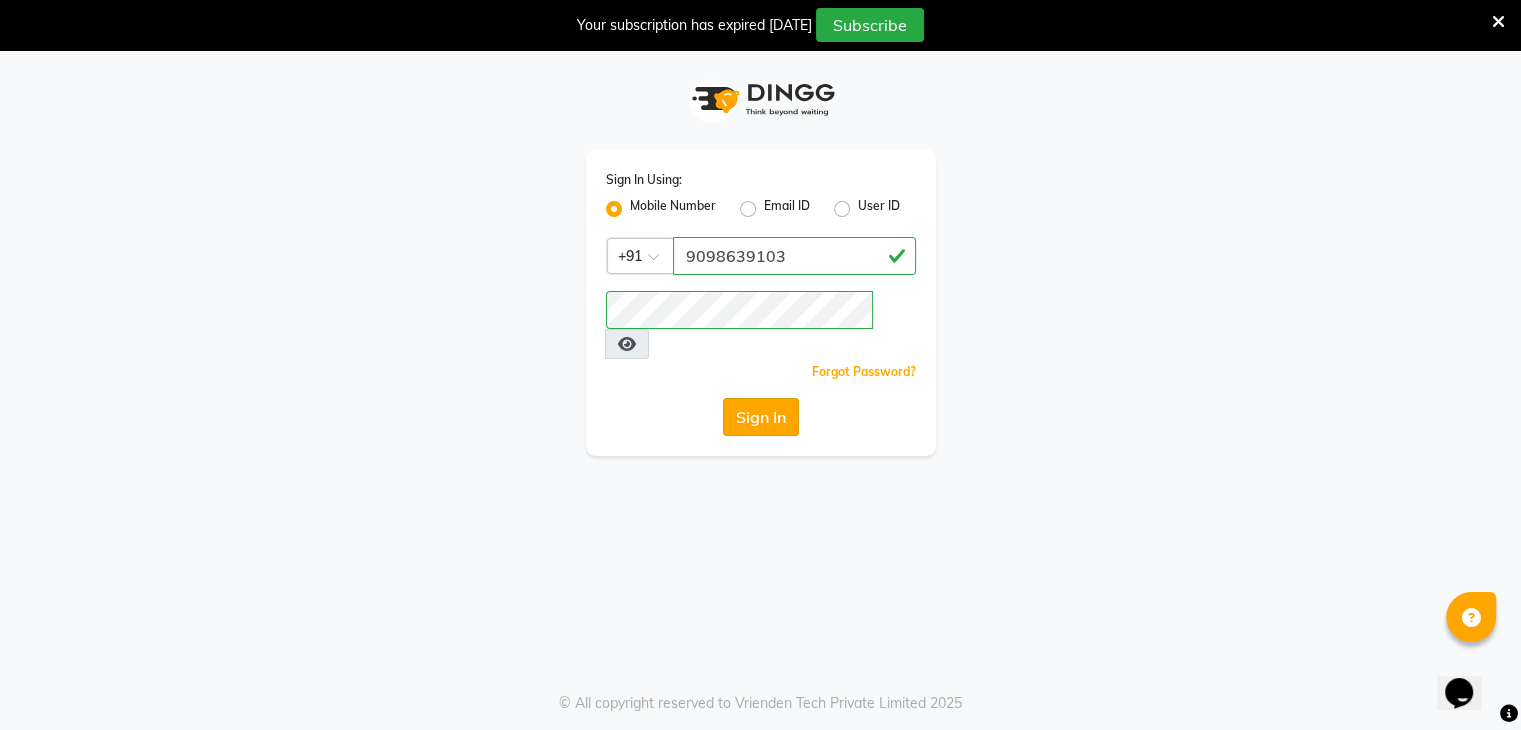 click on "Sign In" 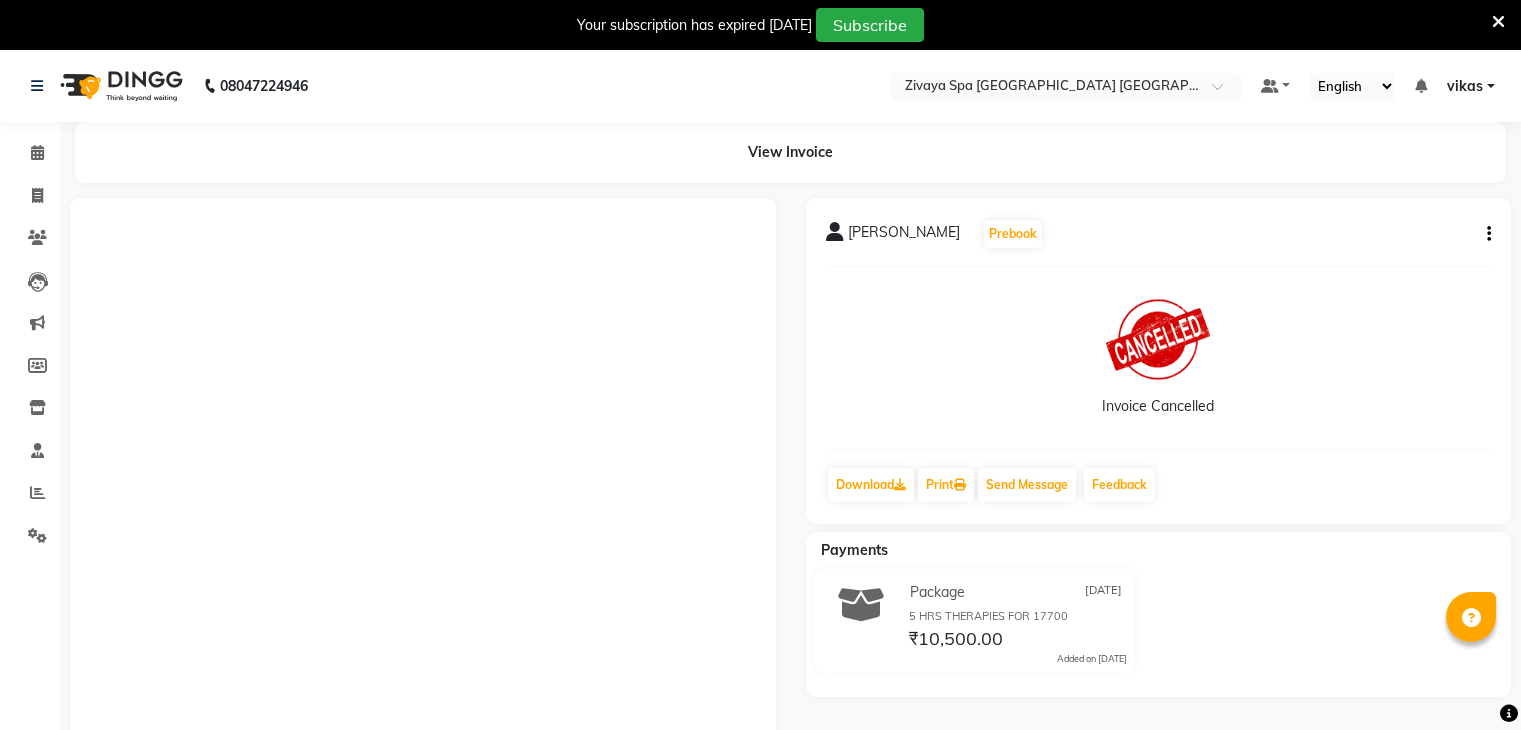 click on "[PERSON_NAME]" 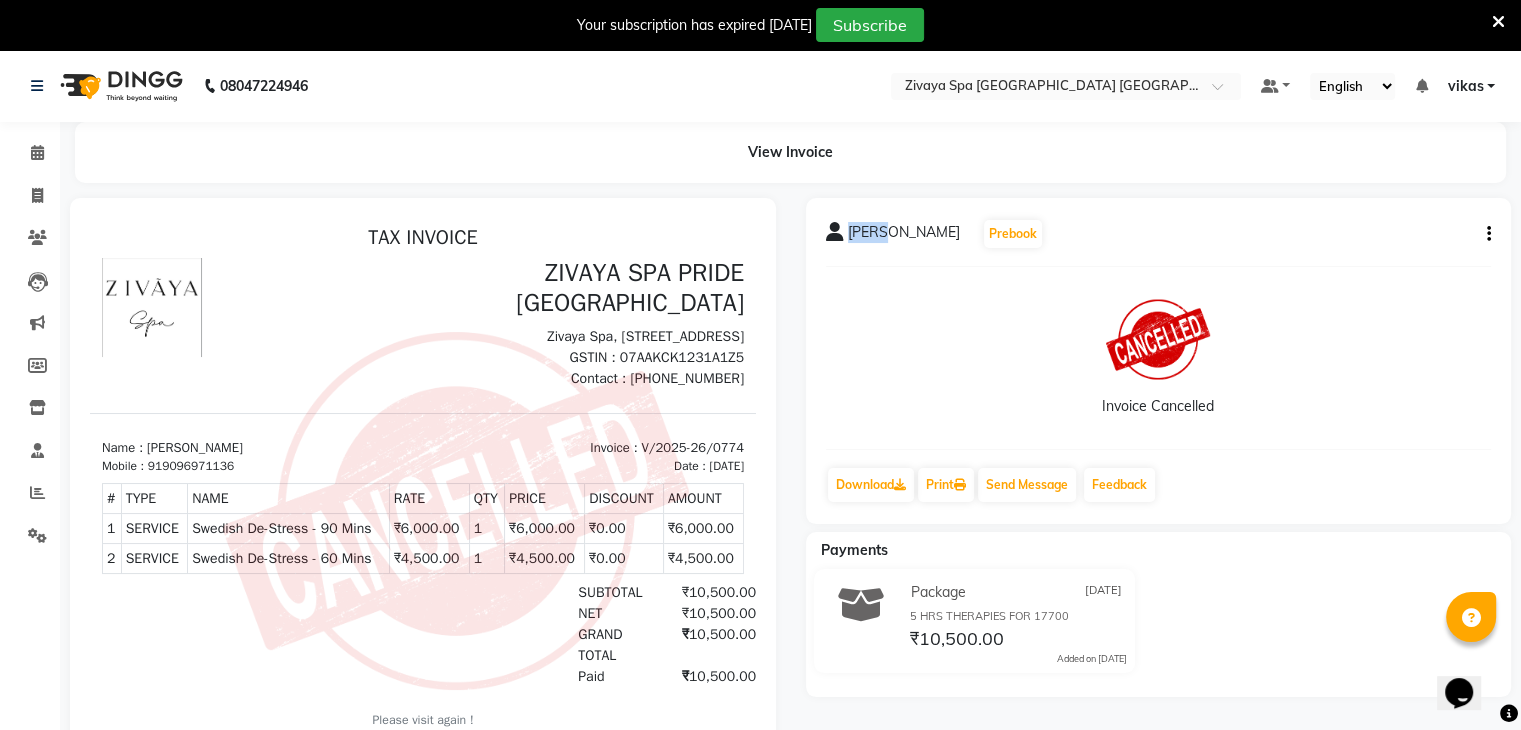 scroll, scrollTop: 0, scrollLeft: 0, axis: both 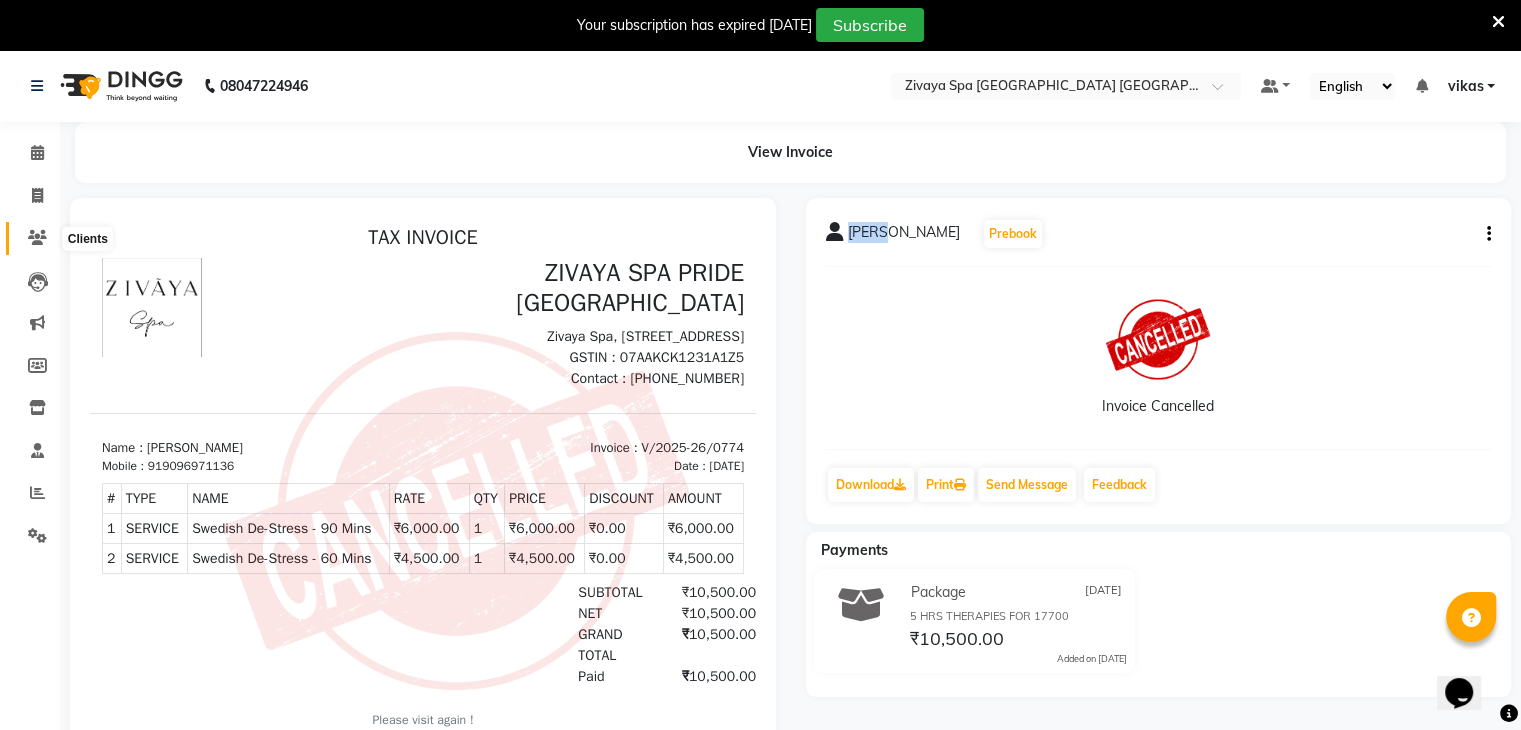 click 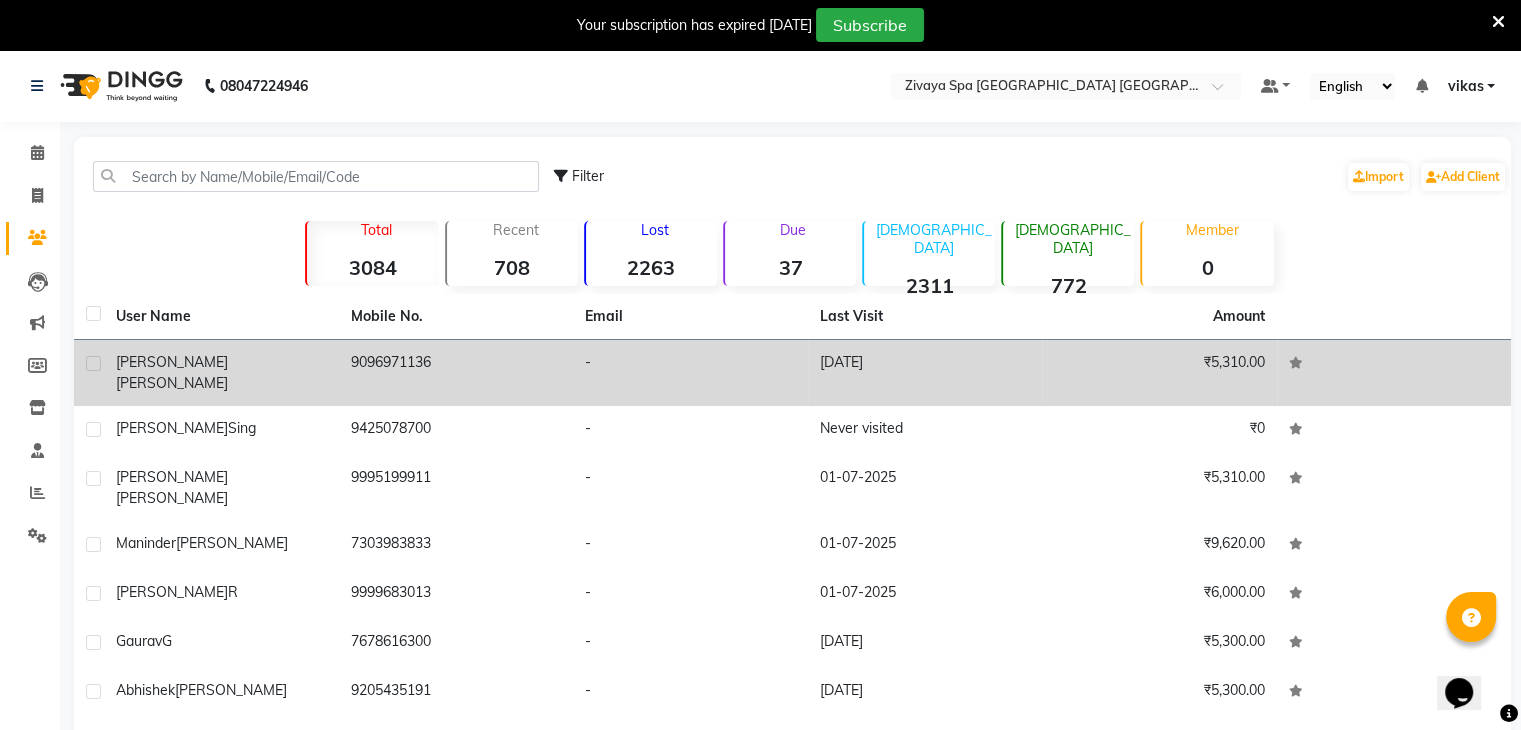 click on "[PERSON_NAME]" 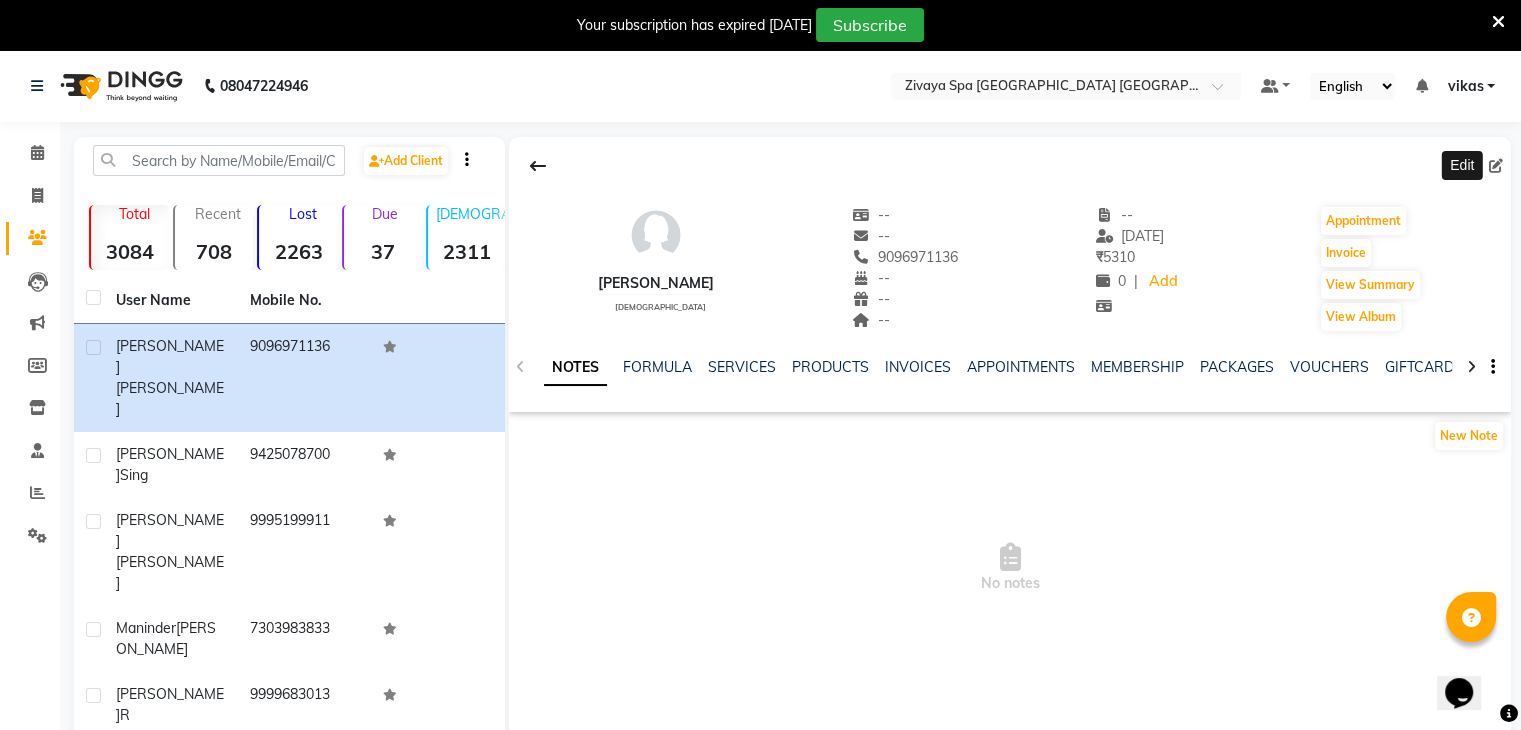 click 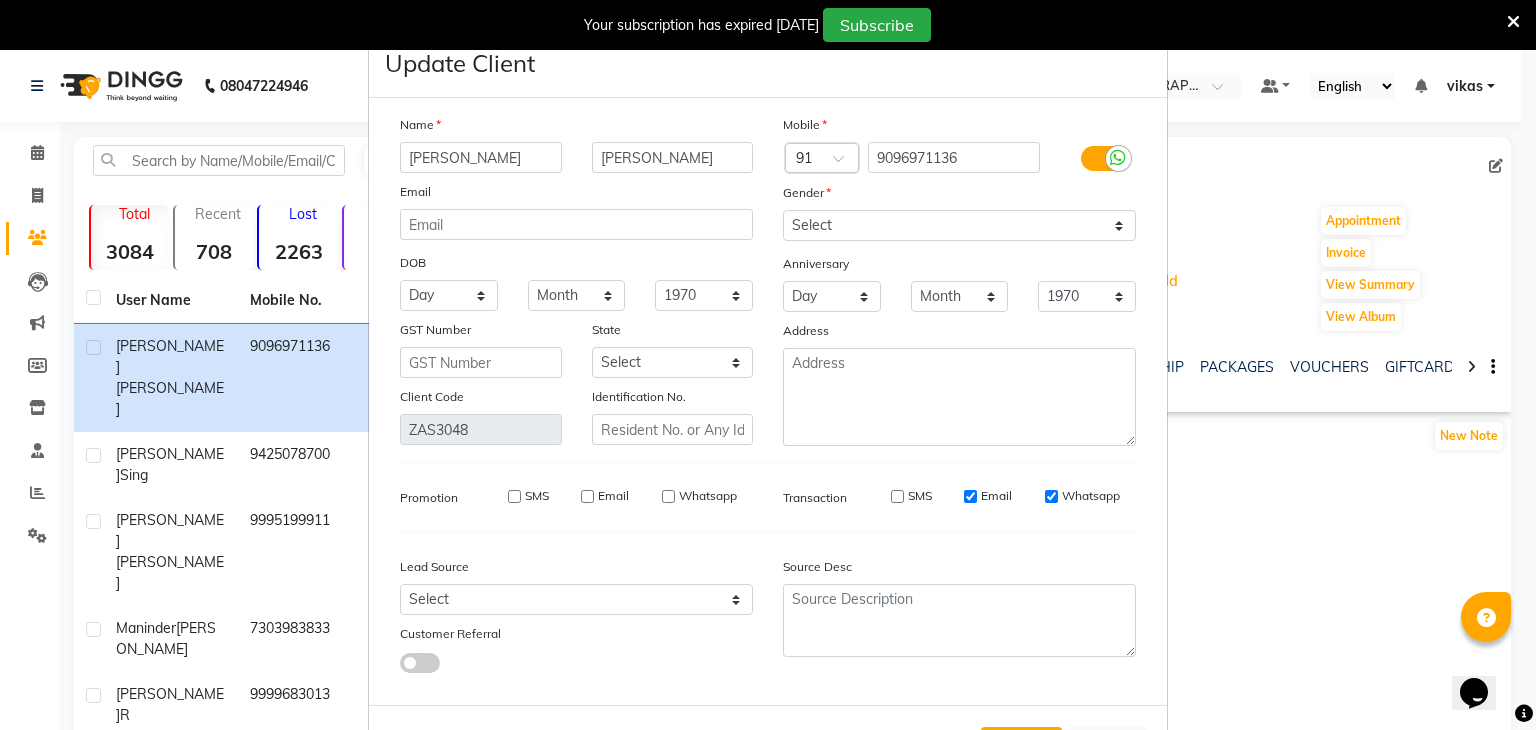 click on "Email" at bounding box center [996, 496] 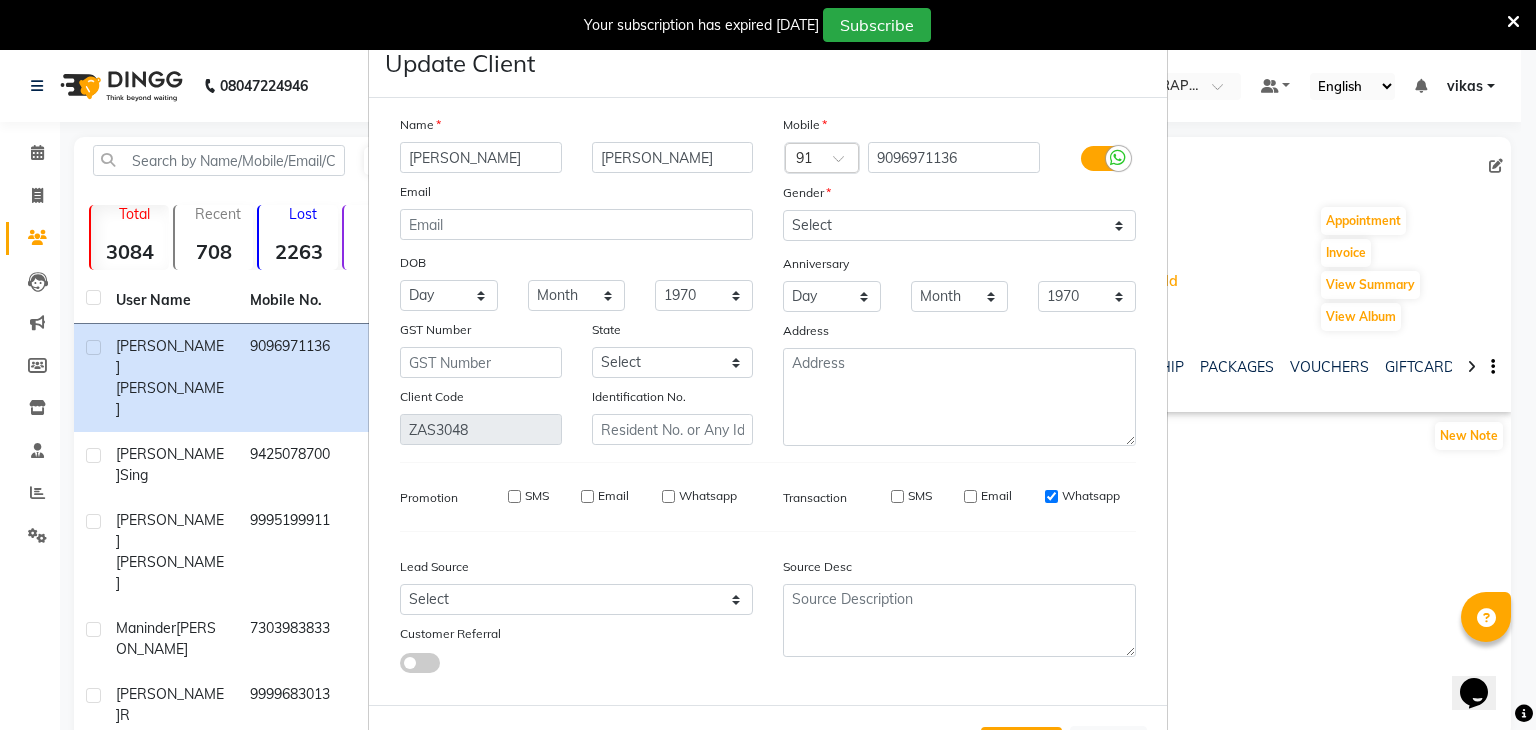 click on "Whatsapp" at bounding box center (1082, 496) 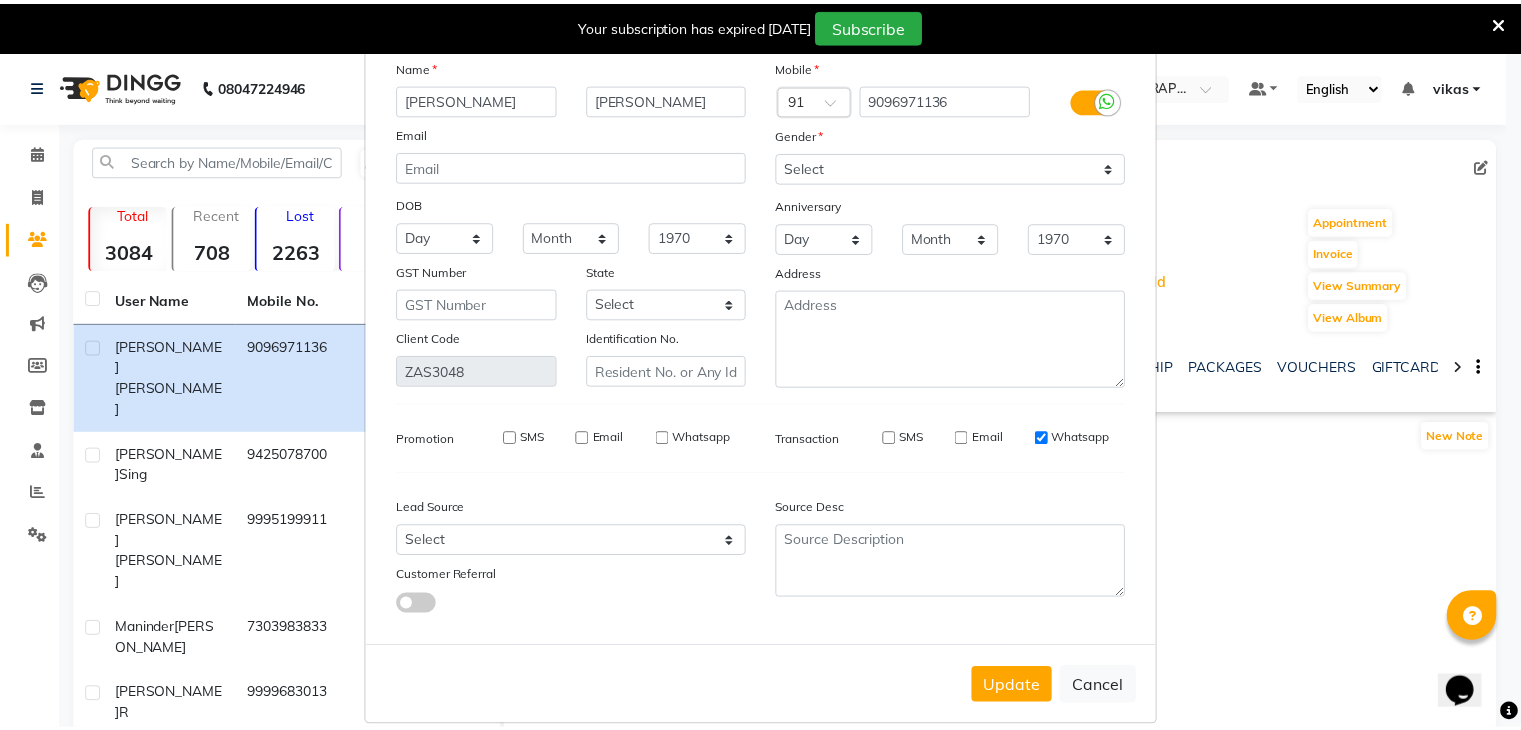 scroll, scrollTop: 92, scrollLeft: 0, axis: vertical 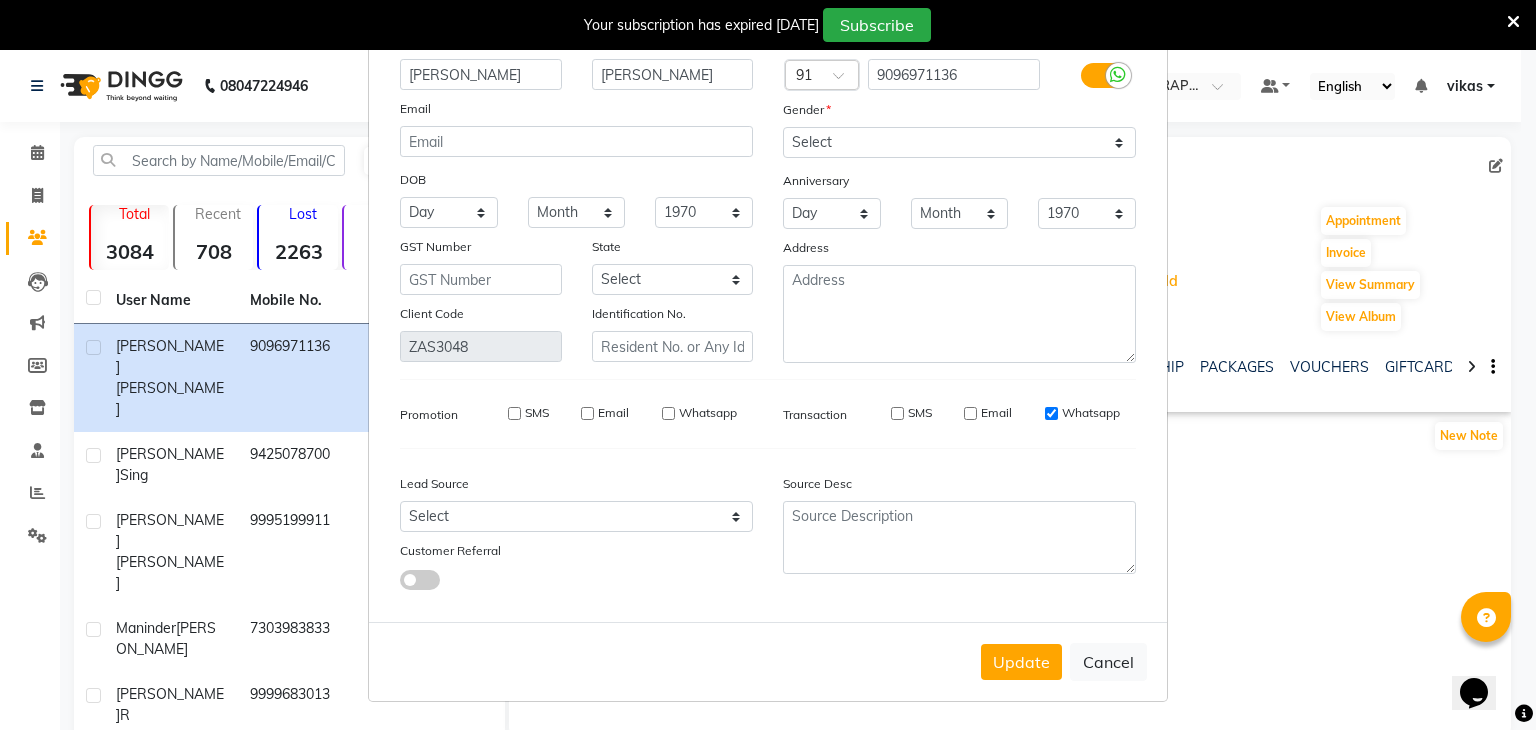 click on "Whatsapp" at bounding box center (1051, 413) 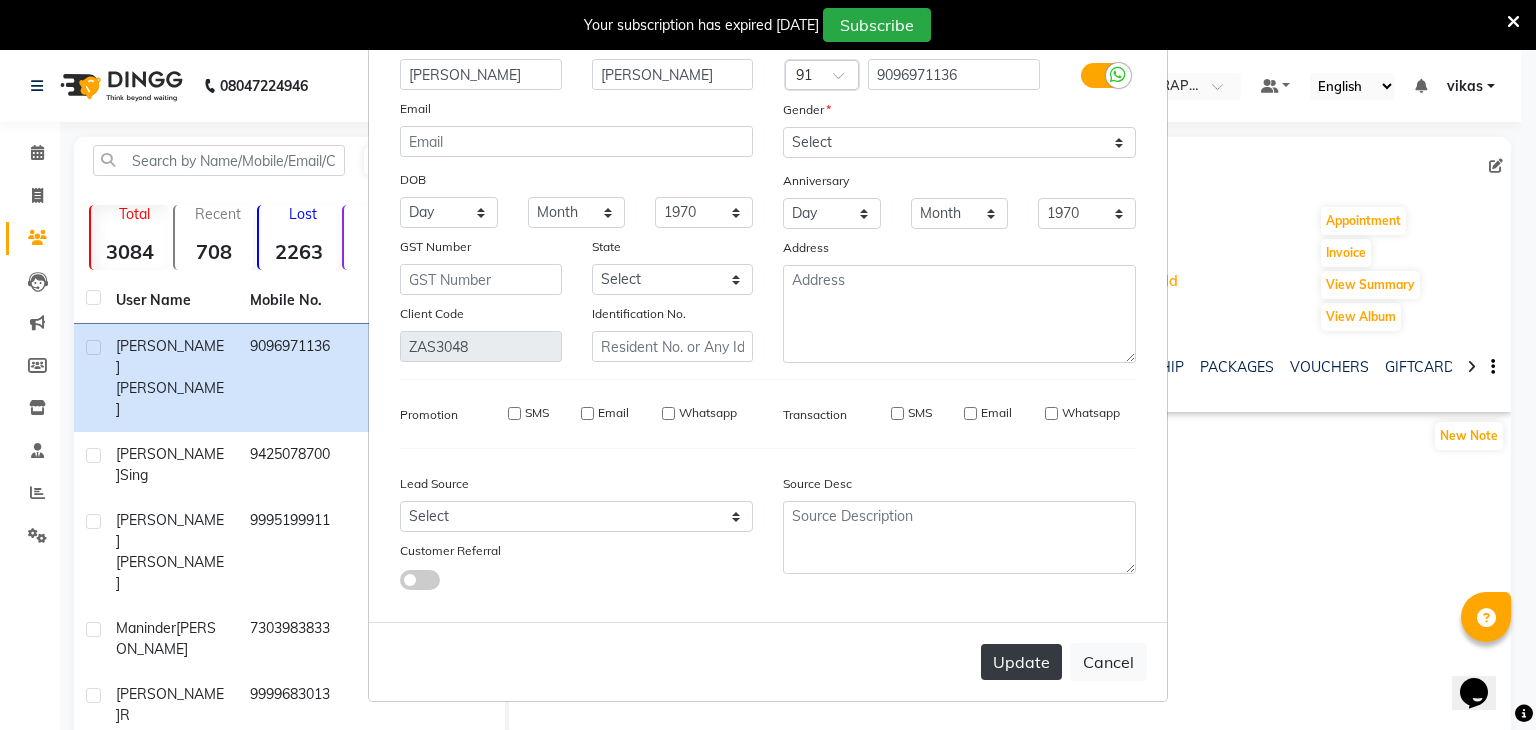 click on "Update" at bounding box center (1021, 662) 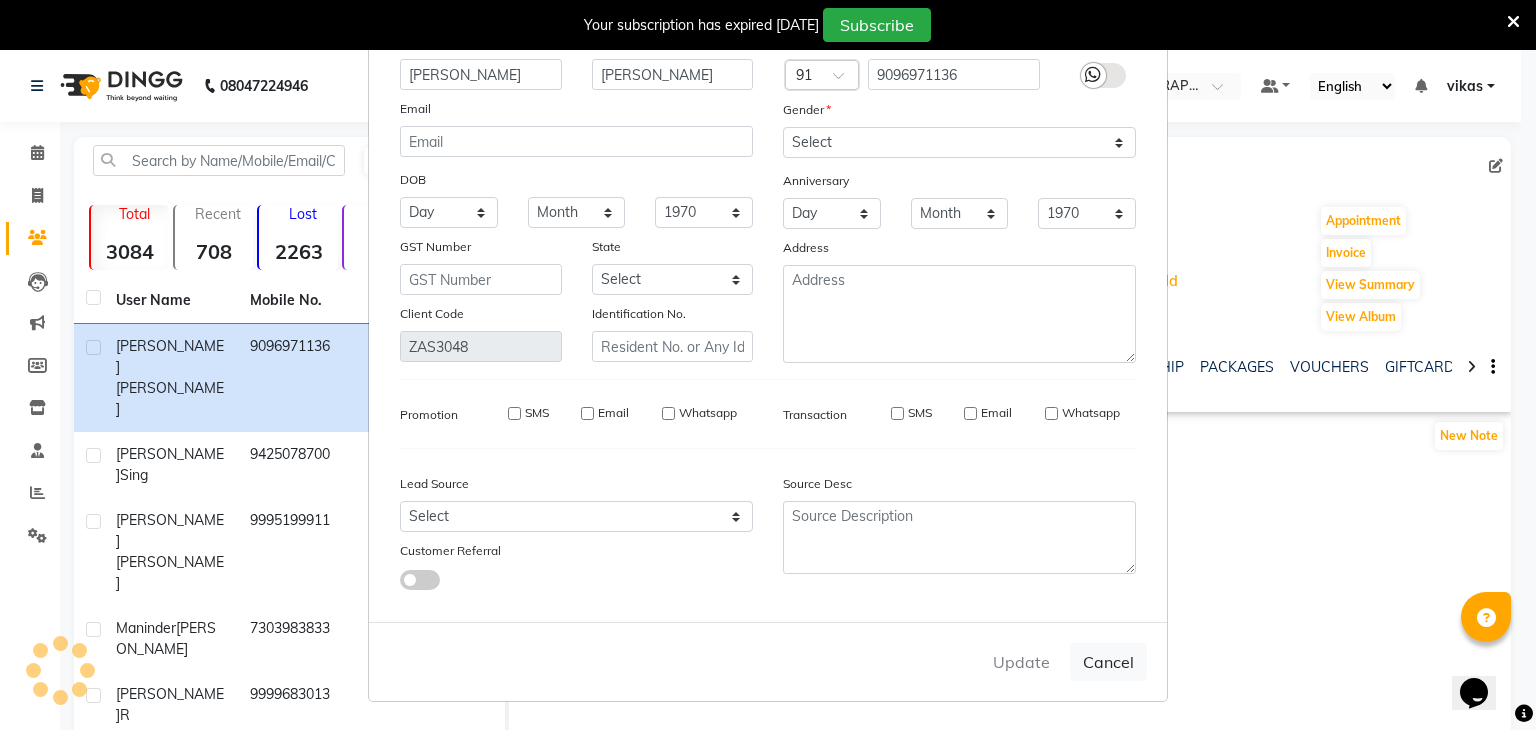 type 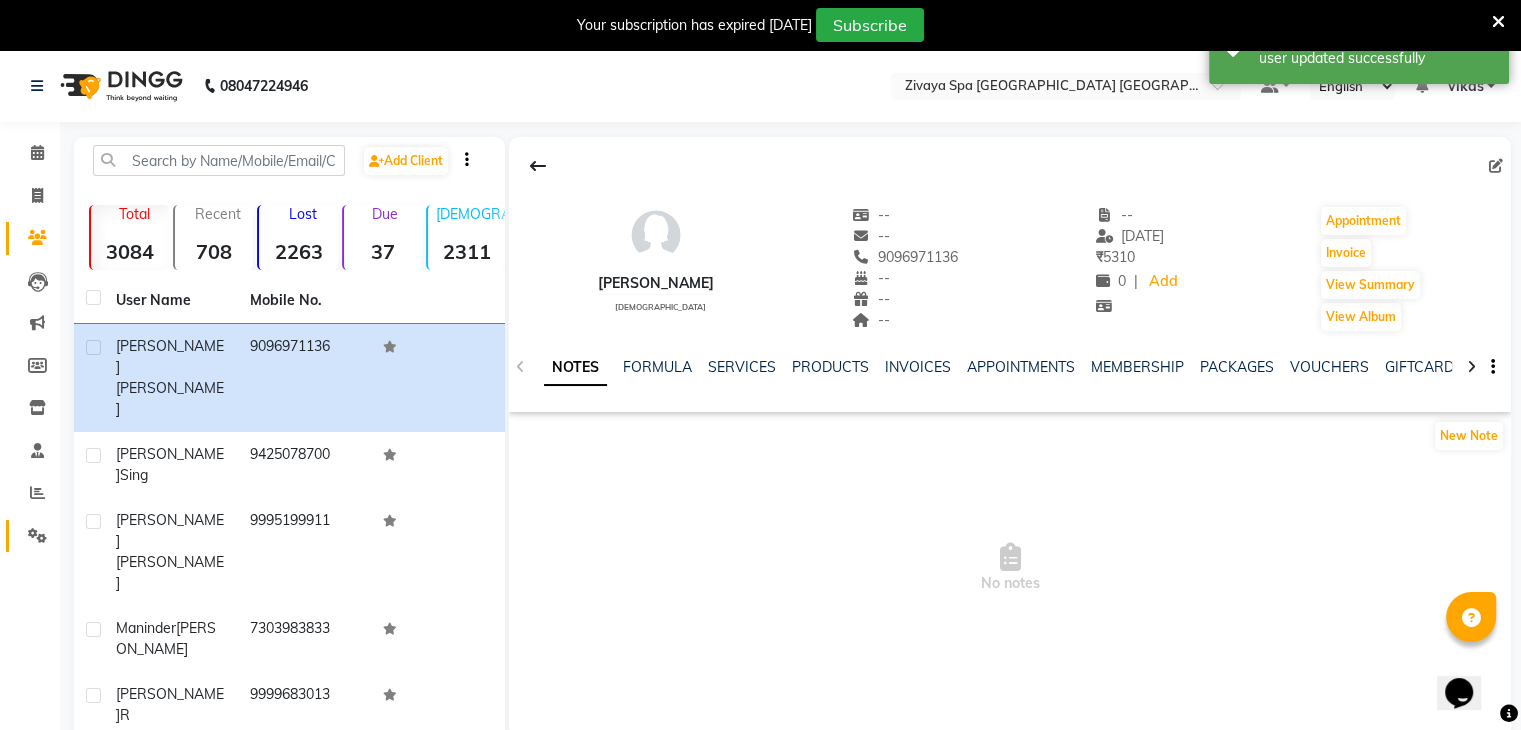 click on "Settings" 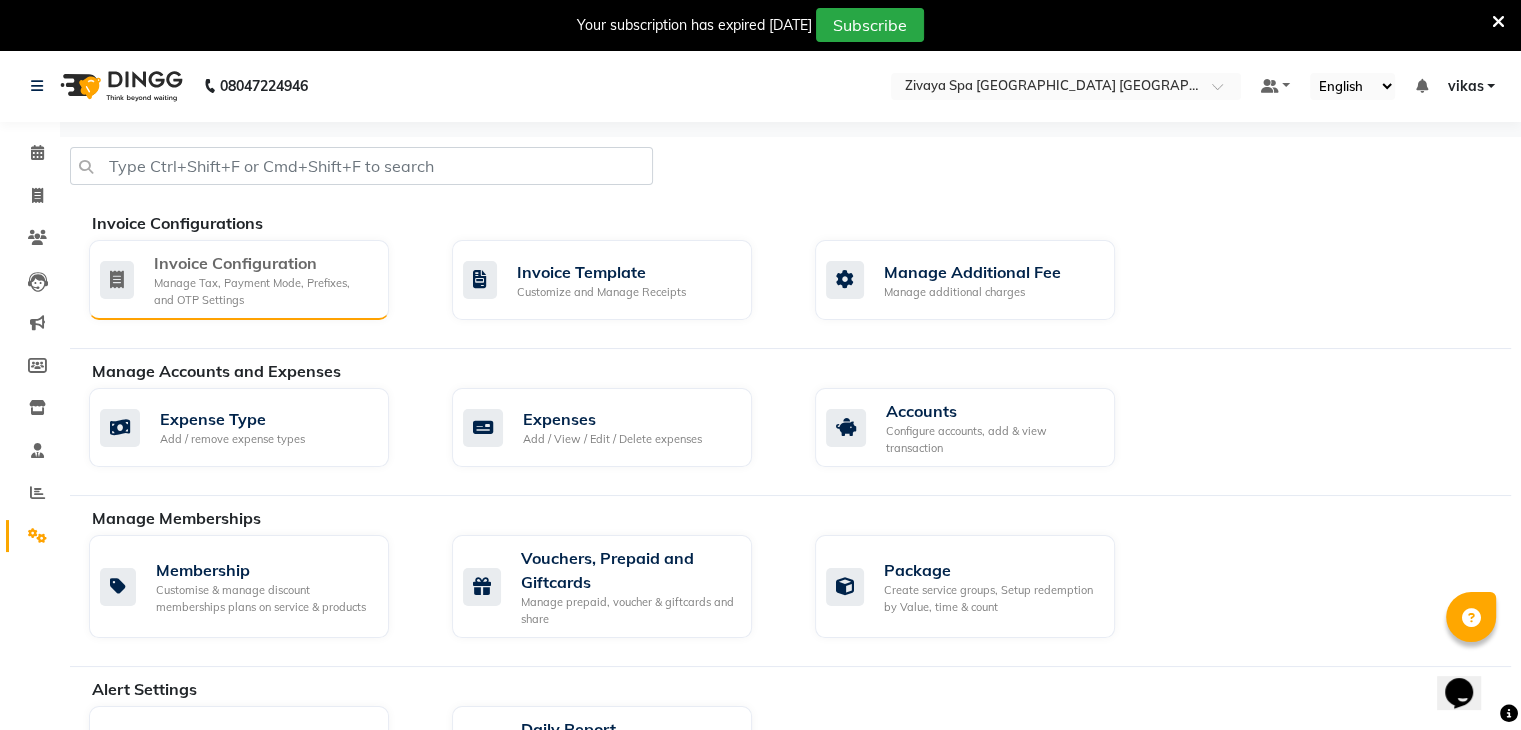 click on "Manage Tax, Payment Mode, Prefixes, and OTP Settings" 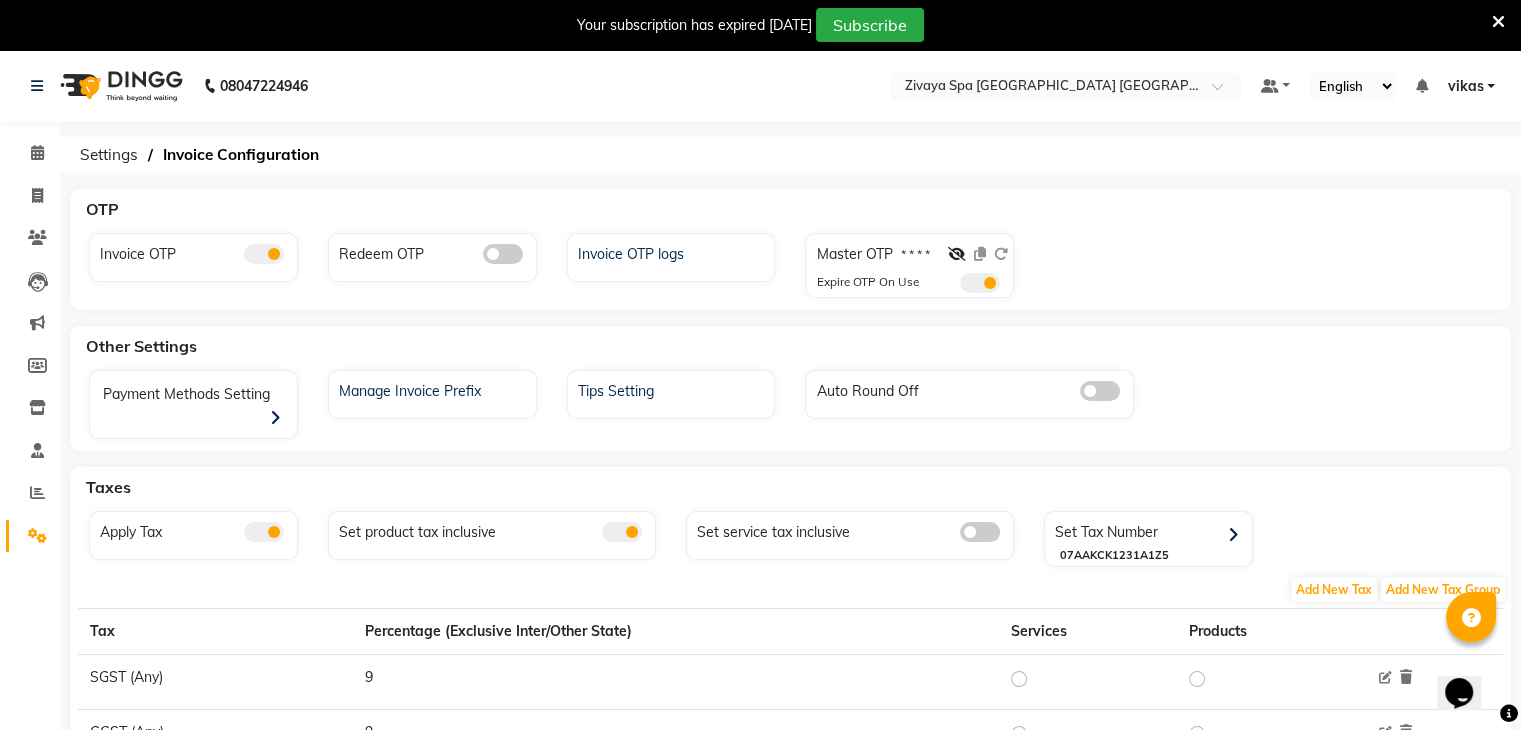 click 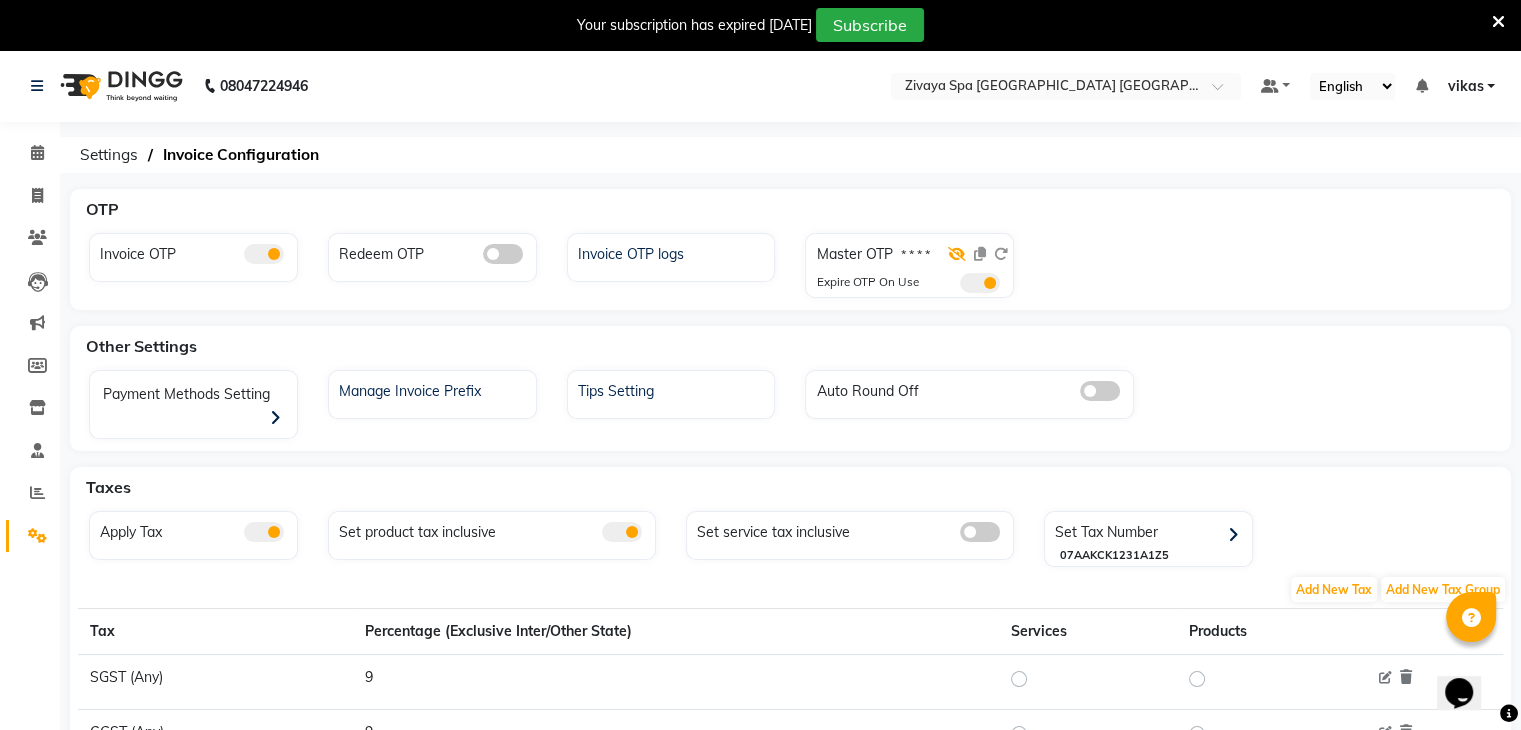 click 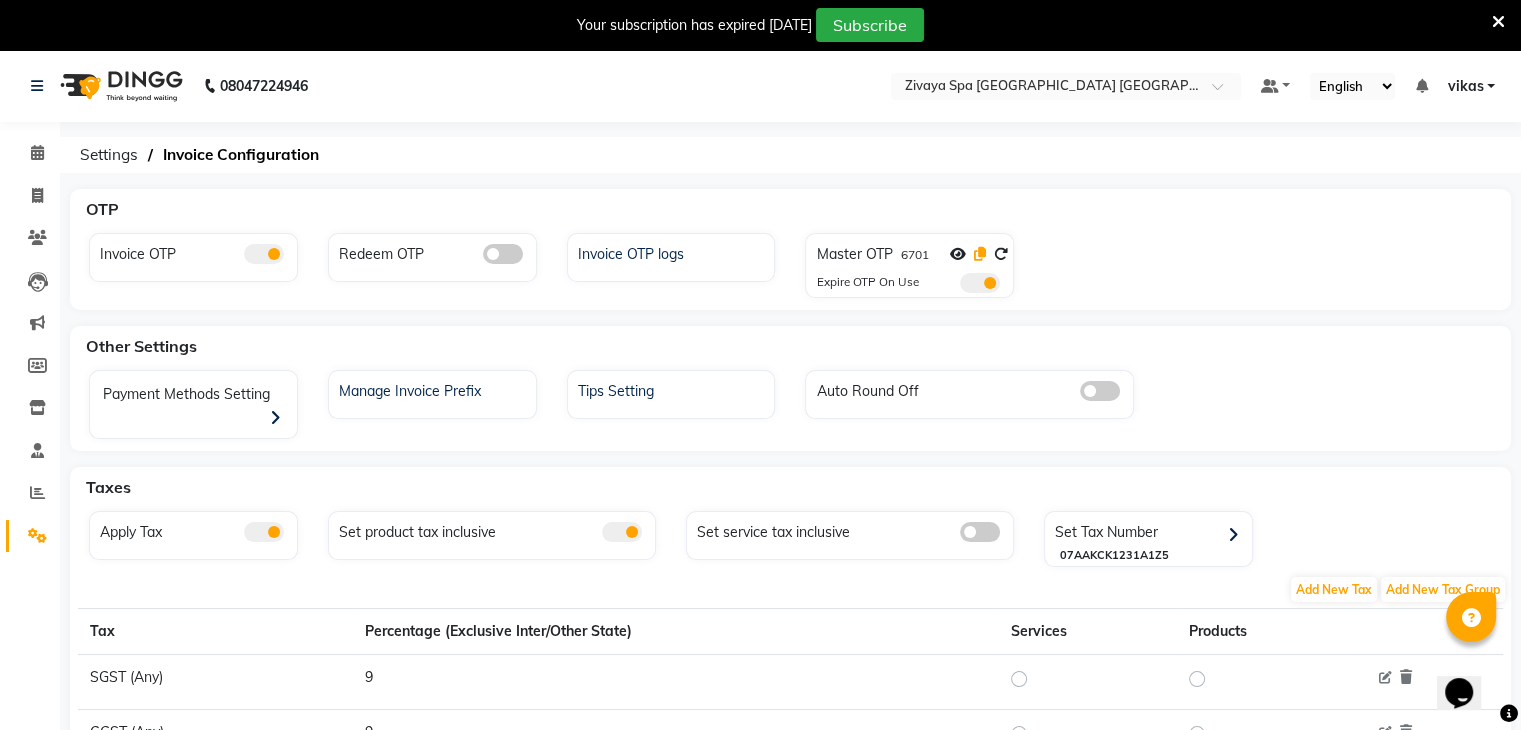 click 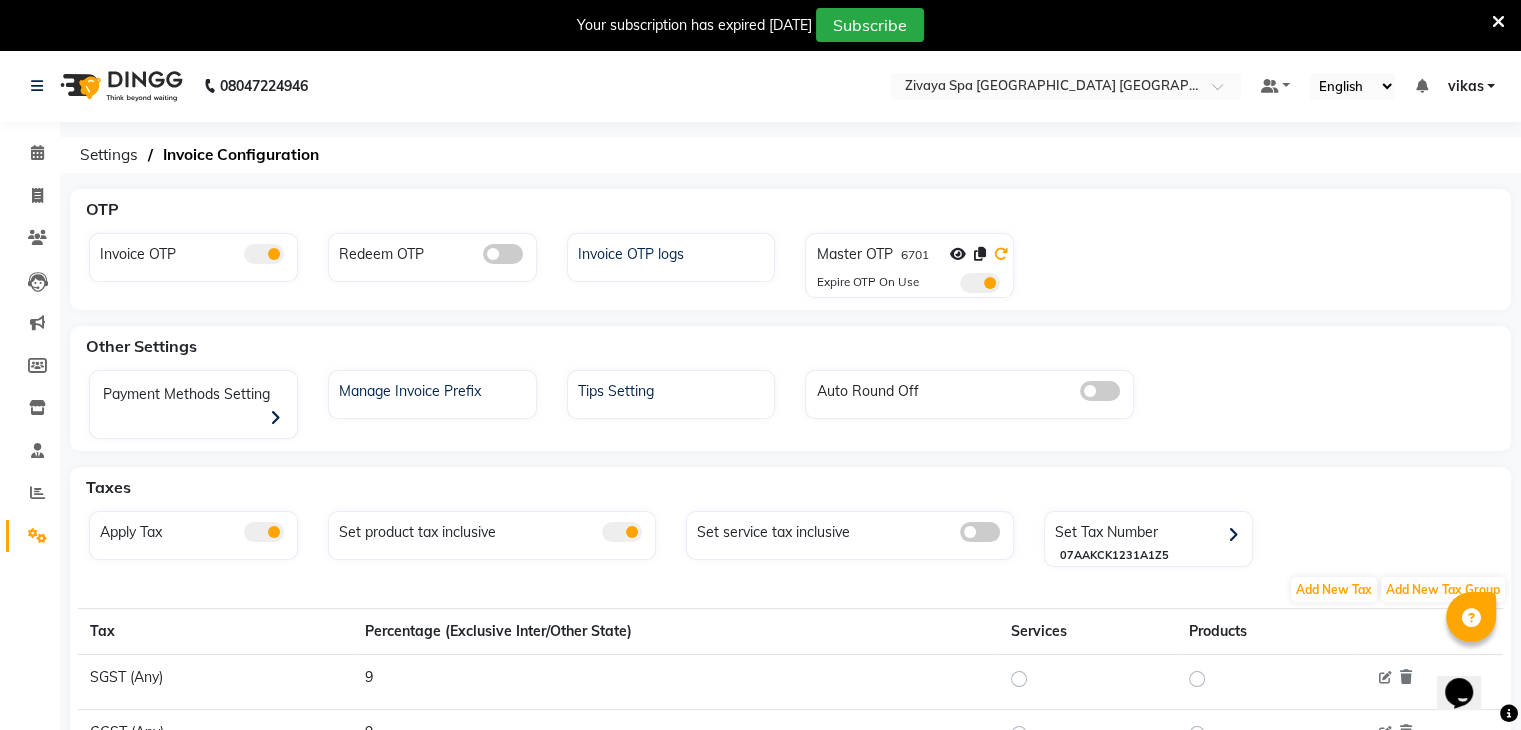 click 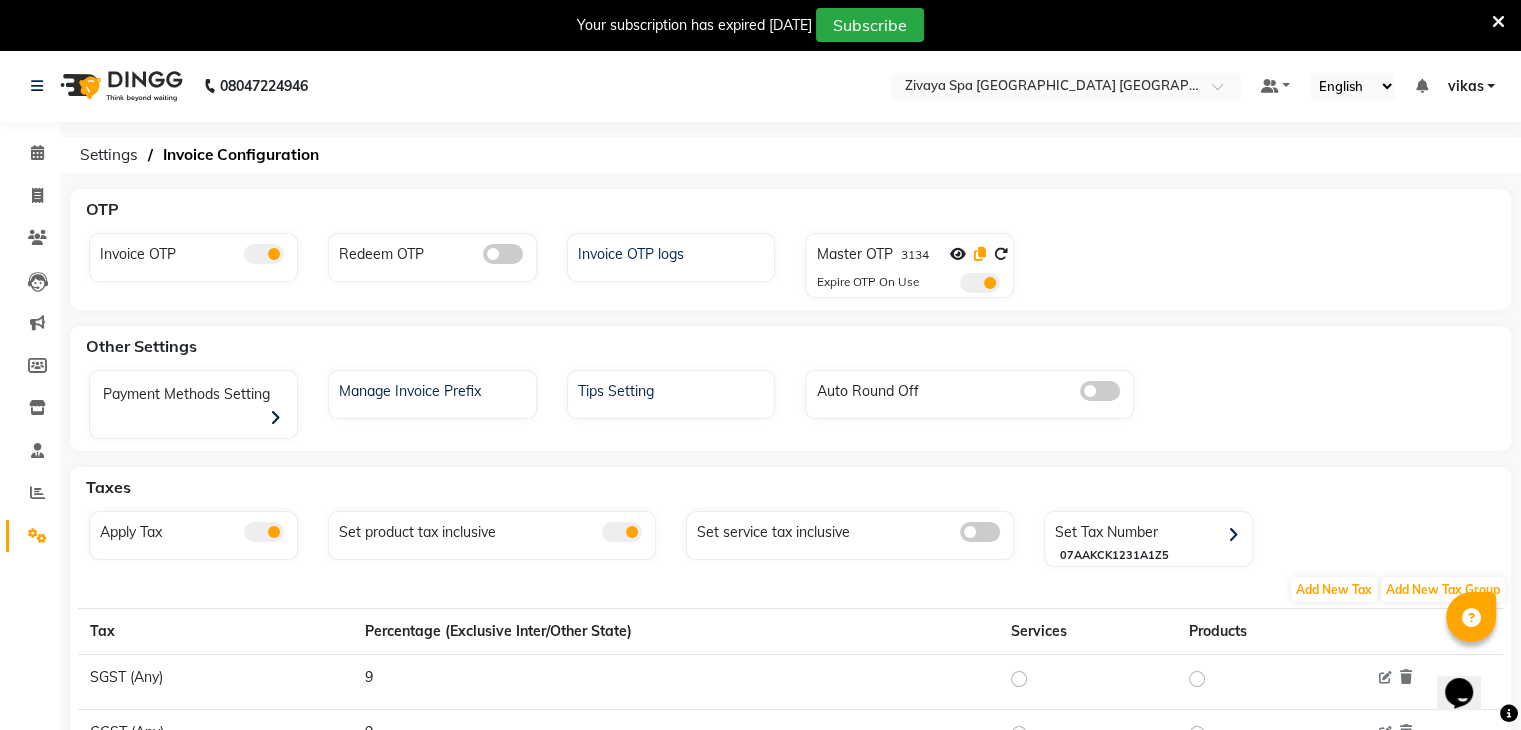 click 